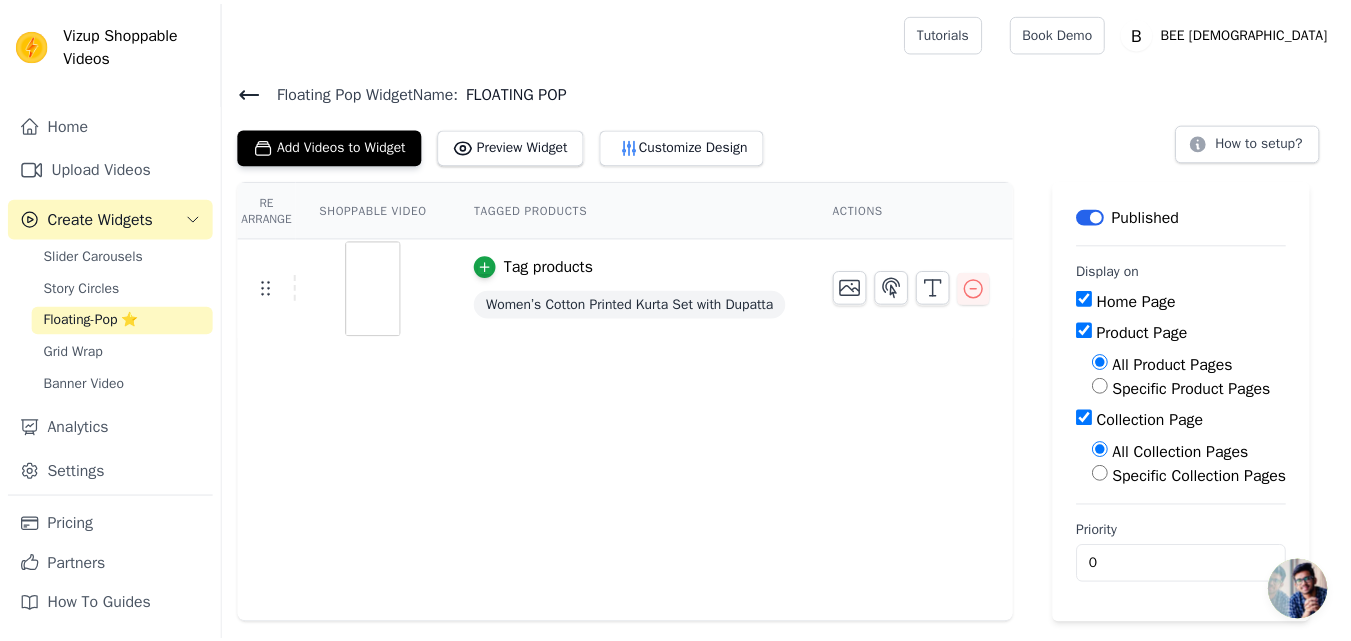 scroll, scrollTop: 0, scrollLeft: 0, axis: both 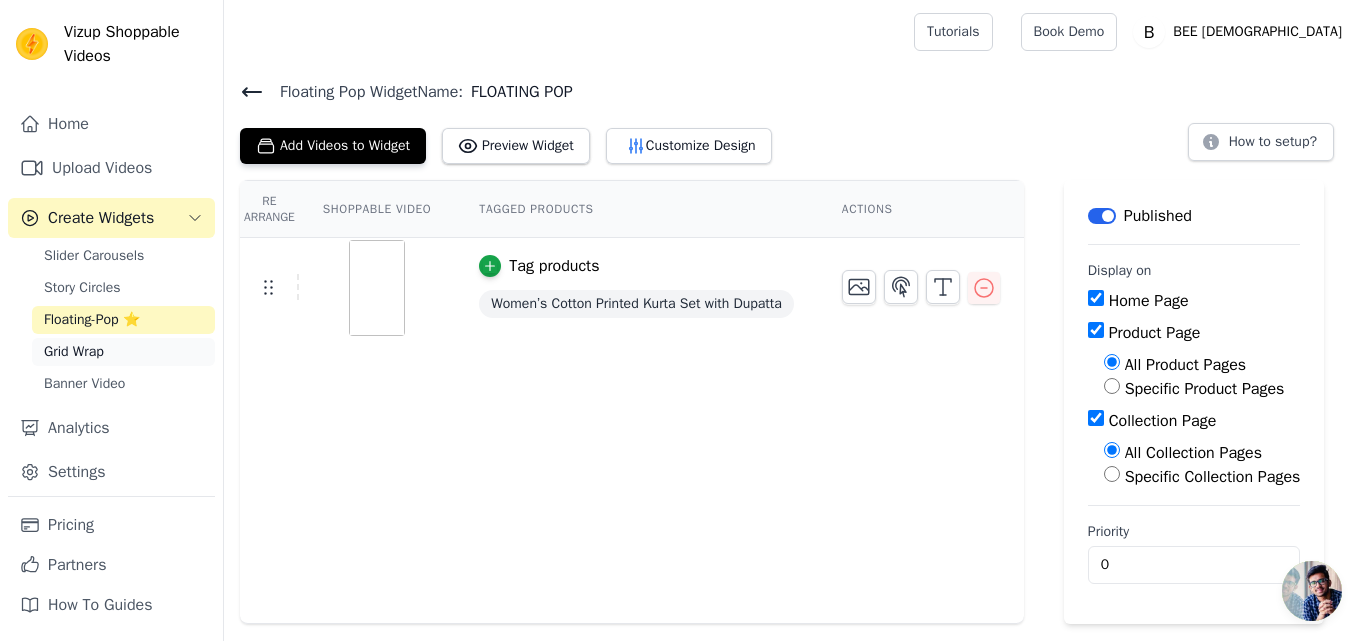 click on "Grid Wrap" at bounding box center [74, 352] 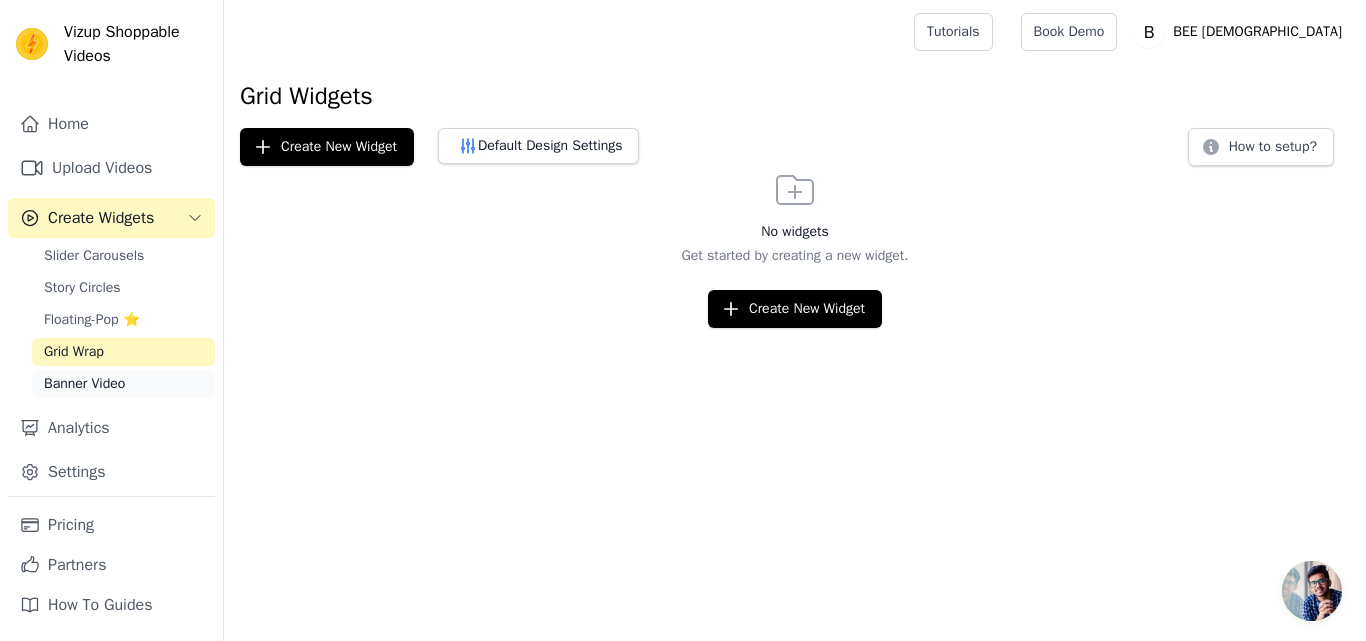 click on "Banner Video" at bounding box center (84, 384) 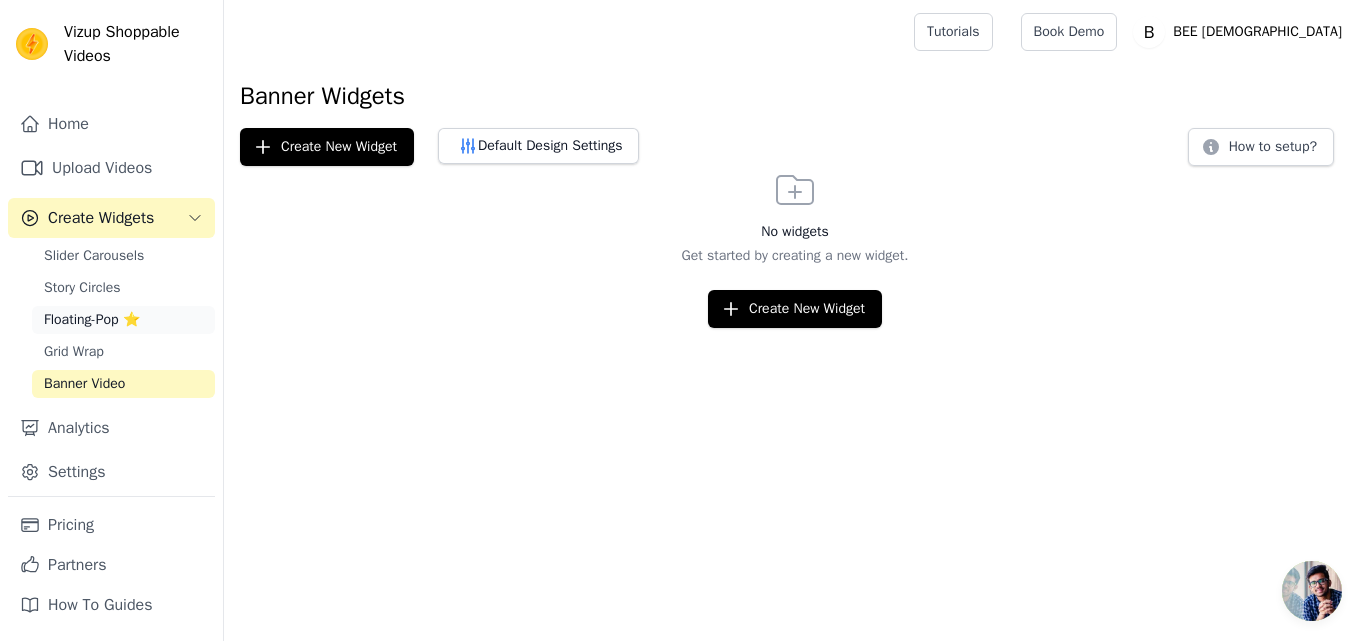 click on "Floating-Pop ⭐" at bounding box center (92, 320) 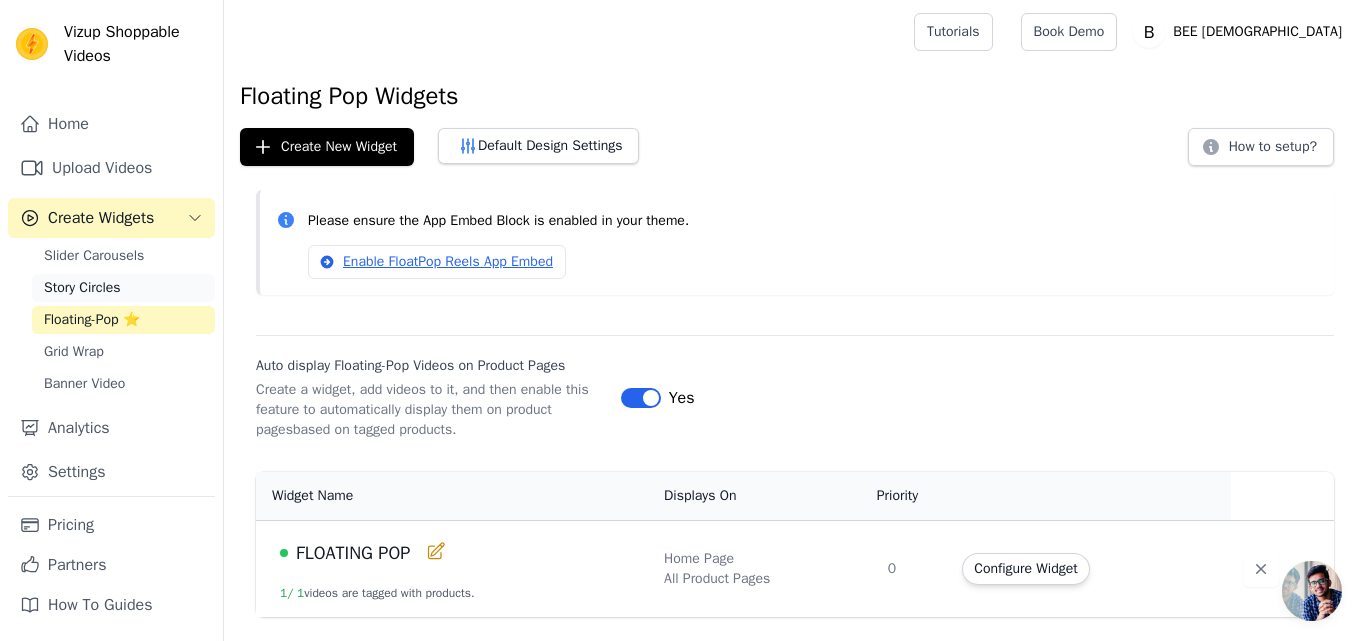 click on "Story Circles" at bounding box center (82, 288) 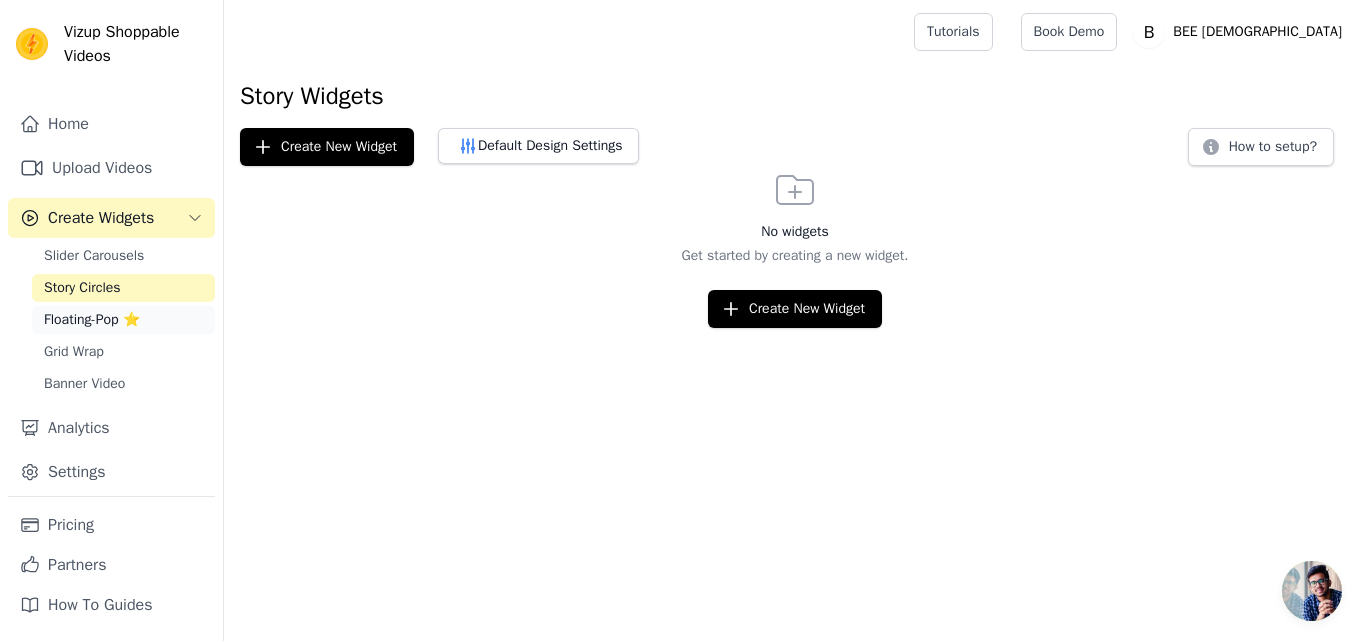 click on "Floating-Pop ⭐" at bounding box center (92, 320) 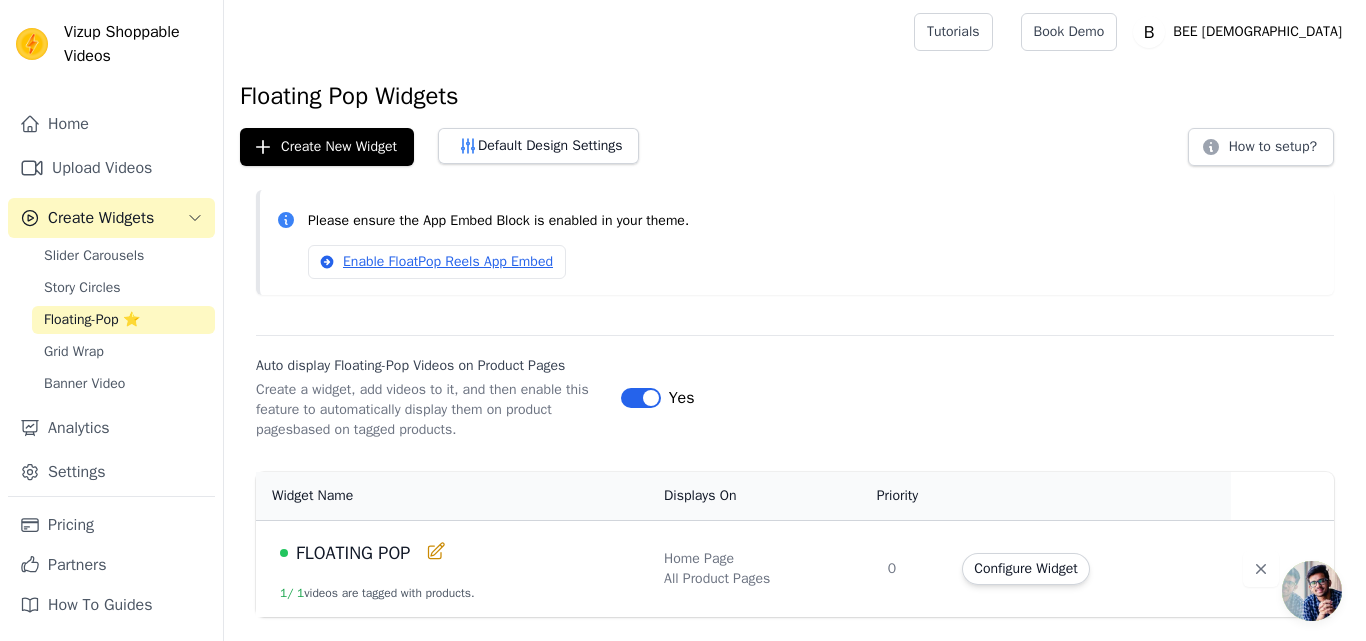 click on "Slider Carousels   Story Circles   Floating-Pop ⭐   Grid Wrap   Banner Video" at bounding box center (123, 320) 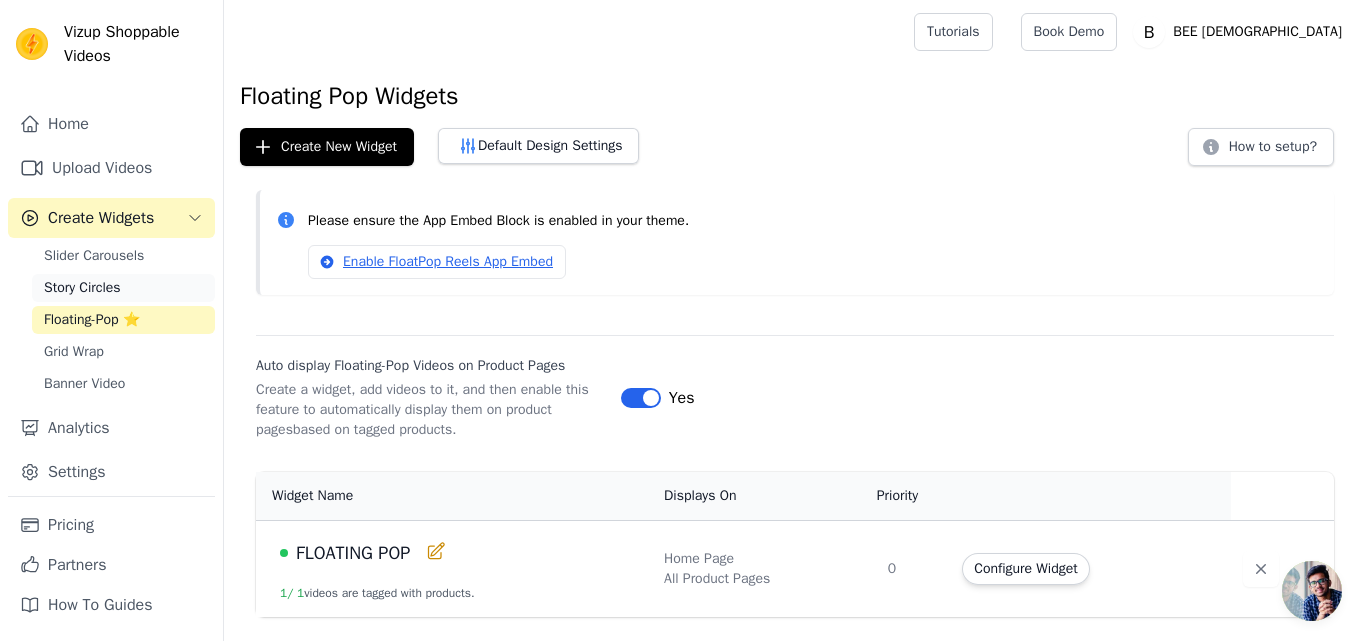 click on "Story Circles" at bounding box center [82, 288] 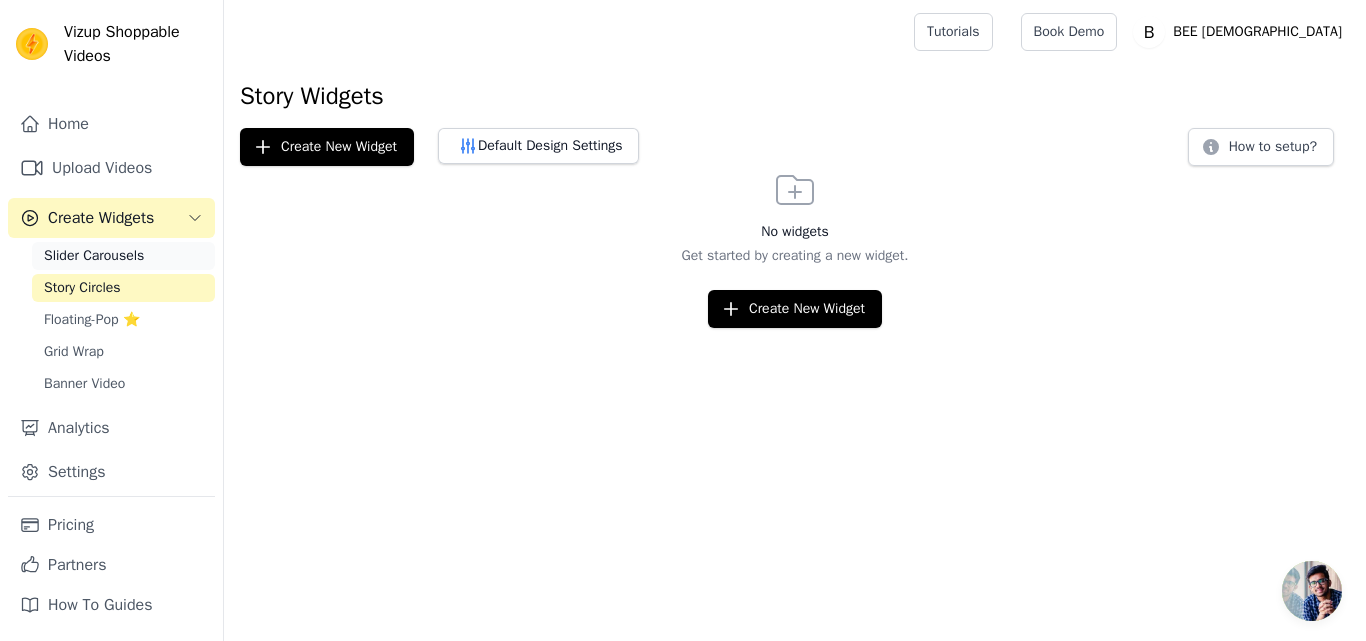 click on "Slider Carousels" at bounding box center [94, 256] 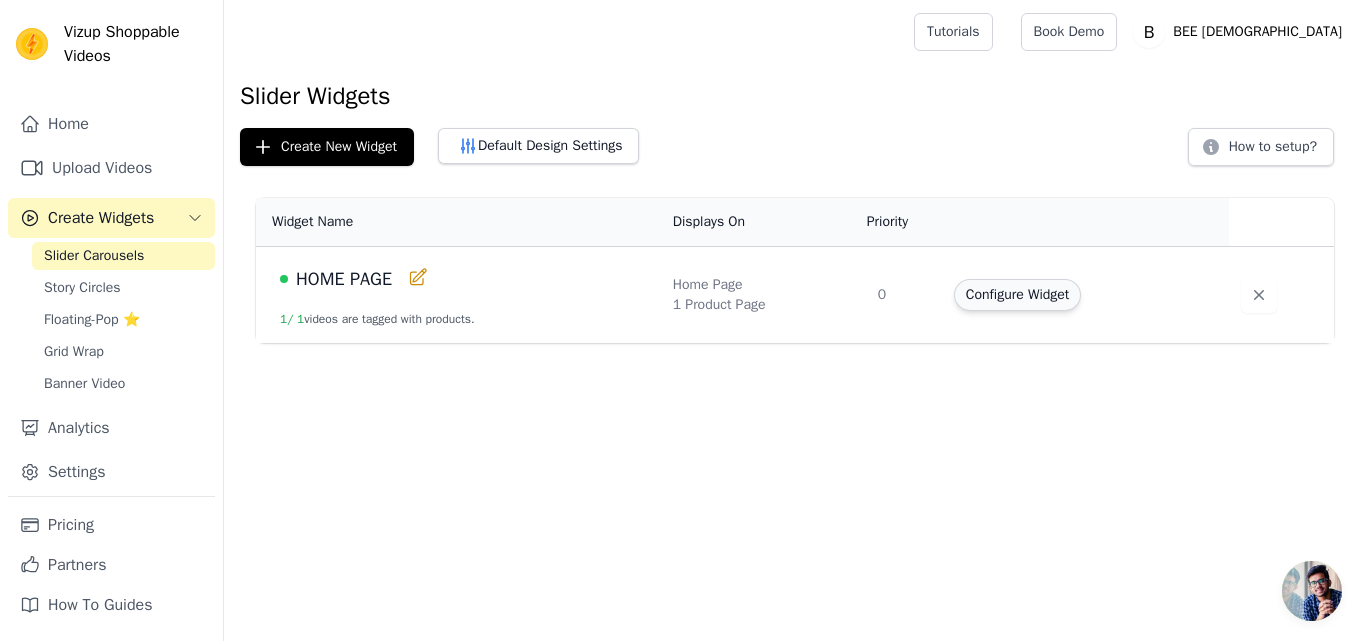 click on "Configure Widget" at bounding box center (1017, 295) 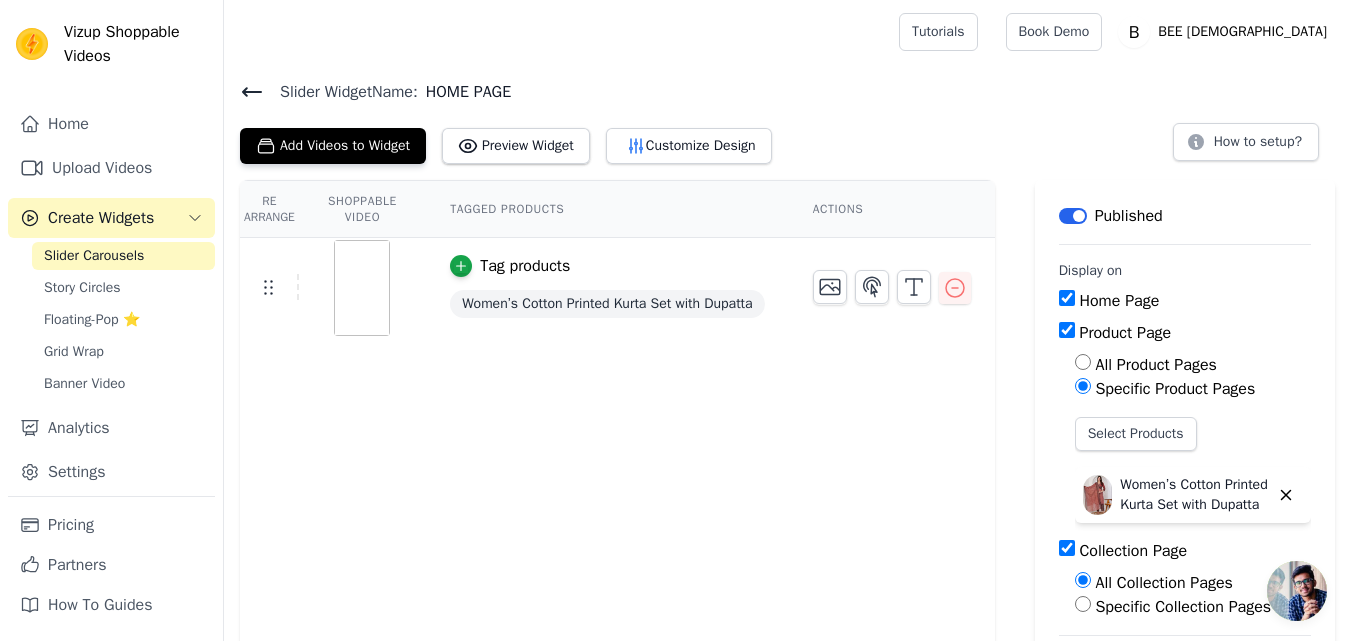 click on "All Product Pages" at bounding box center (1155, 365) 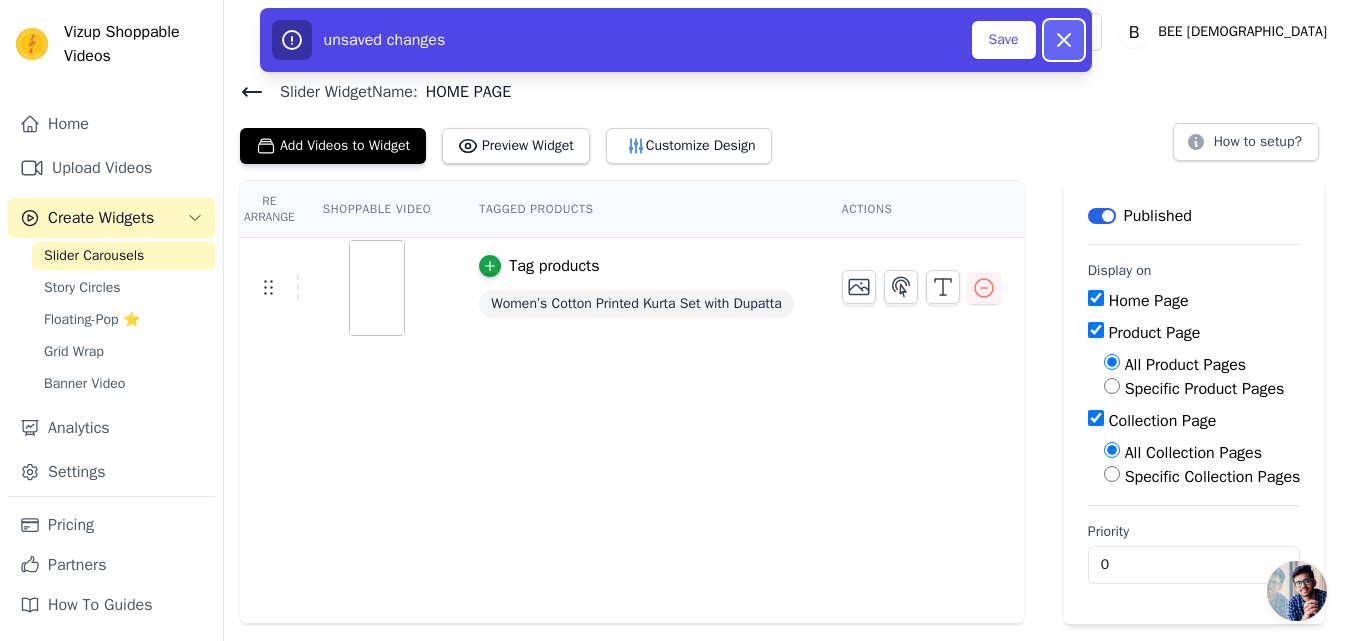 click 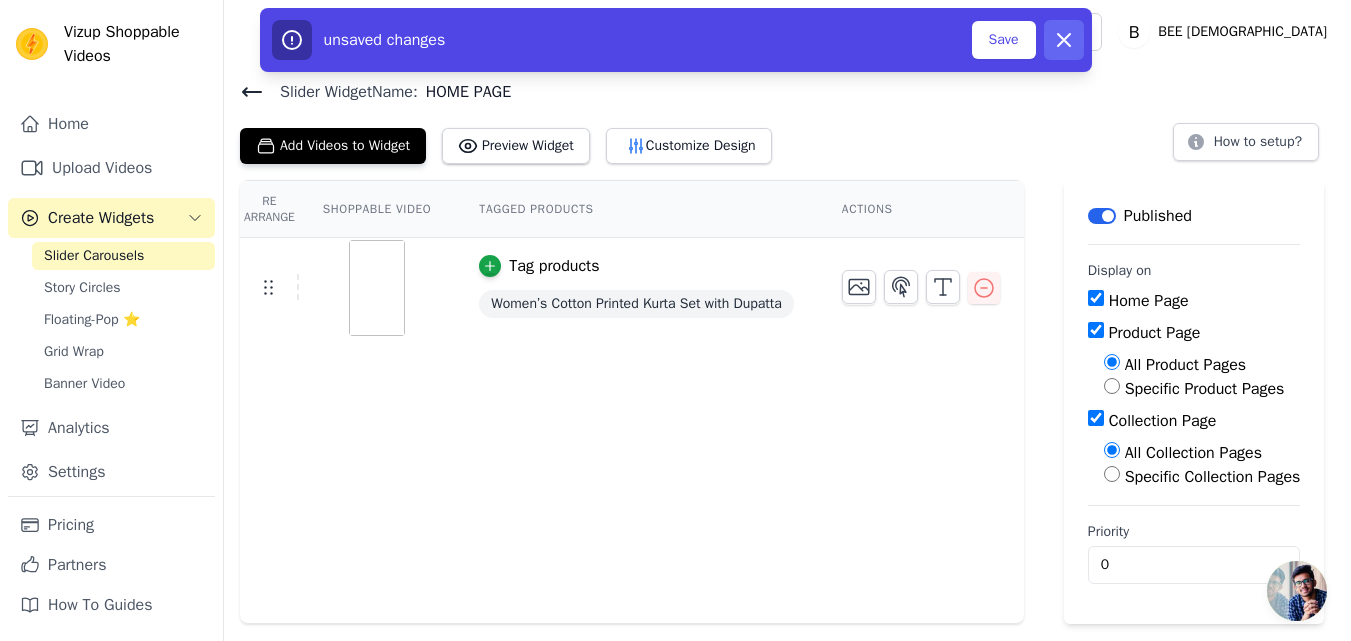 radio on "false" 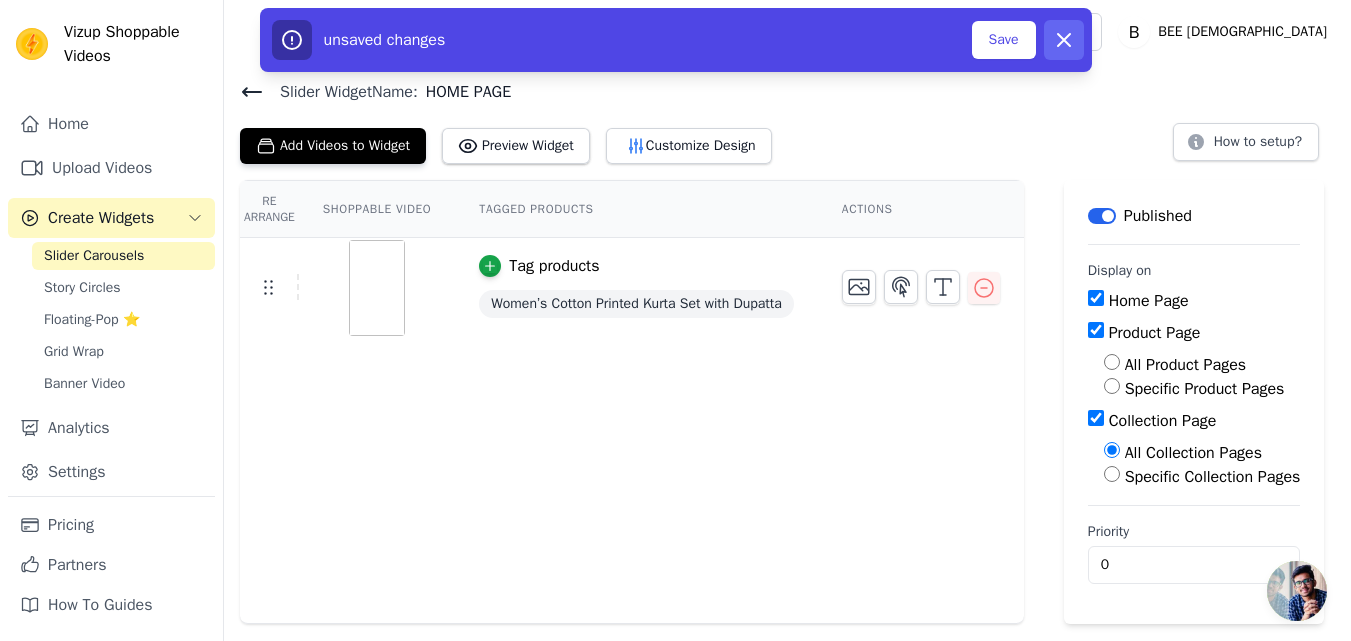 radio on "true" 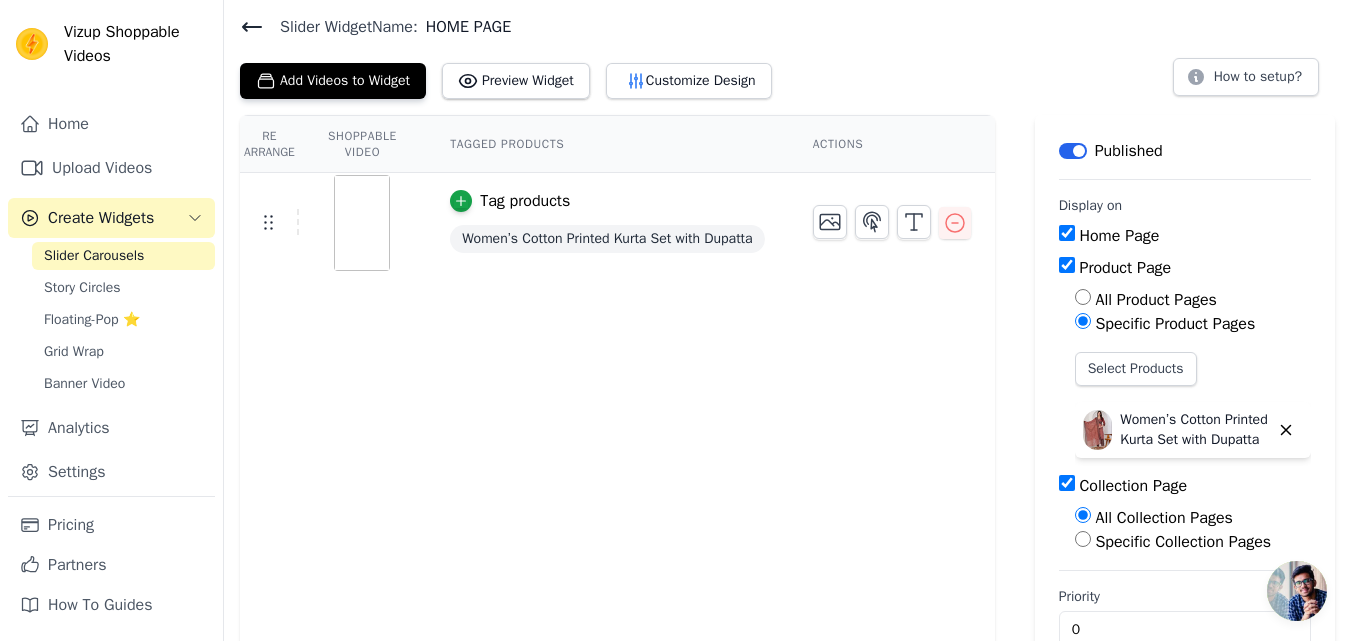 scroll, scrollTop: 100, scrollLeft: 0, axis: vertical 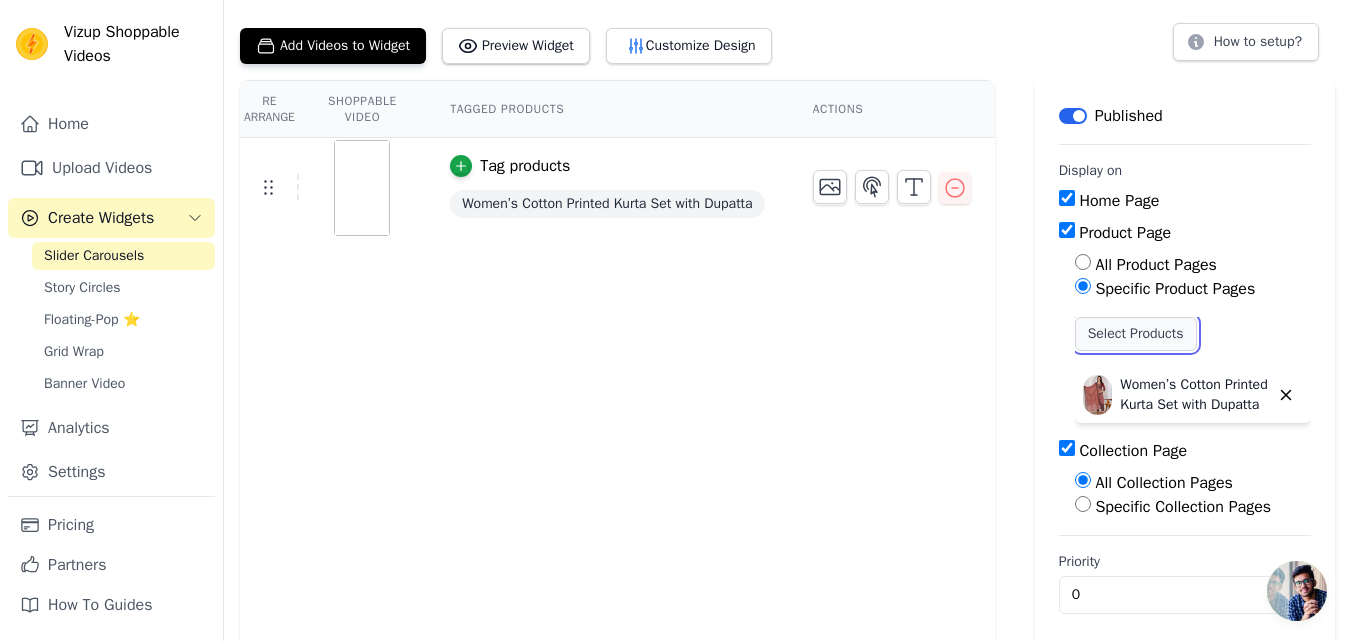 click on "Select Products" at bounding box center [1136, 334] 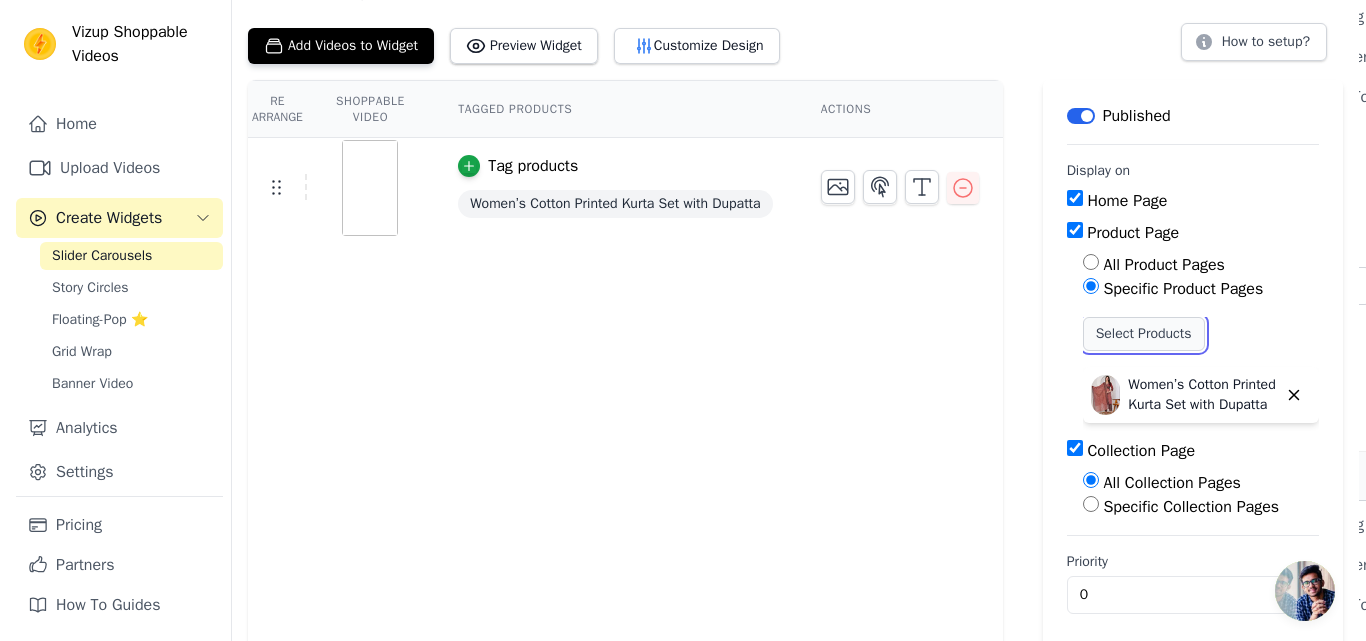 scroll, scrollTop: 0, scrollLeft: 0, axis: both 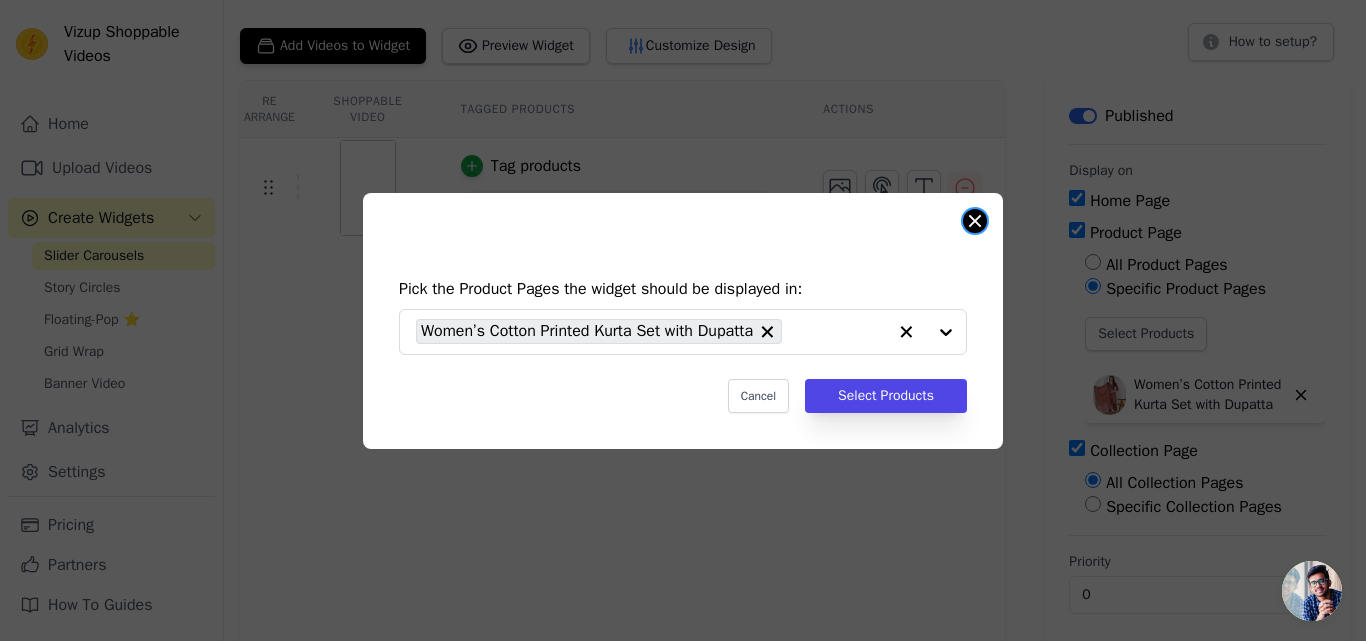 click at bounding box center (975, 221) 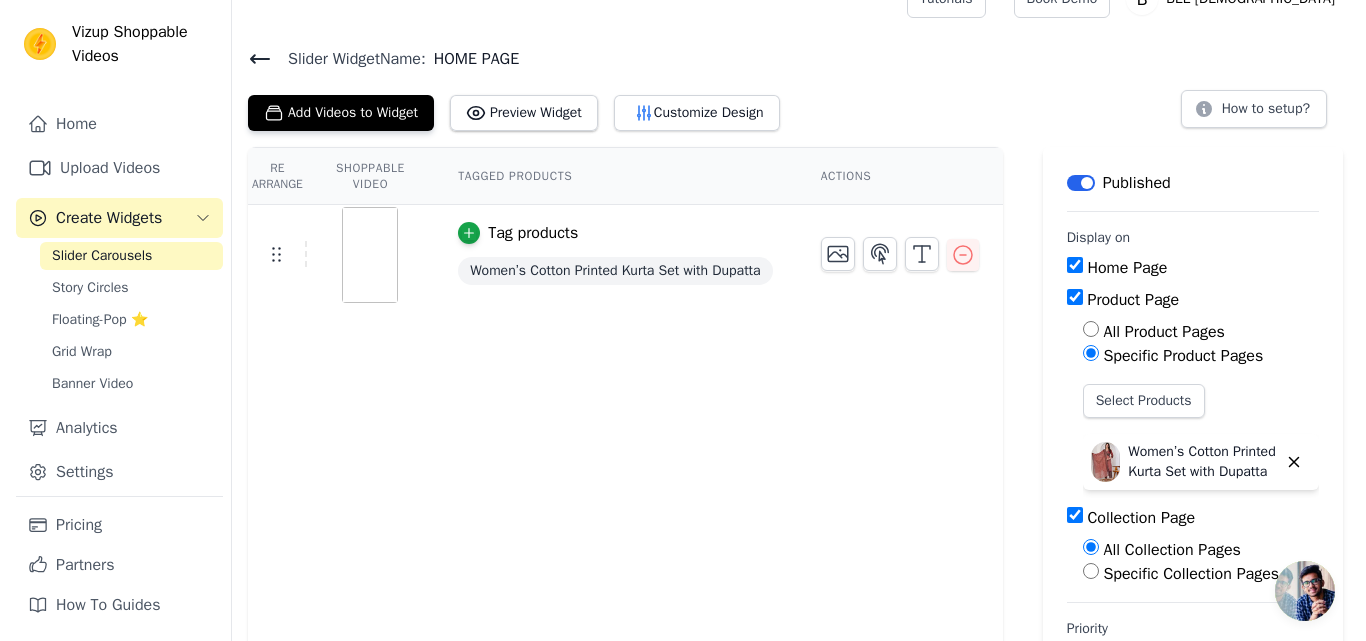 scroll, scrollTop: 0, scrollLeft: 0, axis: both 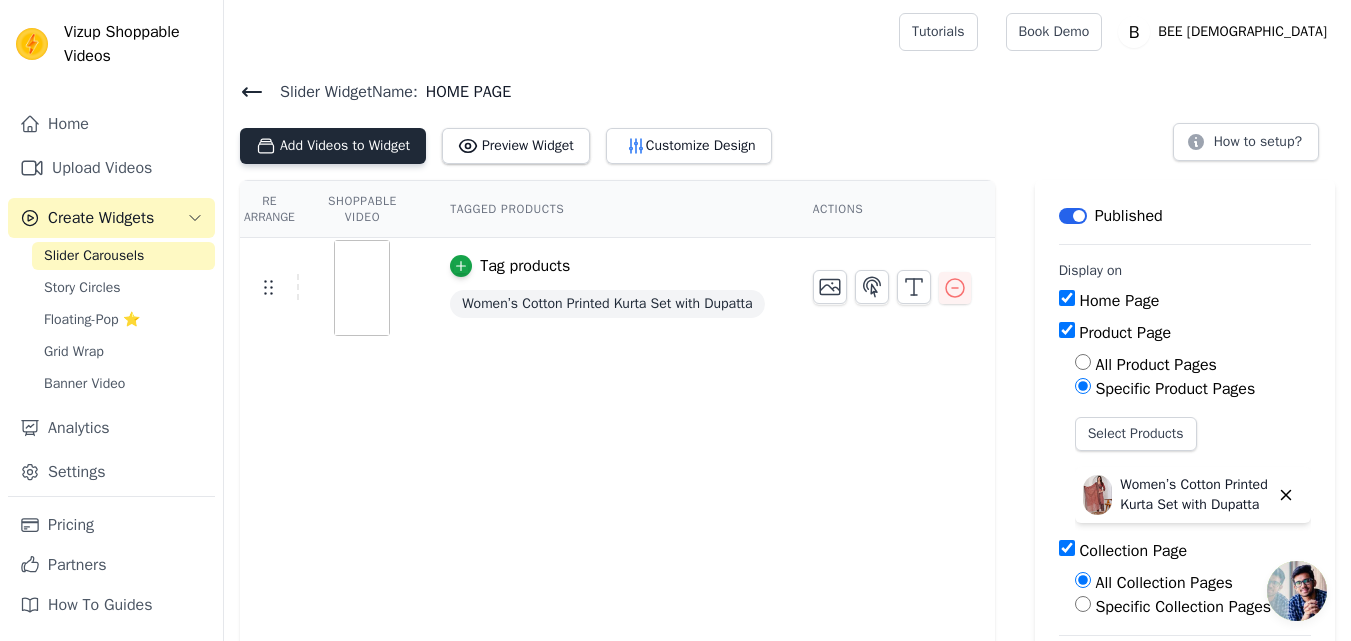 click on "Add Videos to Widget" at bounding box center (333, 146) 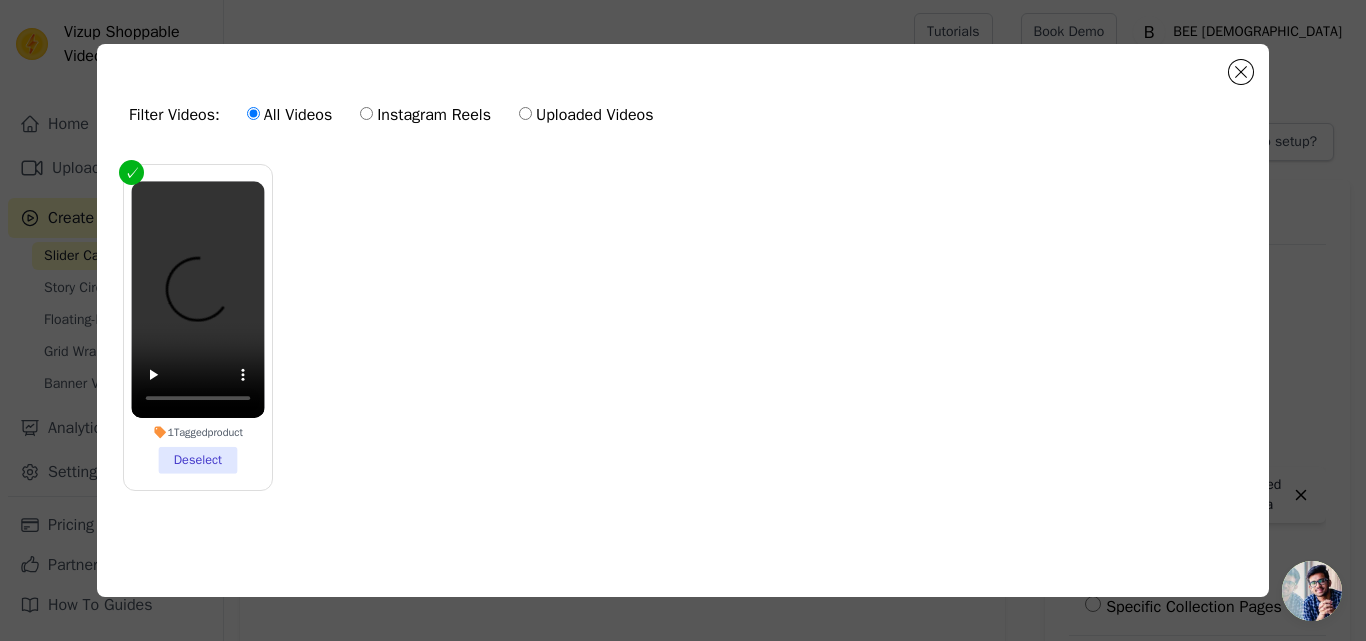 type 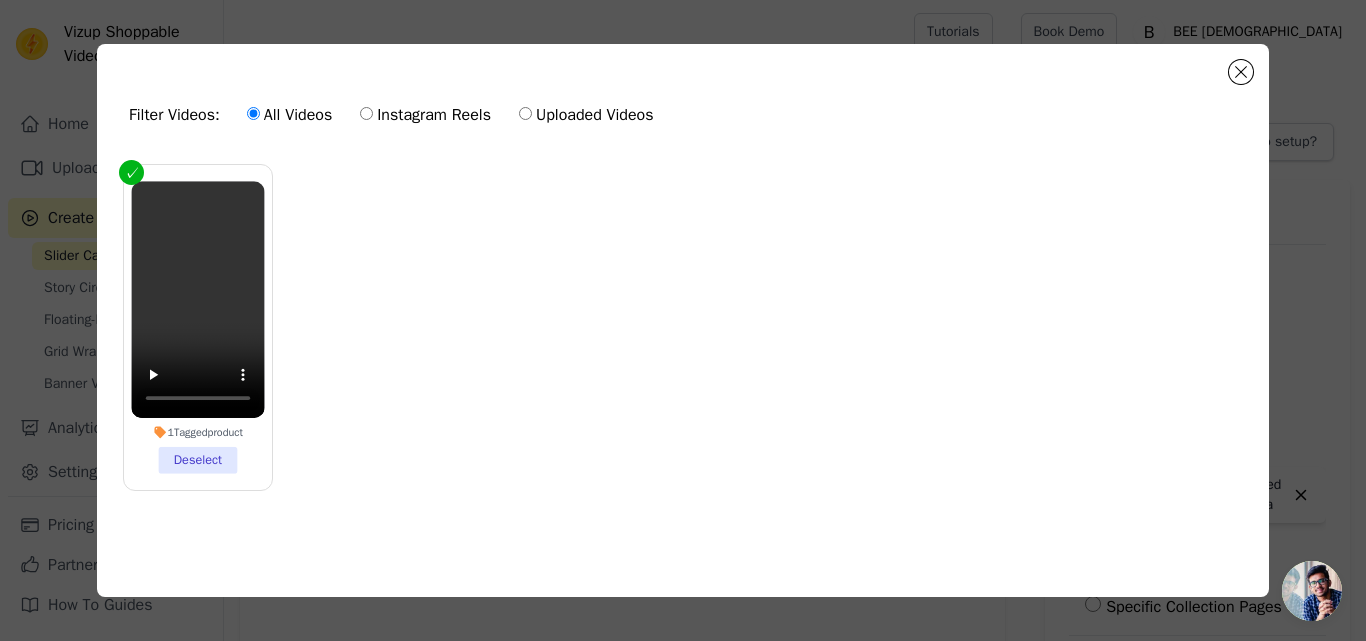 click on "Filter Videos:
All Videos
Instagram Reels
Uploaded Videos               1  Tagged  product     Deselect       0  videos selected     Add To Widget   Dismiss" at bounding box center [683, 320] 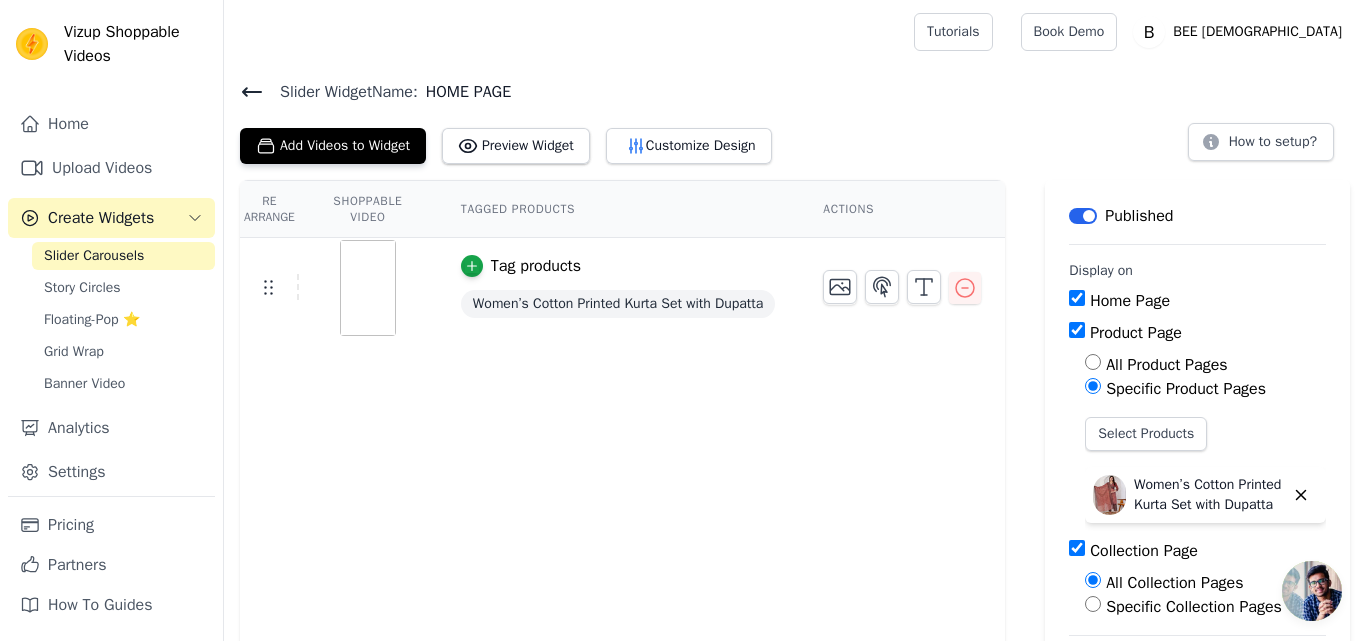 click on "Add Videos to Widget
Preview Widget       Customize Design" at bounding box center (514, 142) 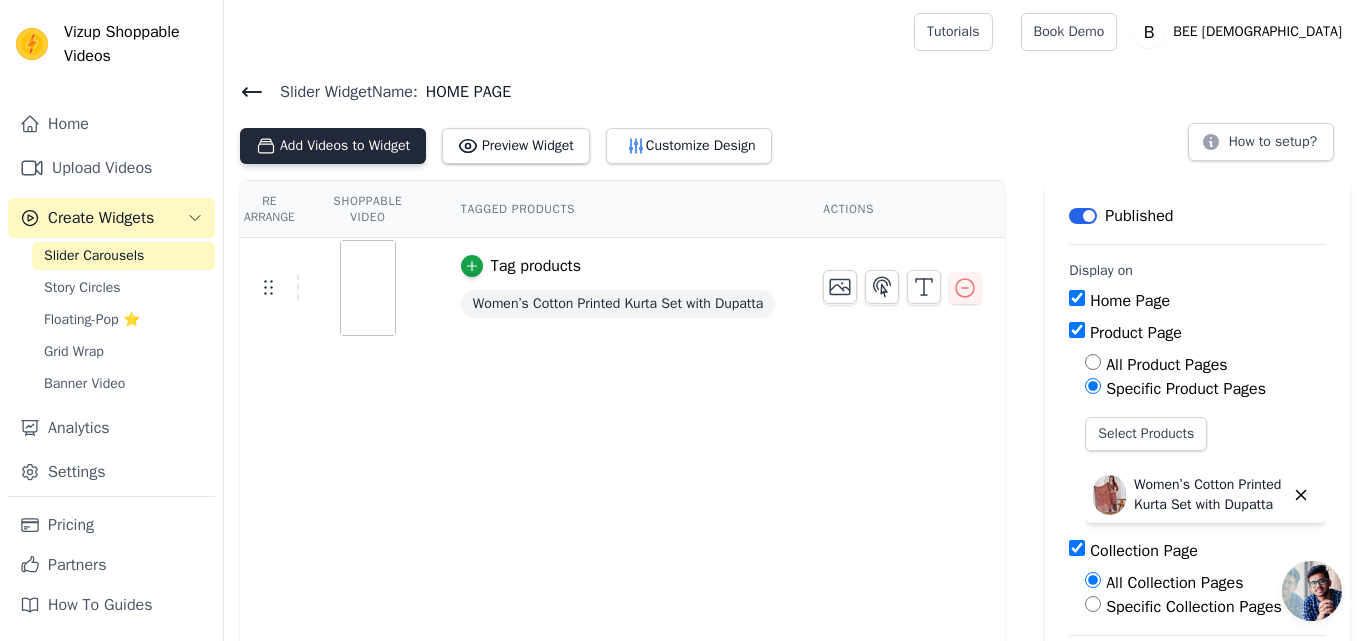 click on "Add Videos to Widget" at bounding box center [333, 146] 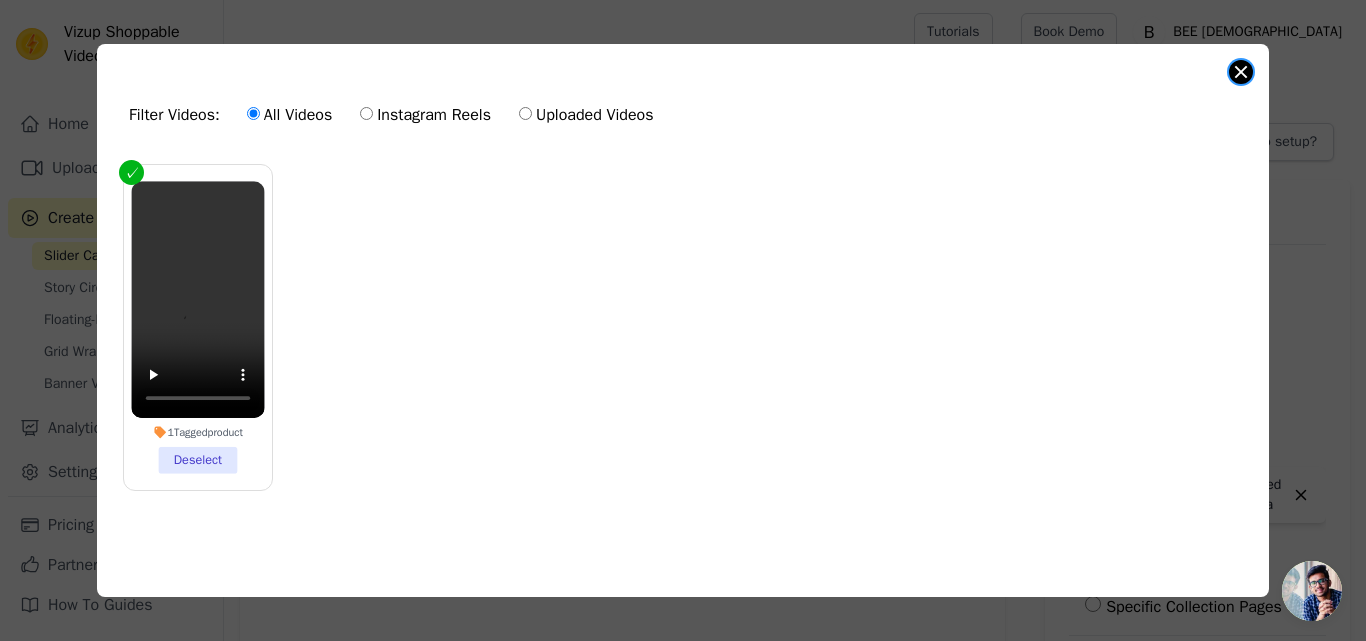 click at bounding box center (1241, 72) 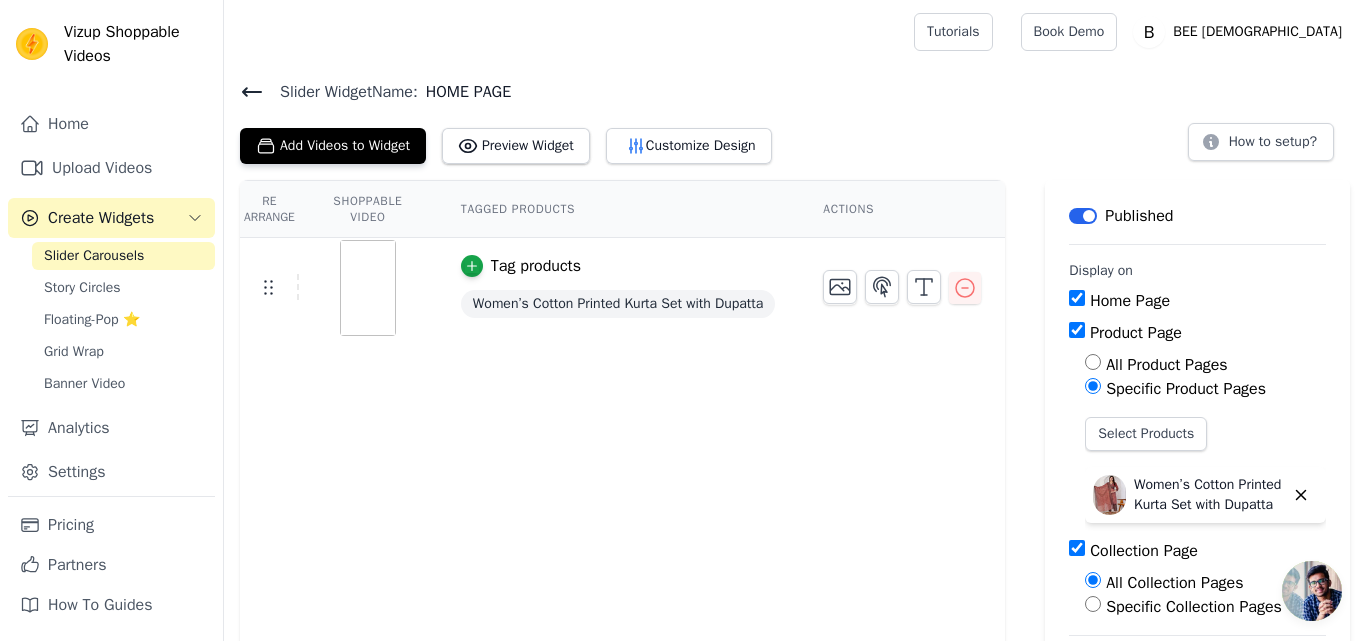 click on "Create Widgets" at bounding box center (101, 218) 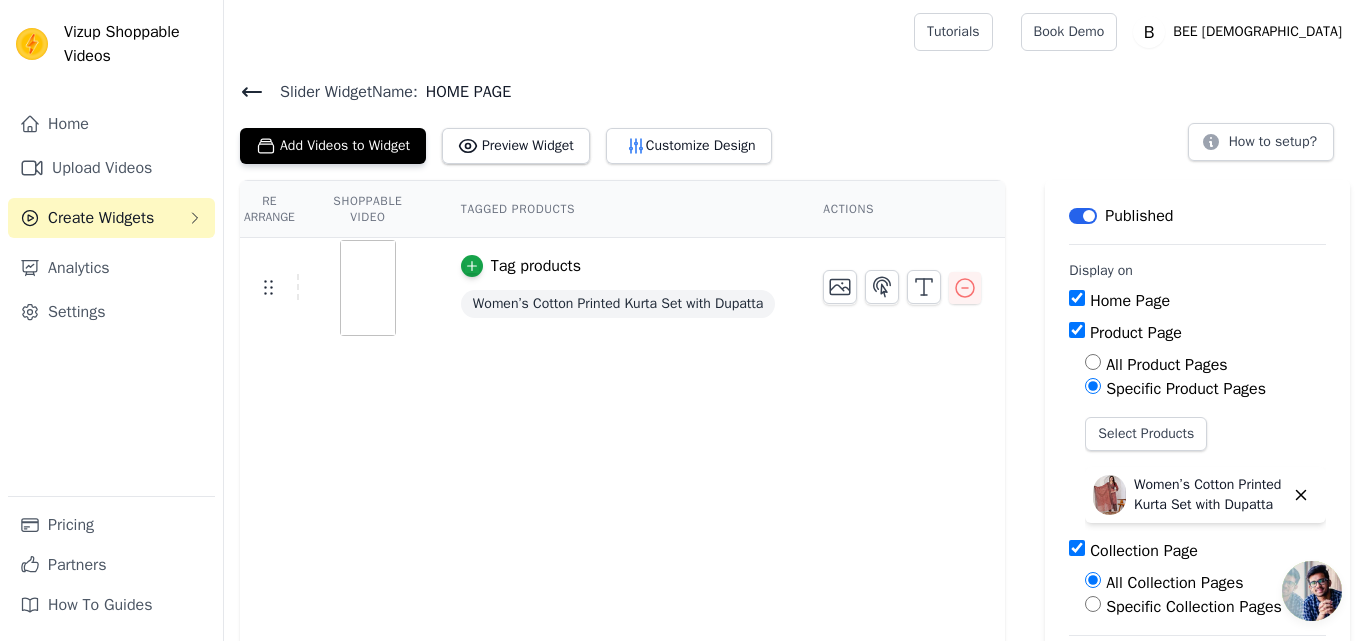 click on "Create Widgets" at bounding box center [101, 218] 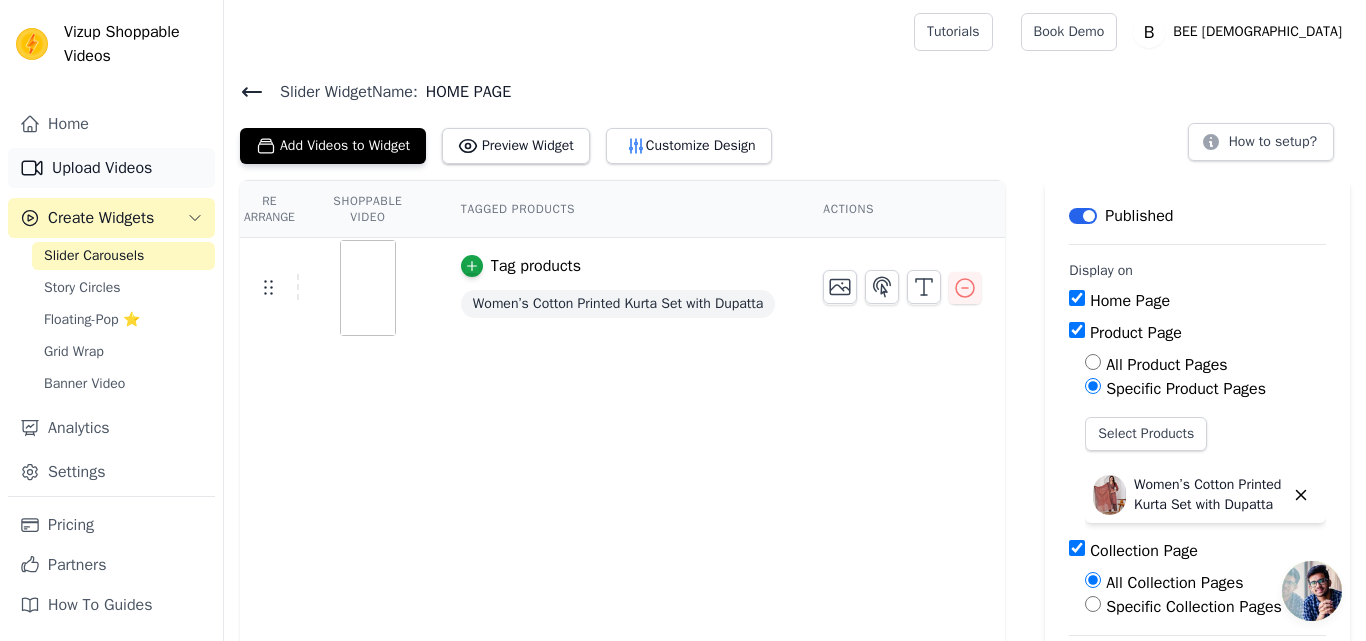 click on "Upload Videos" at bounding box center [111, 168] 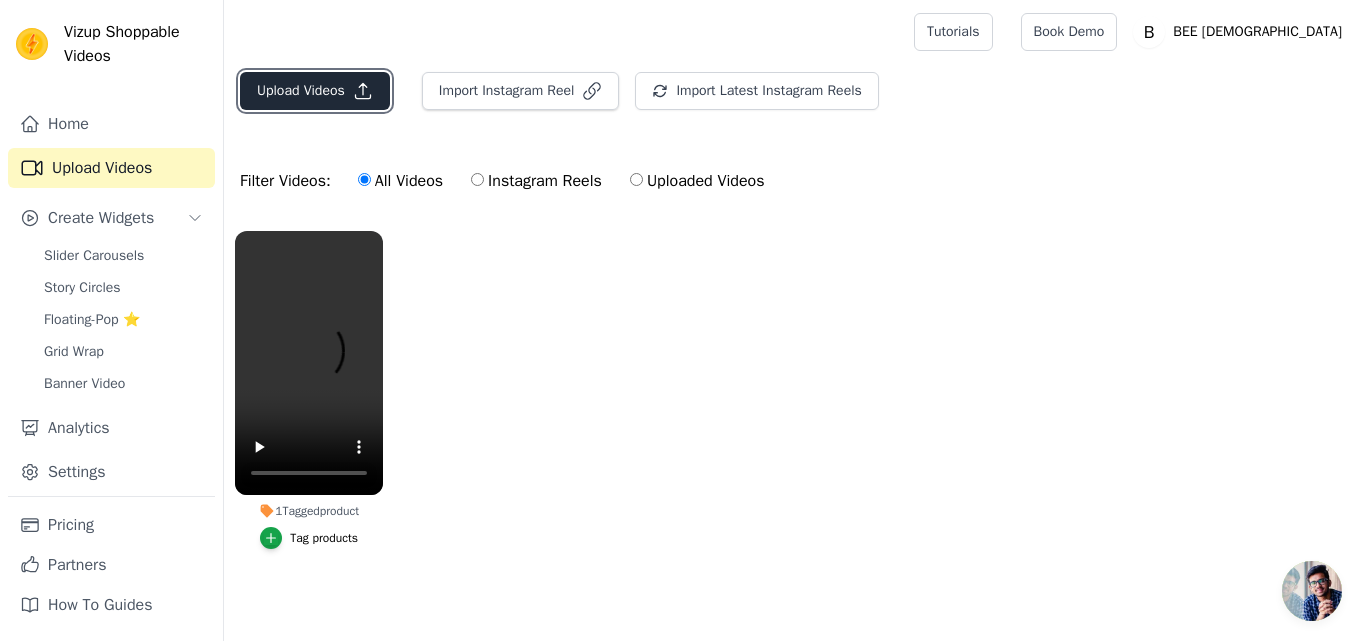 click on "Upload Videos" at bounding box center [315, 91] 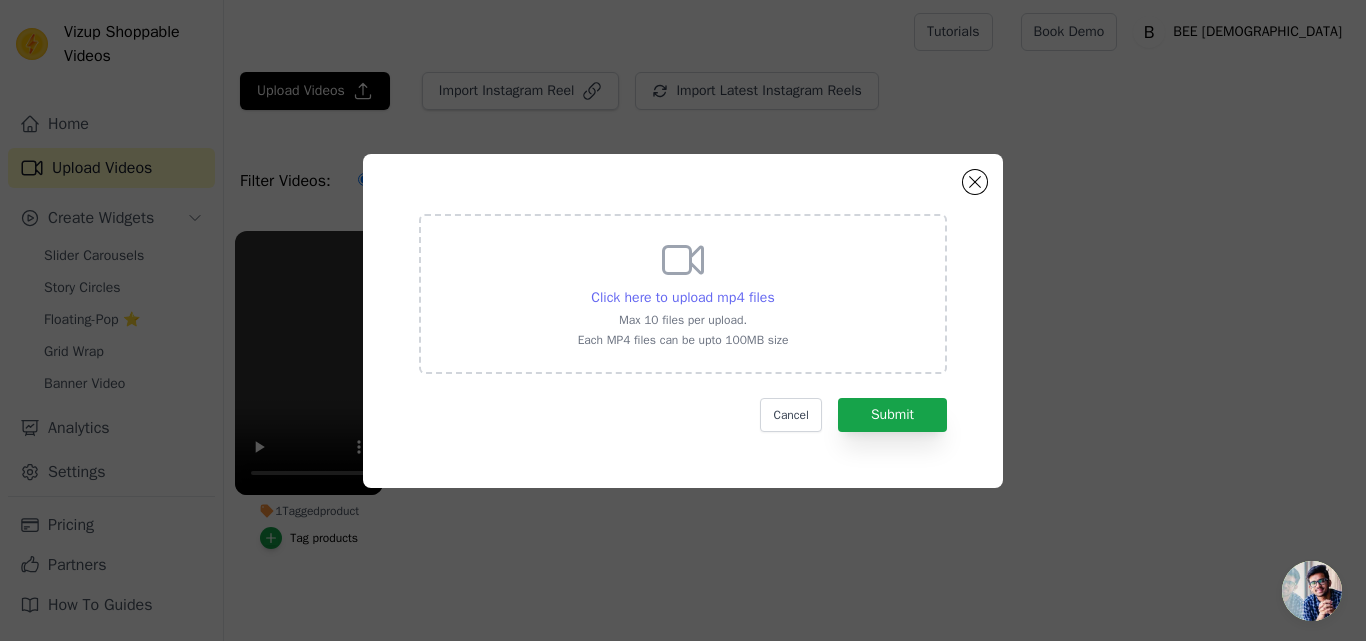click on "Click here to upload mp4 files" at bounding box center [682, 297] 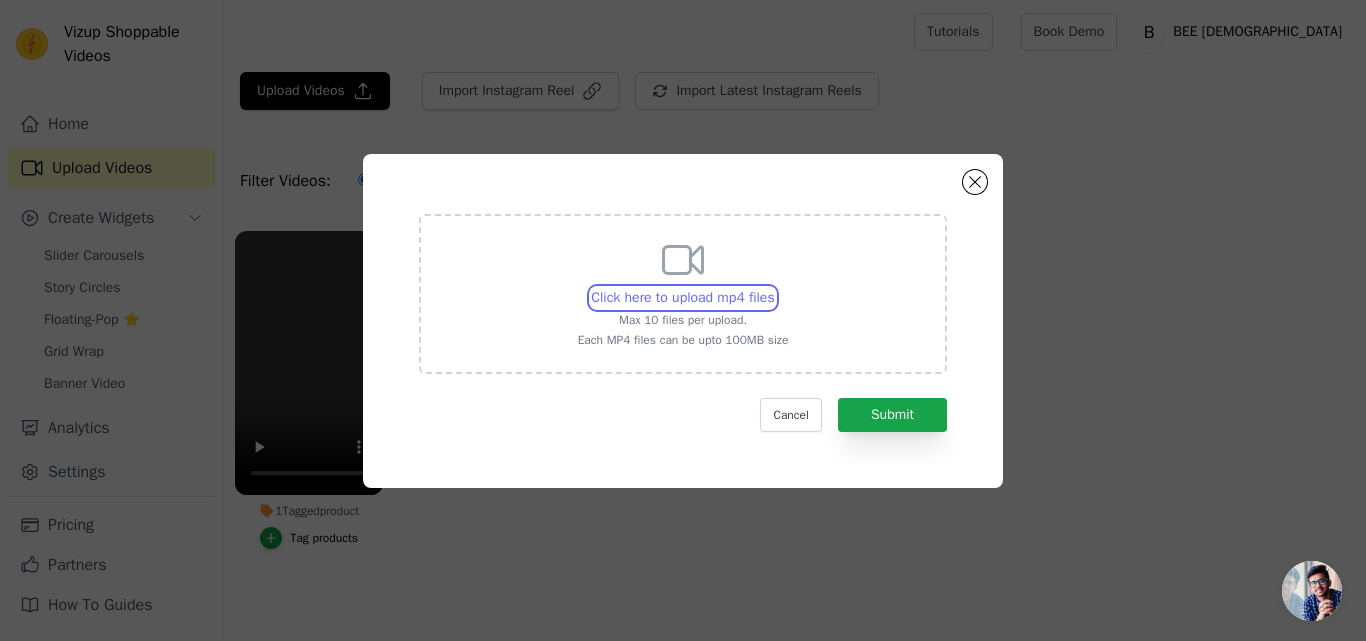 click on "Click here to upload mp4 files     Max 10 files per upload.   Each MP4 files can be upto 100MB size" at bounding box center [774, 287] 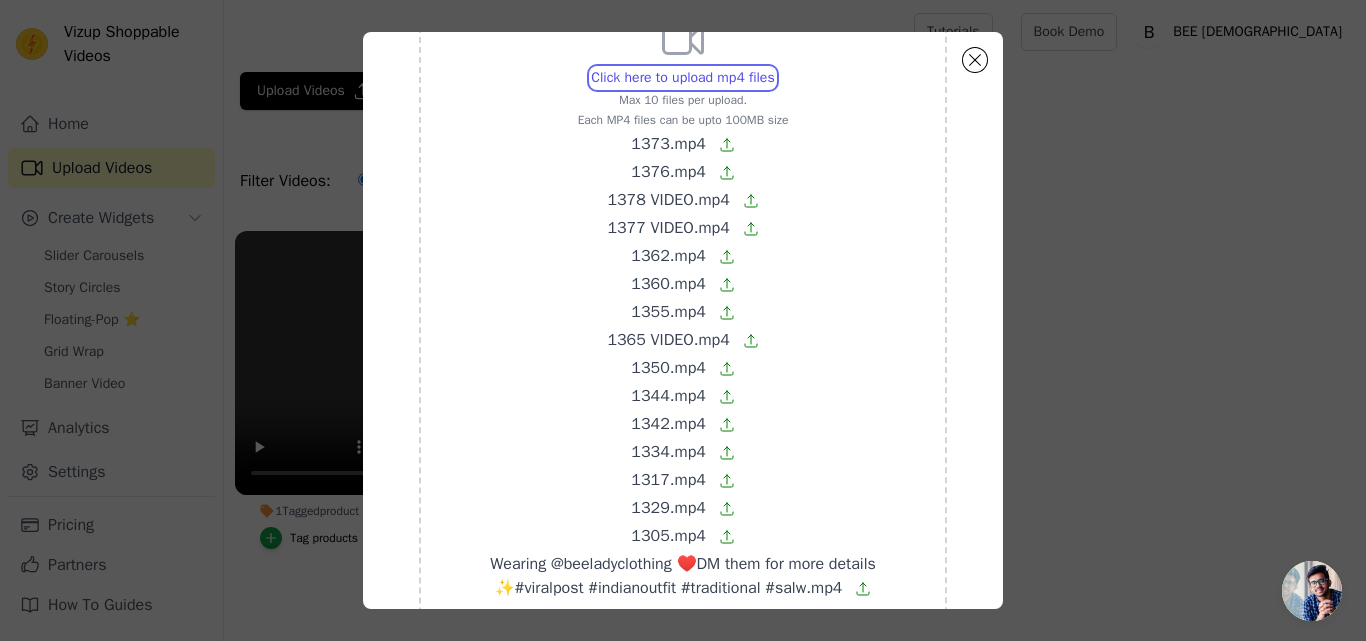 scroll, scrollTop: 229, scrollLeft: 0, axis: vertical 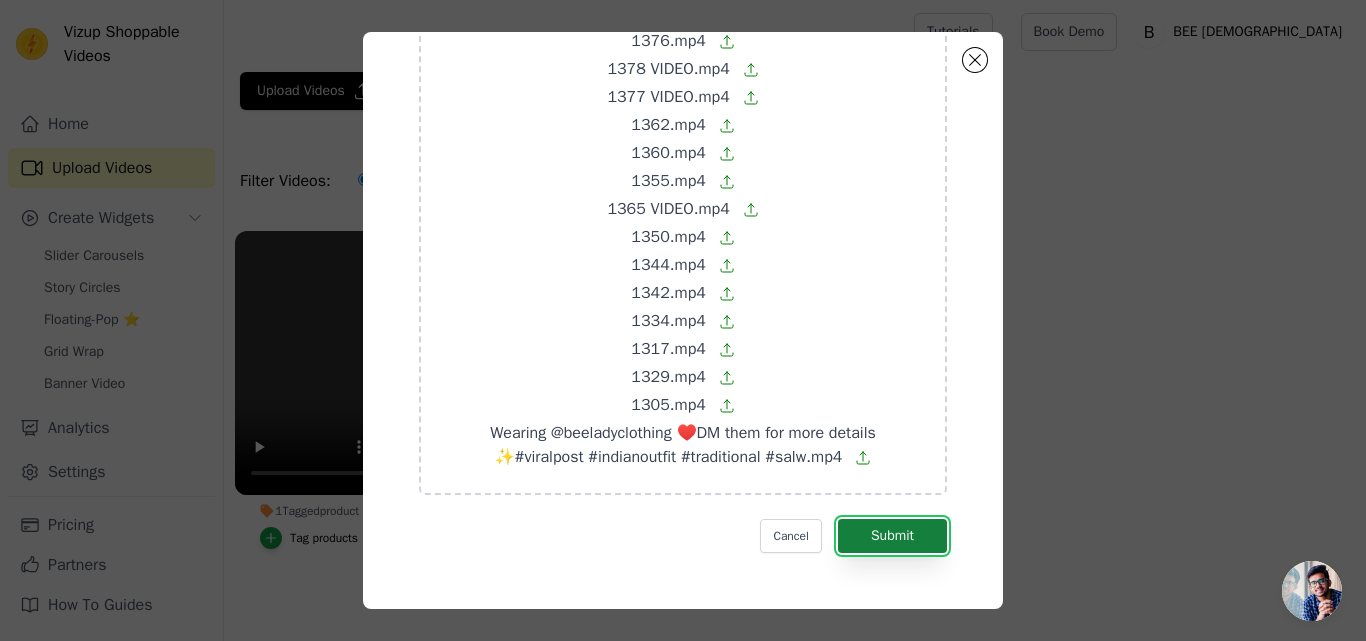 click on "Submit" at bounding box center [892, 536] 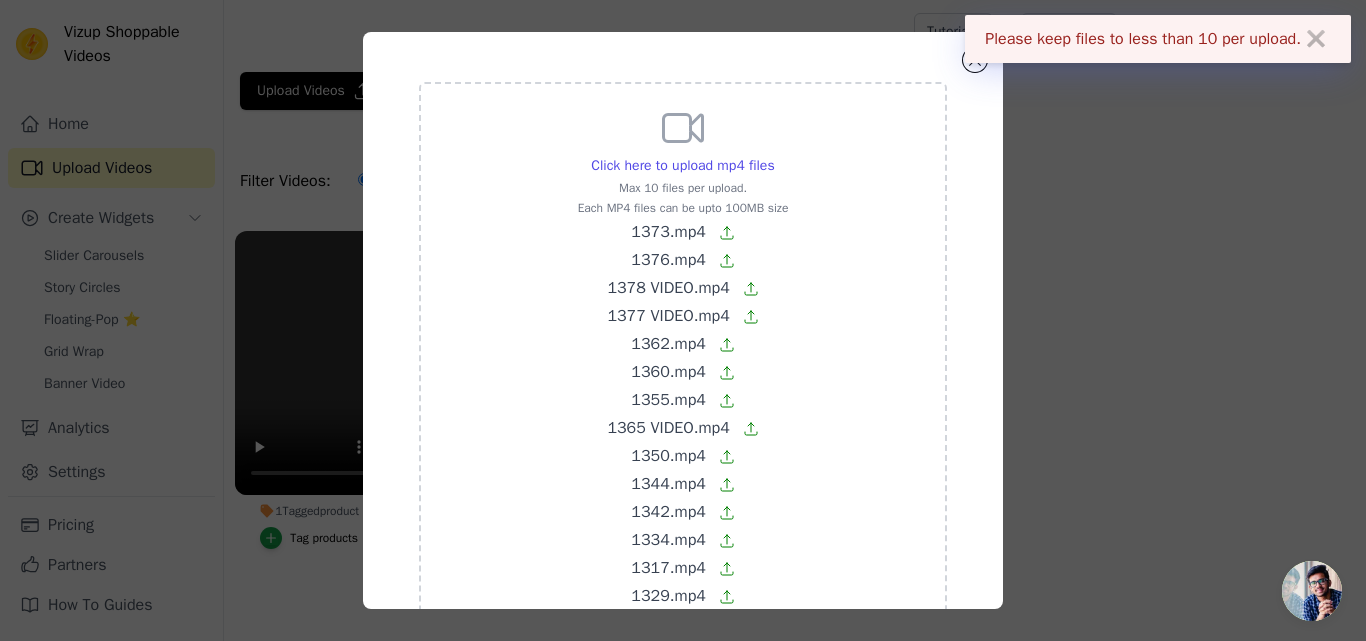 scroll, scrollTop: 0, scrollLeft: 0, axis: both 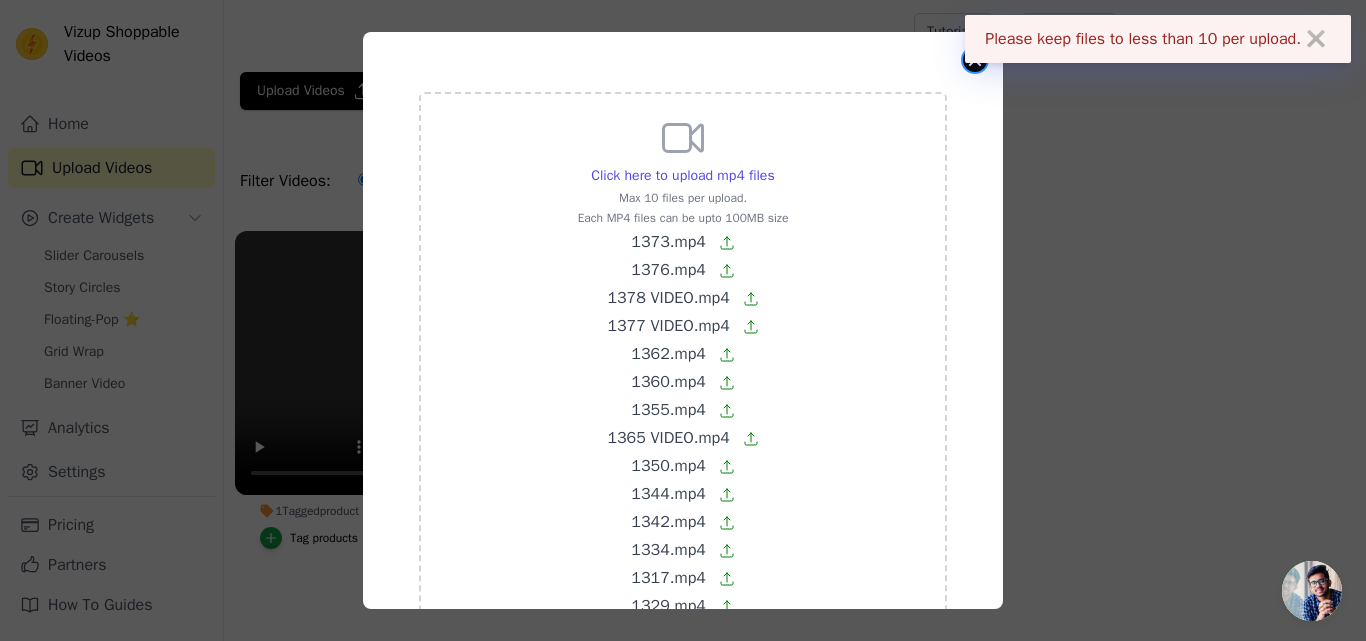 click at bounding box center (975, 60) 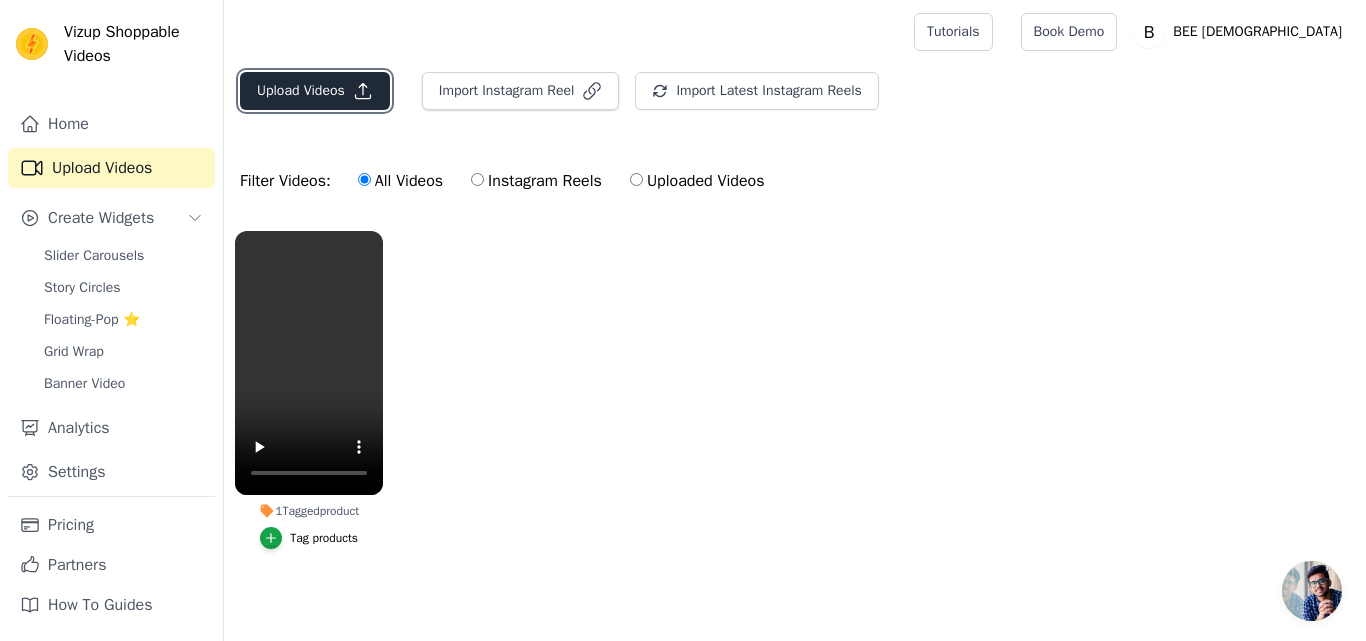 click on "Upload Videos" at bounding box center (315, 91) 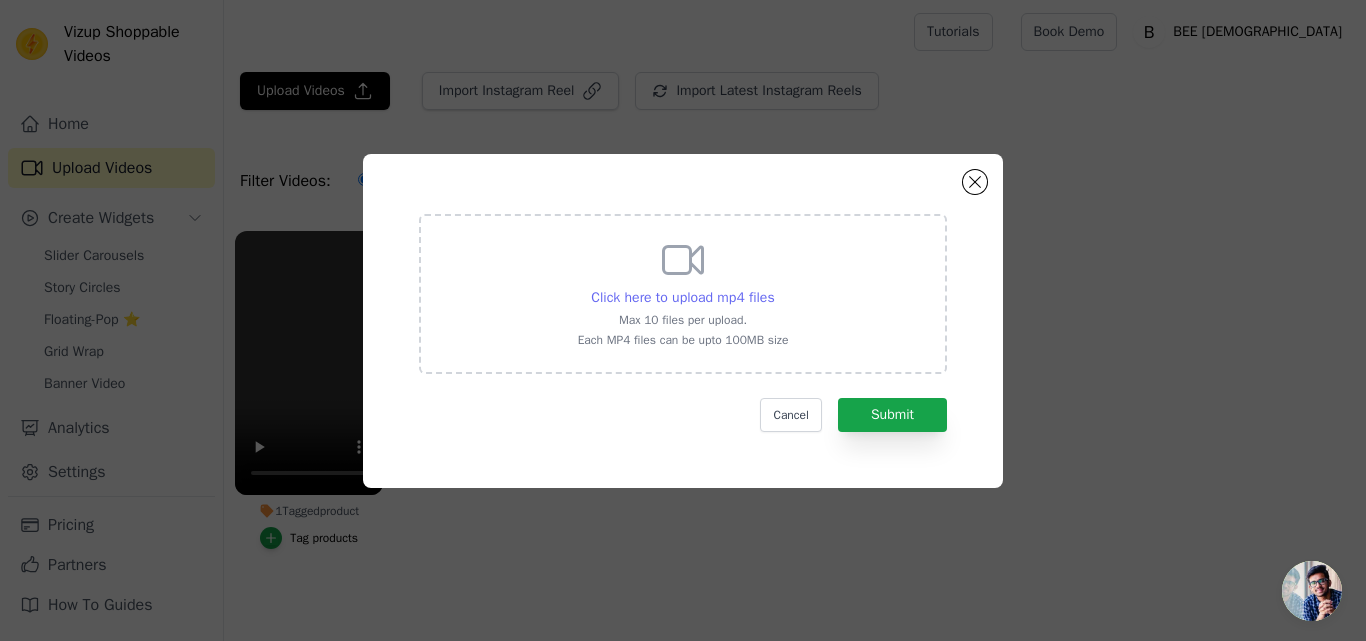 click on "Click here to upload mp4 files" at bounding box center (682, 297) 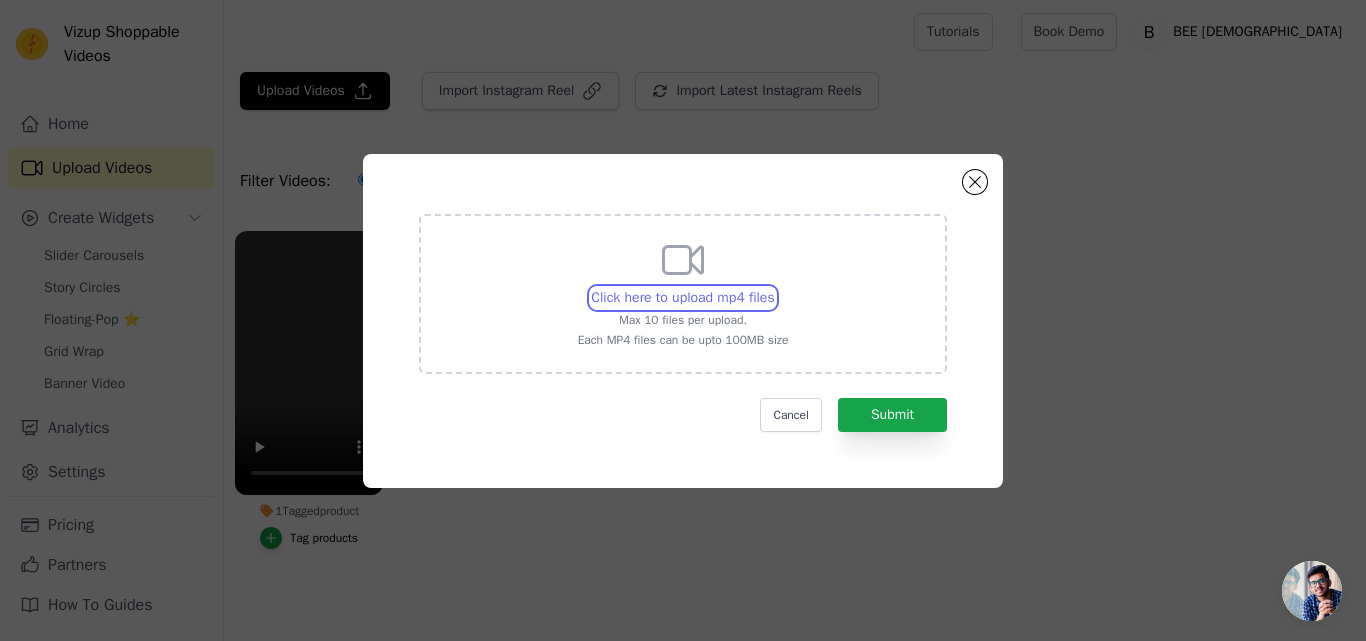 type on "C:\fakepath\1373.mp4" 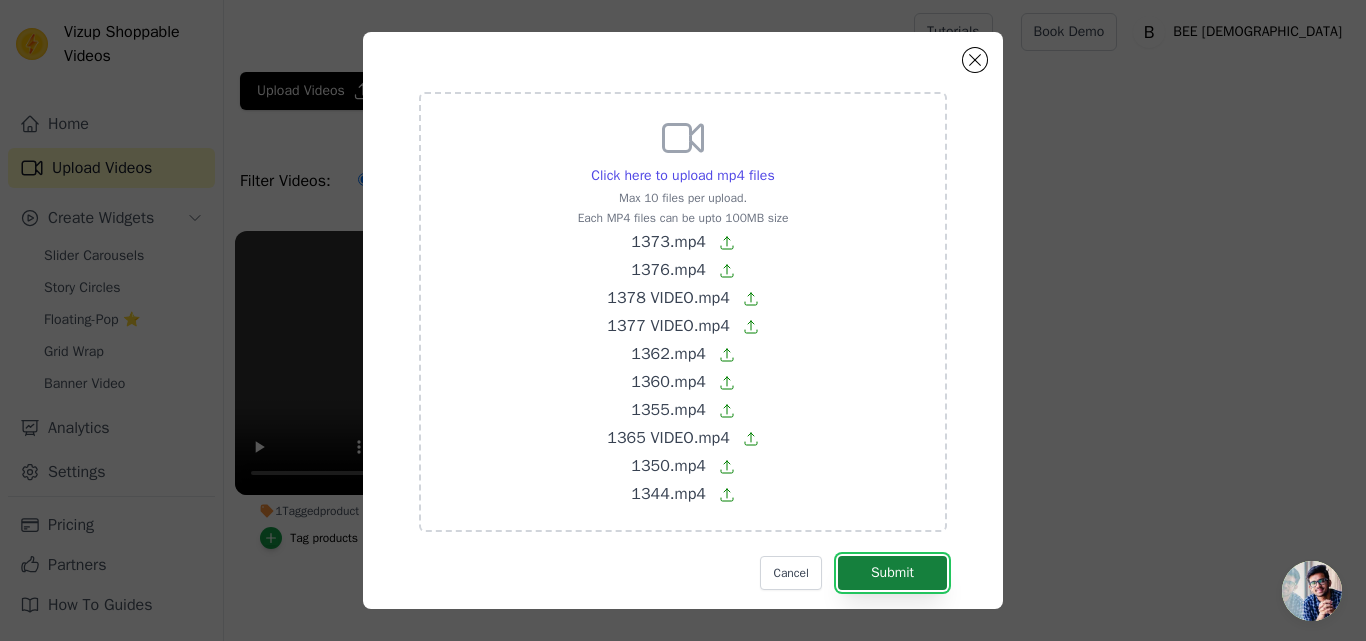 click on "Submit" at bounding box center (892, 573) 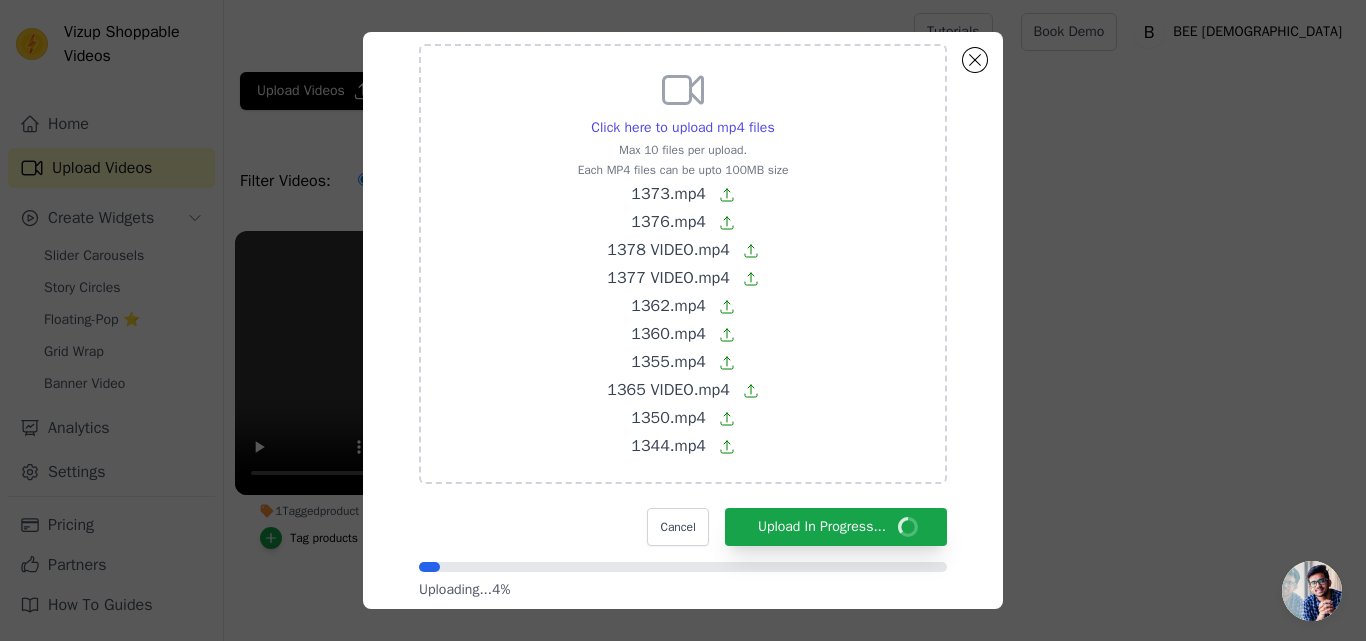 scroll, scrollTop: 95, scrollLeft: 0, axis: vertical 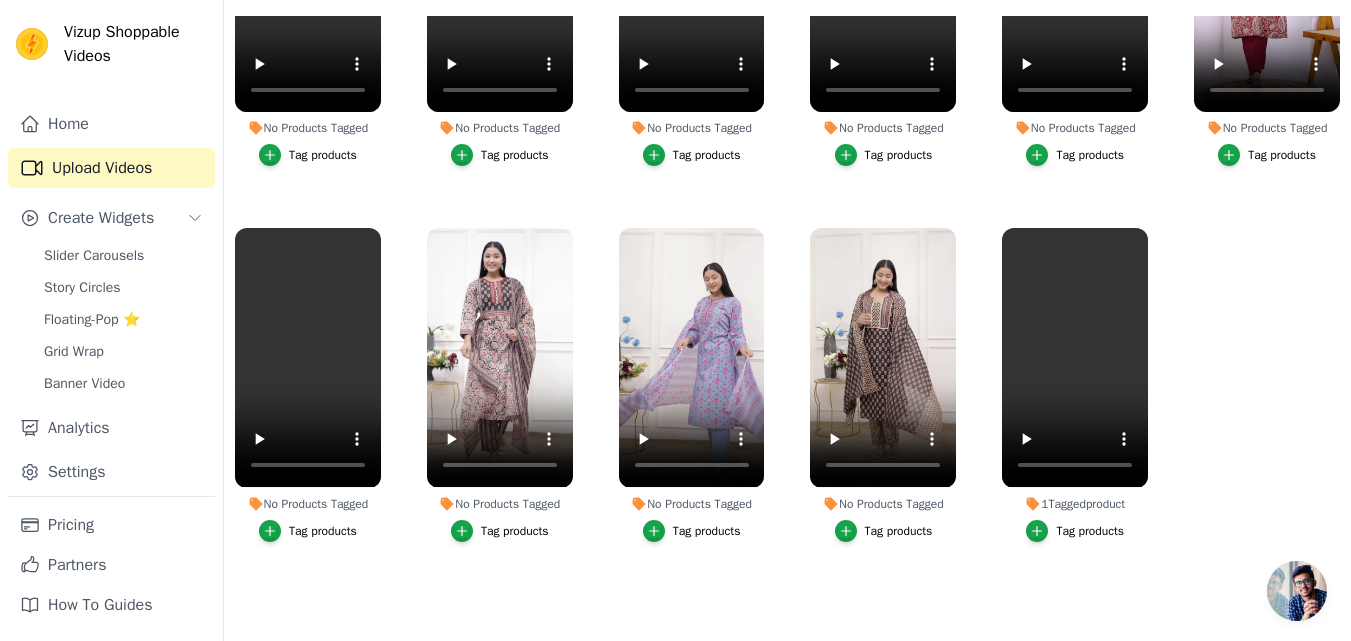 click on "Tag products" at bounding box center (899, 531) 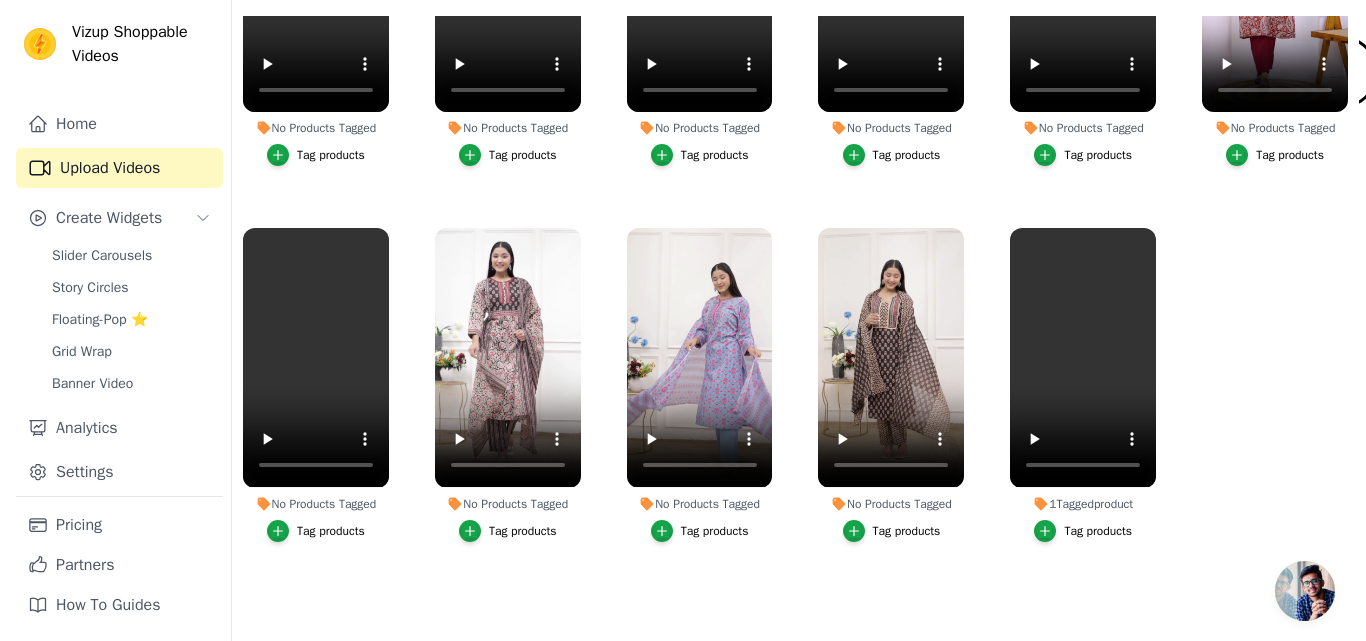 scroll, scrollTop: 0, scrollLeft: 0, axis: both 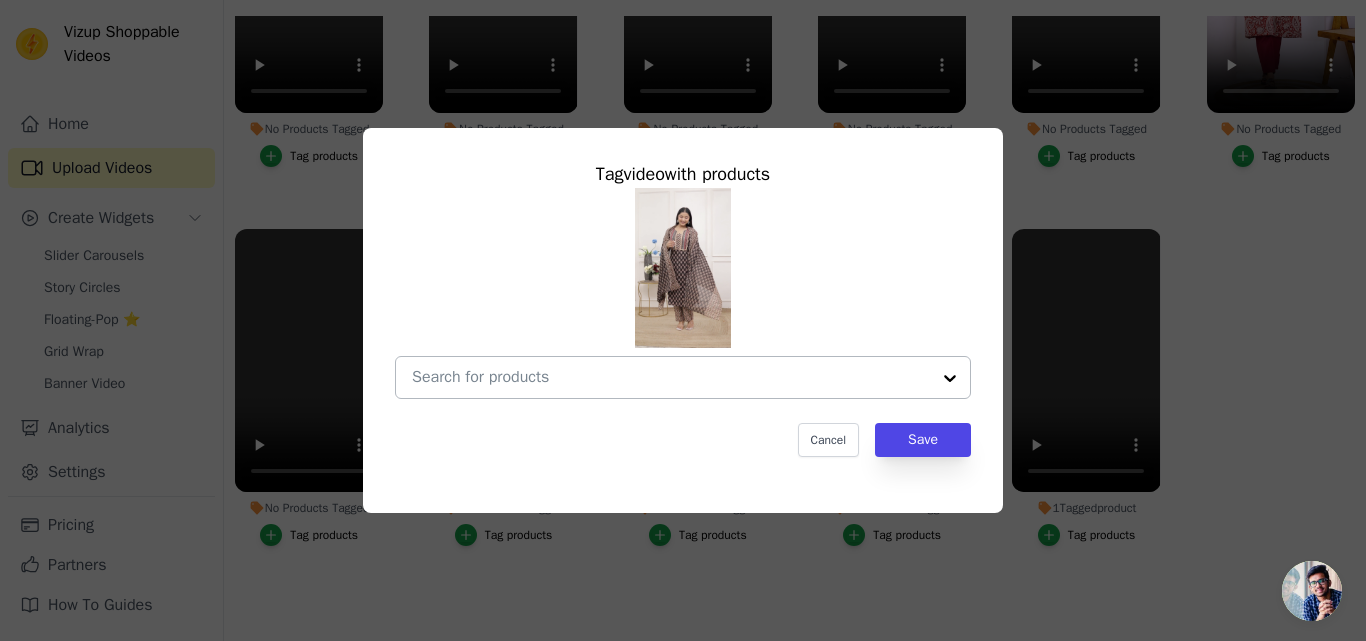 click on "No Products Tagged     Tag  video  with products                         Cancel   Save     Tag products" at bounding box center (671, 377) 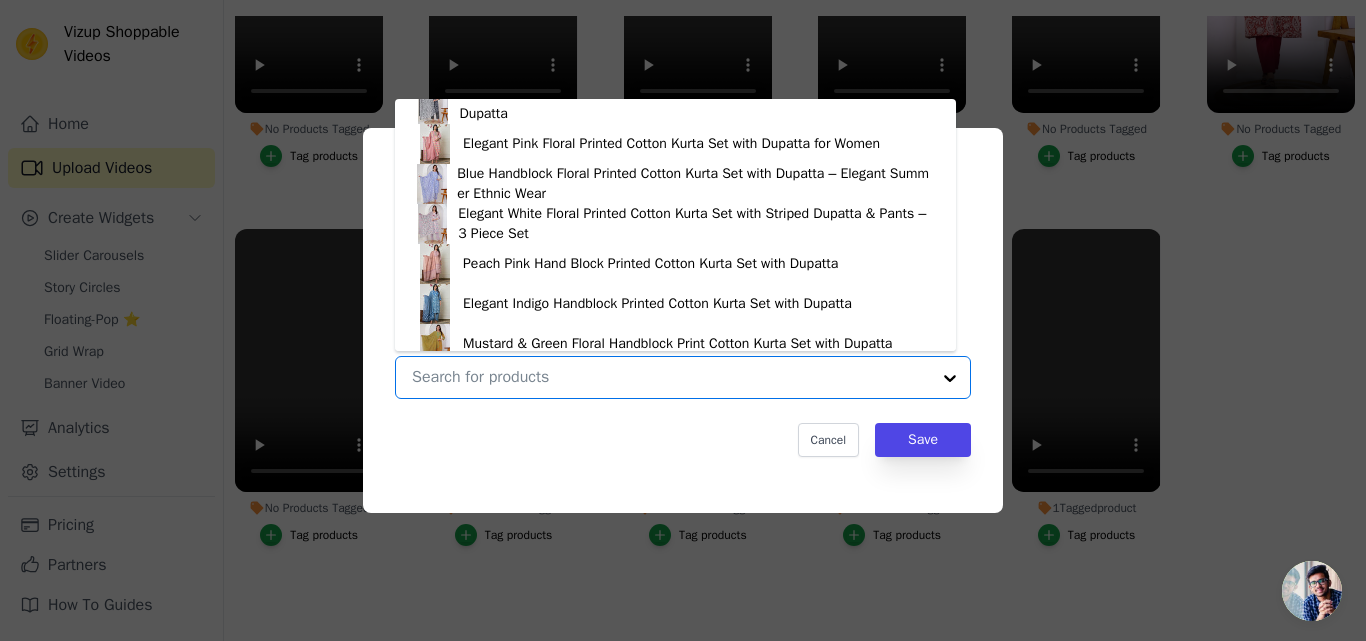 scroll, scrollTop: 628, scrollLeft: 0, axis: vertical 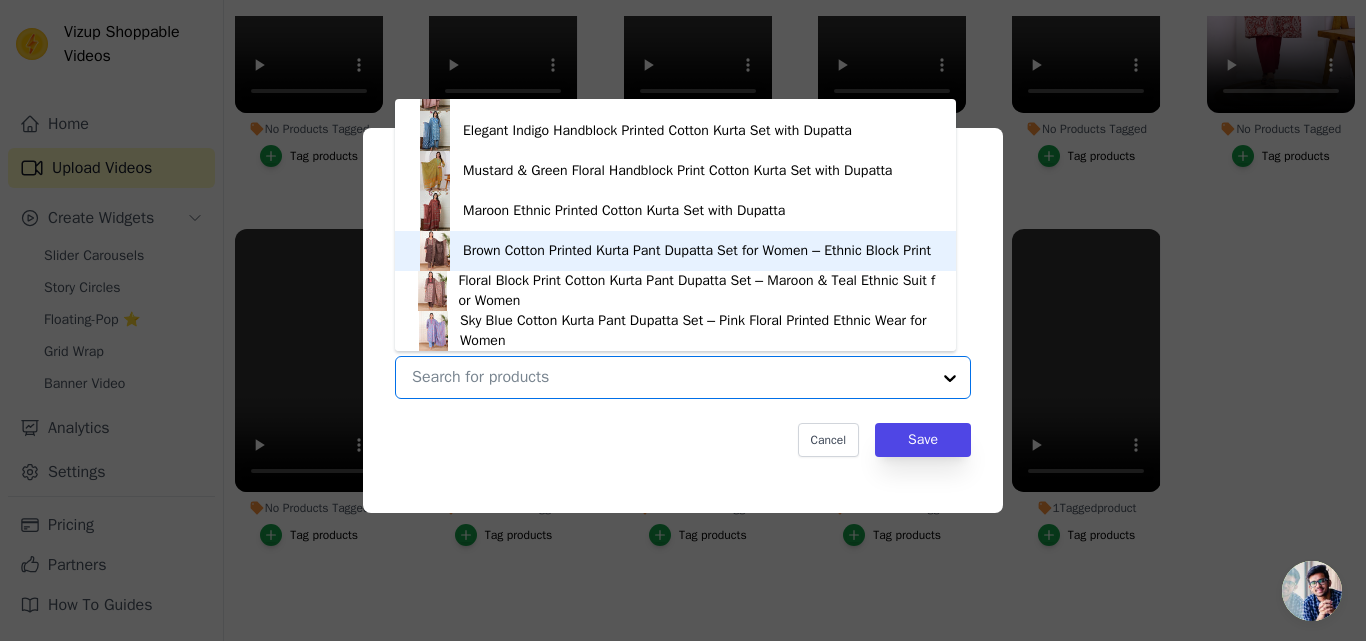 click on "Brown Cotton Printed Kurta Pant Dupatta Set for Women – Ethnic Block Print" at bounding box center [697, 251] 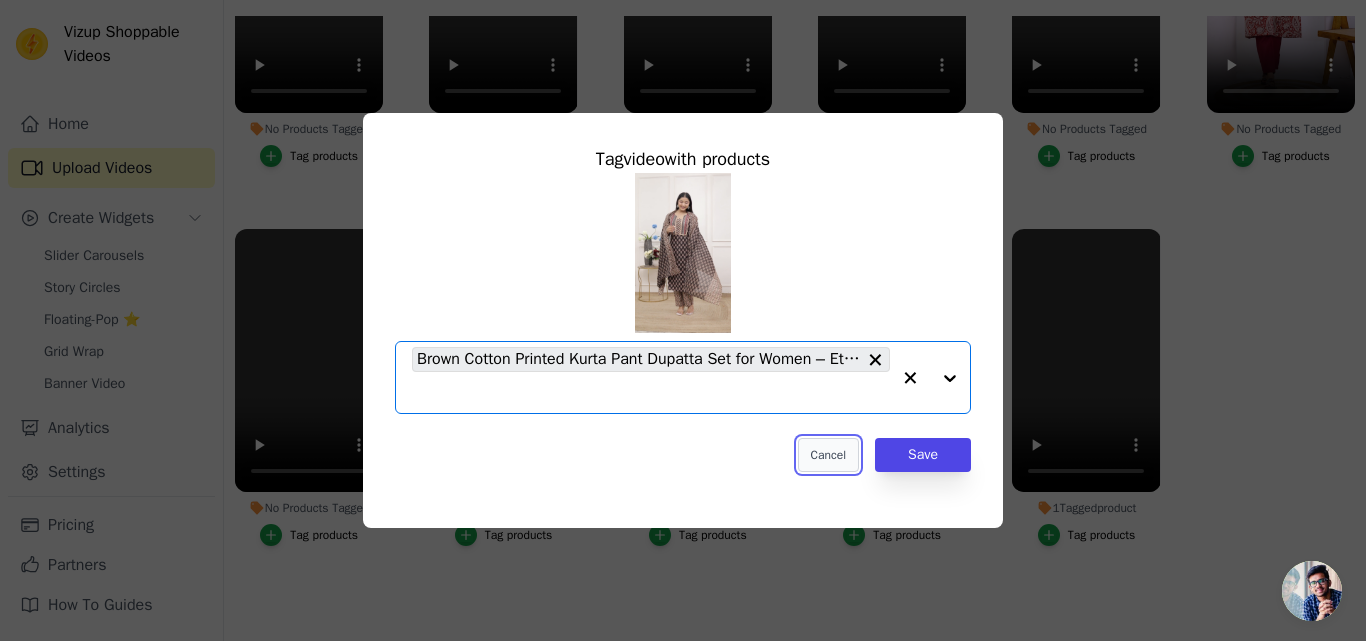 click on "Cancel" at bounding box center [828, 455] 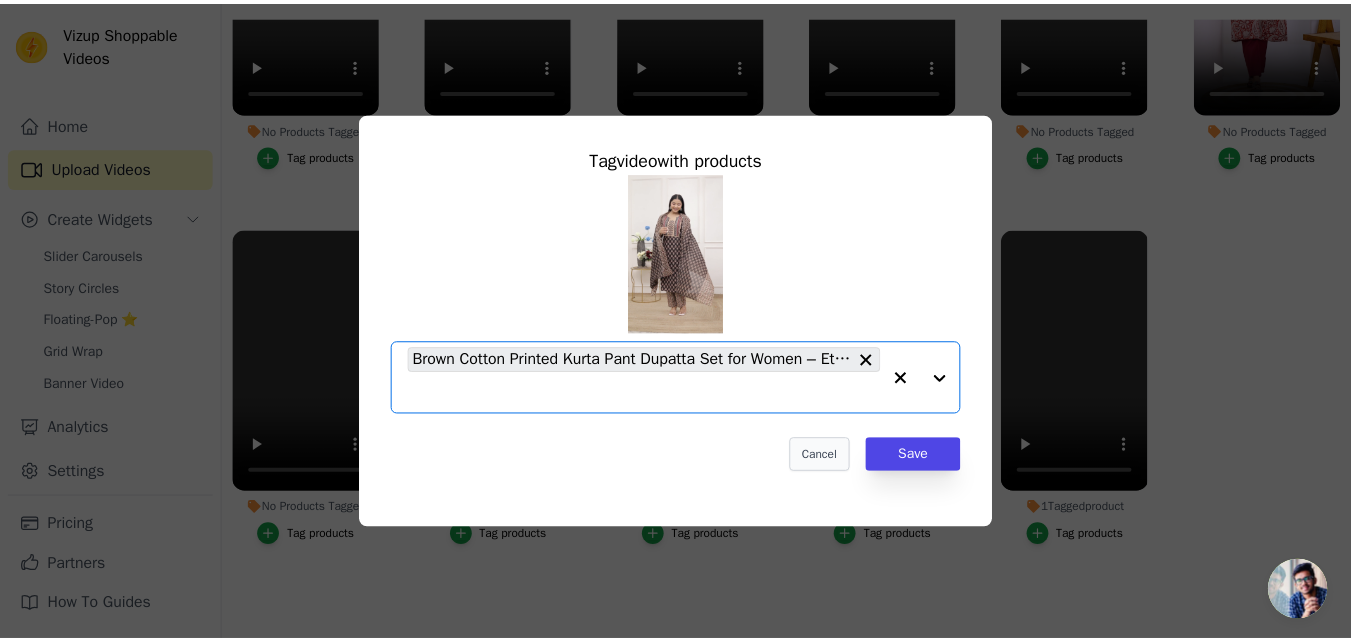 scroll, scrollTop: 204, scrollLeft: 0, axis: vertical 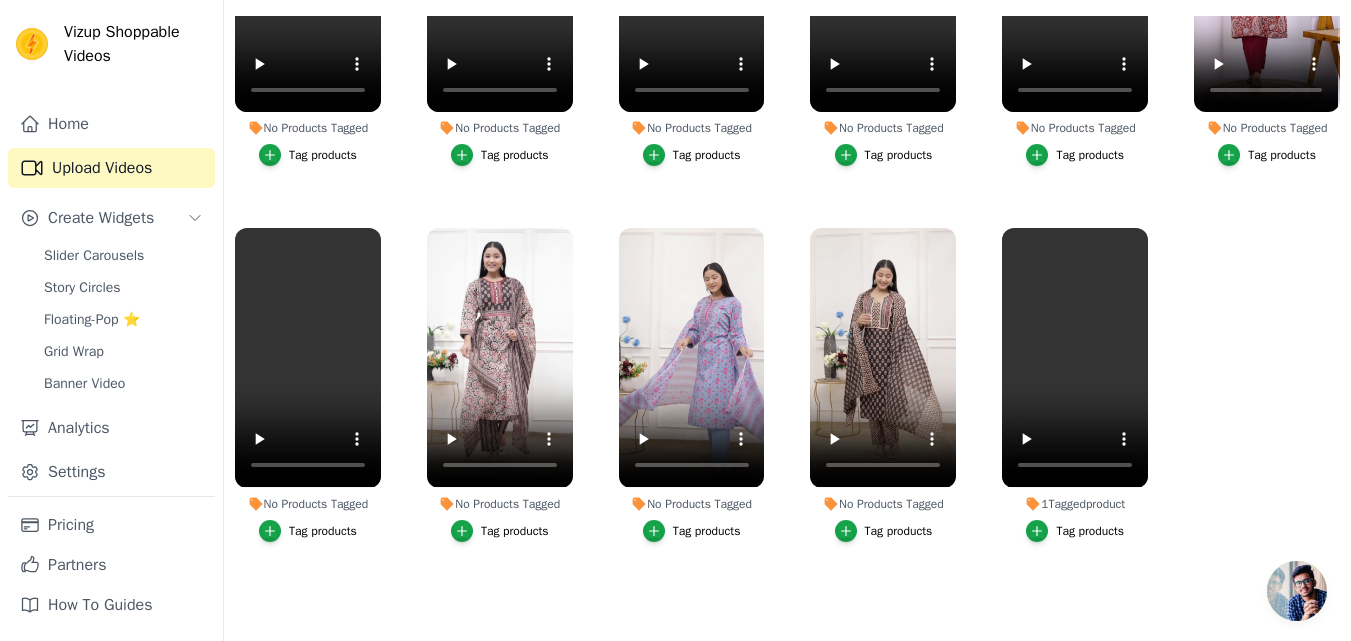 click on "Tag products" at bounding box center [899, 531] 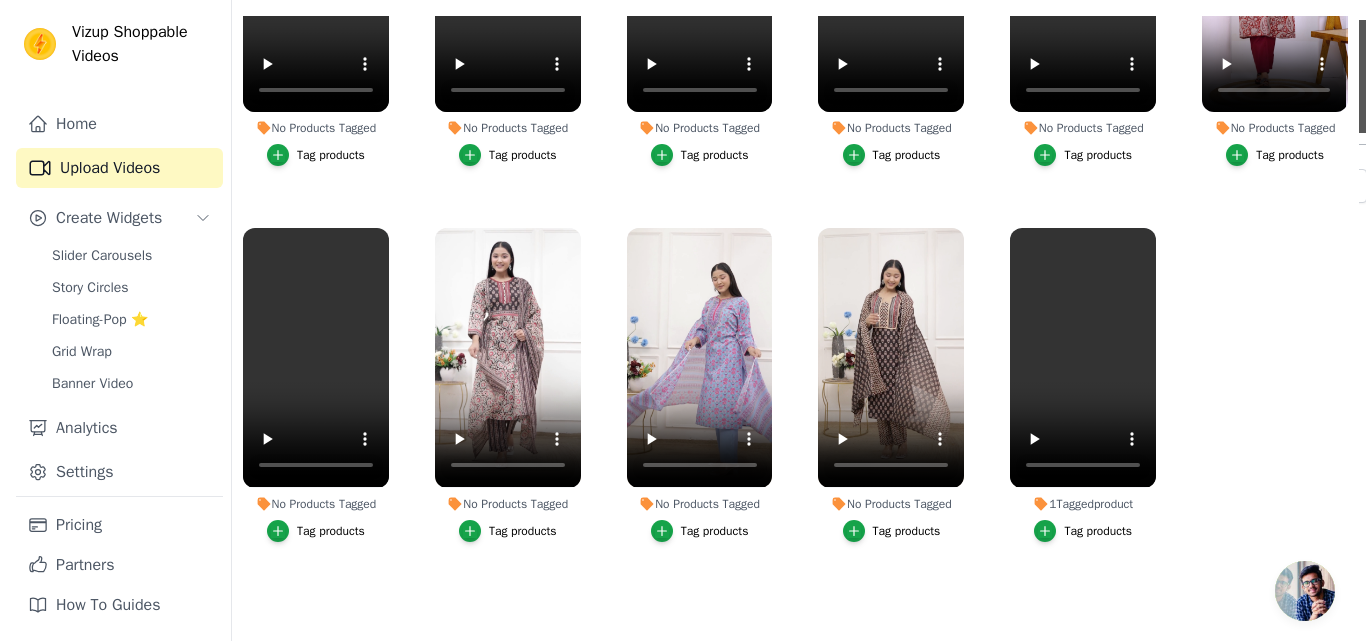scroll, scrollTop: 0, scrollLeft: 0, axis: both 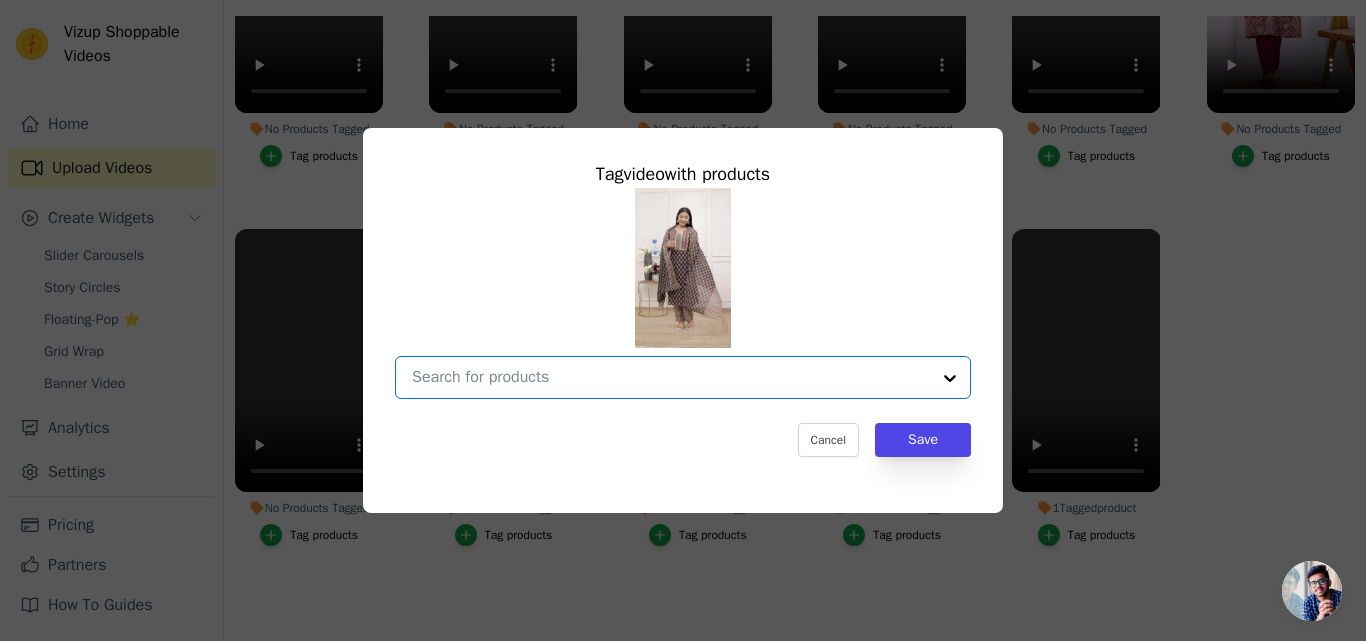 click on "No Products Tagged     Tag  video  with products       Option undefined, selected.   Select is focused, type to refine list, press down to open the menu.                   Cancel   Save     Tag products" at bounding box center [671, 377] 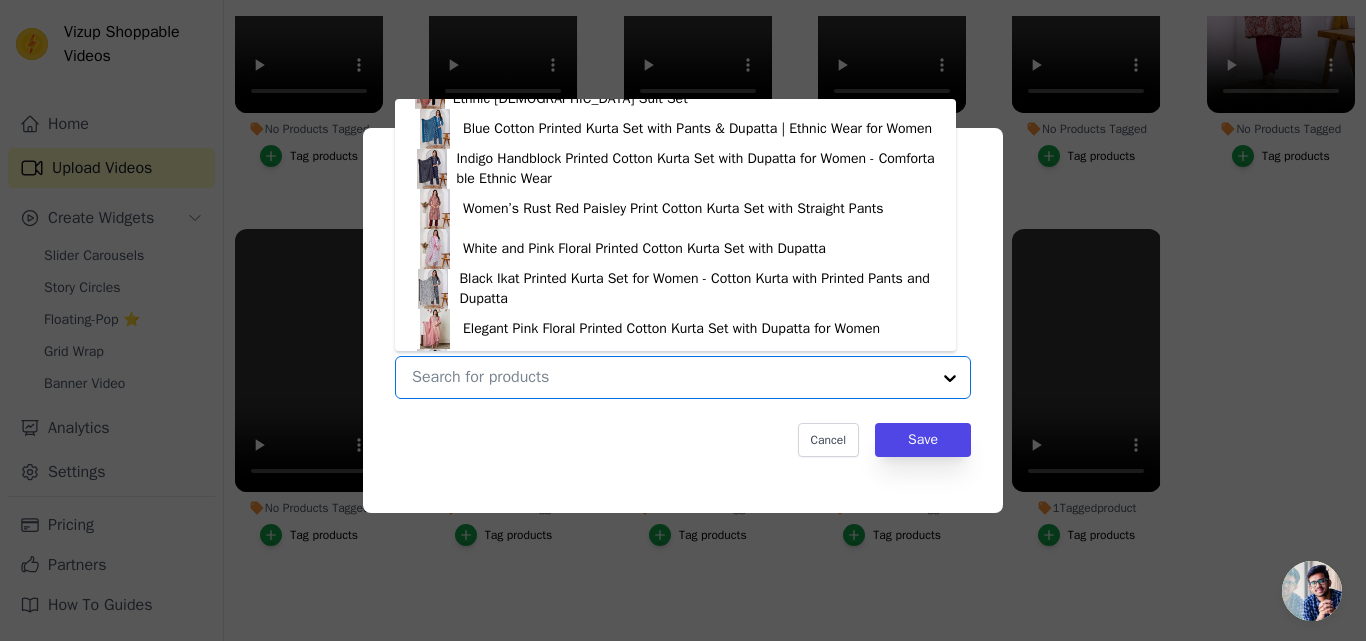 scroll, scrollTop: 628, scrollLeft: 0, axis: vertical 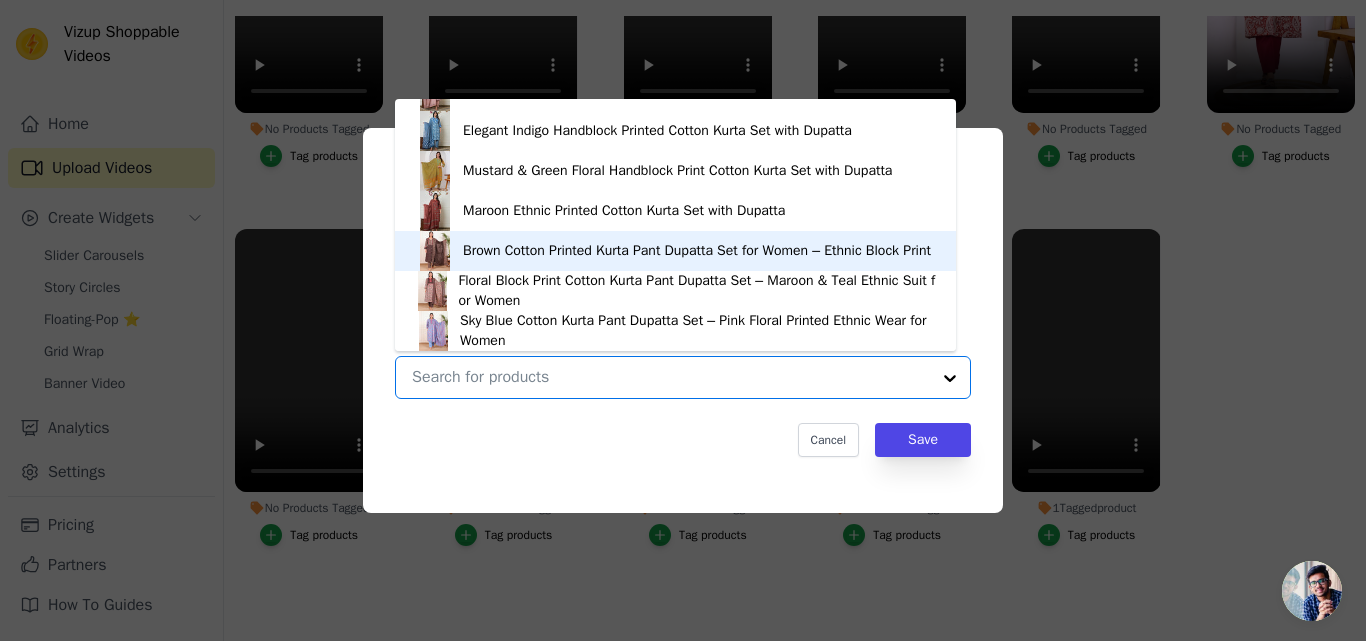 click on "Brown Cotton Printed Kurta Pant Dupatta Set for Women – Ethnic Block Print" at bounding box center [697, 251] 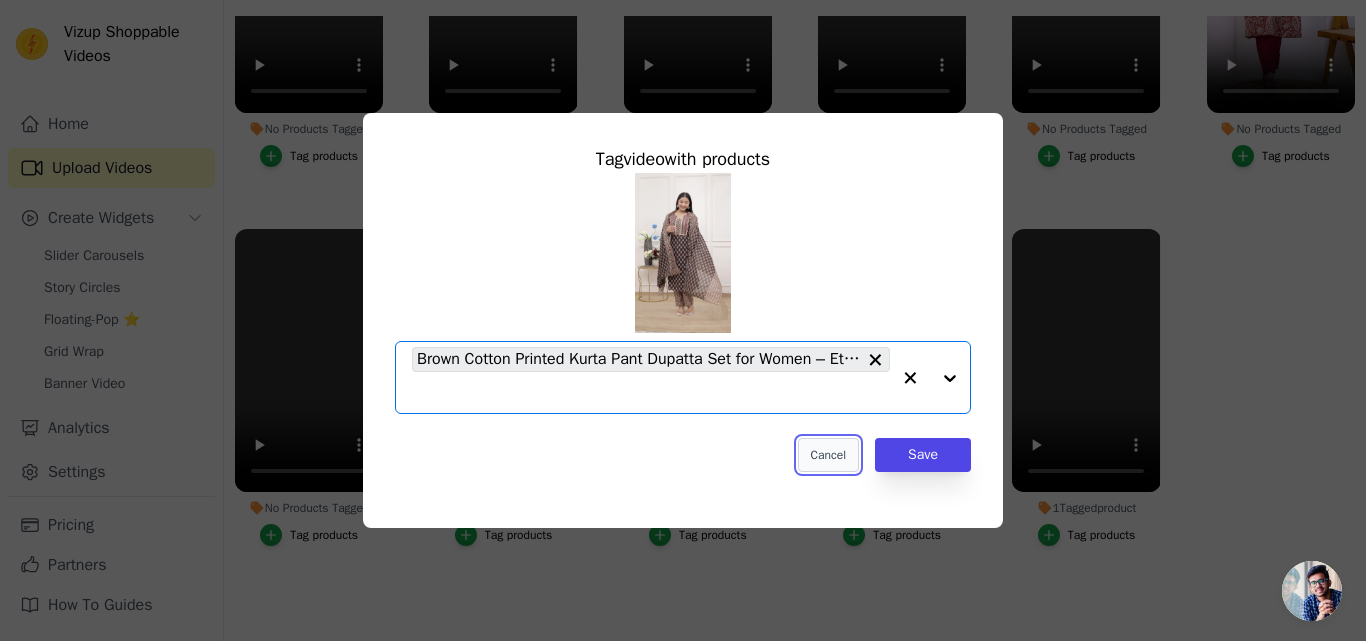 click on "Cancel" at bounding box center (828, 455) 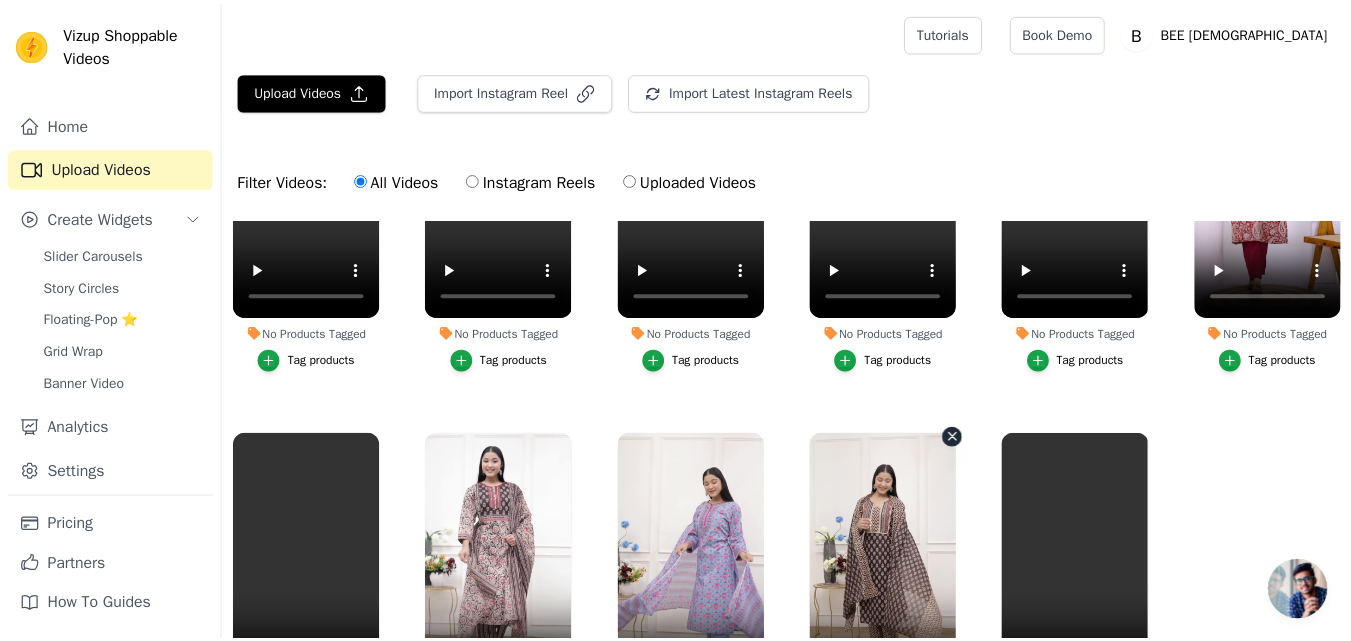 scroll, scrollTop: 204, scrollLeft: 0, axis: vertical 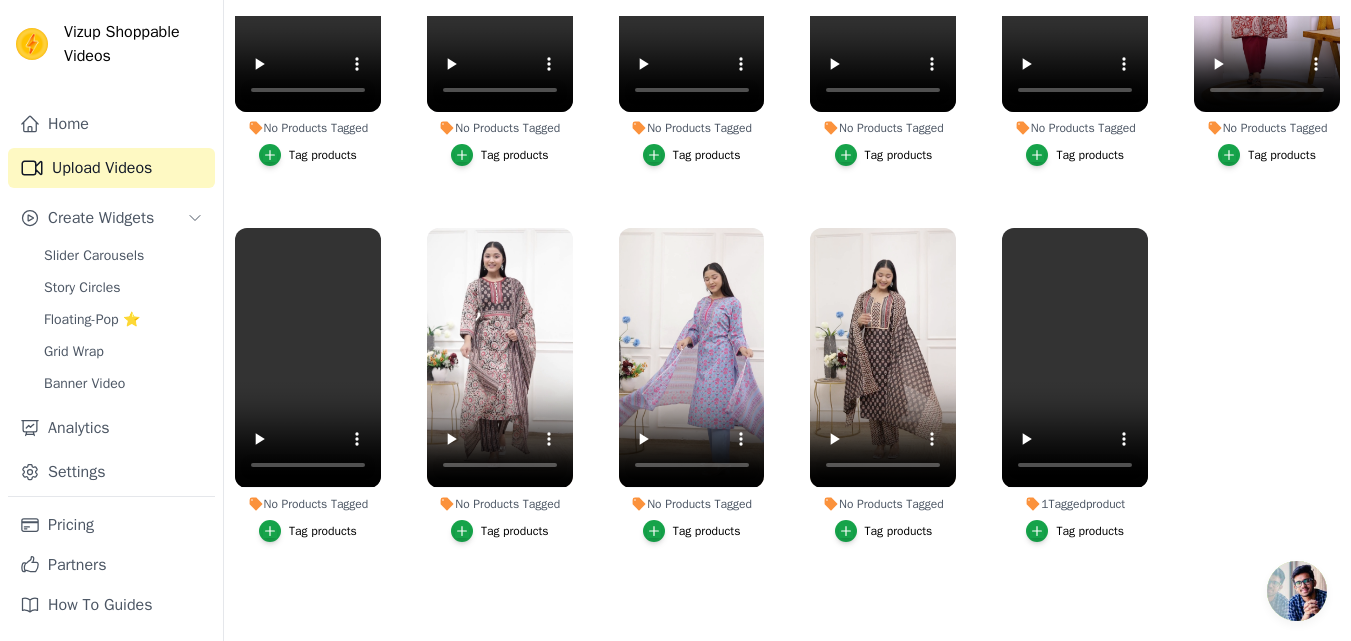 click on "Tag products" at bounding box center (884, 531) 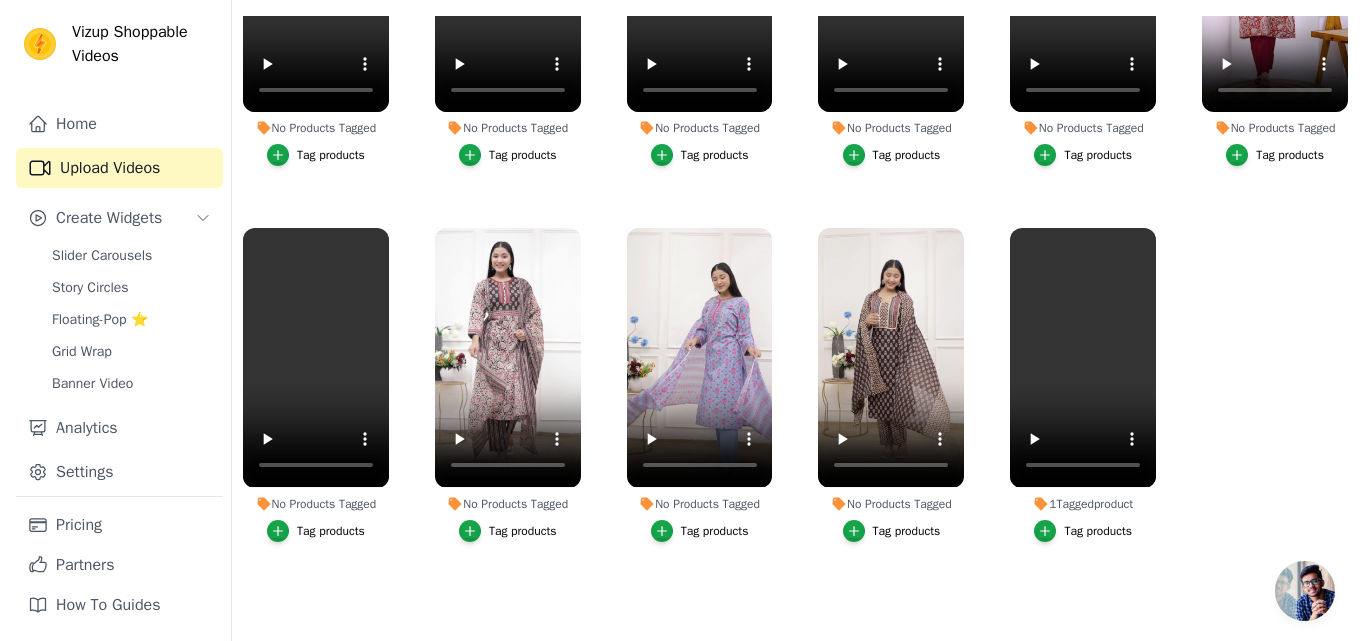 scroll, scrollTop: 0, scrollLeft: 0, axis: both 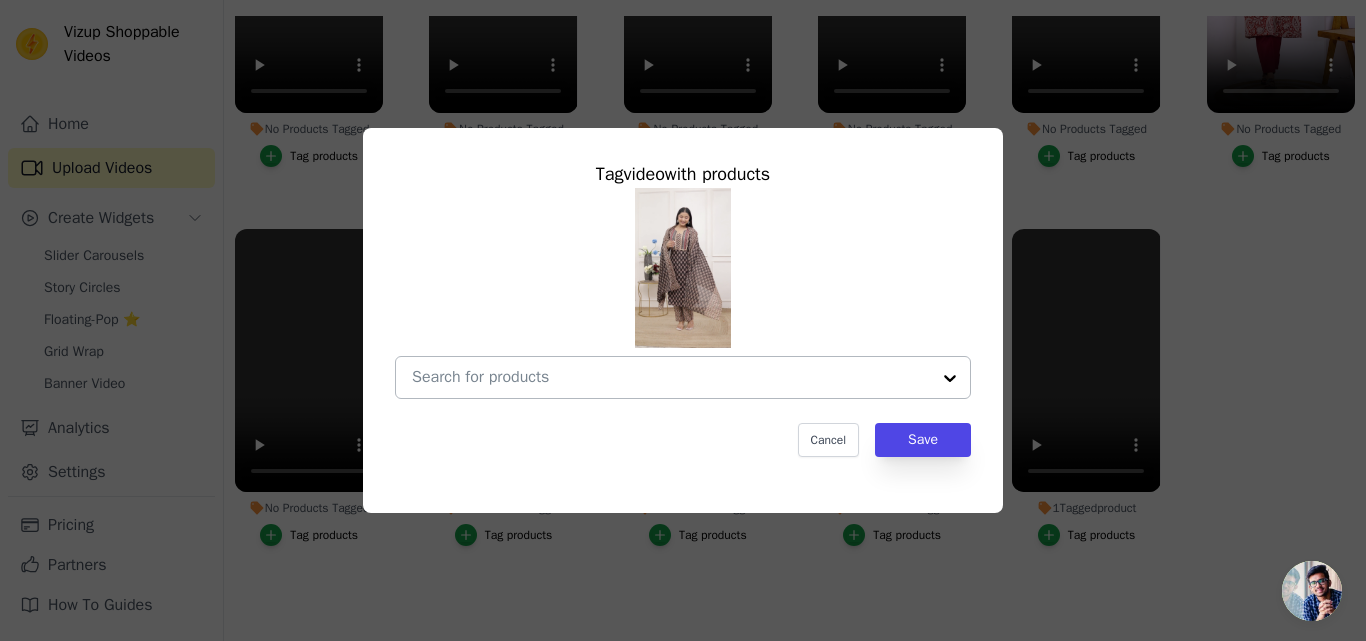 click on "No Products Tagged     Tag  video  with products                         Cancel   Save     Tag products" at bounding box center [671, 377] 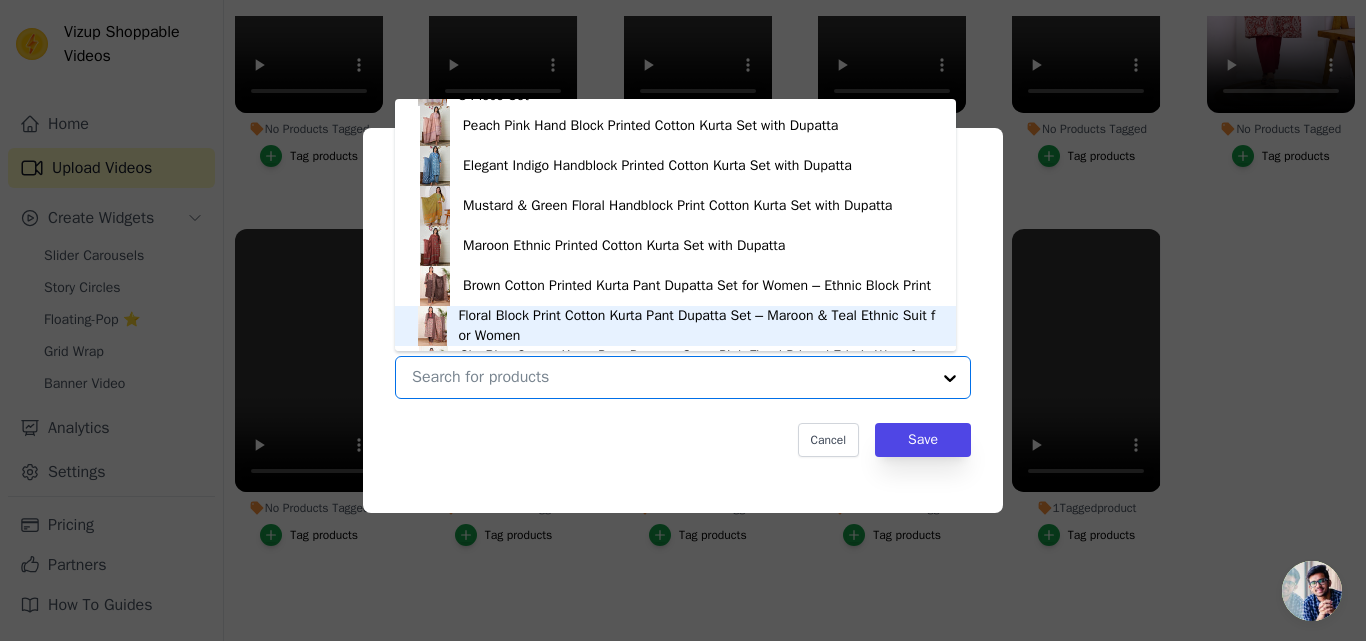 scroll, scrollTop: 628, scrollLeft: 0, axis: vertical 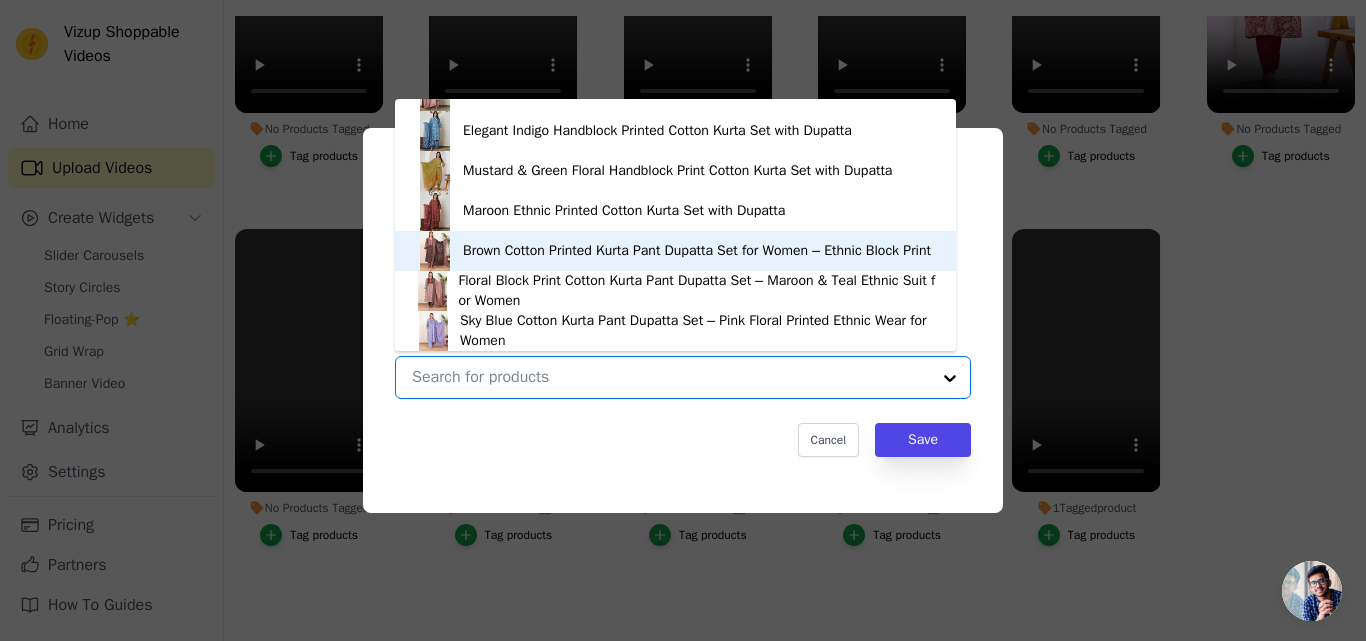 click on "Brown Cotton Printed Kurta Pant Dupatta Set for Women – Ethnic Block Print" at bounding box center [697, 251] 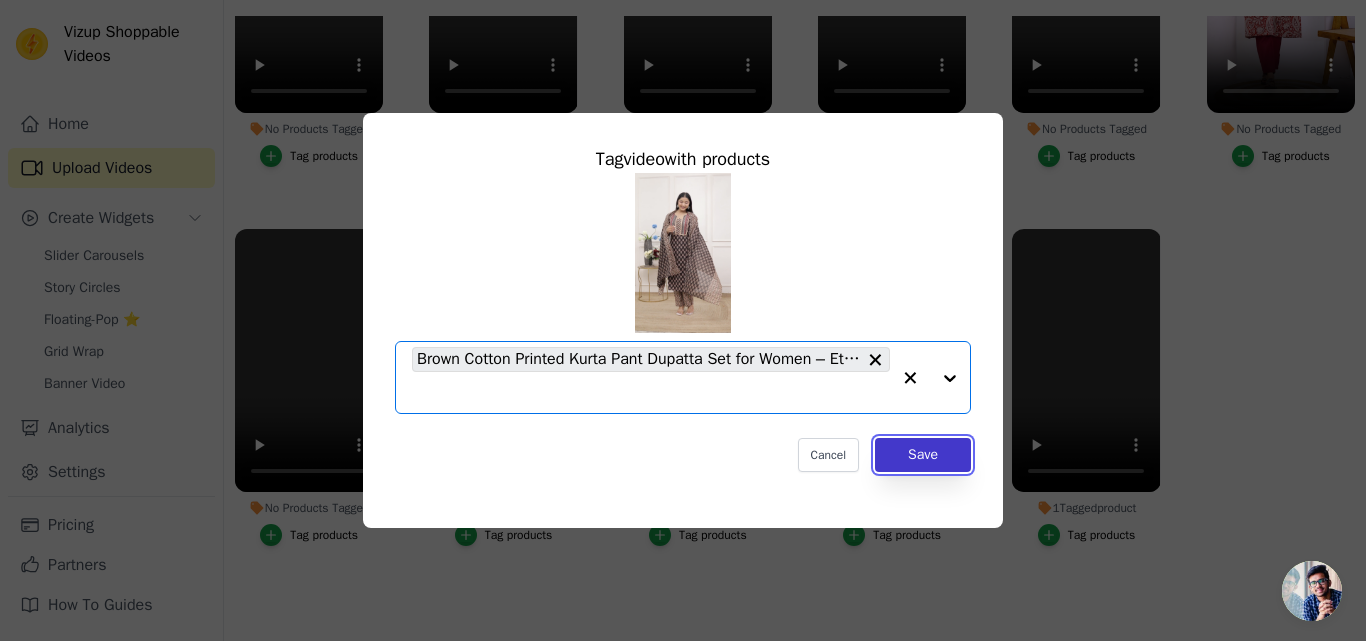 click on "Save" at bounding box center [923, 455] 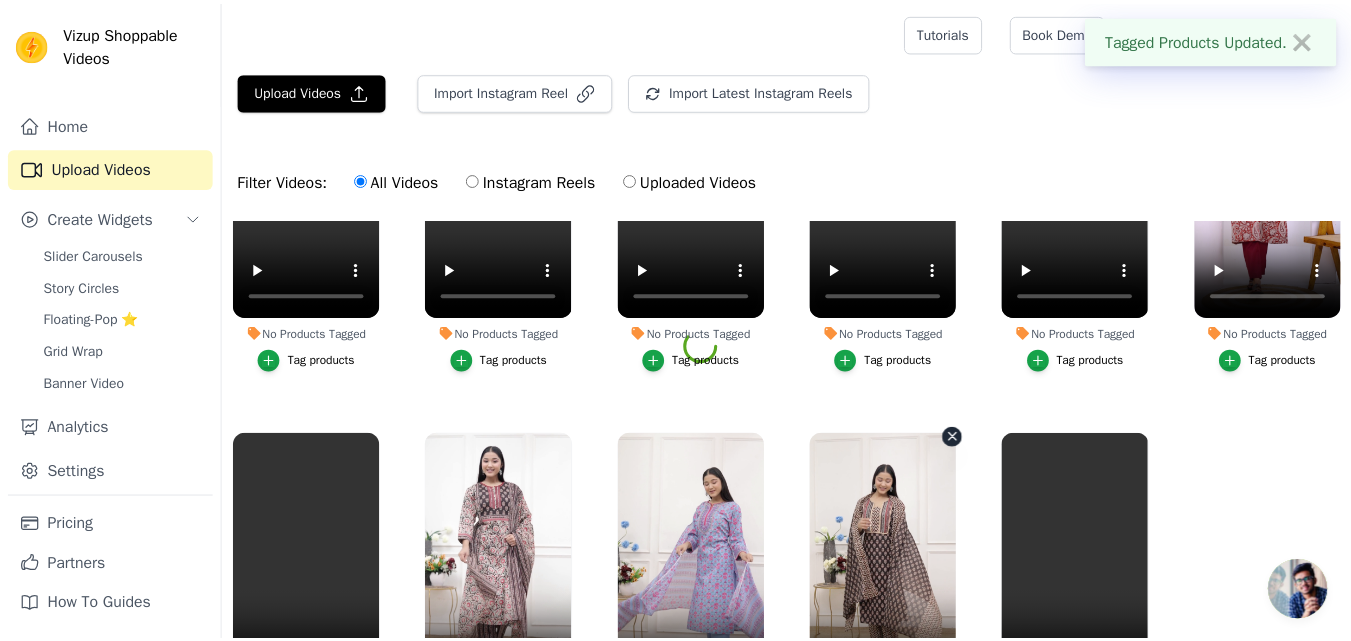 scroll, scrollTop: 204, scrollLeft: 0, axis: vertical 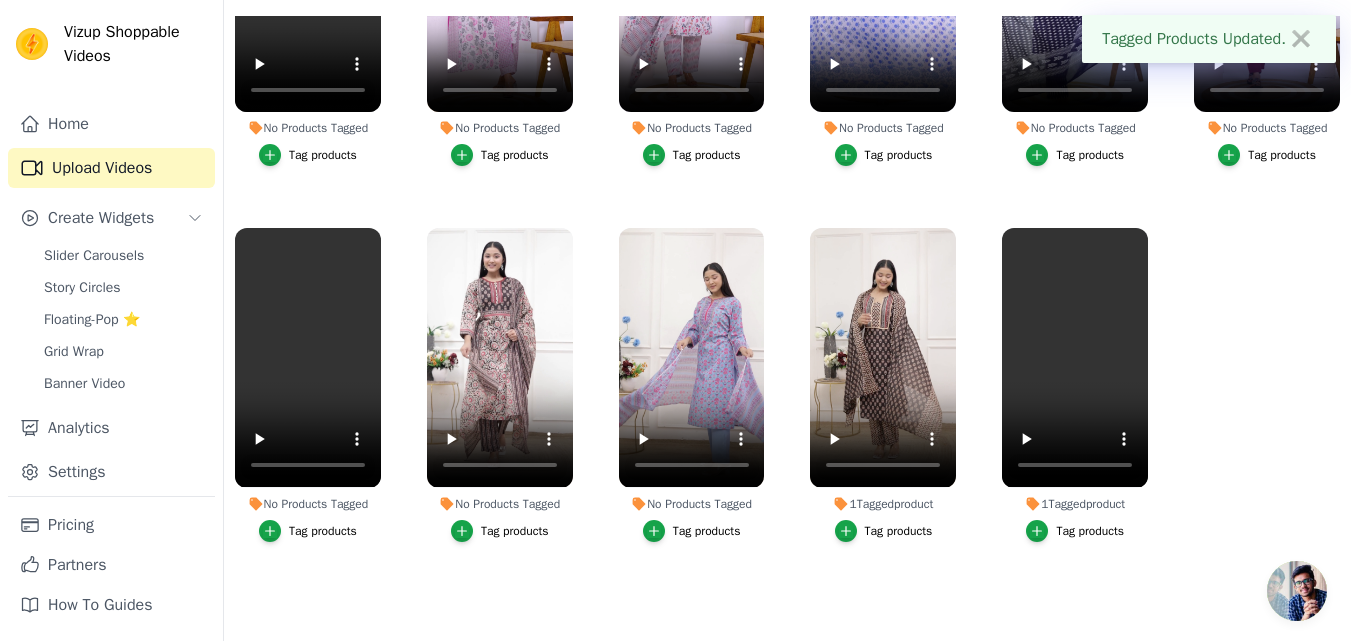 click on "Tag products" at bounding box center [707, 531] 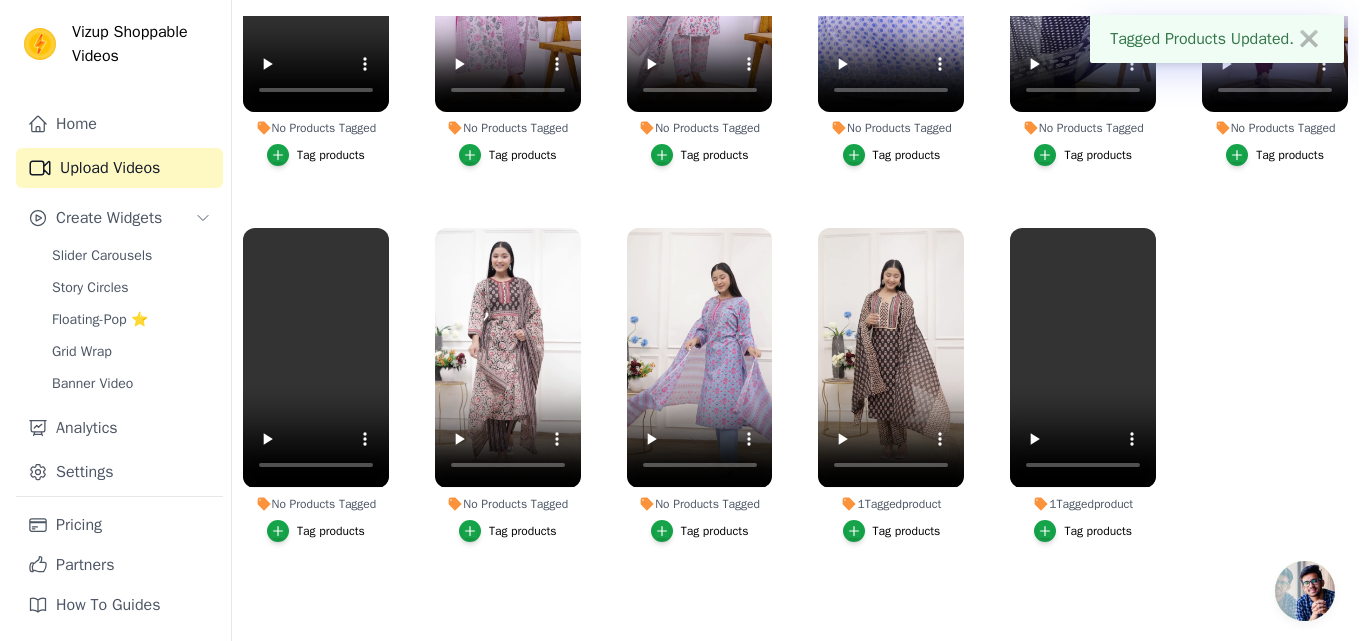 scroll, scrollTop: 0, scrollLeft: 0, axis: both 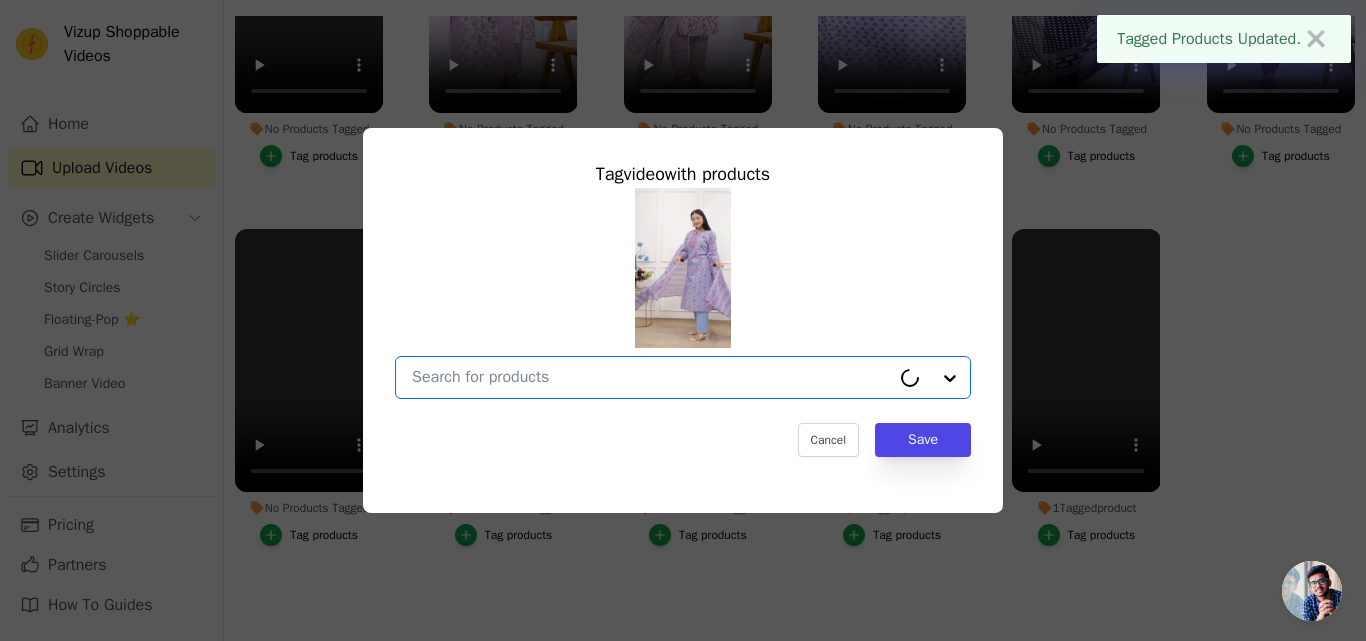 click on "No Products Tagged     Tag  video  with products       Option undefined, selected.   Select is focused, type to refine list, press down to open the menu.                   Cancel   Save     Tag products" at bounding box center (651, 377) 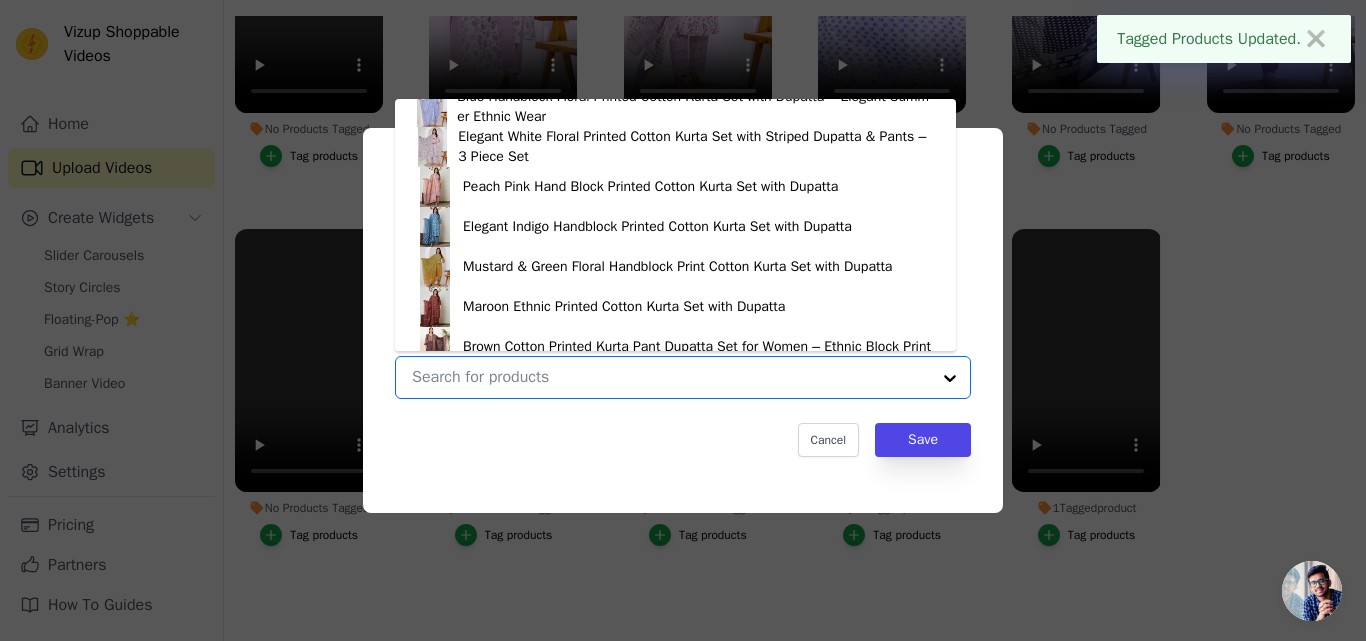 scroll, scrollTop: 628, scrollLeft: 0, axis: vertical 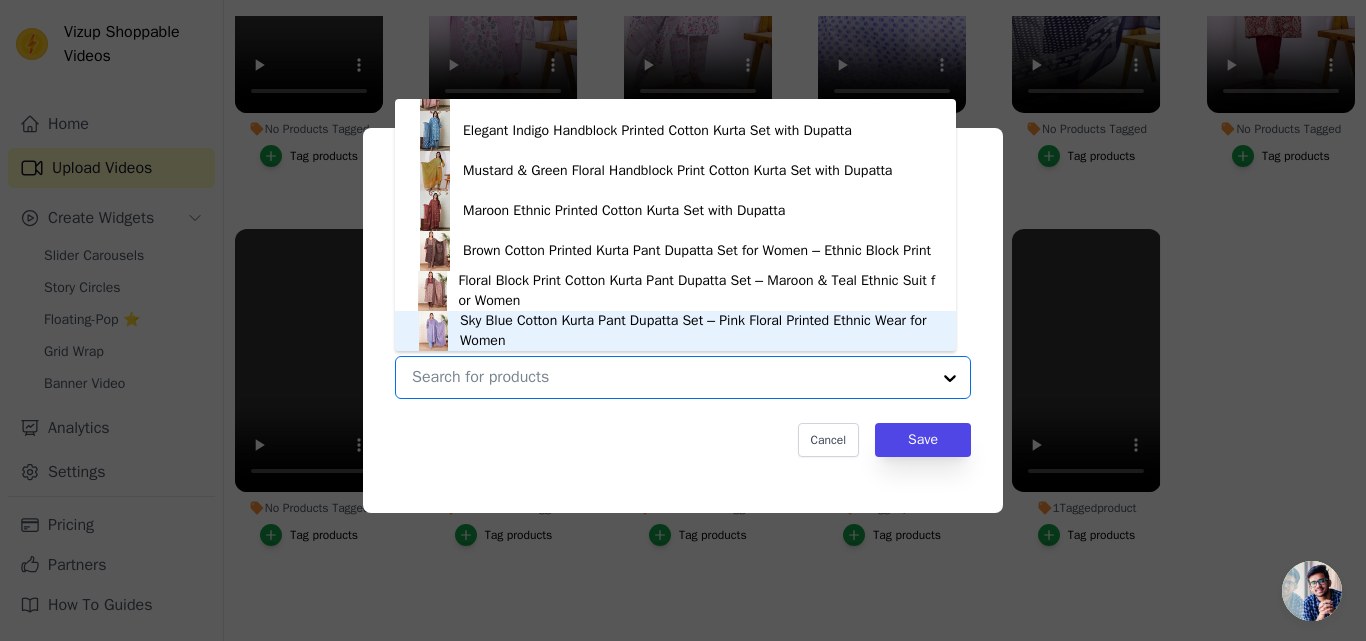 click on "Sky Blue Cotton Kurta Pant Dupatta Set – Pink Floral Printed Ethnic Wear for Women" at bounding box center (698, 331) 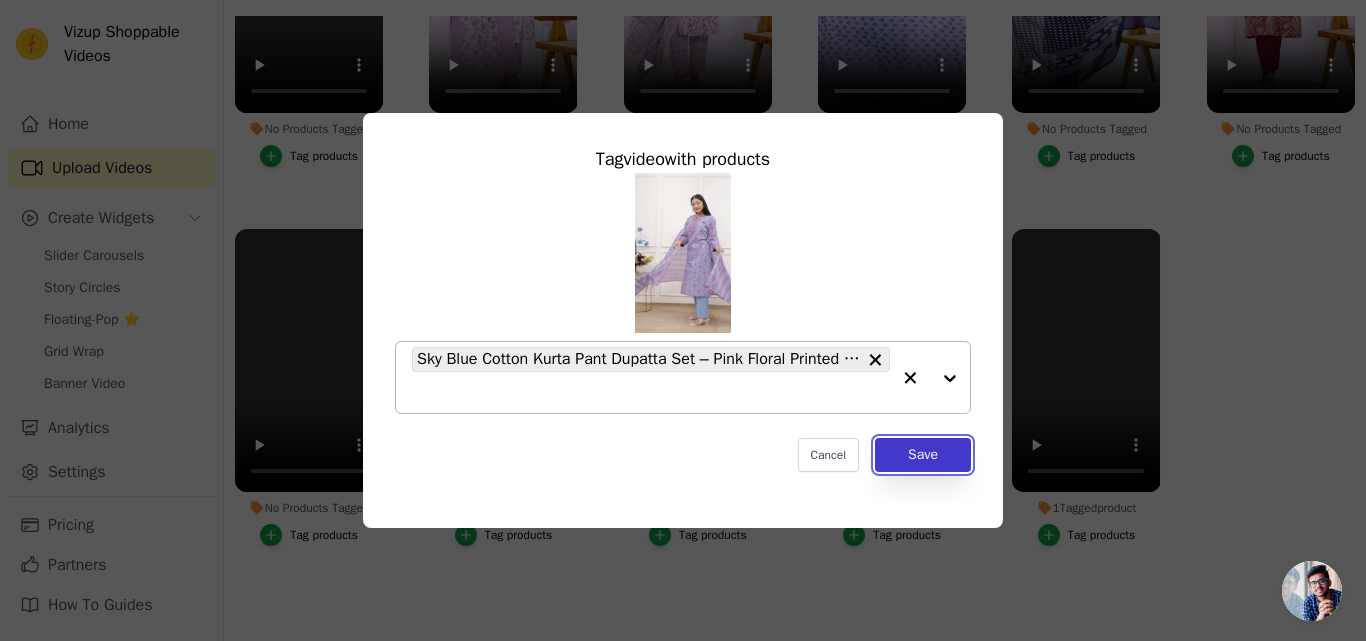 click on "Save" at bounding box center (923, 455) 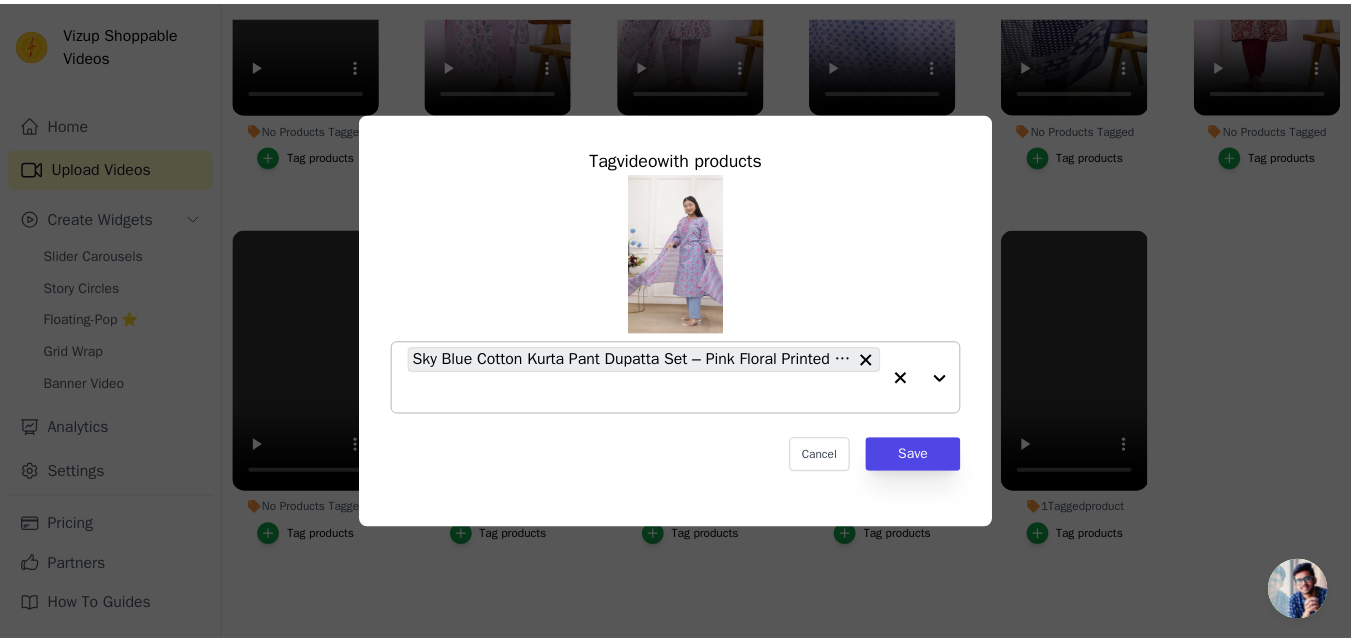 scroll, scrollTop: 204, scrollLeft: 0, axis: vertical 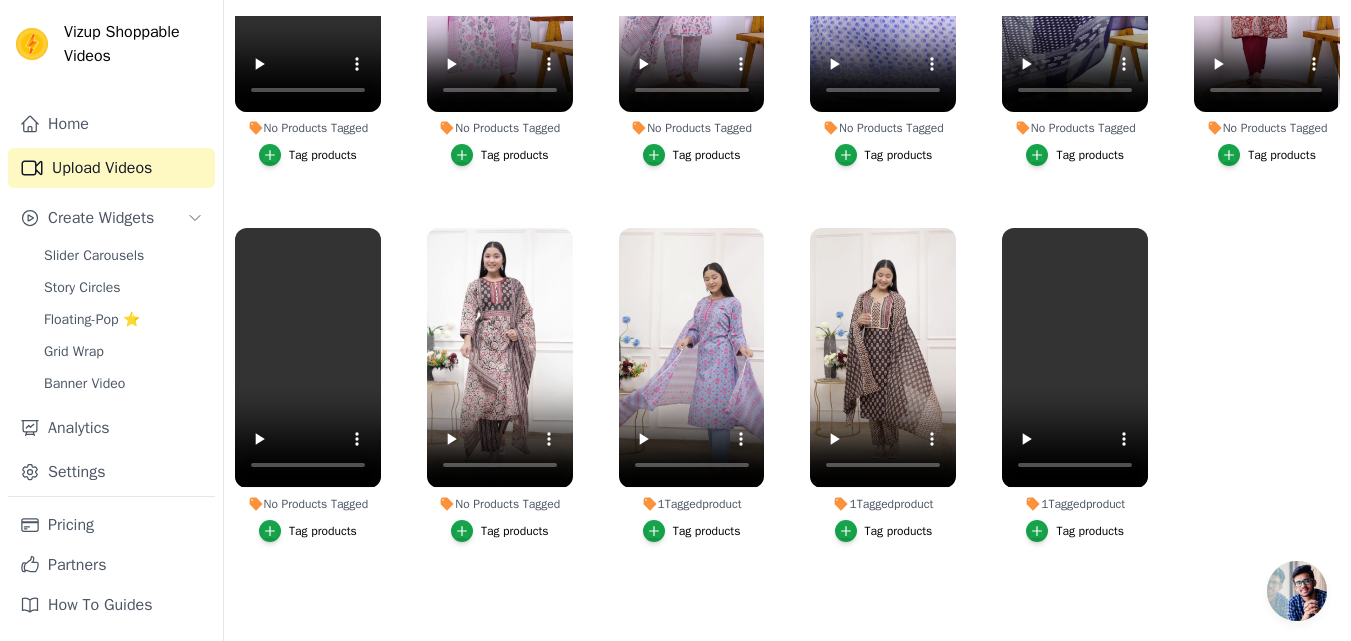 click on "Tag products" at bounding box center (515, 531) 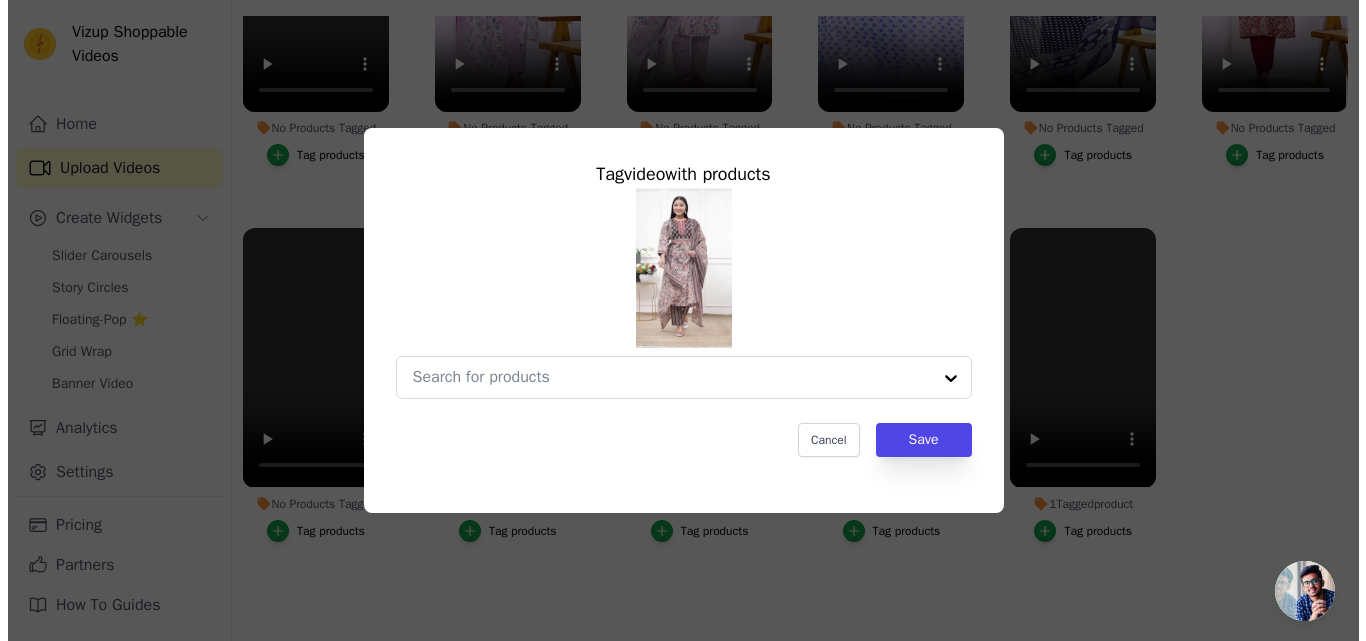 scroll, scrollTop: 0, scrollLeft: 0, axis: both 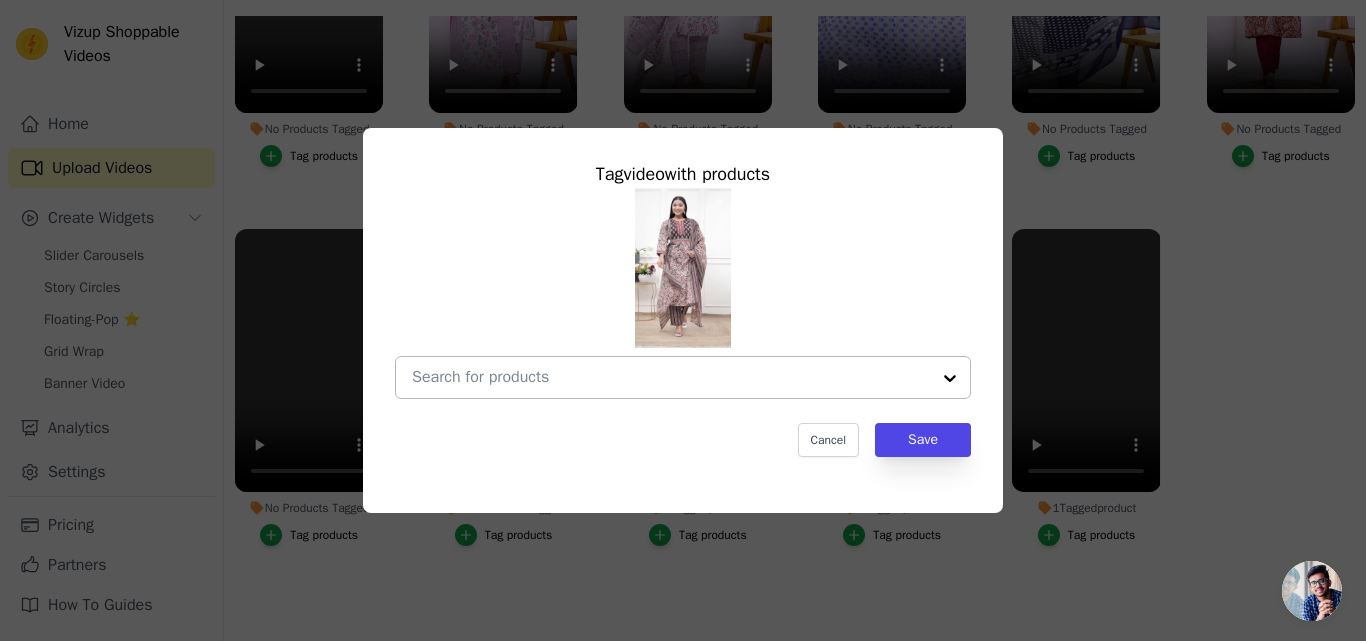 click on "No Products Tagged     Tag  video  with products                         Cancel   Save     Tag products" at bounding box center (671, 377) 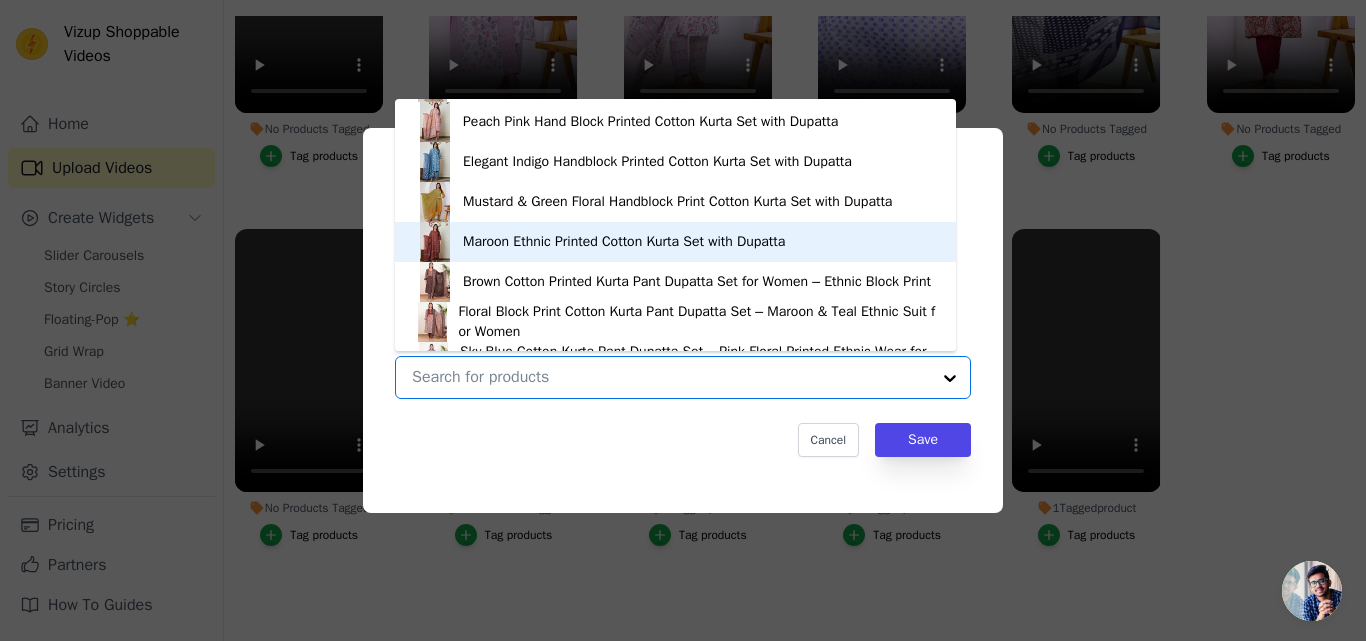 scroll, scrollTop: 628, scrollLeft: 0, axis: vertical 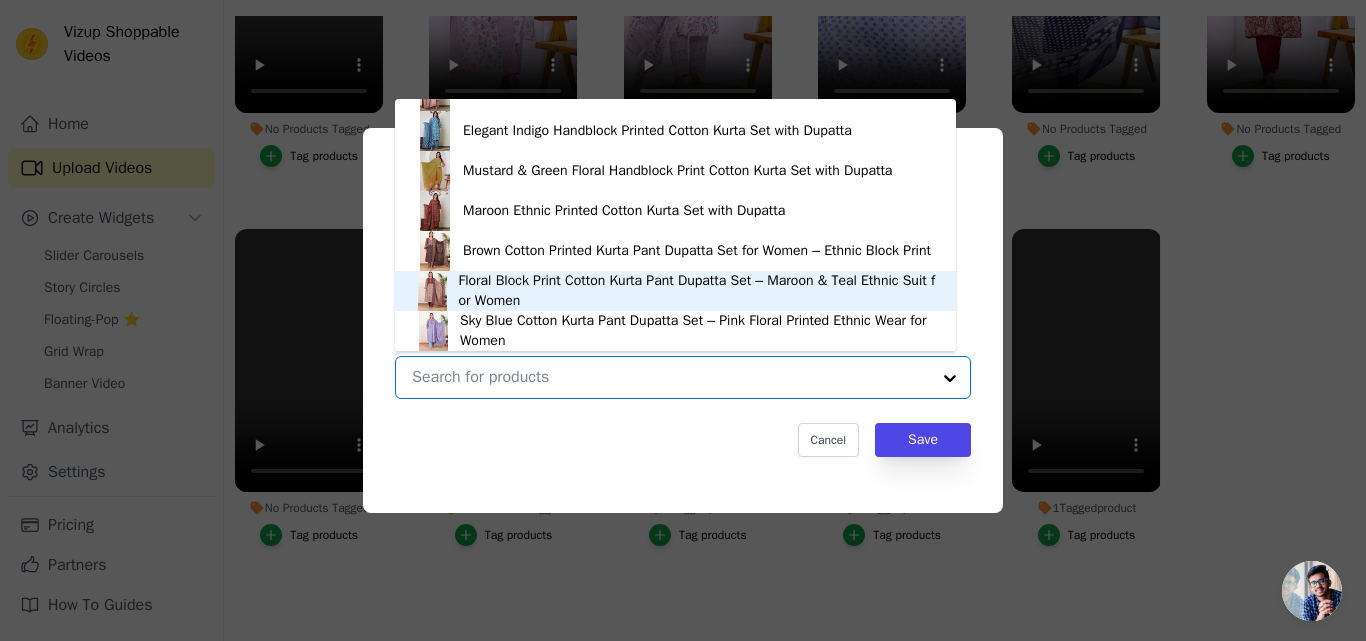 click on "Floral Block Print Cotton Kurta Pant Dupatta Set – Maroon & Teal Ethnic Suit for Women" at bounding box center [697, 291] 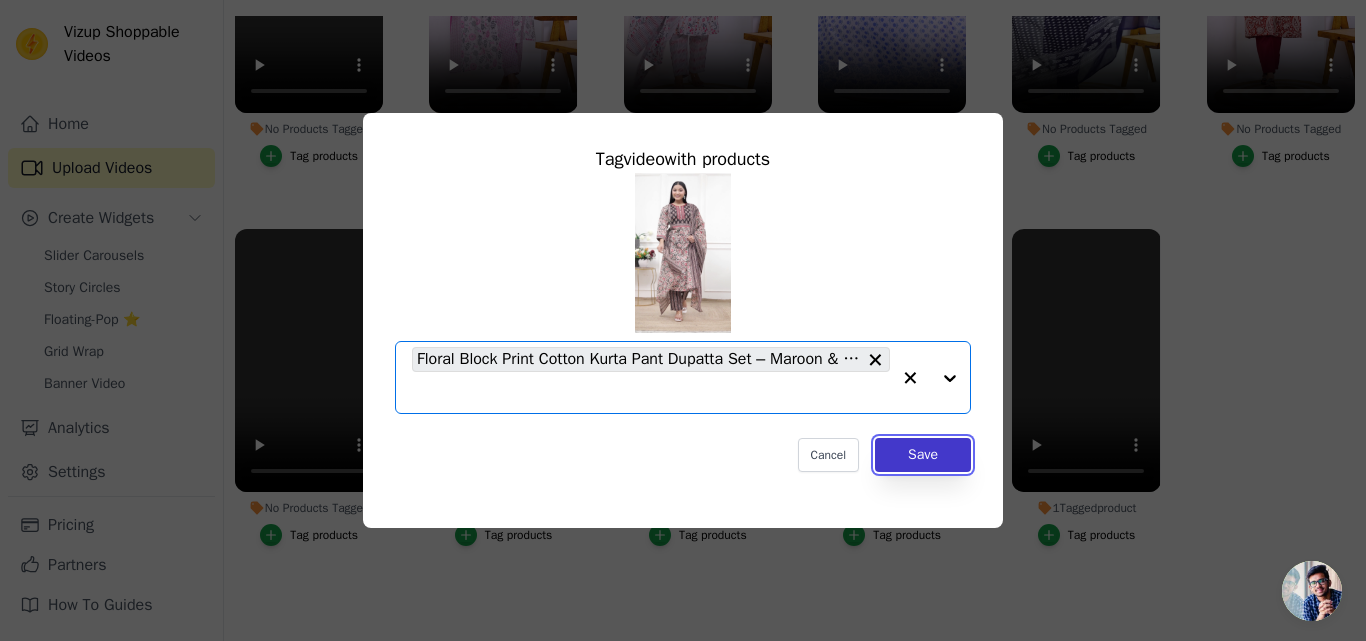 click on "Save" at bounding box center [923, 455] 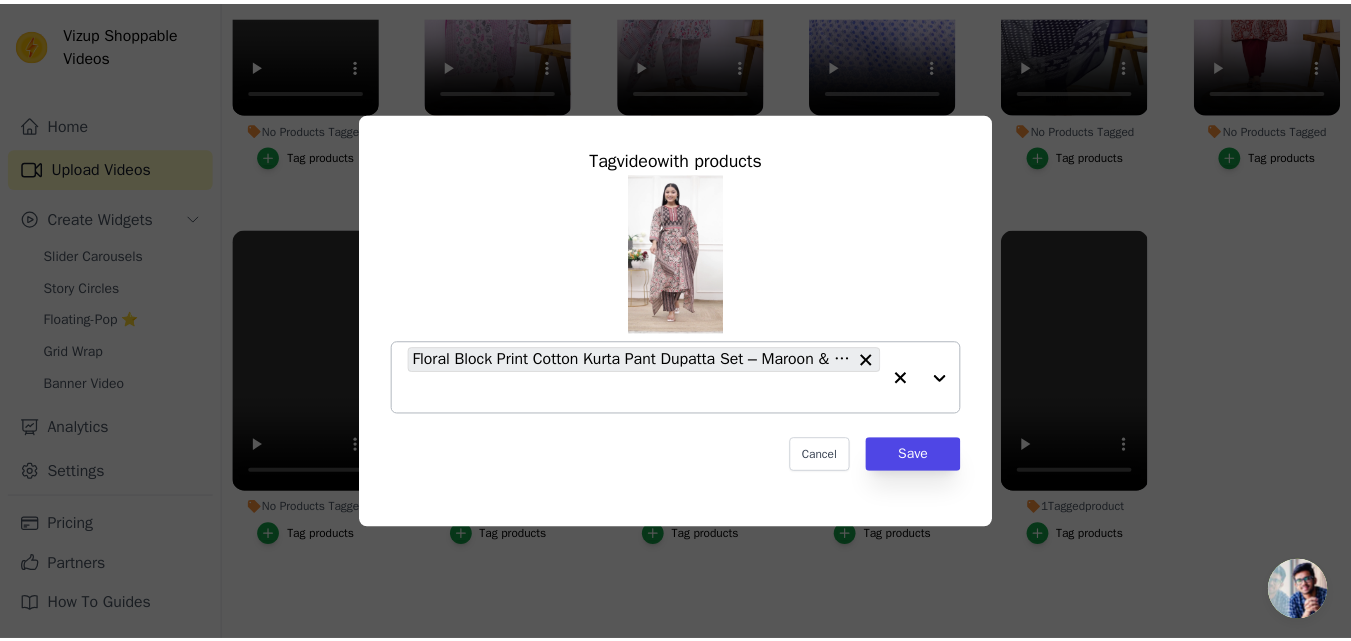 scroll, scrollTop: 204, scrollLeft: 0, axis: vertical 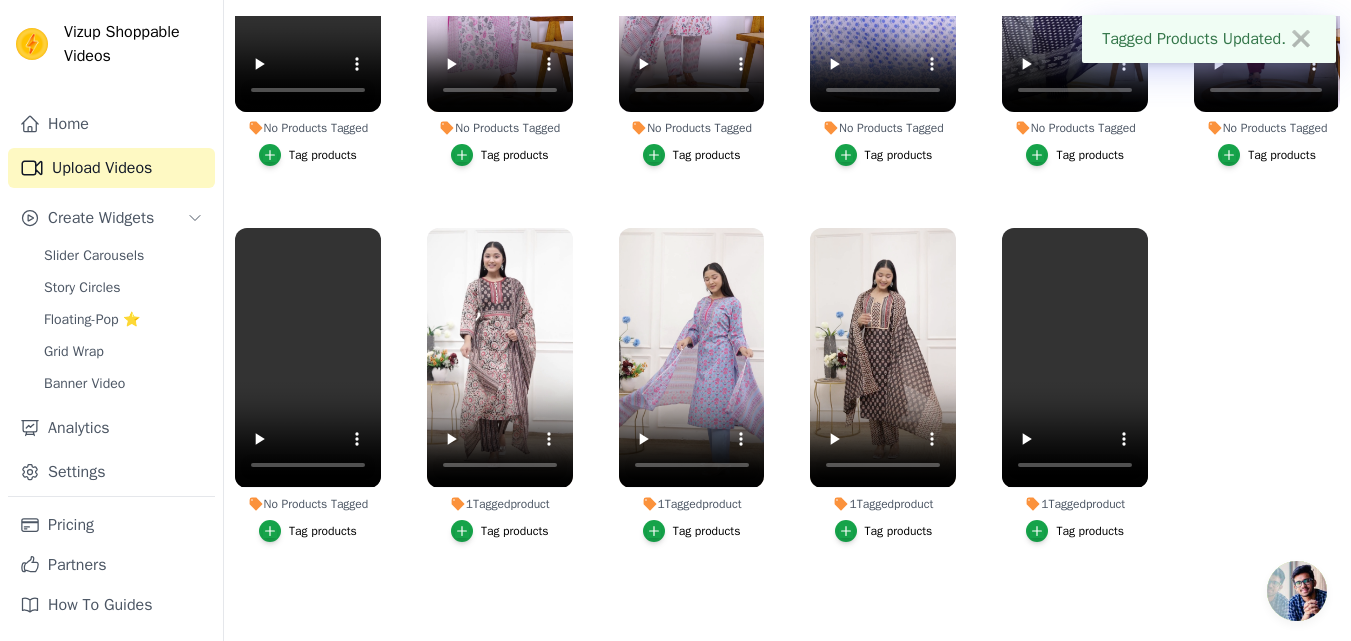 click on "Tag products" at bounding box center [323, 531] 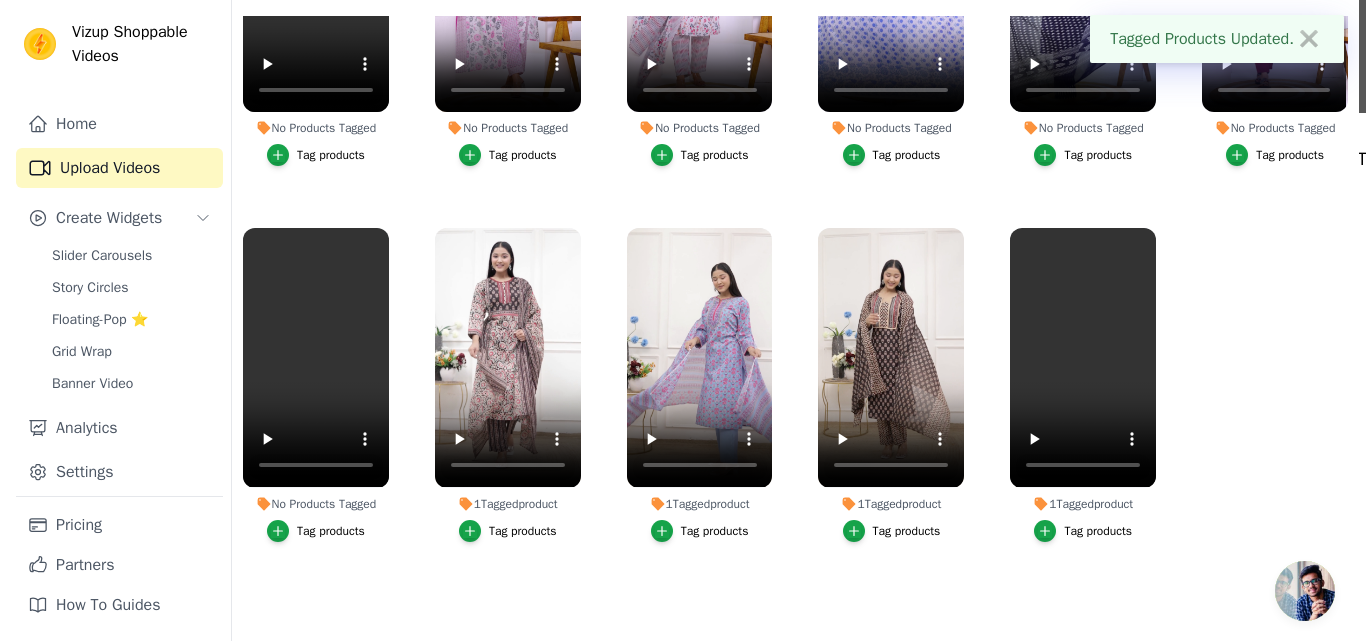 scroll, scrollTop: 0, scrollLeft: 0, axis: both 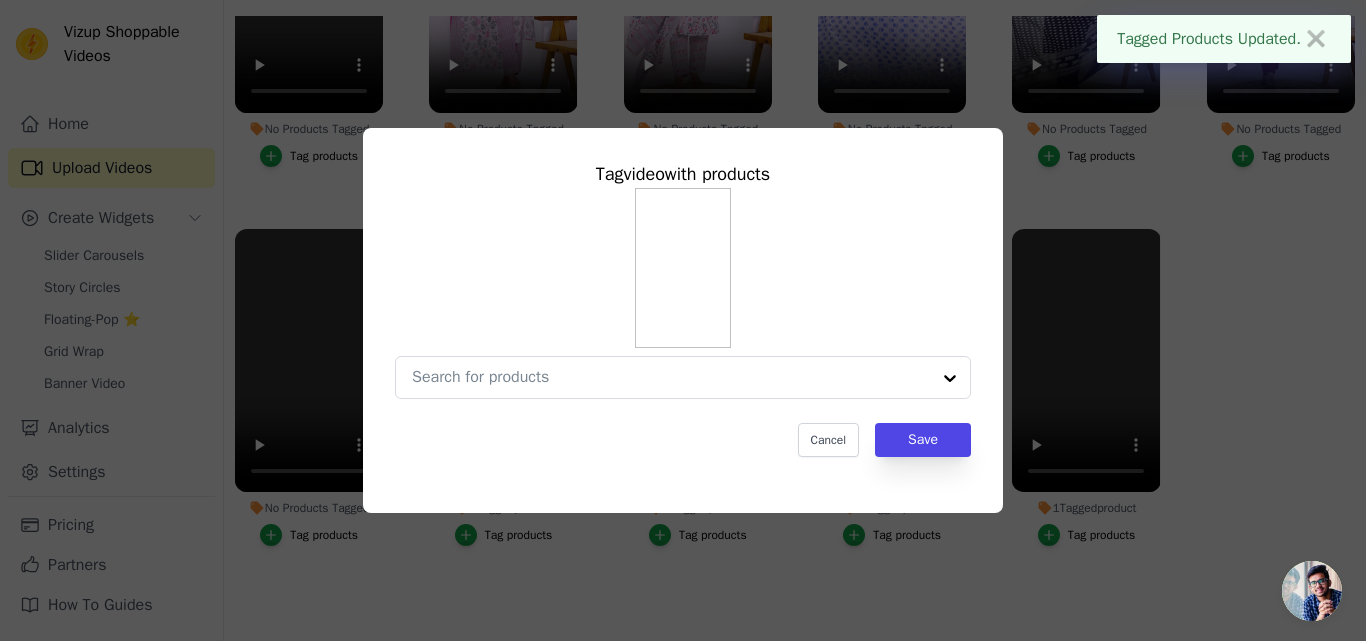 click on "Tag  video  with products                         Cancel   Save" at bounding box center [683, 320] 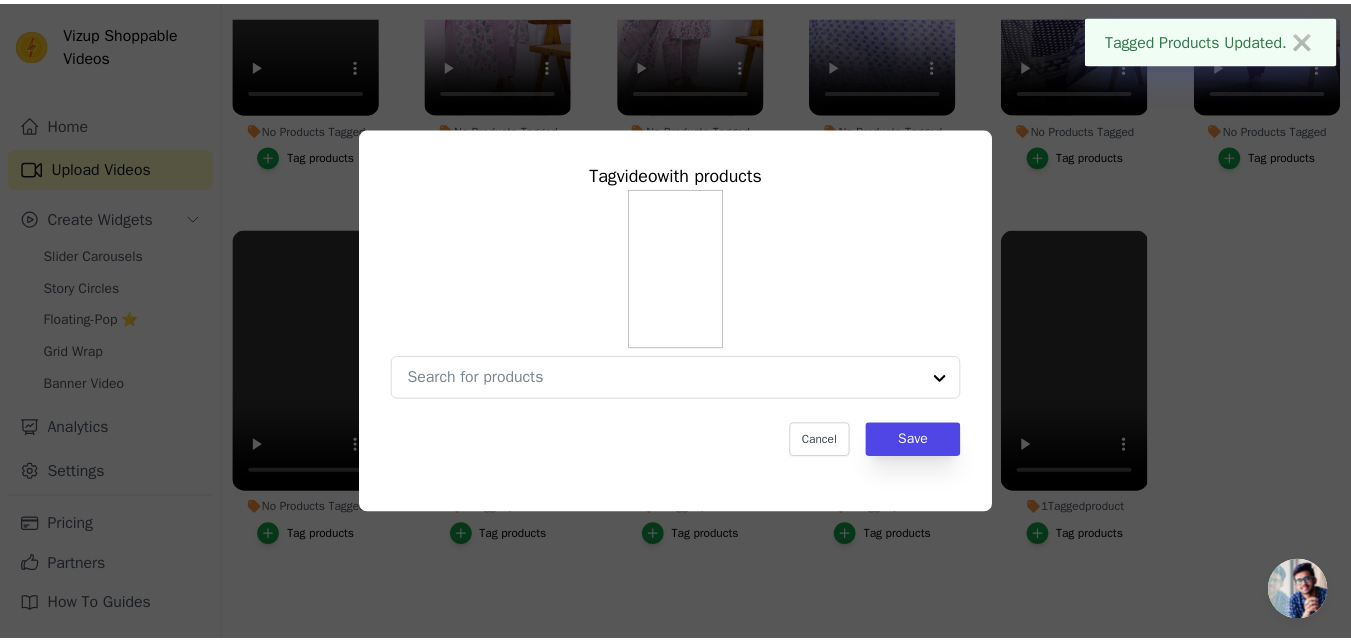 scroll, scrollTop: 204, scrollLeft: 0, axis: vertical 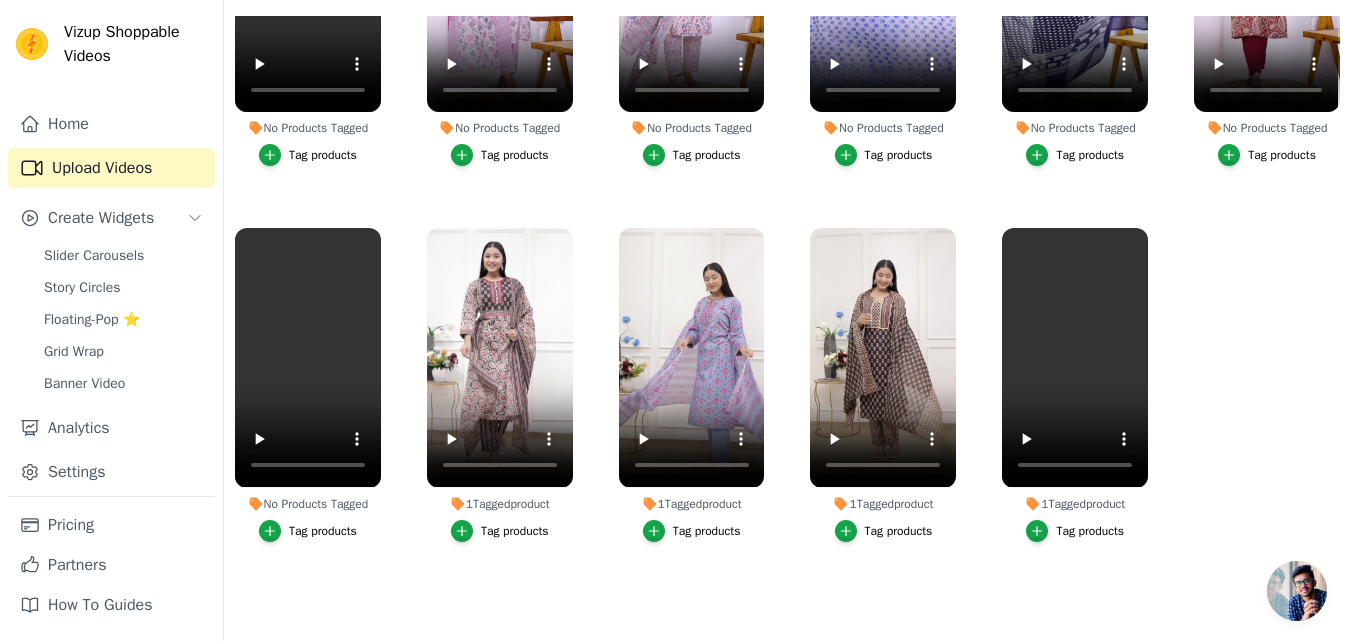 click on "No Products Tagged       Tag products" at bounding box center (308, 388) 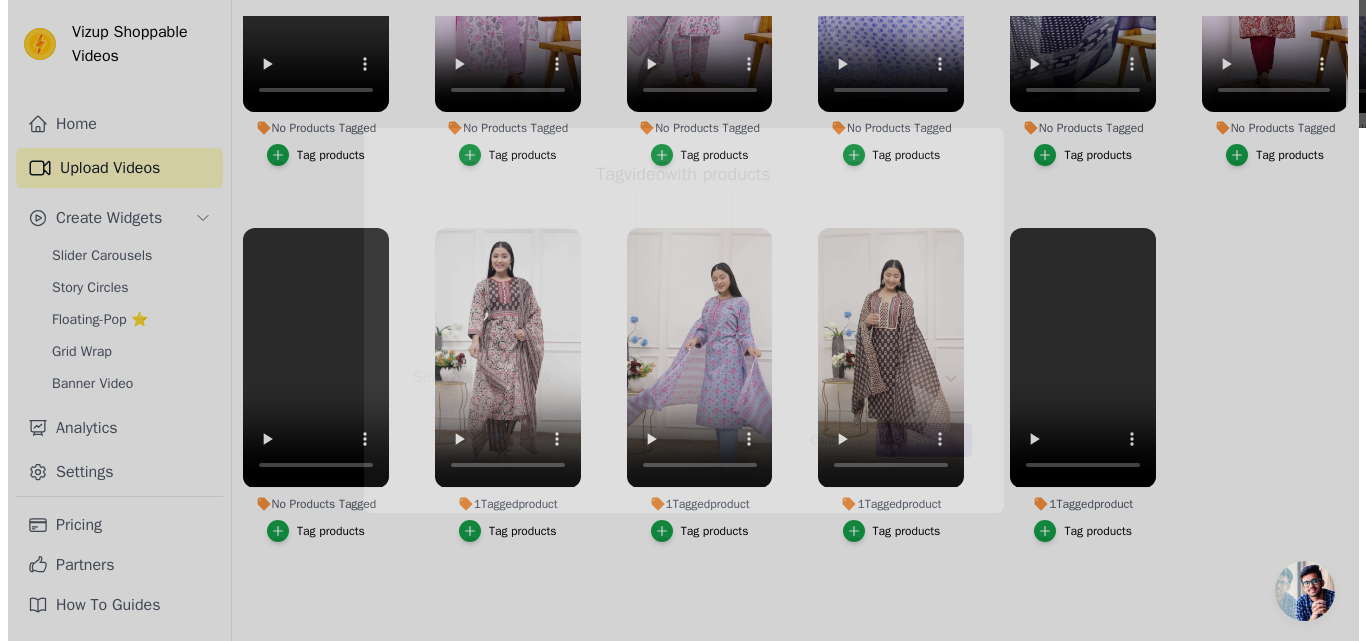 scroll, scrollTop: 0, scrollLeft: 0, axis: both 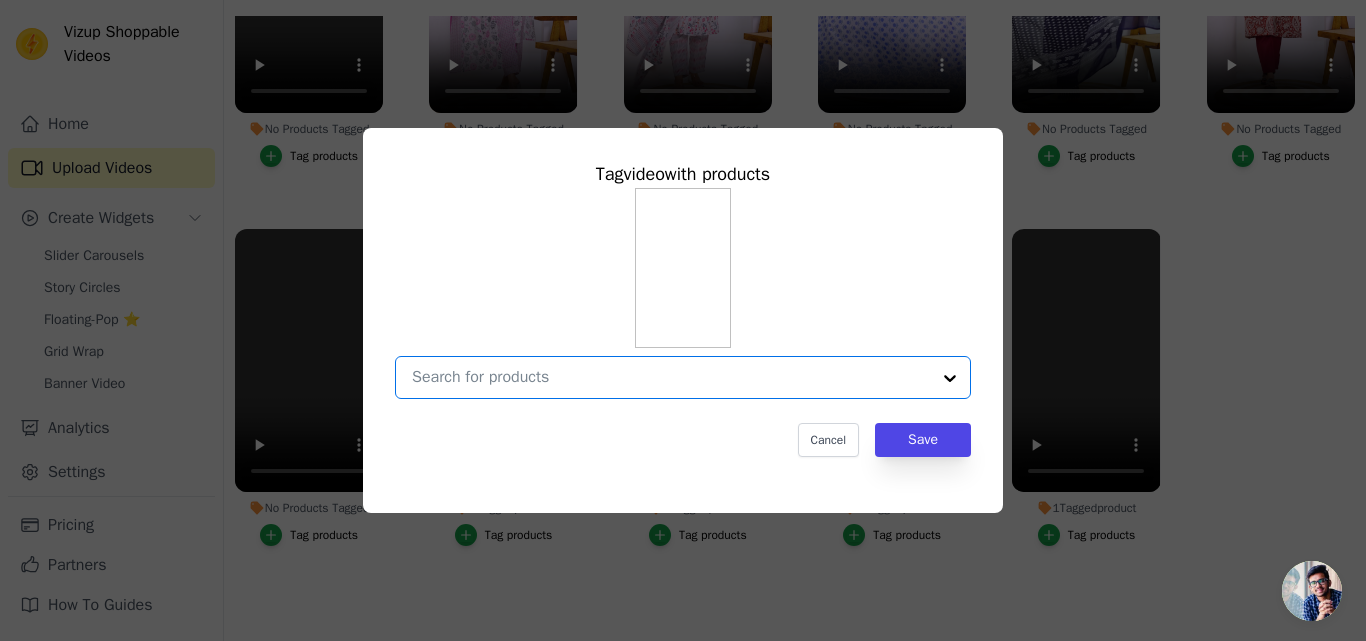 click on "No Products Tagged     Tag  video  with products       Option undefined, selected.   Select is focused, type to refine list, press down to open the menu.                   Cancel   Save     Tag products" at bounding box center [671, 377] 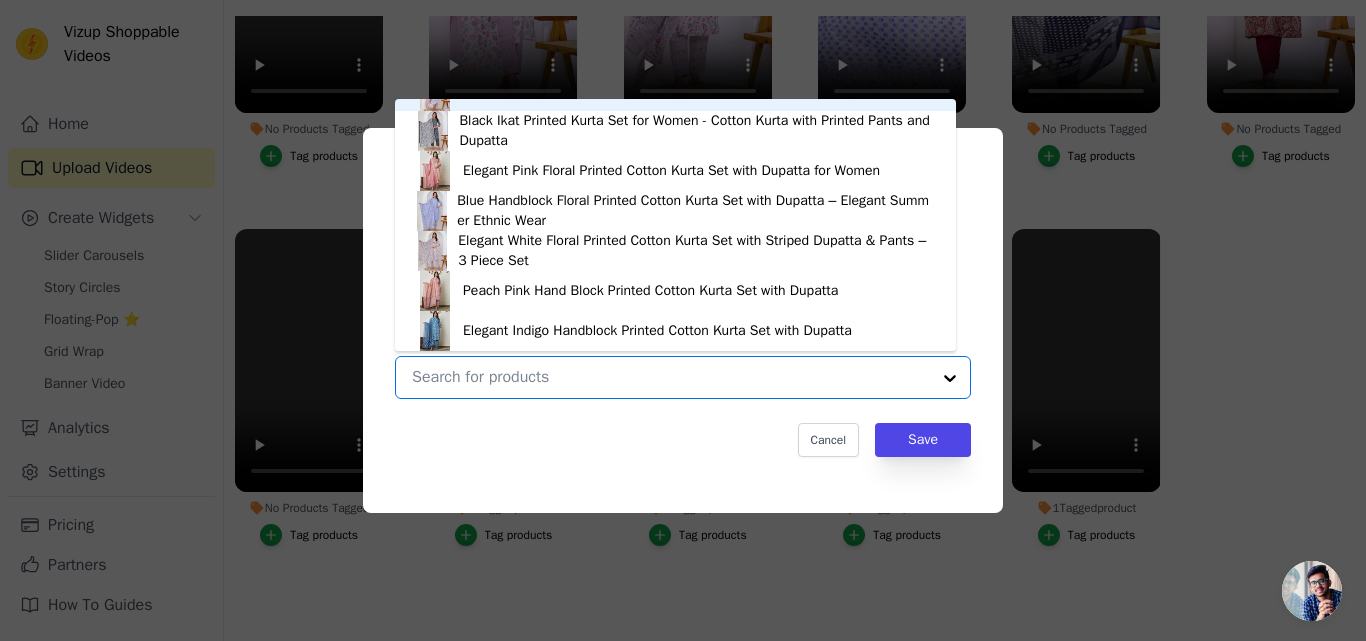 scroll, scrollTop: 528, scrollLeft: 0, axis: vertical 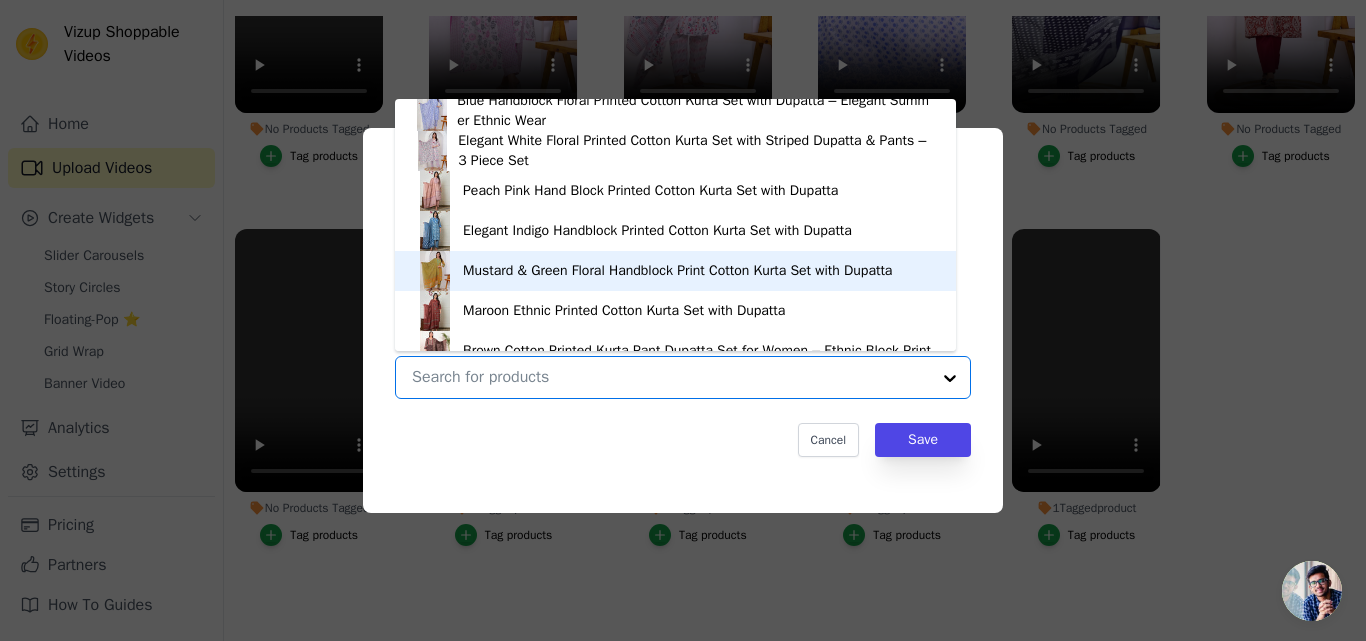 click on "Mustard & Green Floral Handblock Print Cotton Kurta Set with Dupatta" at bounding box center [677, 271] 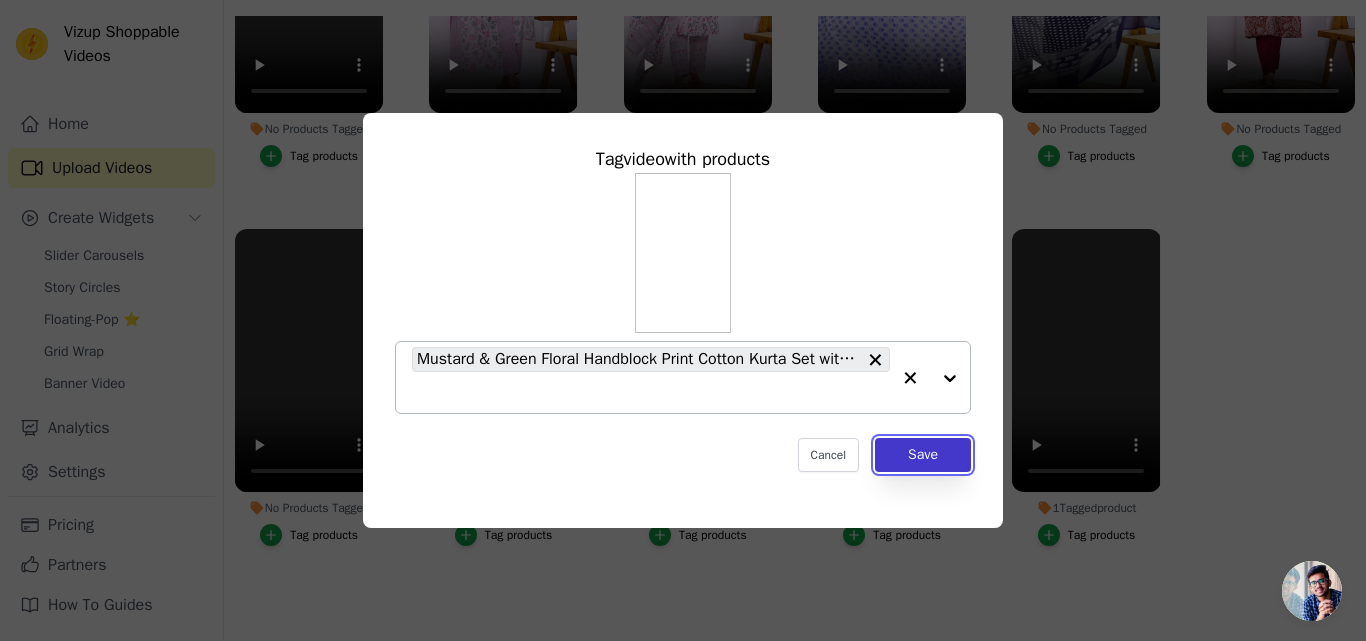 click on "Save" at bounding box center (923, 455) 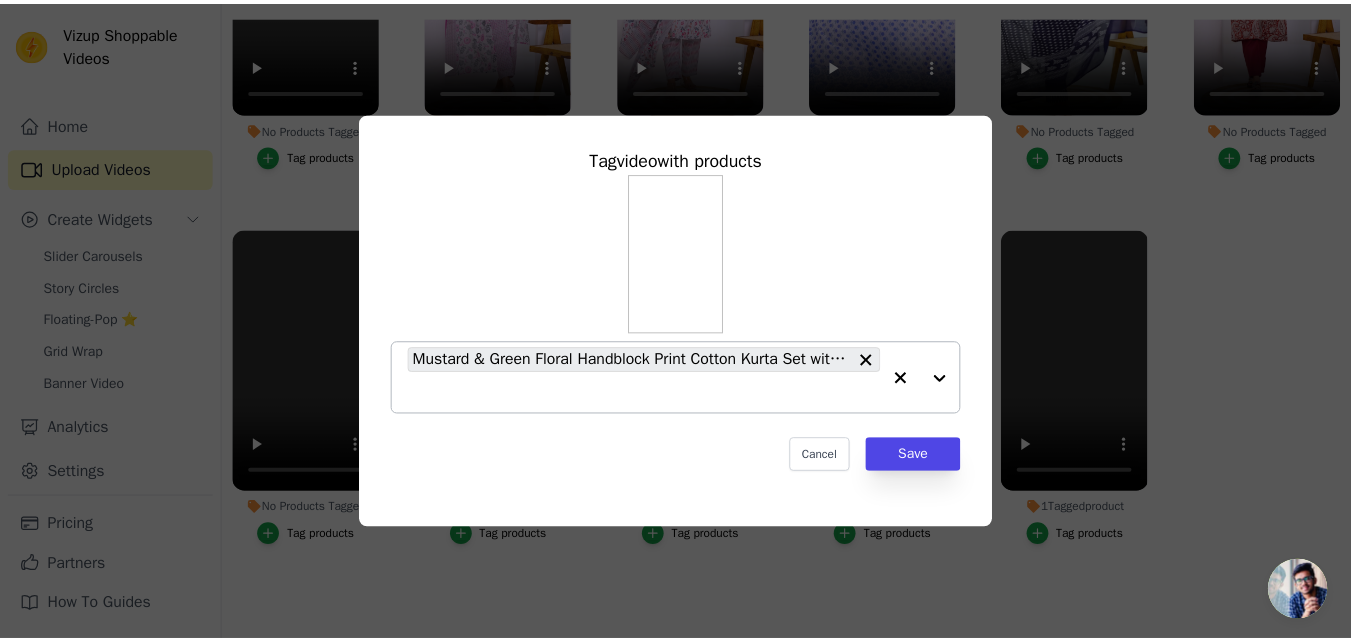 scroll, scrollTop: 204, scrollLeft: 0, axis: vertical 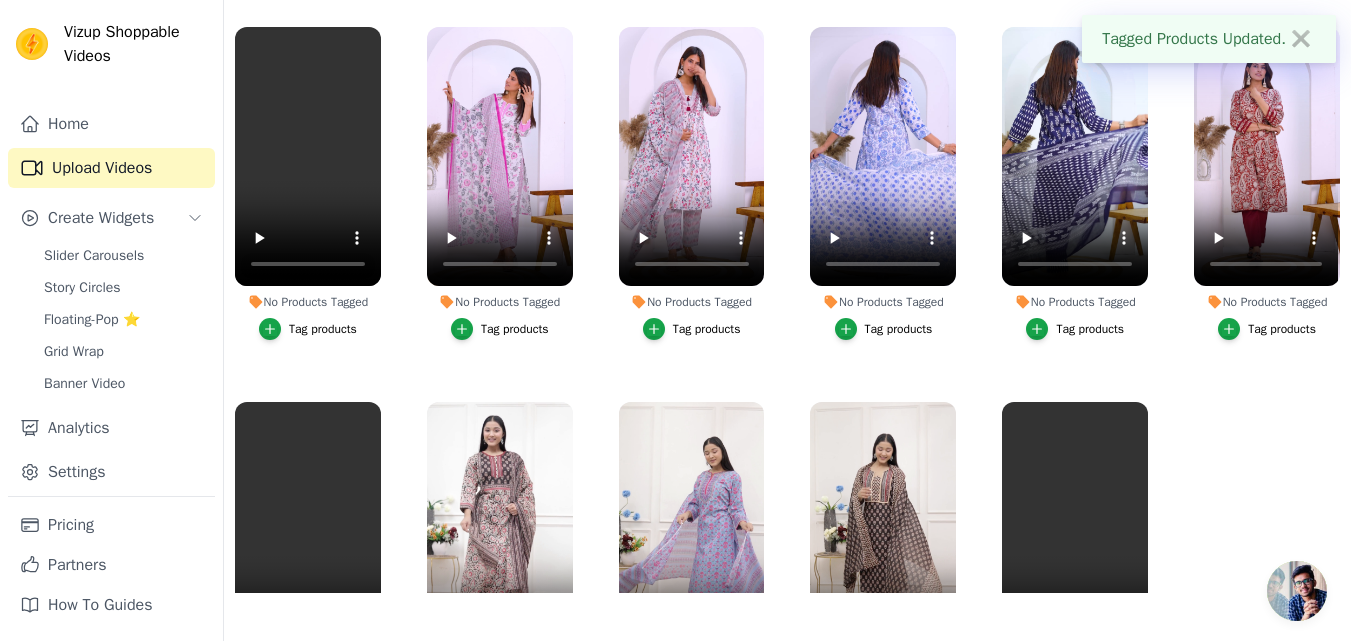 click on "Tag products" at bounding box center (1282, 329) 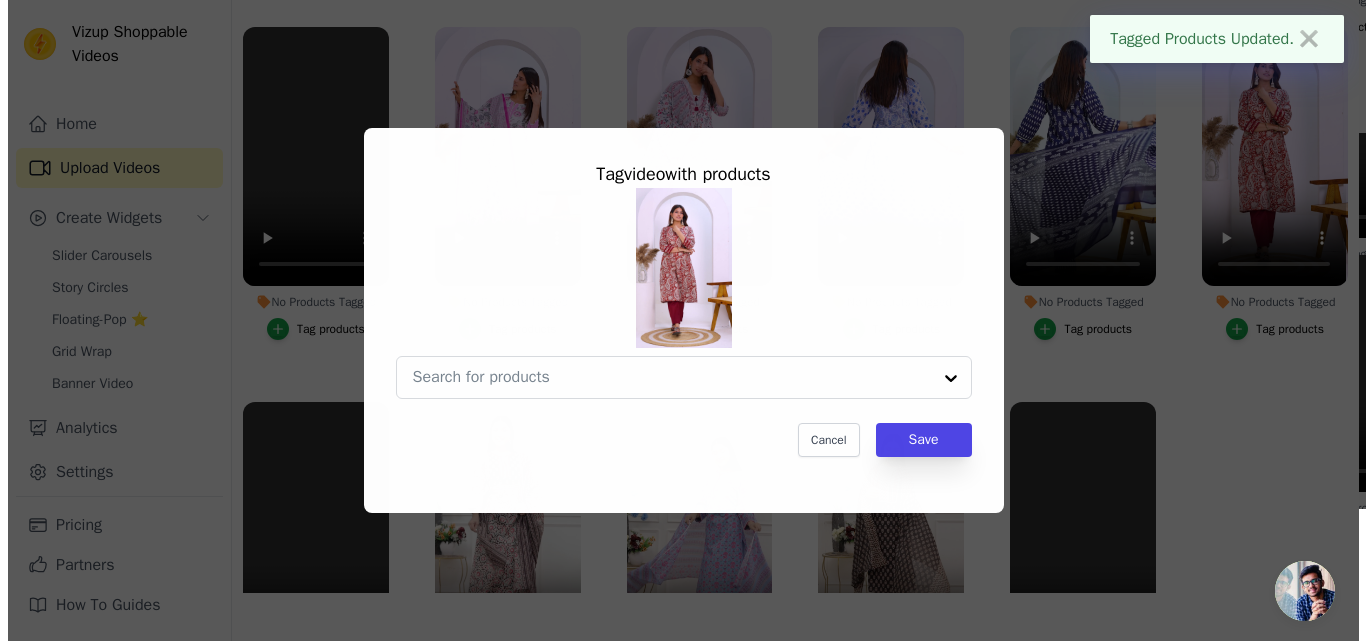 scroll, scrollTop: 0, scrollLeft: 0, axis: both 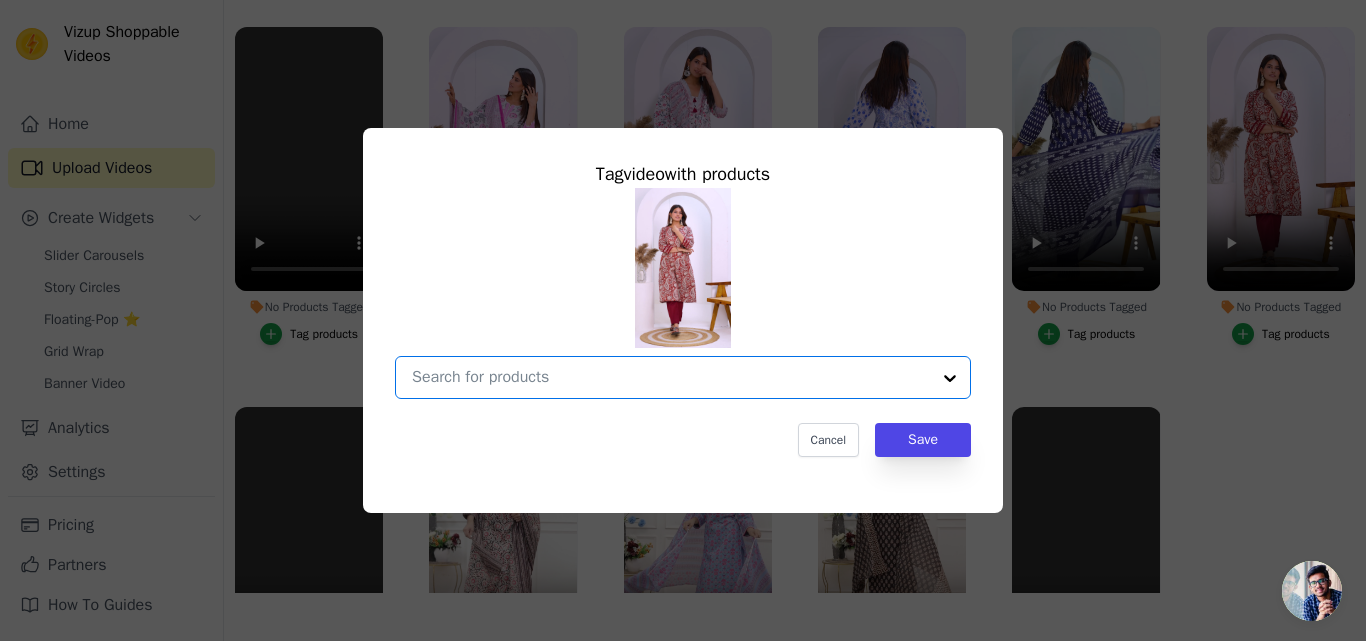 click on "No Products Tagged     Tag  video  with products       Option undefined, selected.   Select is focused, type to refine list, press down to open the menu.                   Cancel   Save     Tag products" at bounding box center (671, 377) 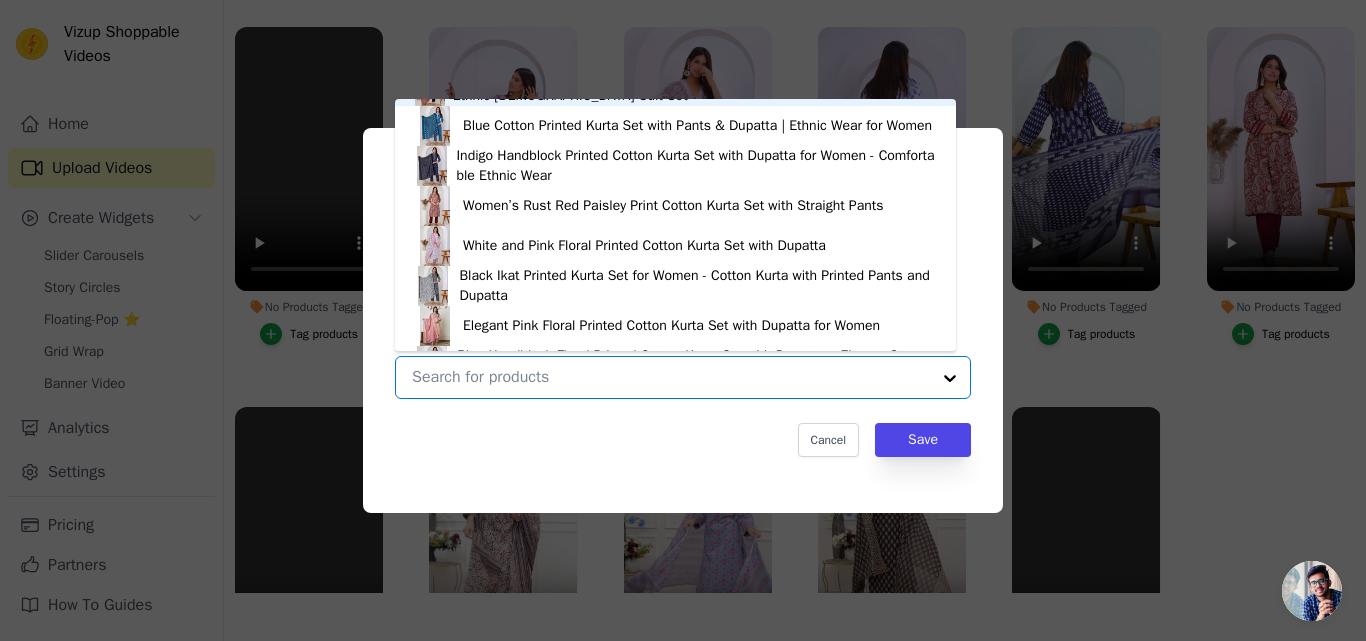 scroll, scrollTop: 300, scrollLeft: 0, axis: vertical 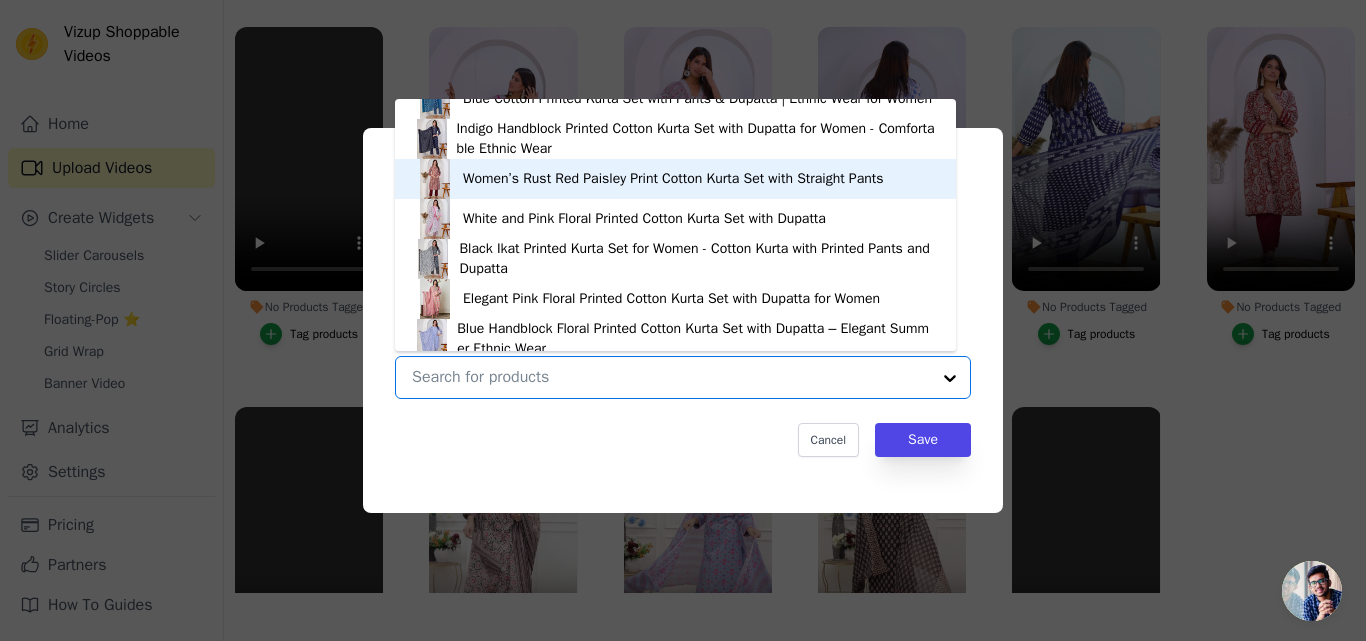 click on "Women’s Rust Red Paisley Print Cotton Kurta Set with Straight Pants" at bounding box center (673, 179) 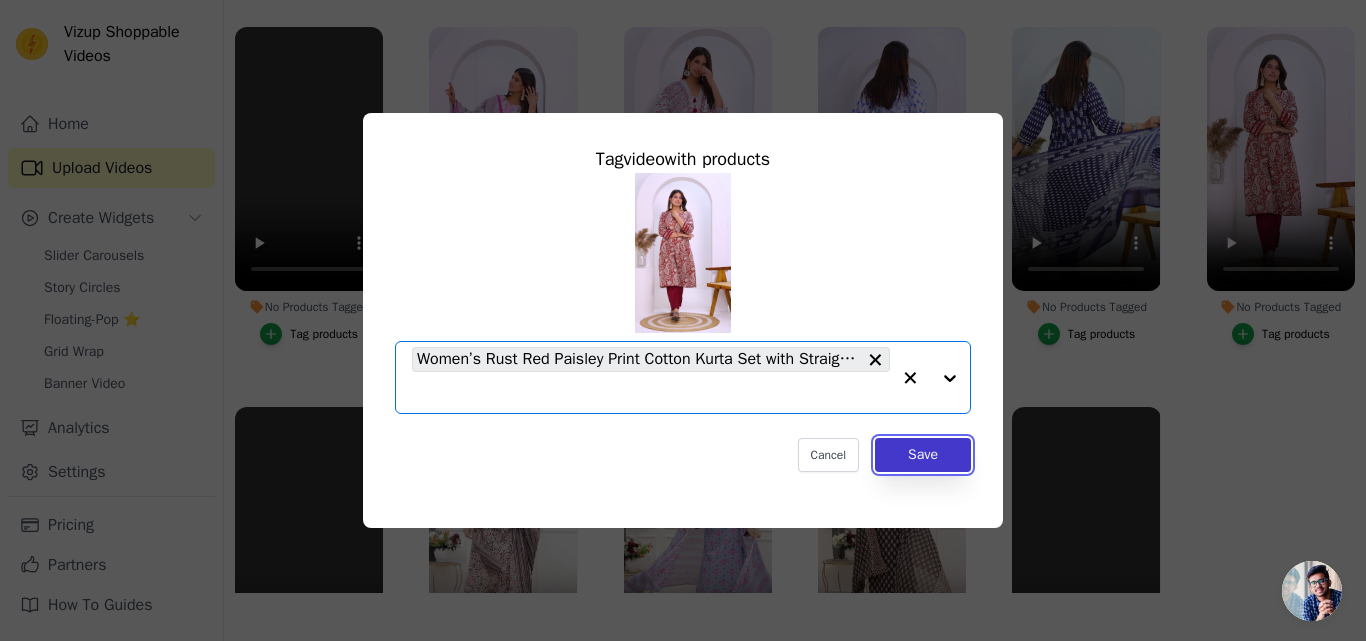 click on "Save" at bounding box center (923, 455) 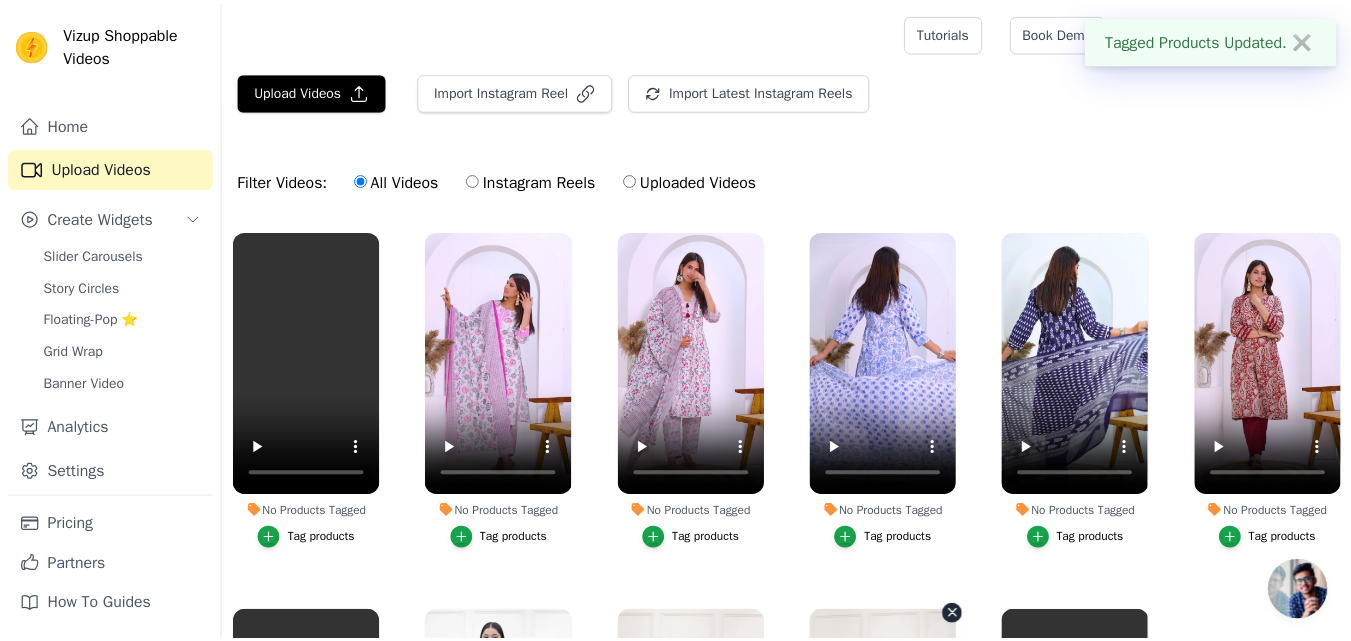 scroll, scrollTop: 204, scrollLeft: 0, axis: vertical 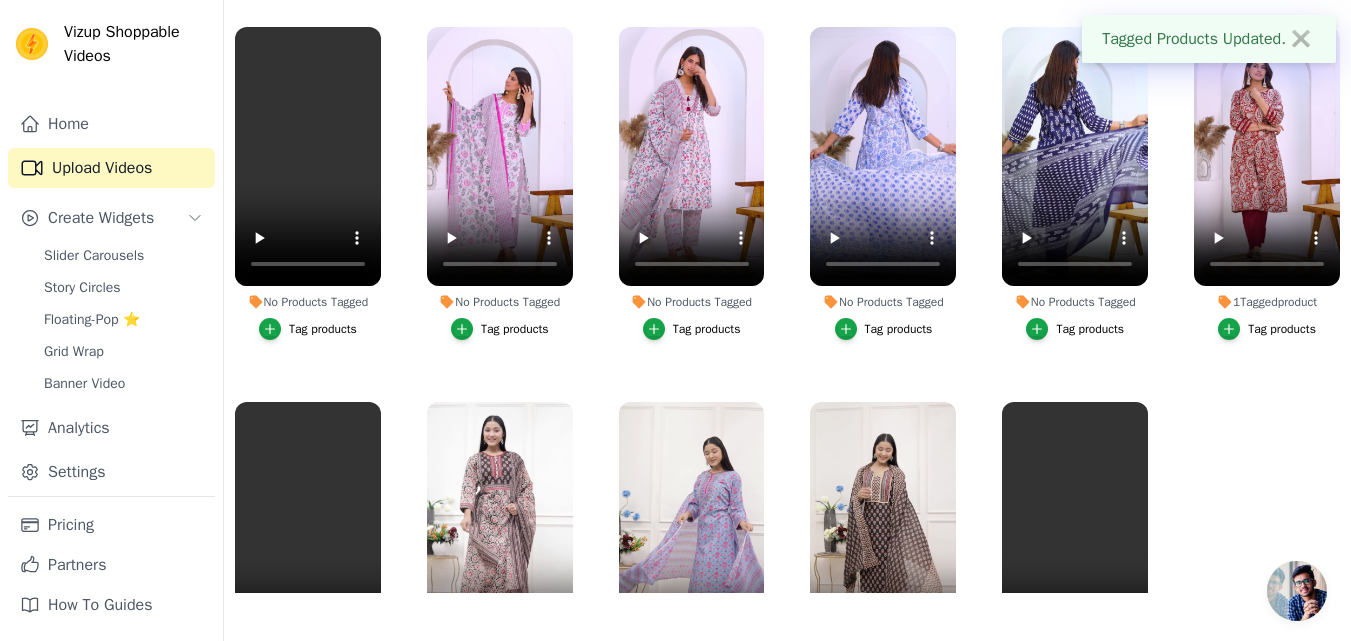 click on "Tag products" at bounding box center [1090, 329] 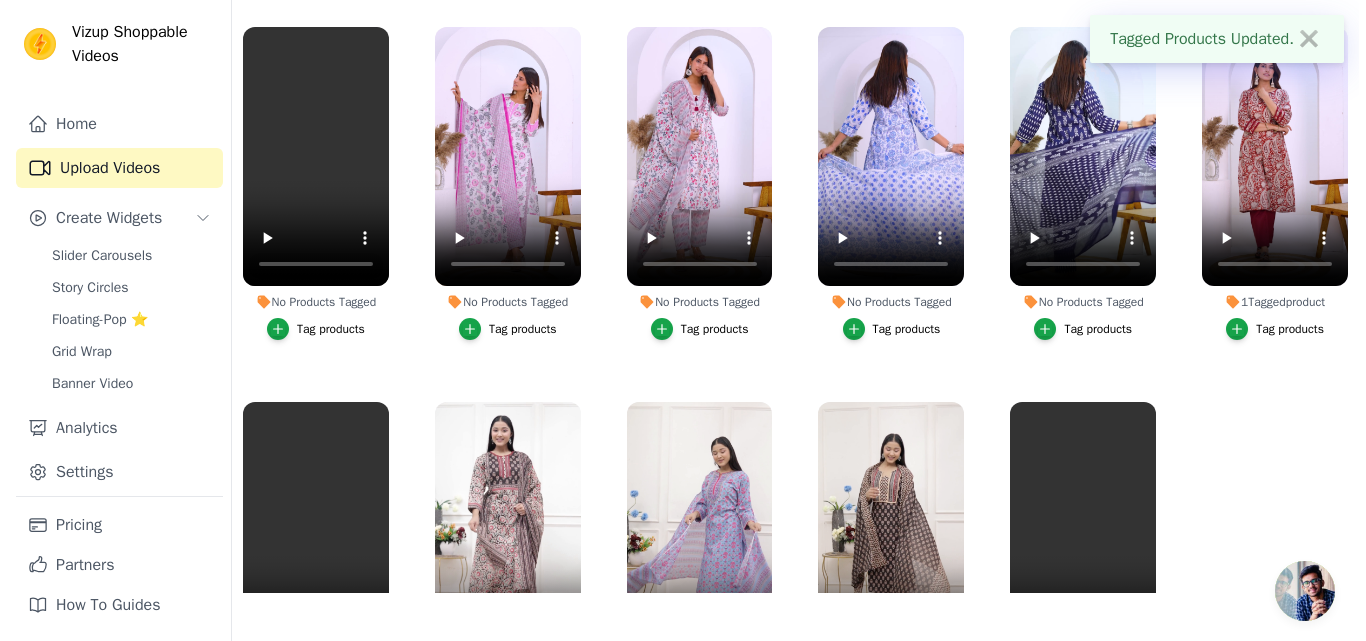 scroll, scrollTop: 0, scrollLeft: 0, axis: both 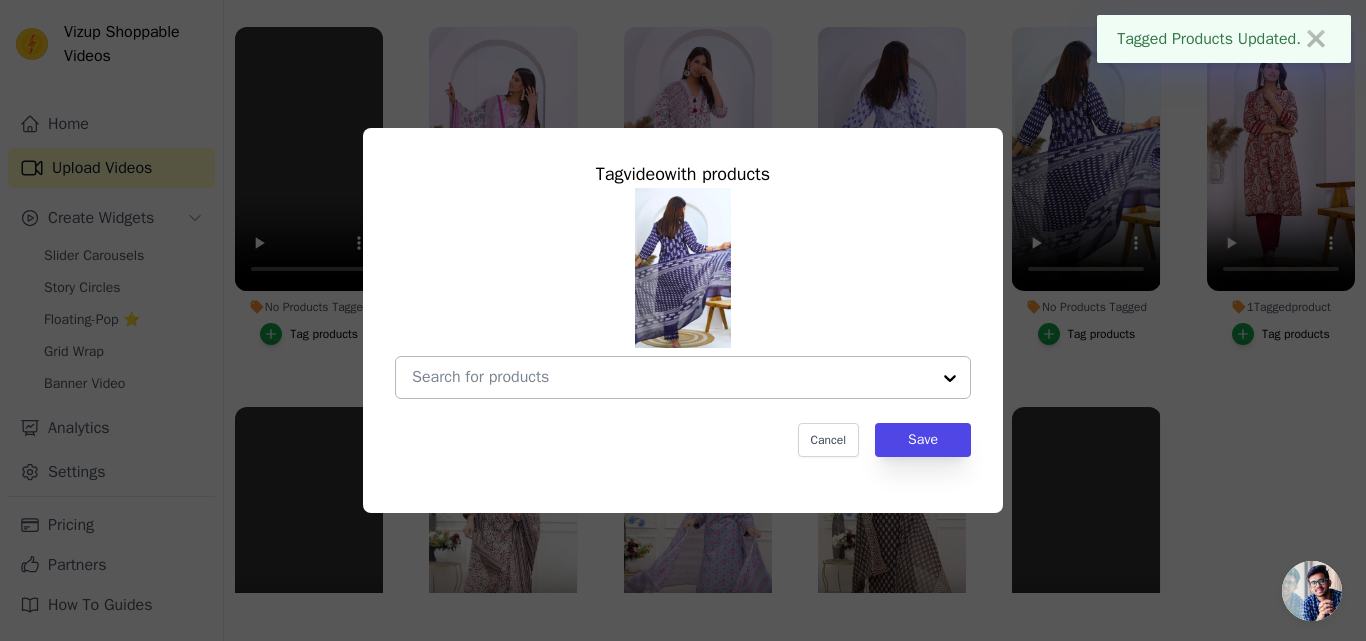 click on "No Products Tagged     Tag  video  with products                         Cancel   Save     Tag products" at bounding box center (671, 377) 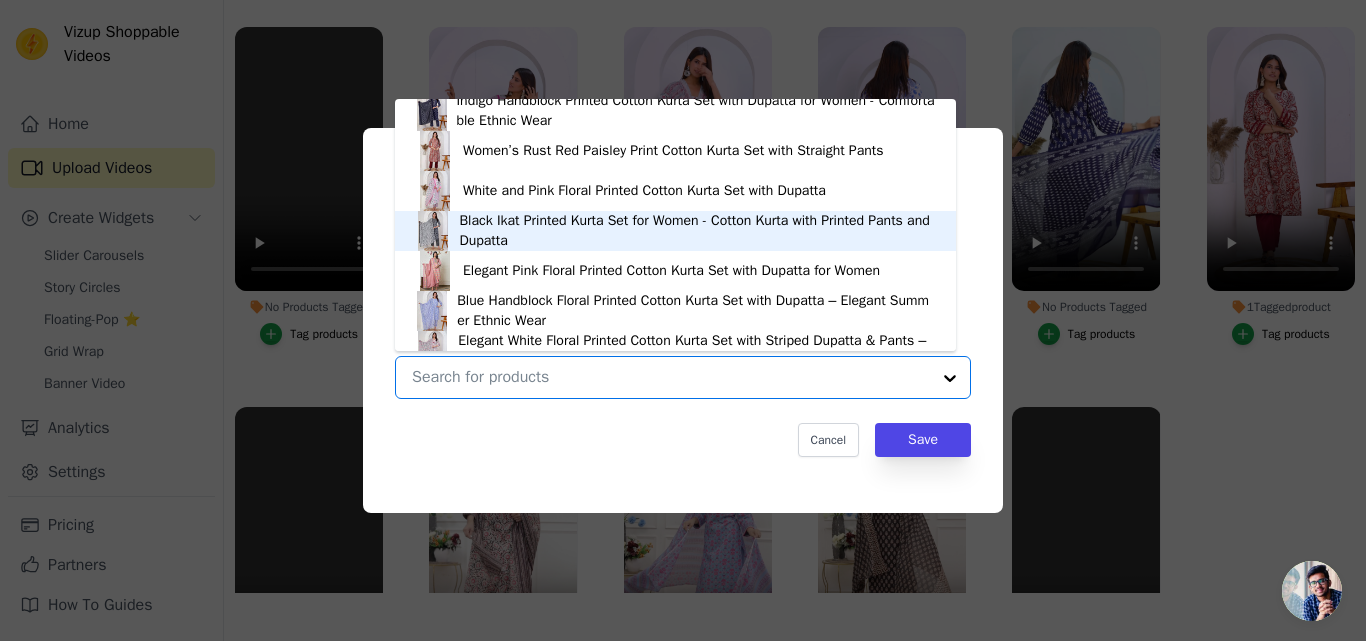 scroll, scrollTop: 228, scrollLeft: 0, axis: vertical 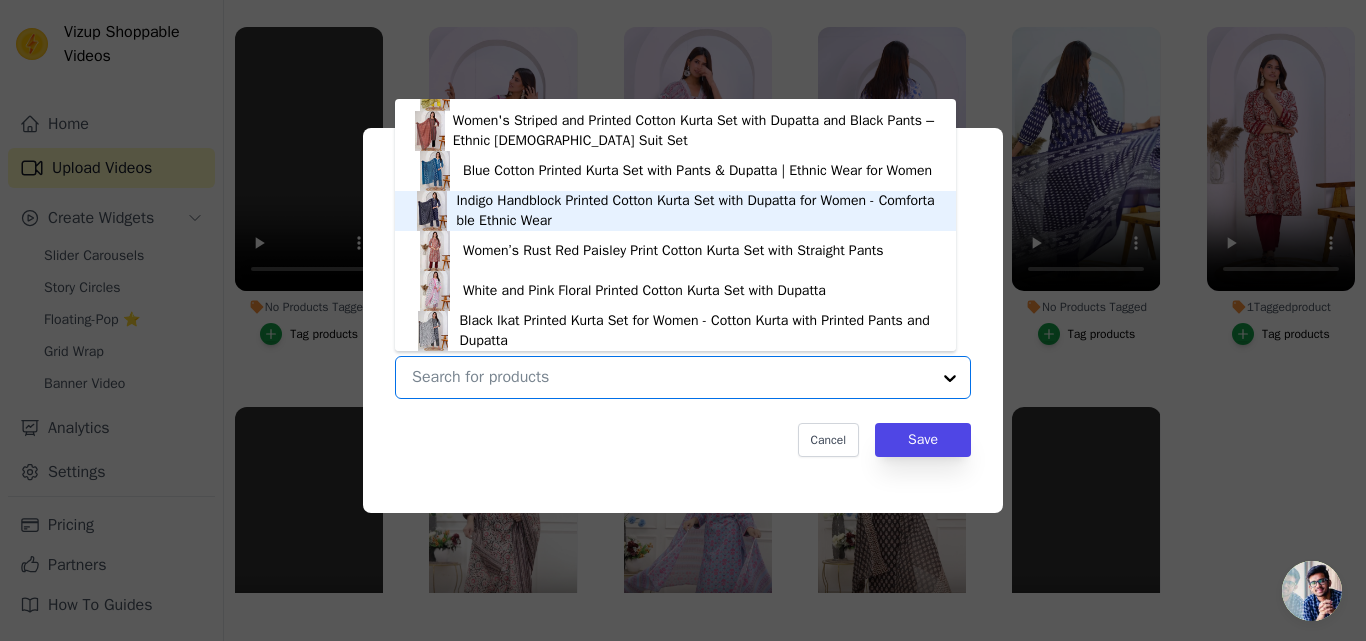 click on "Indigo Handblock Printed Cotton Kurta Set with Dupatta for Women - Comfortable Ethnic Wear" at bounding box center [696, 211] 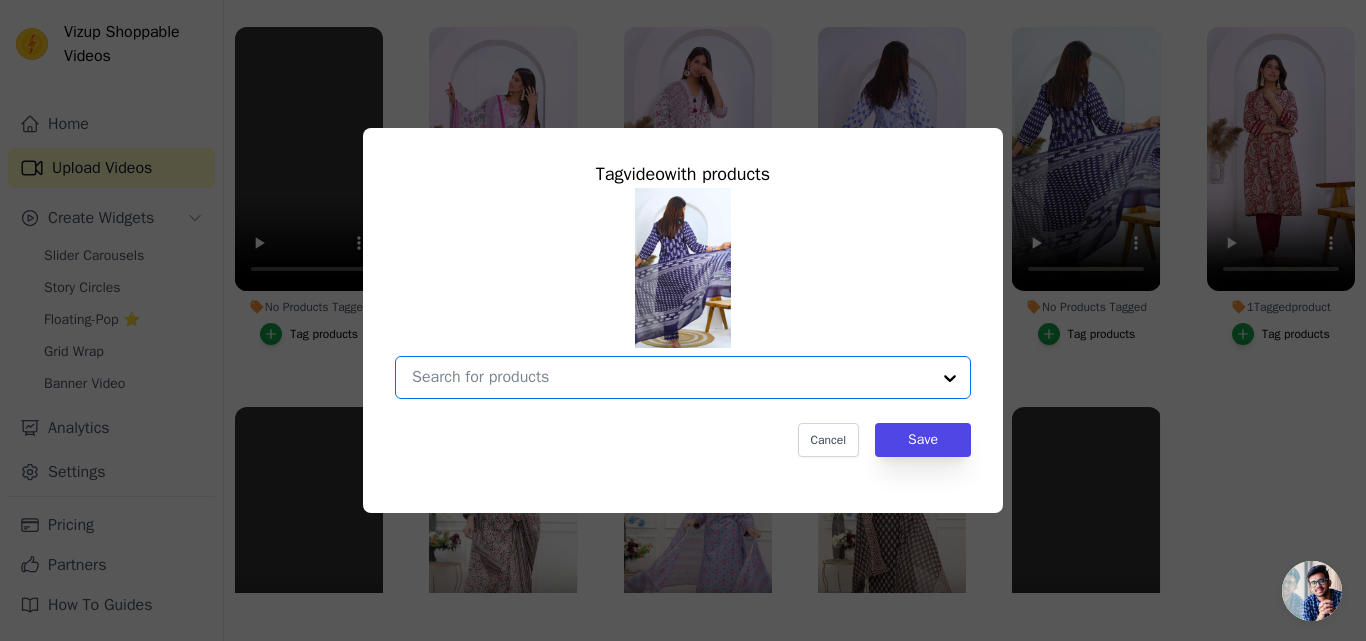 click on "No Products Tagged     Tag  video  with products       Option undefined, selected.   Select is focused, type to refine list, press down to open the menu.                   Cancel   Save     Tag products" at bounding box center [671, 377] 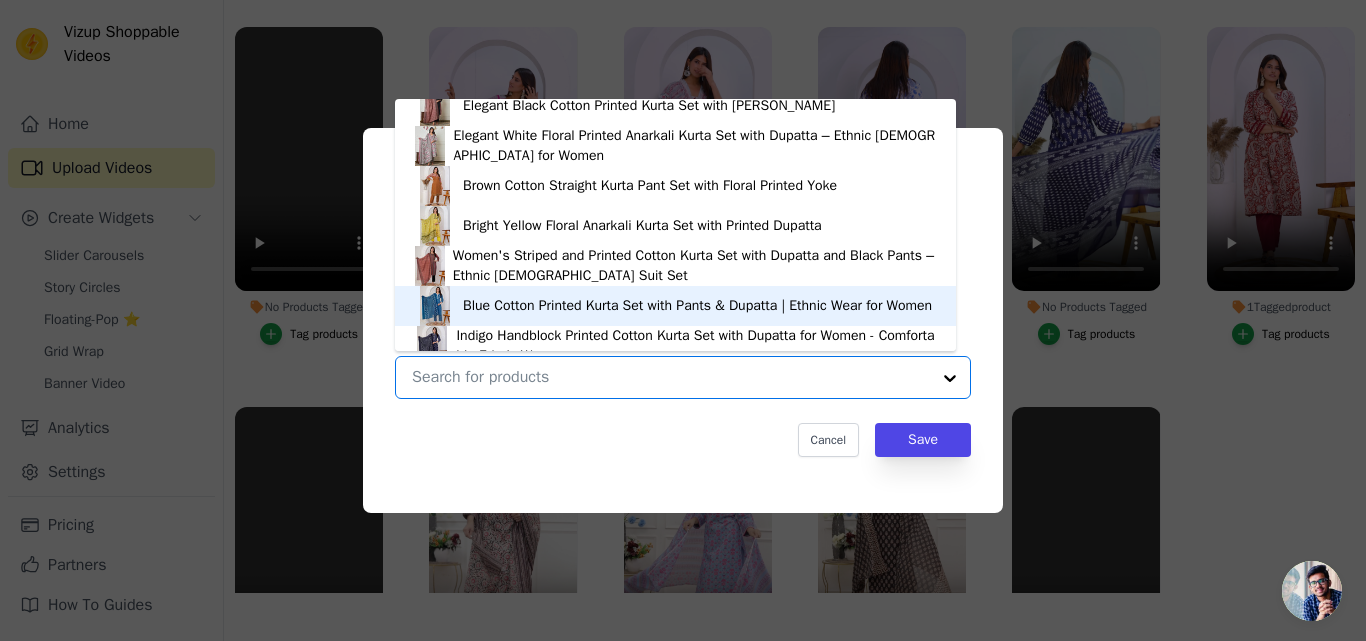 scroll, scrollTop: 128, scrollLeft: 0, axis: vertical 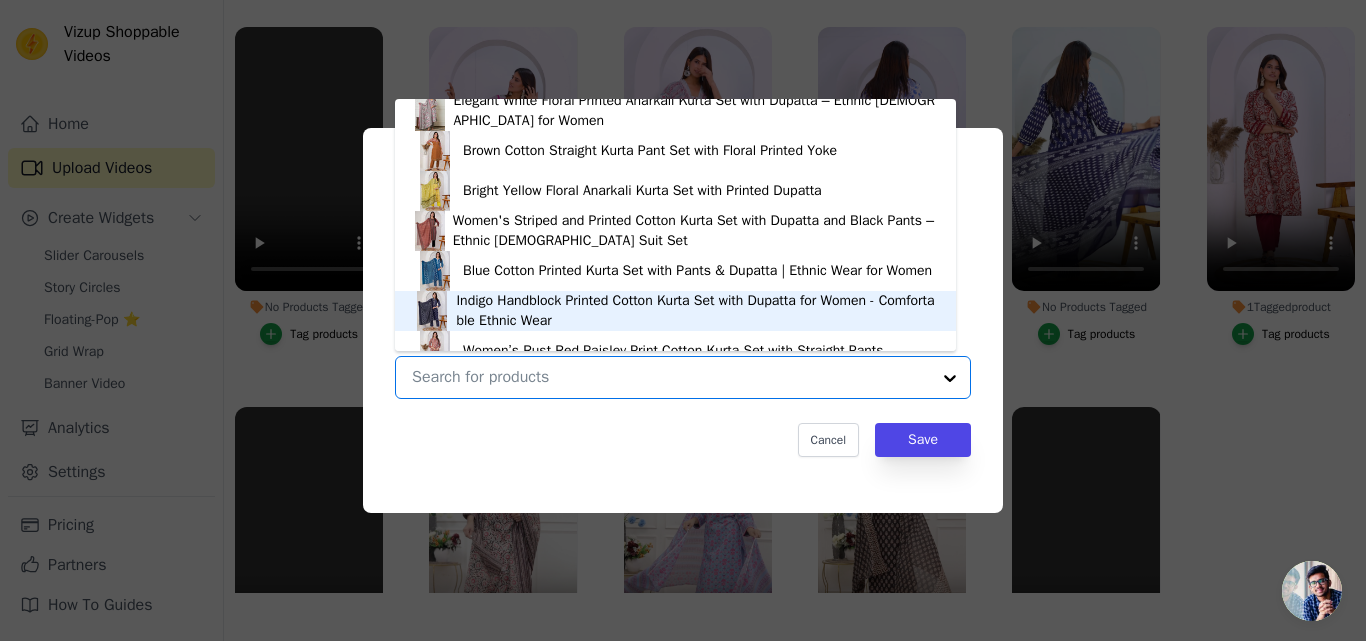 click on "Indigo Handblock Printed Cotton Kurta Set with Dupatta for Women - Comfortable Ethnic Wear" at bounding box center (696, 311) 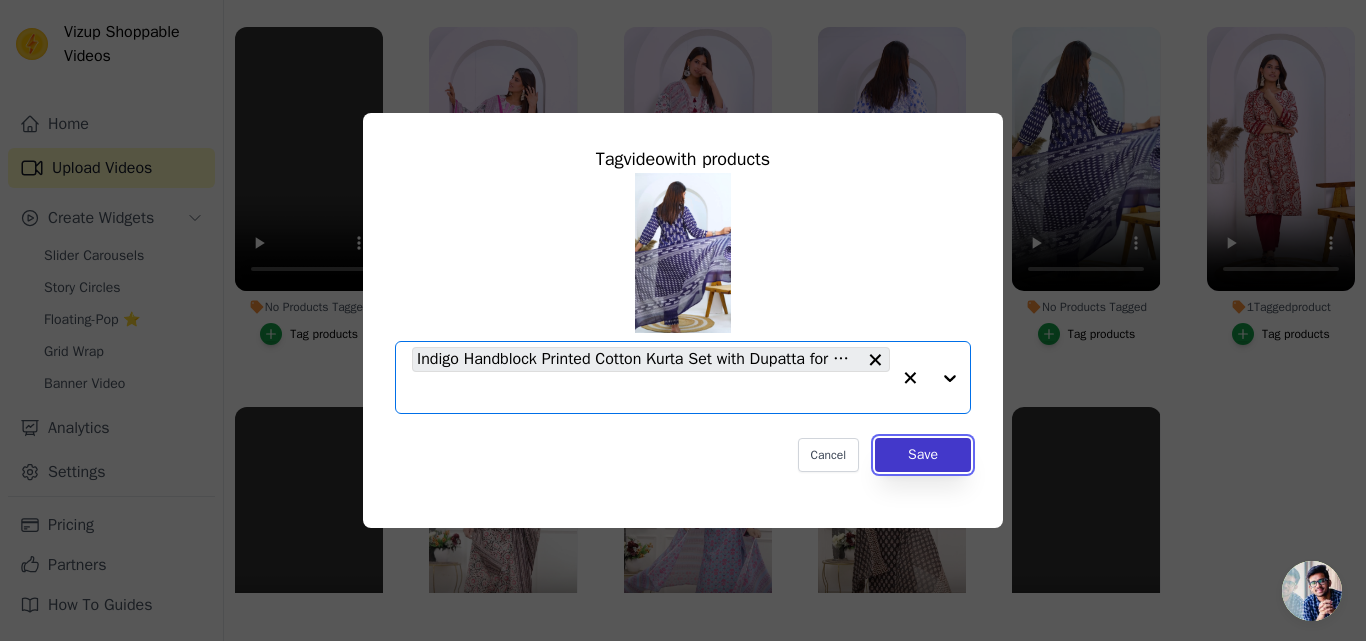 click on "Save" at bounding box center (923, 455) 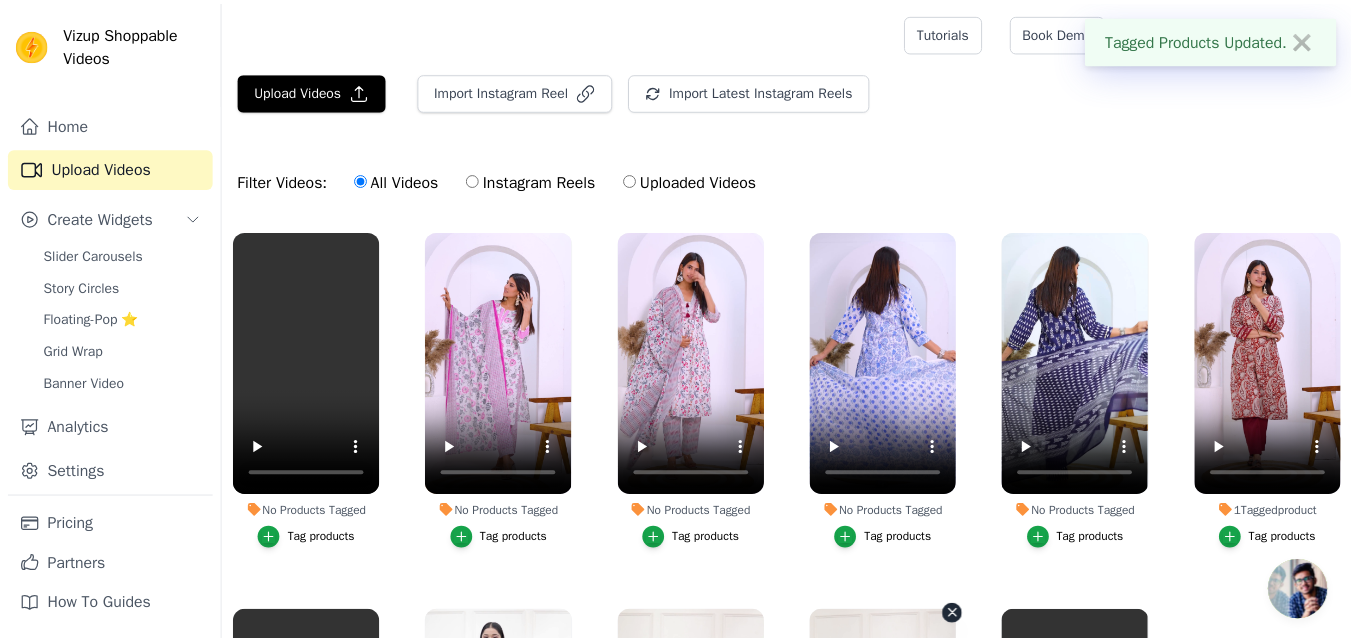 scroll, scrollTop: 204, scrollLeft: 0, axis: vertical 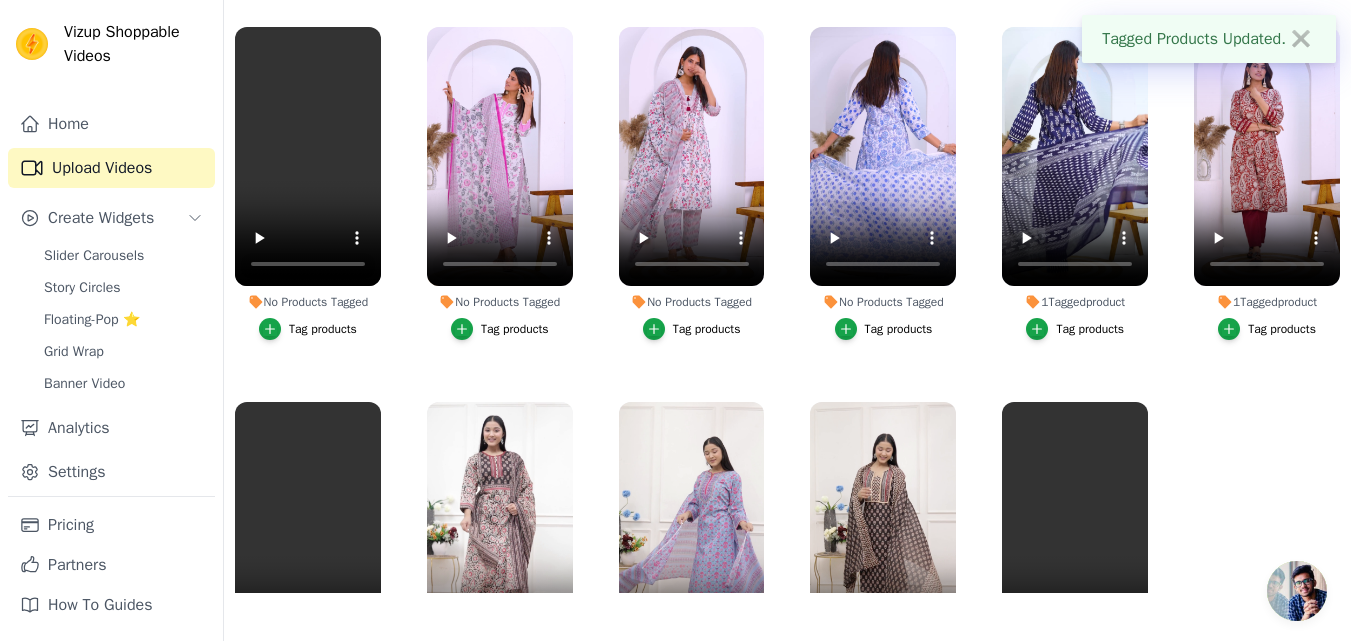 click on "Tag products" at bounding box center (899, 329) 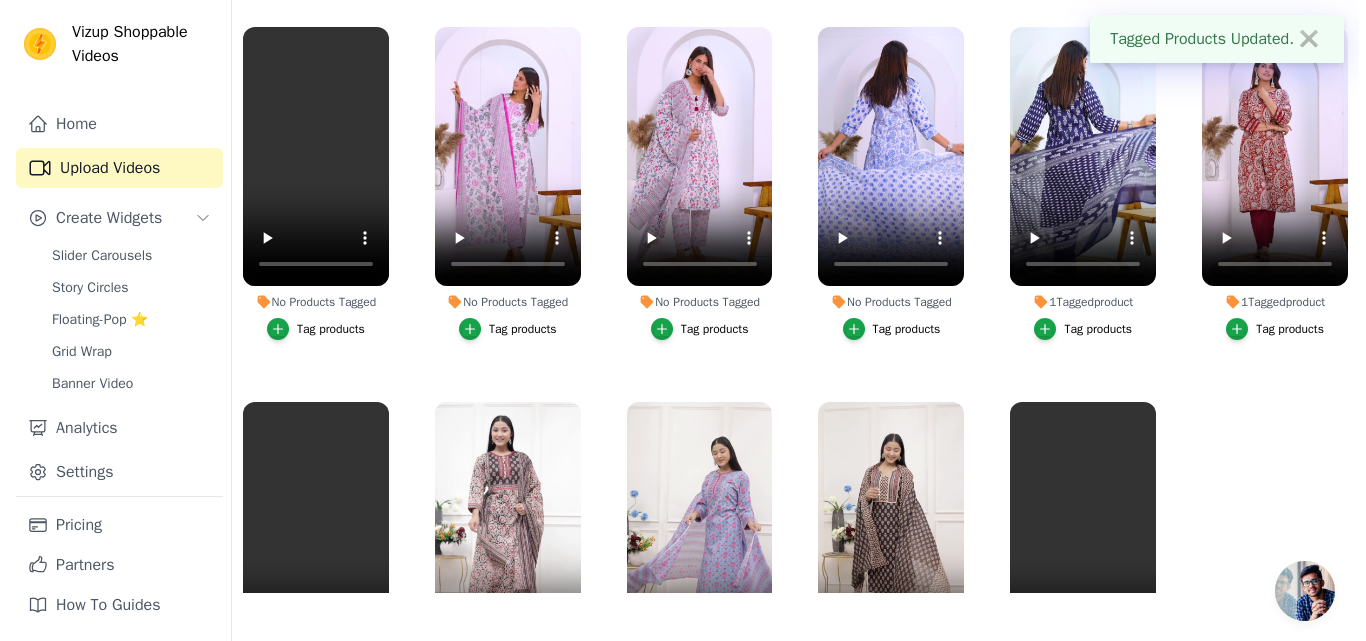 scroll, scrollTop: 0, scrollLeft: 0, axis: both 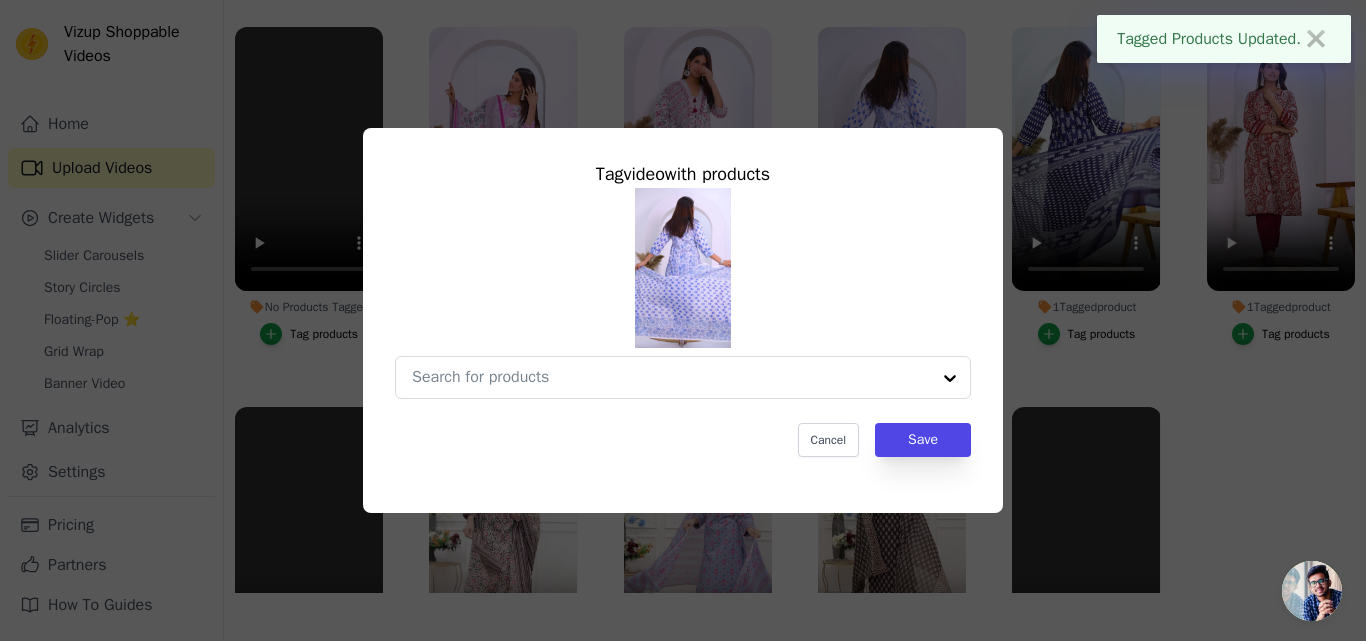 drag, startPoint x: 627, startPoint y: 421, endPoint x: 633, endPoint y: 412, distance: 10.816654 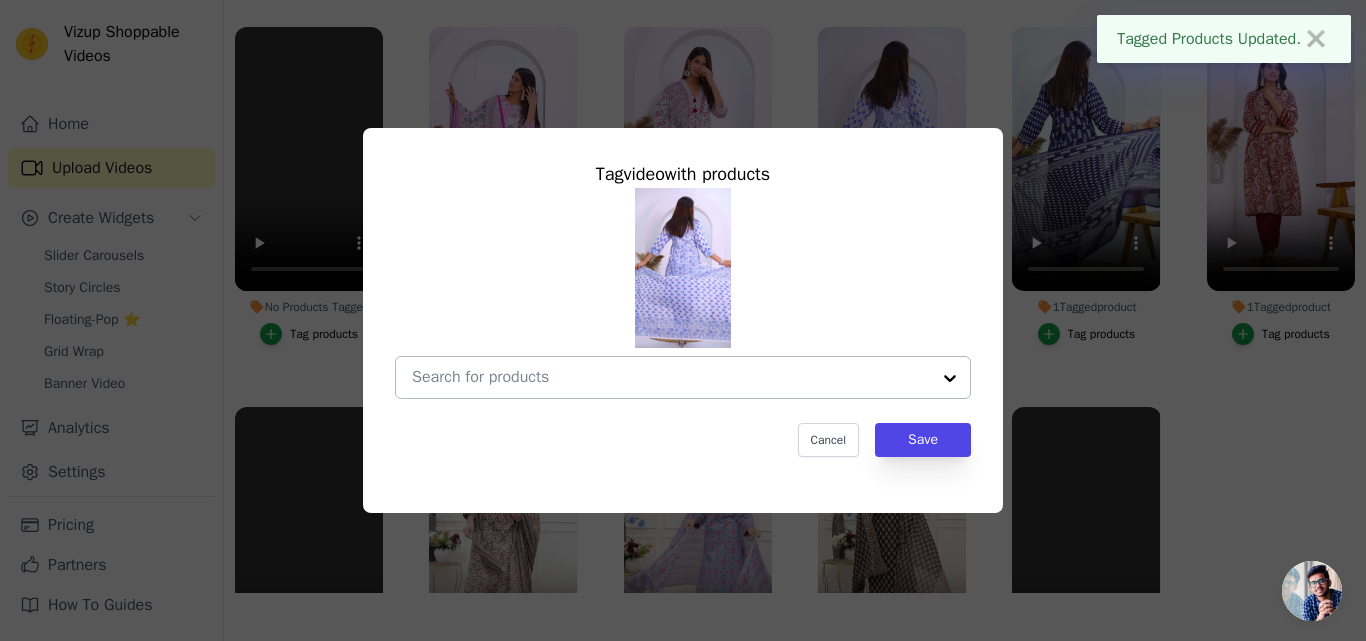 click at bounding box center [671, 377] 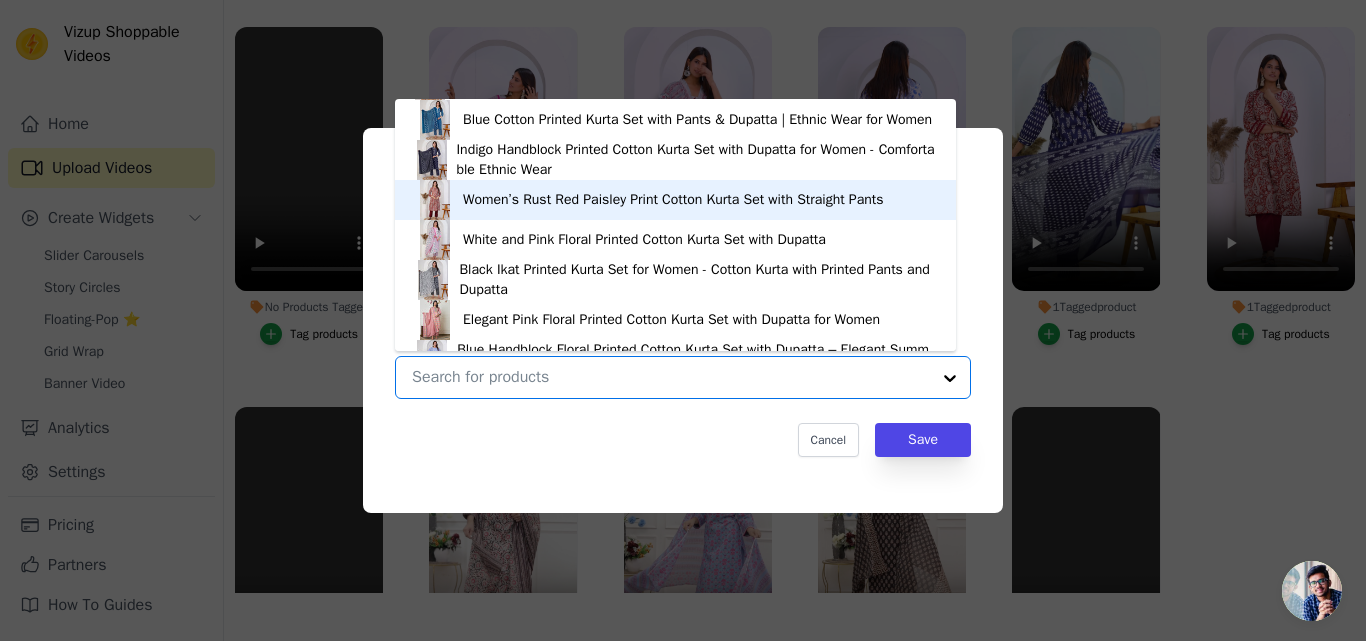 scroll, scrollTop: 328, scrollLeft: 0, axis: vertical 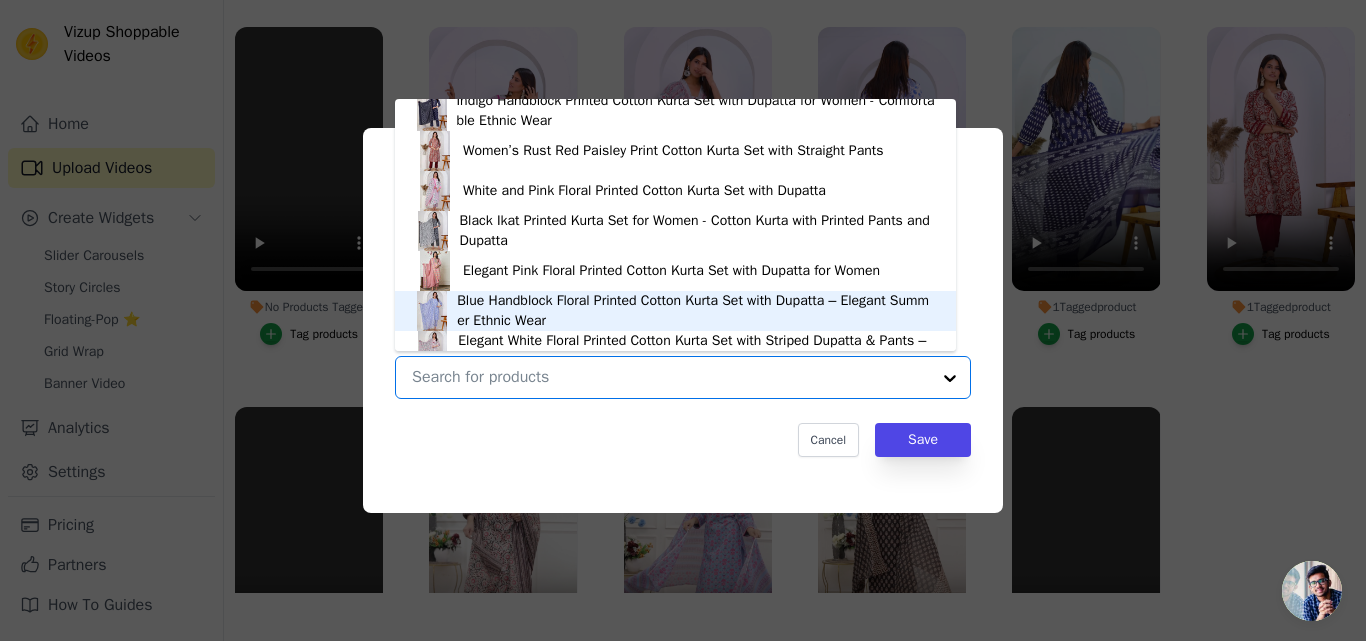 click on "Blue Handblock Floral Printed Cotton Kurta Set with Dupatta – Elegant Summer Ethnic Wear" at bounding box center (696, 311) 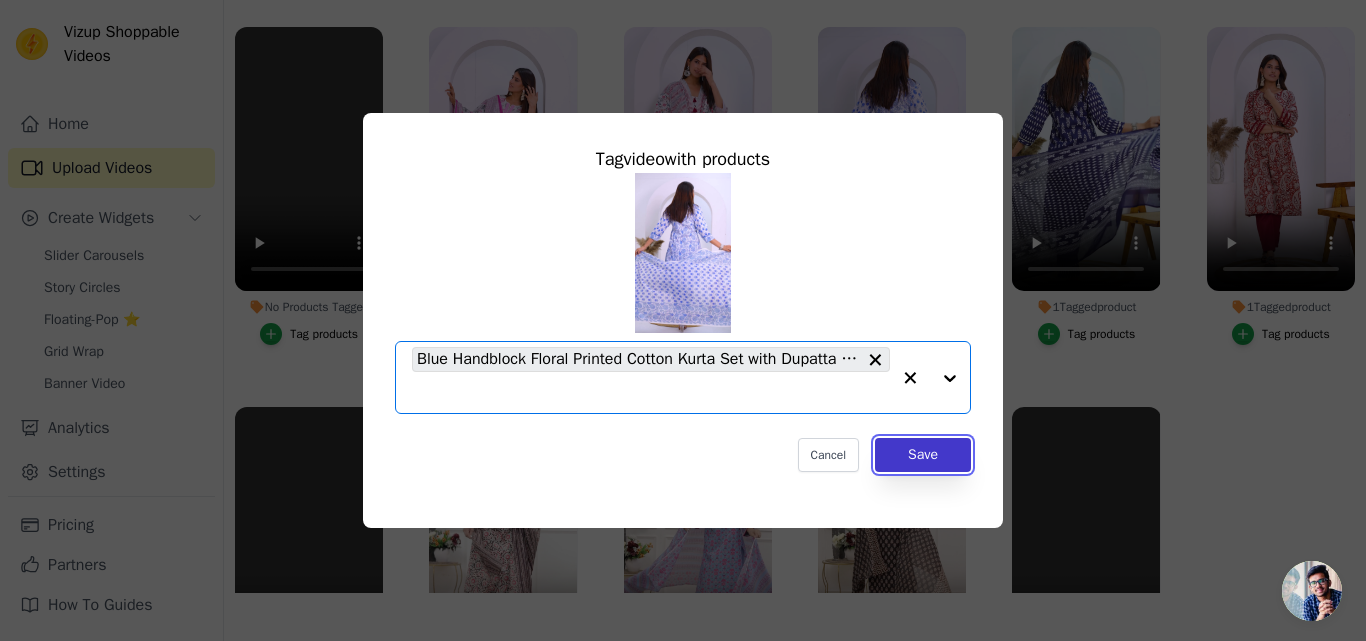 click on "Save" at bounding box center [923, 455] 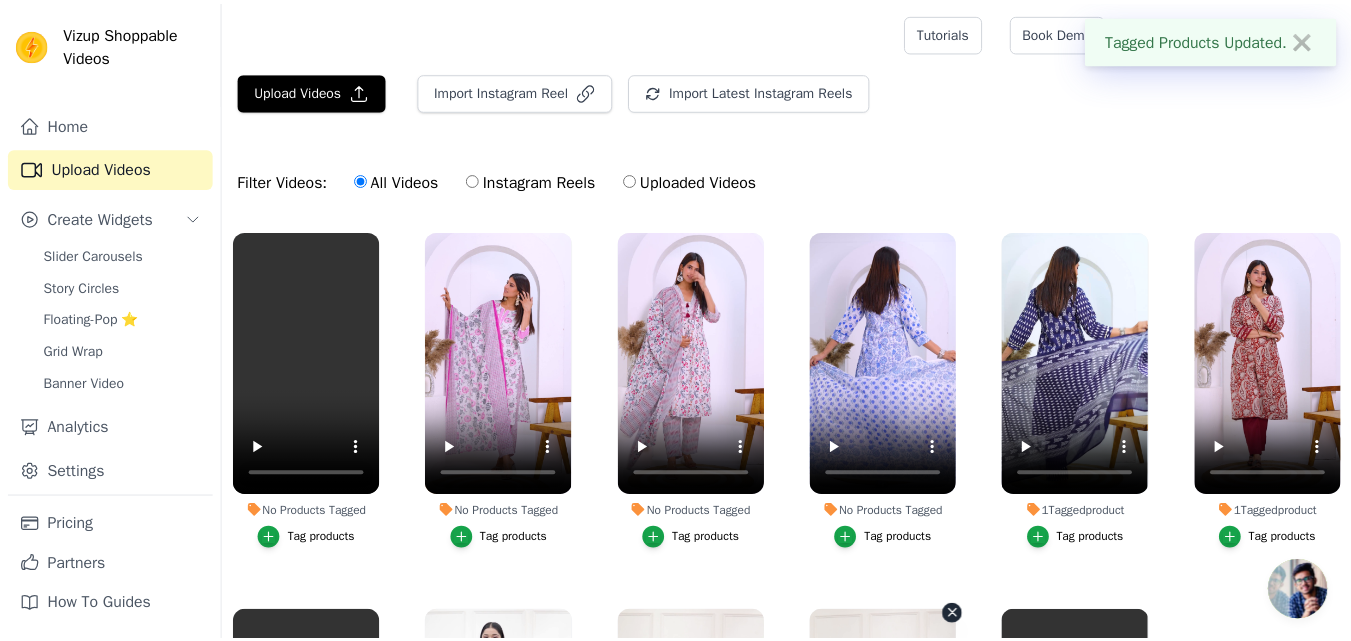 scroll, scrollTop: 204, scrollLeft: 0, axis: vertical 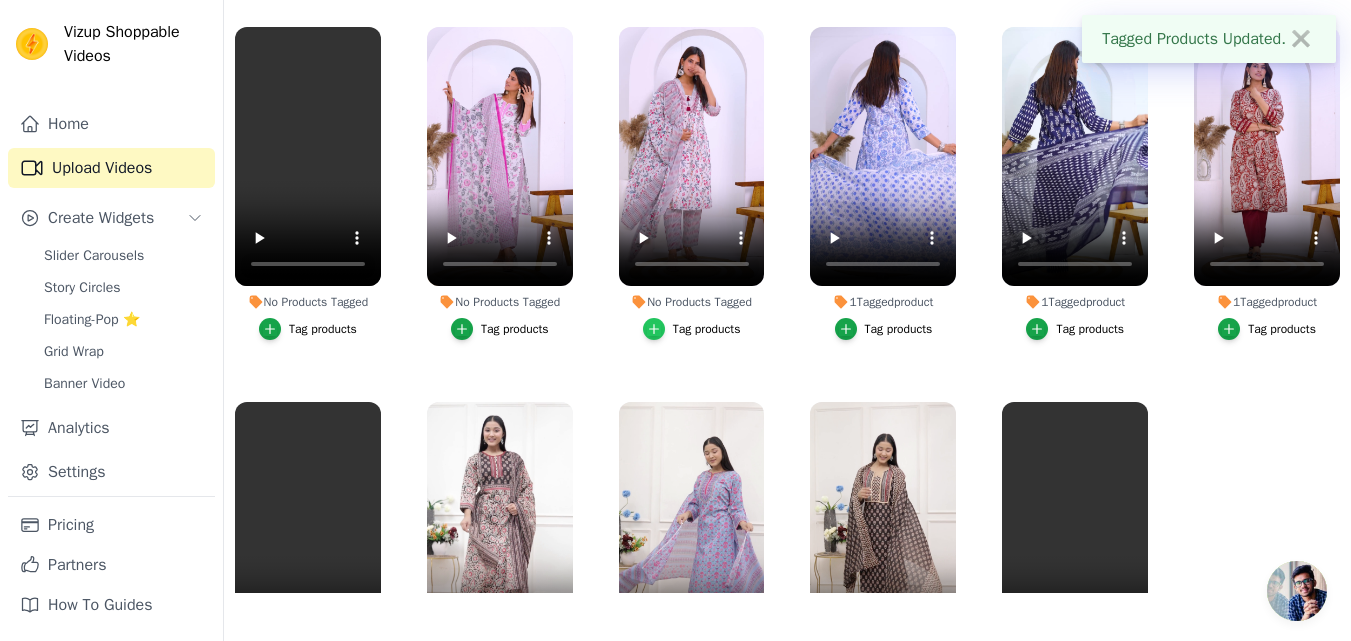 click 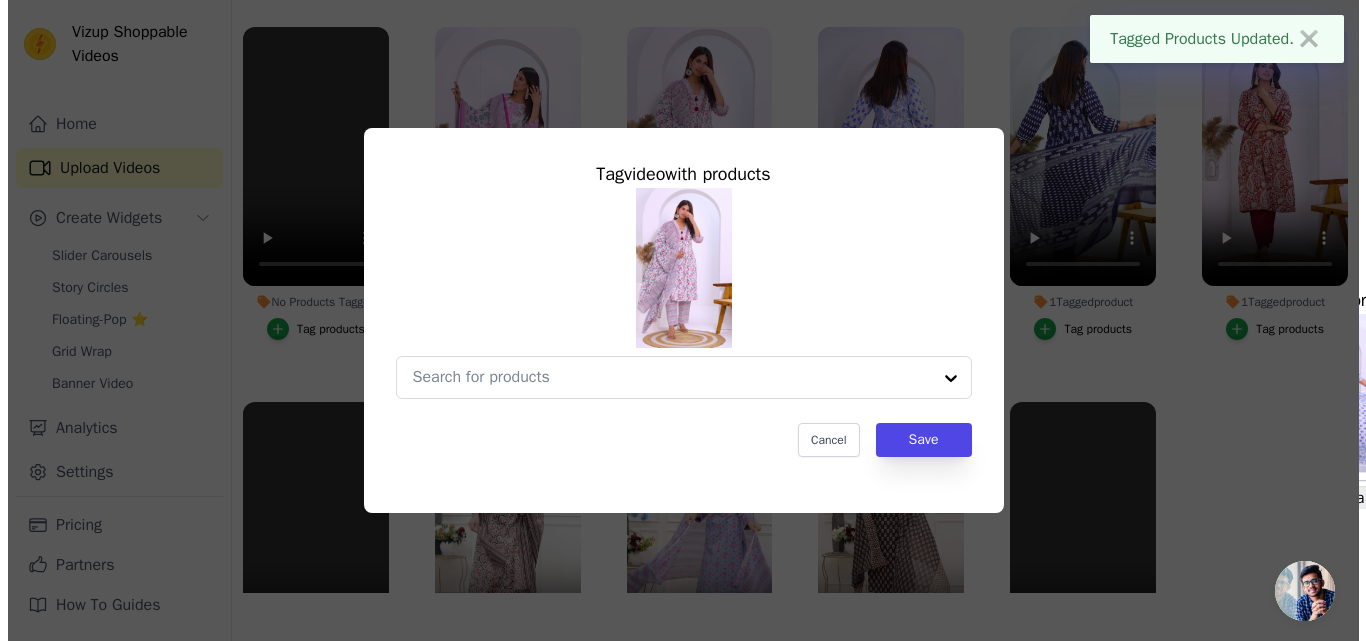 scroll, scrollTop: 0, scrollLeft: 0, axis: both 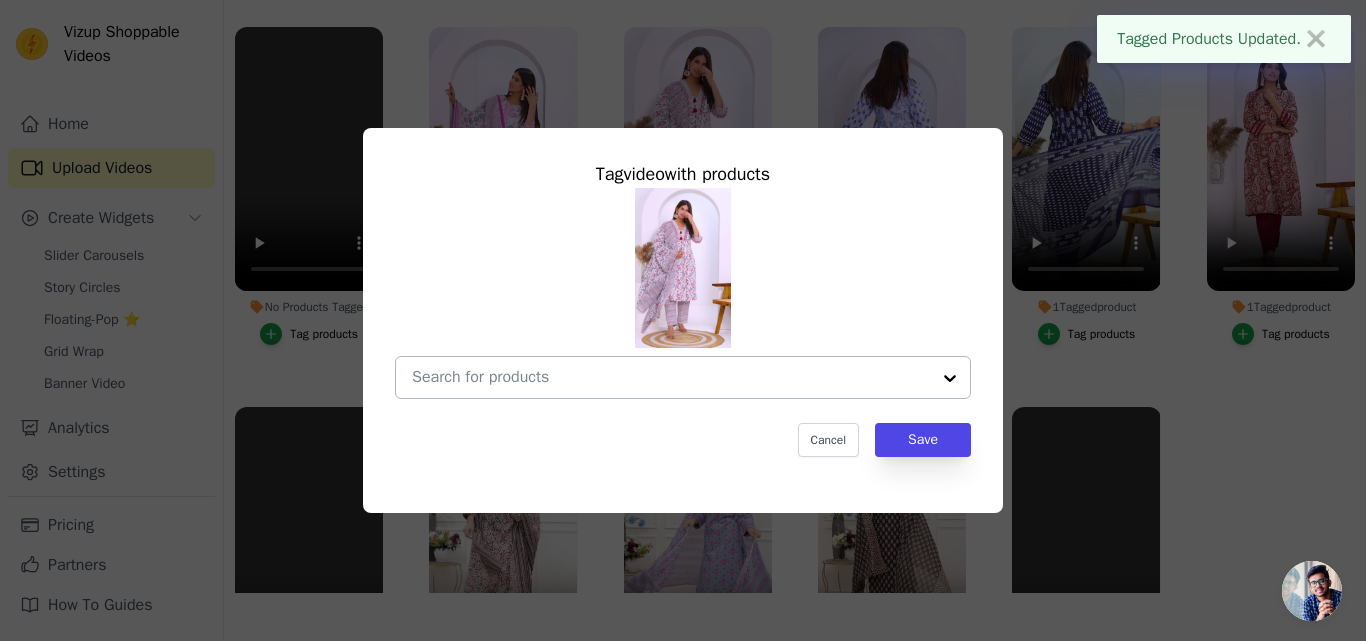 click on "No Products Tagged     Tag  video  with products                         Cancel   Save     Tag products" at bounding box center (671, 377) 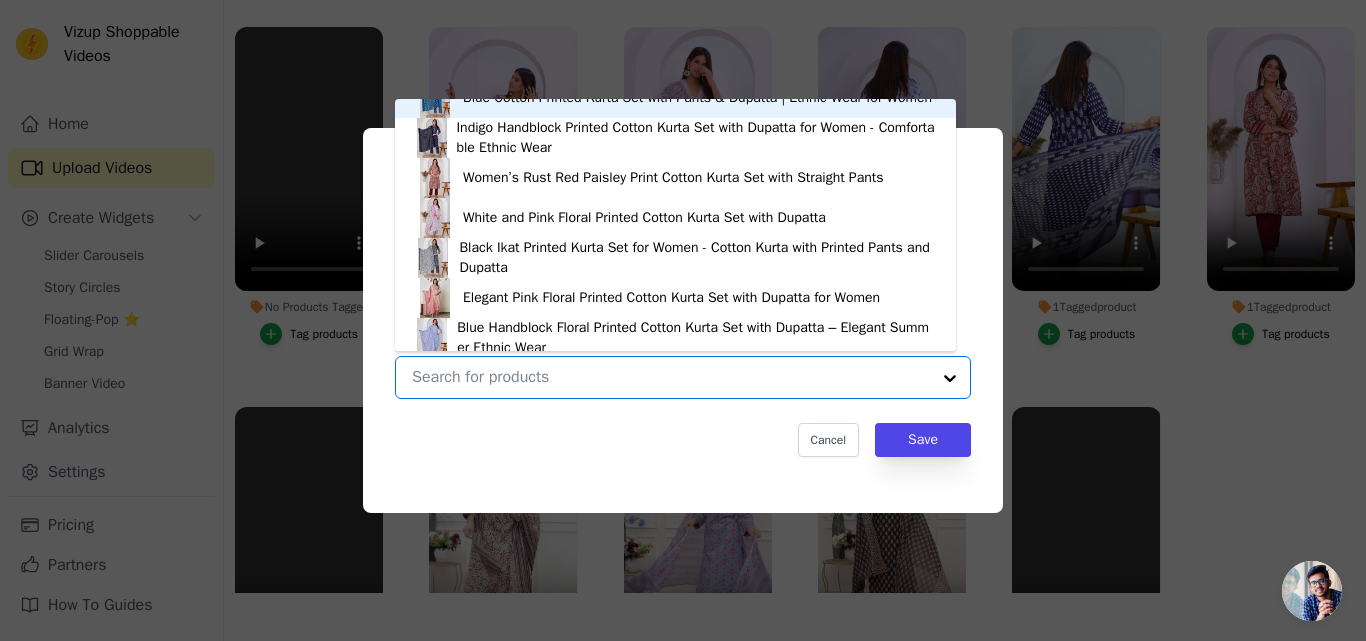 scroll, scrollTop: 328, scrollLeft: 0, axis: vertical 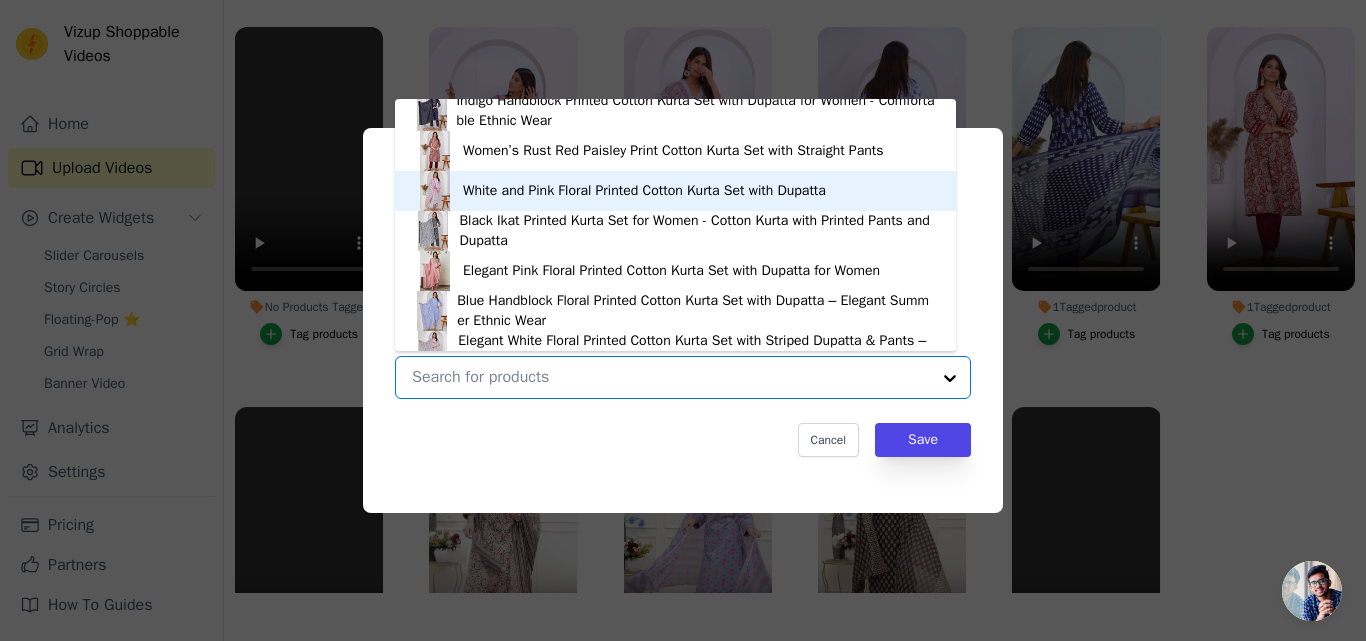 click on "White and Pink Floral Printed Cotton Kurta Set with Dupatta" at bounding box center (644, 191) 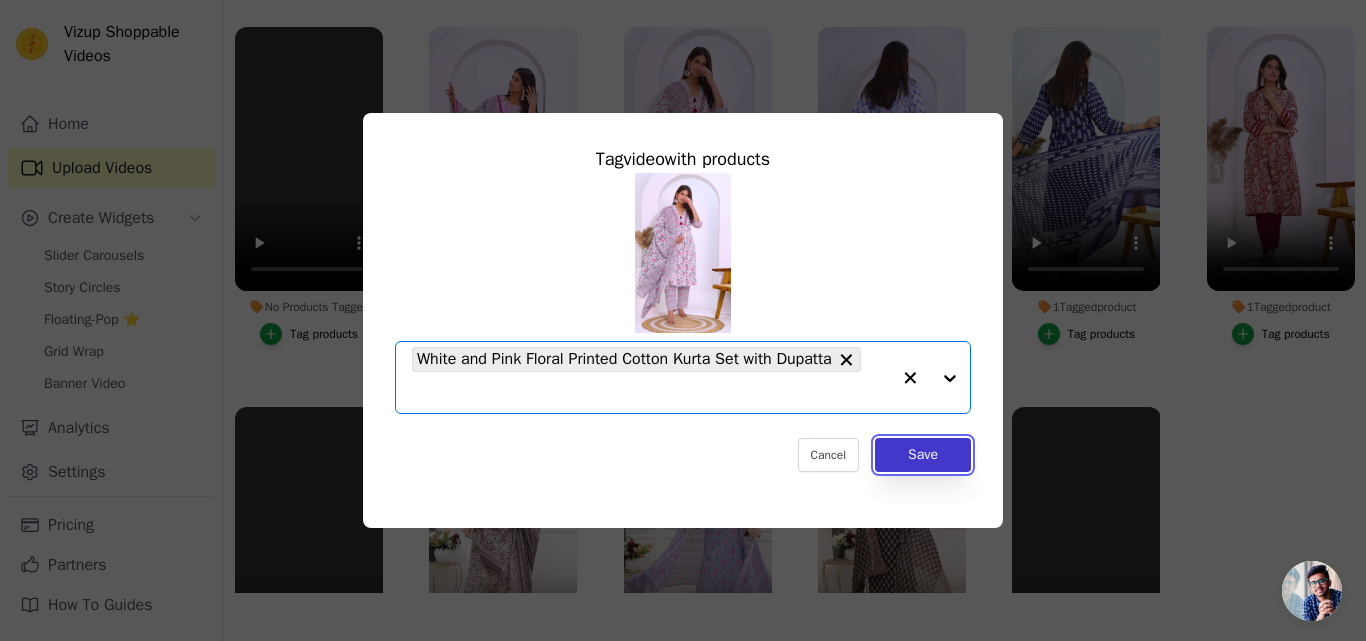 click on "Save" at bounding box center (923, 455) 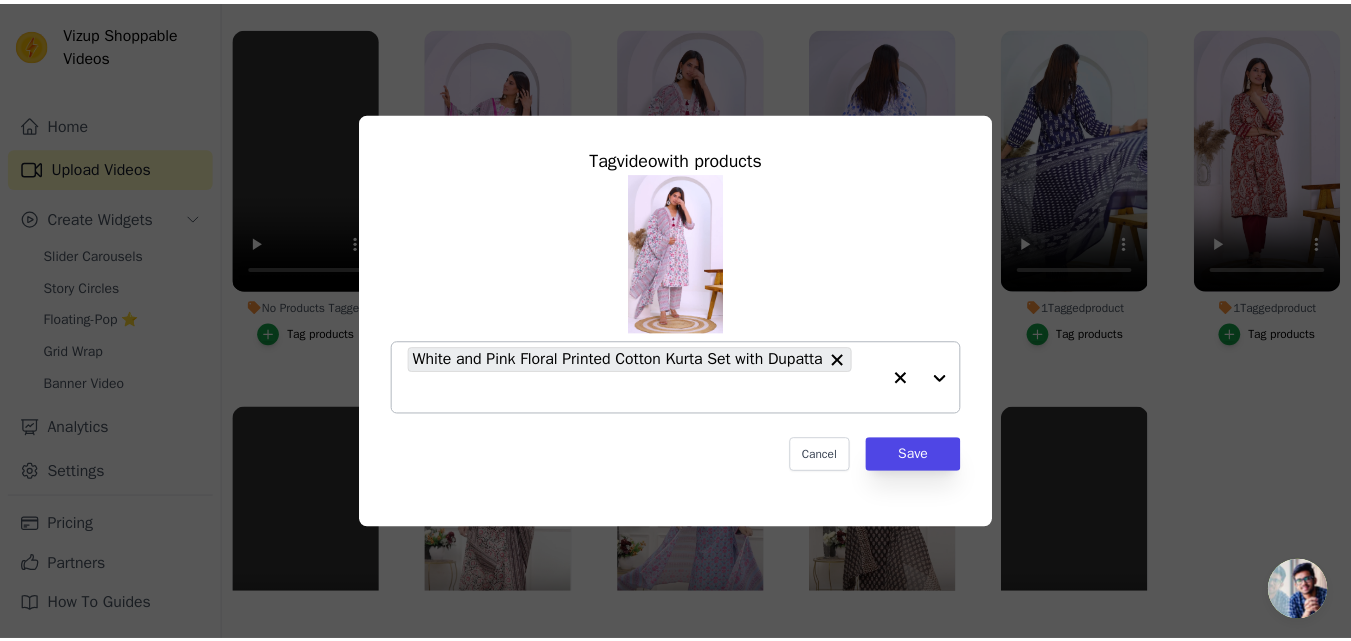 scroll, scrollTop: 204, scrollLeft: 0, axis: vertical 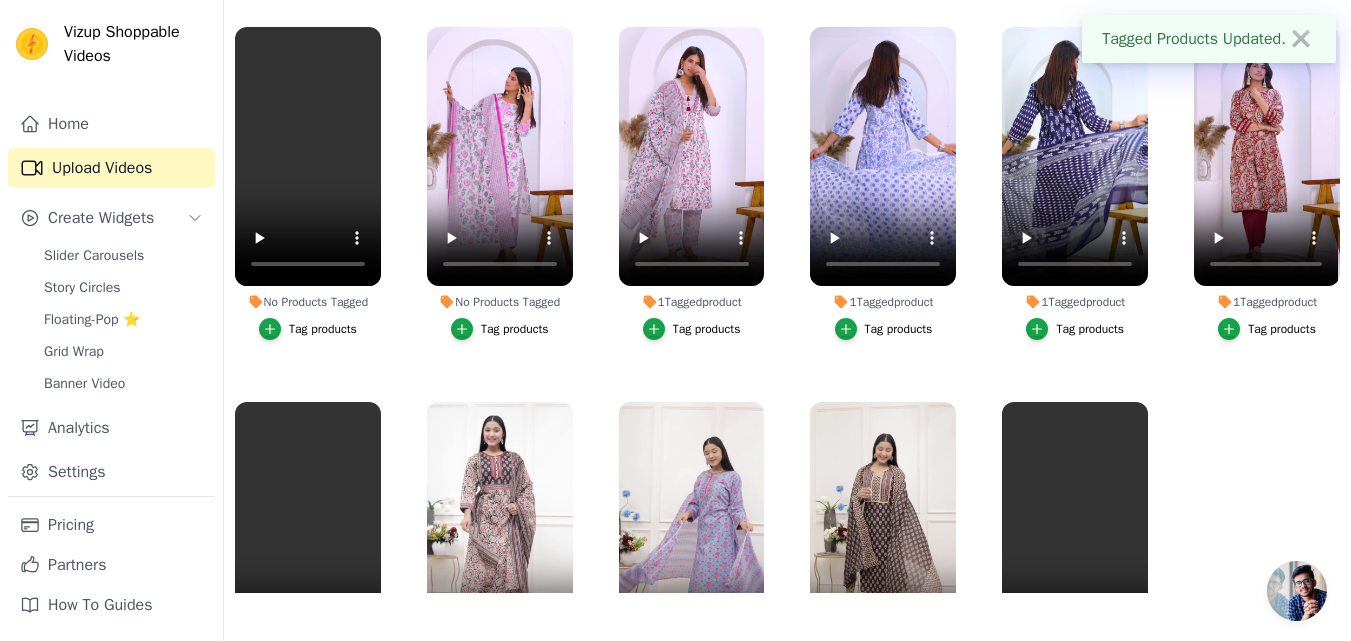 click on "Tag products" at bounding box center [515, 329] 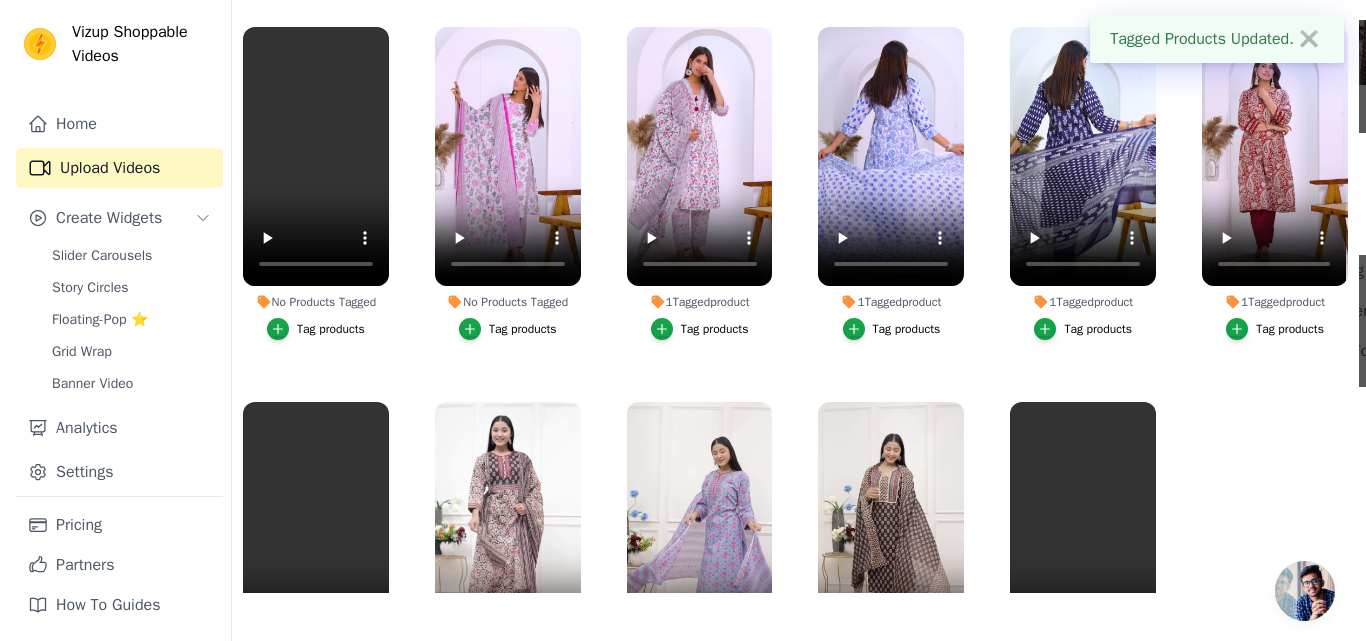 scroll, scrollTop: 0, scrollLeft: 0, axis: both 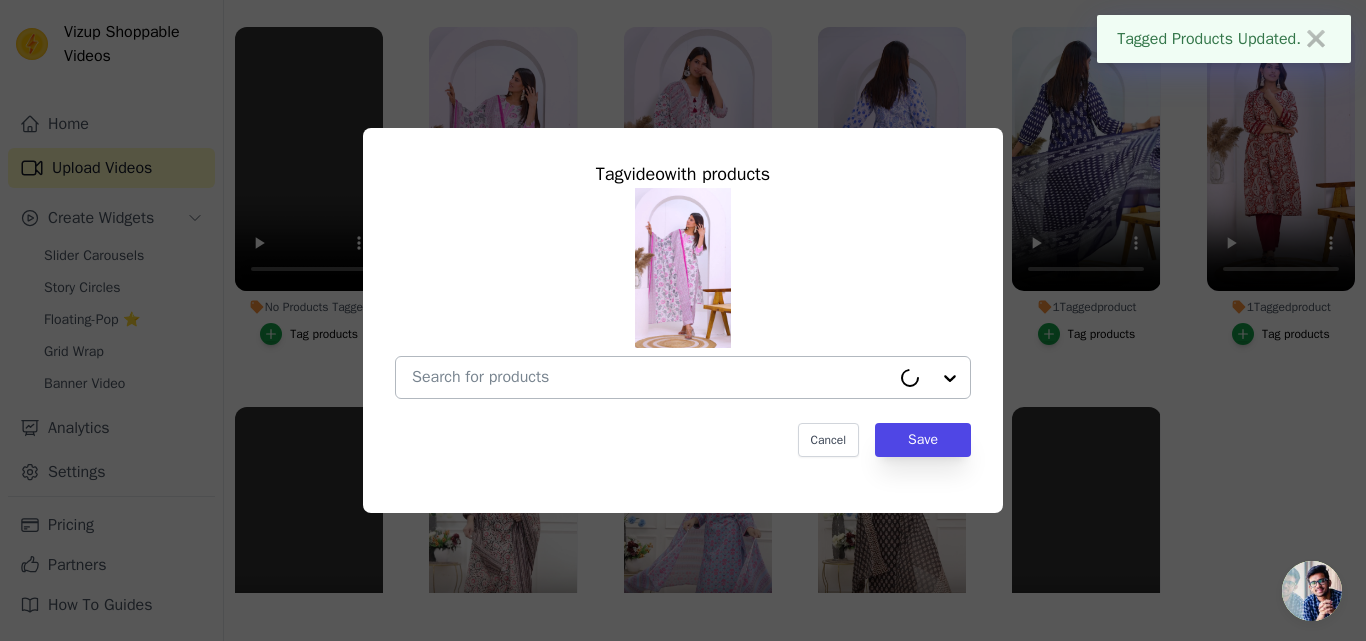 click on "No Products Tagged     Tag  video  with products                         Cancel   Save     Tag products" at bounding box center (651, 377) 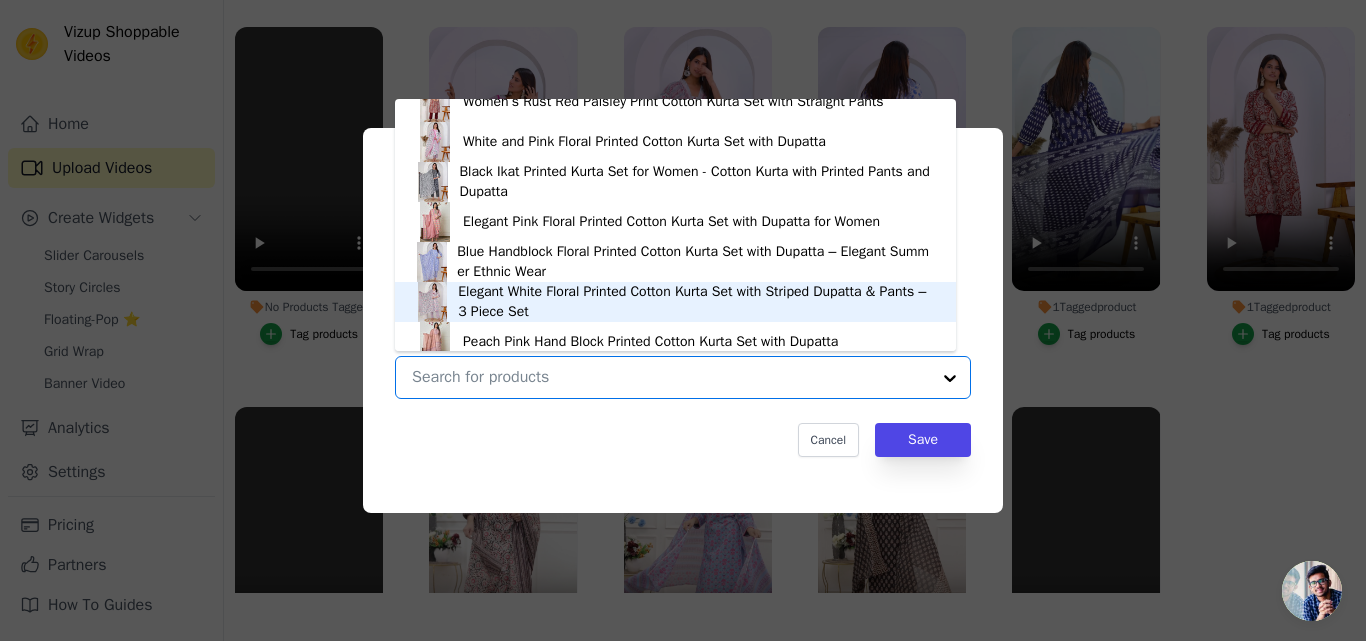 scroll, scrollTop: 328, scrollLeft: 0, axis: vertical 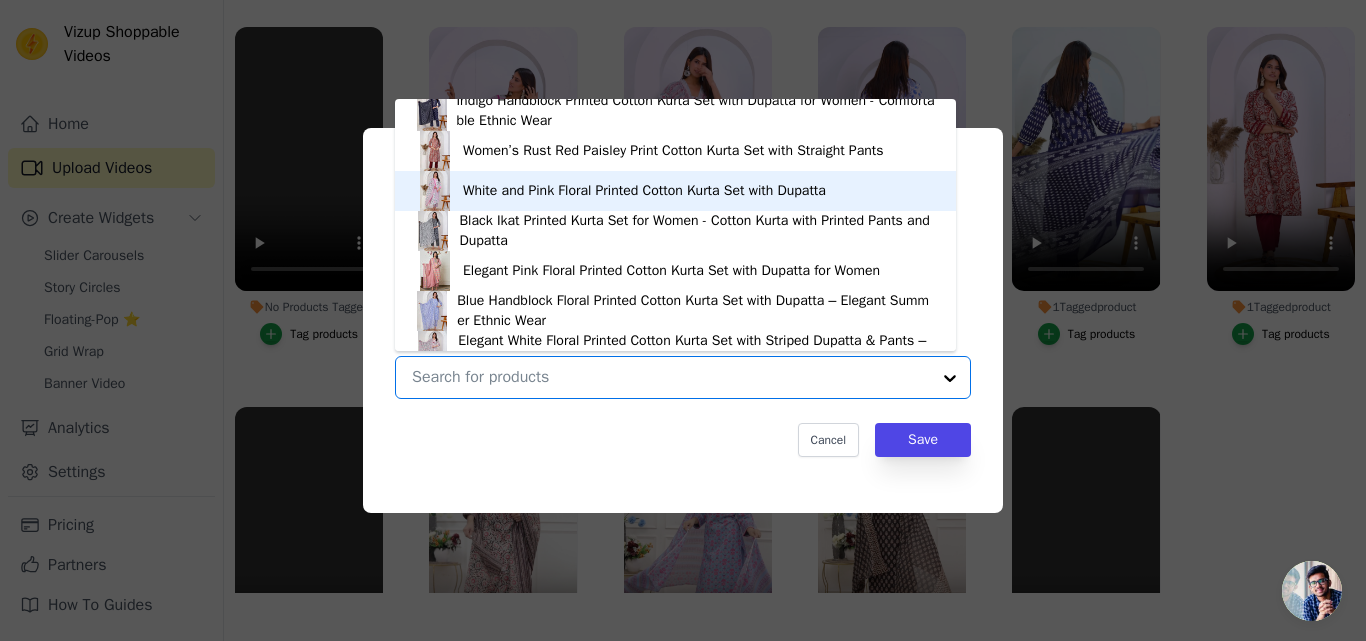 click on "White and Pink Floral Printed Cotton Kurta Set with Dupatta" at bounding box center (644, 191) 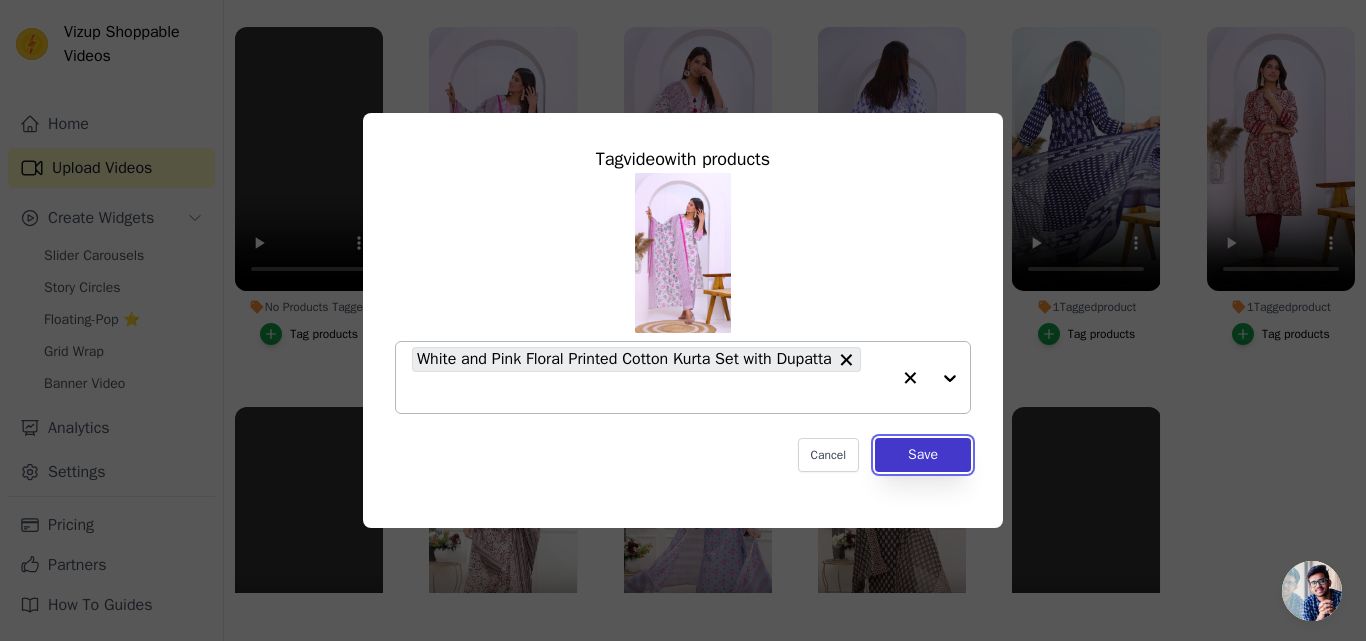 click on "Save" at bounding box center [923, 455] 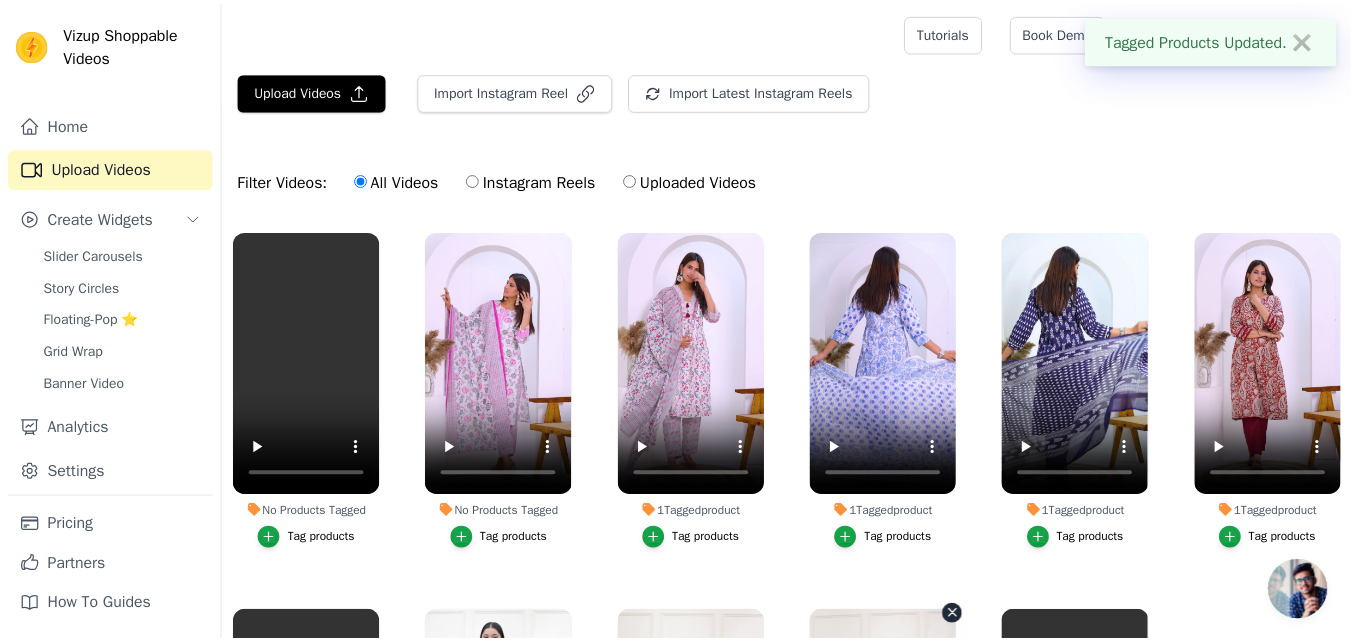 scroll, scrollTop: 204, scrollLeft: 0, axis: vertical 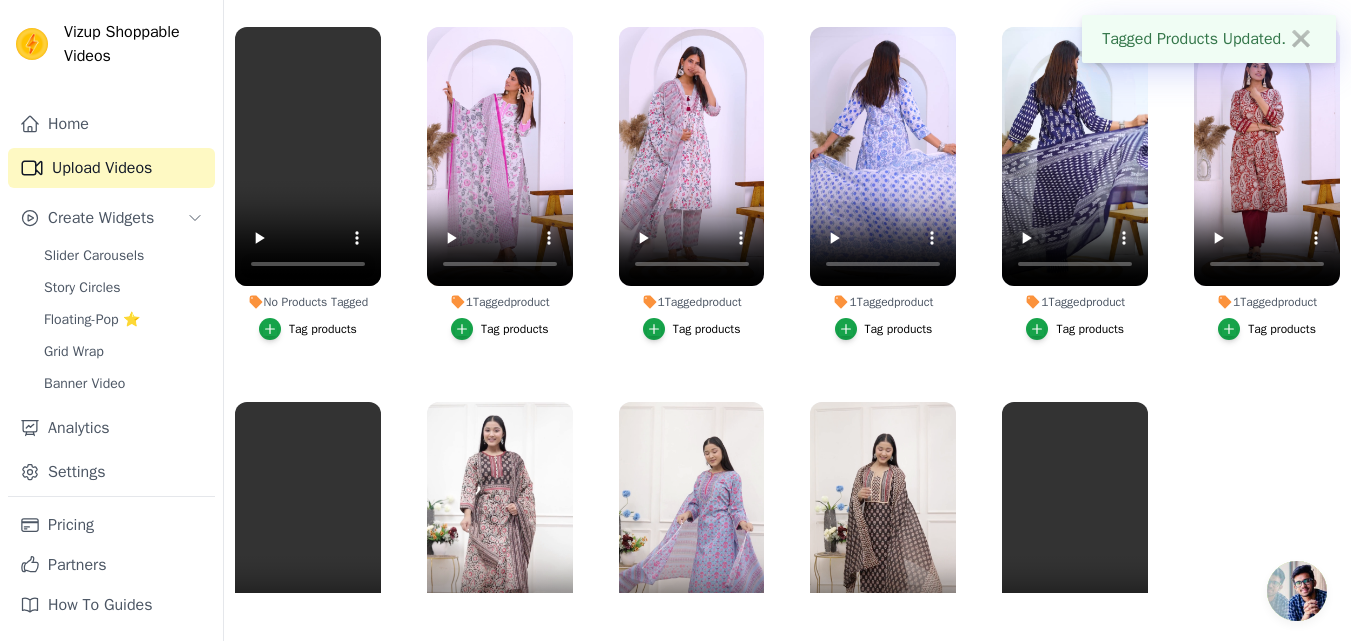 click on "Tag products" at bounding box center (692, 329) 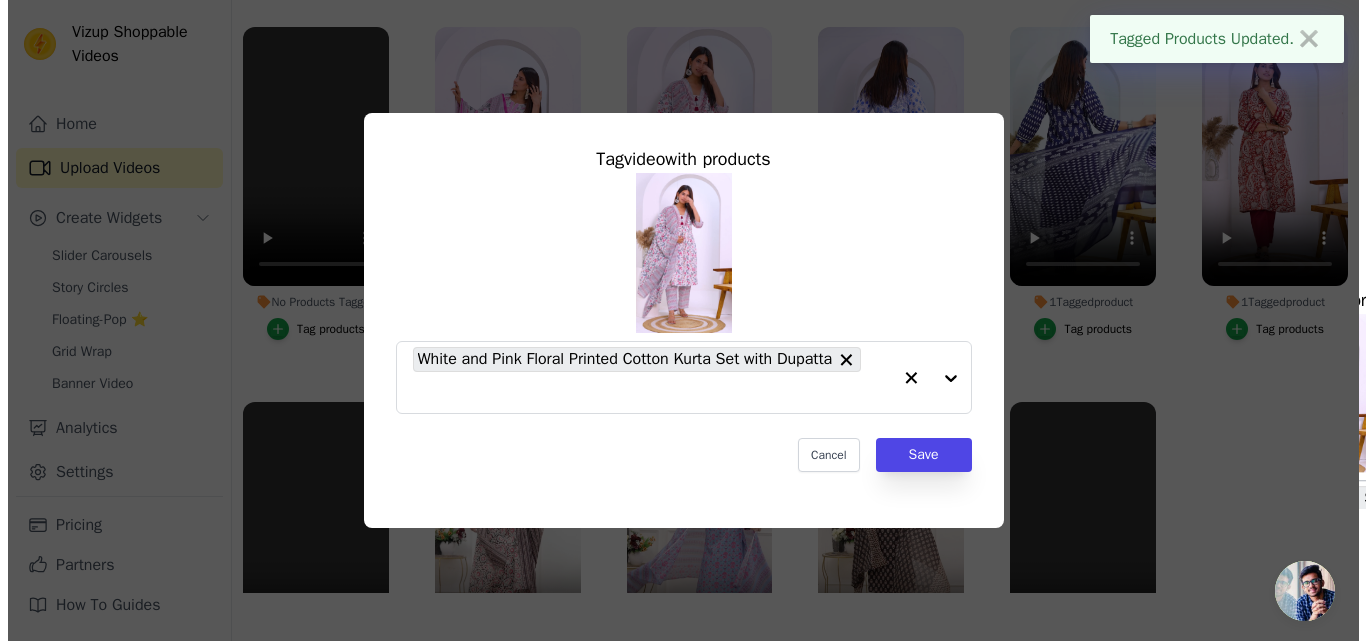 scroll, scrollTop: 0, scrollLeft: 0, axis: both 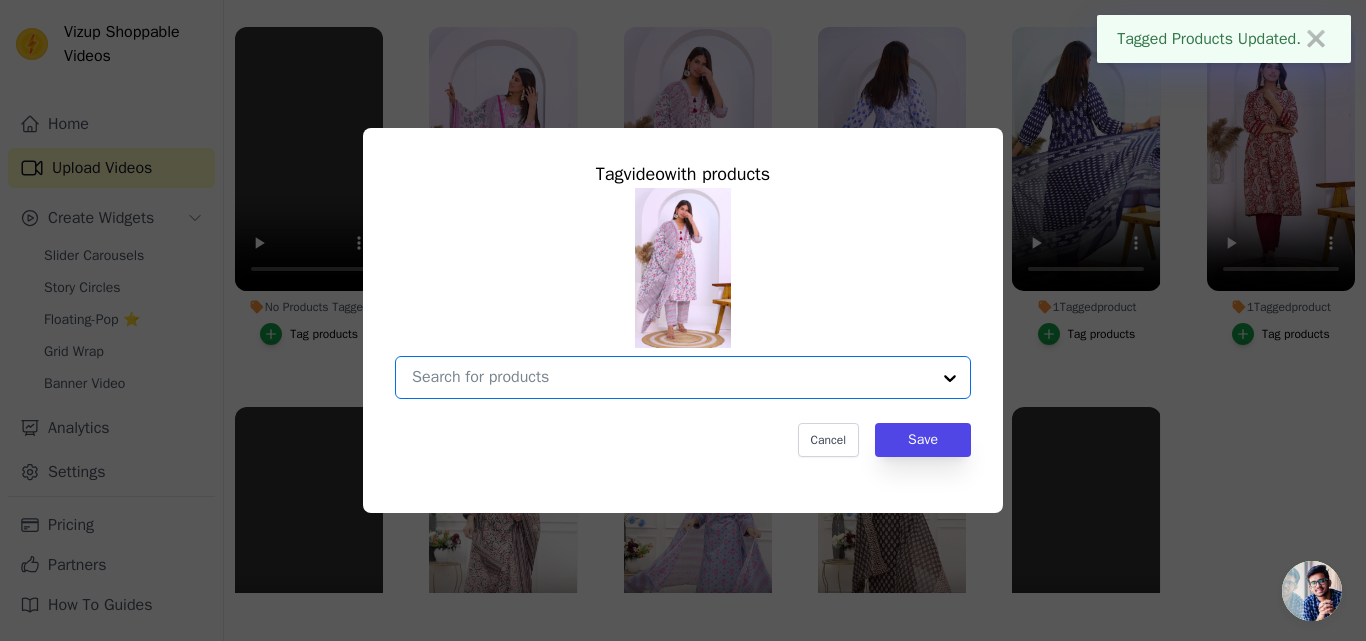 click on "1  Tagged  product     Tag  video  with products       Option undefined, selected.   Select is focused, type to refine list, press down to open the menu.                   Cancel   Save     Tag products" at bounding box center [671, 377] 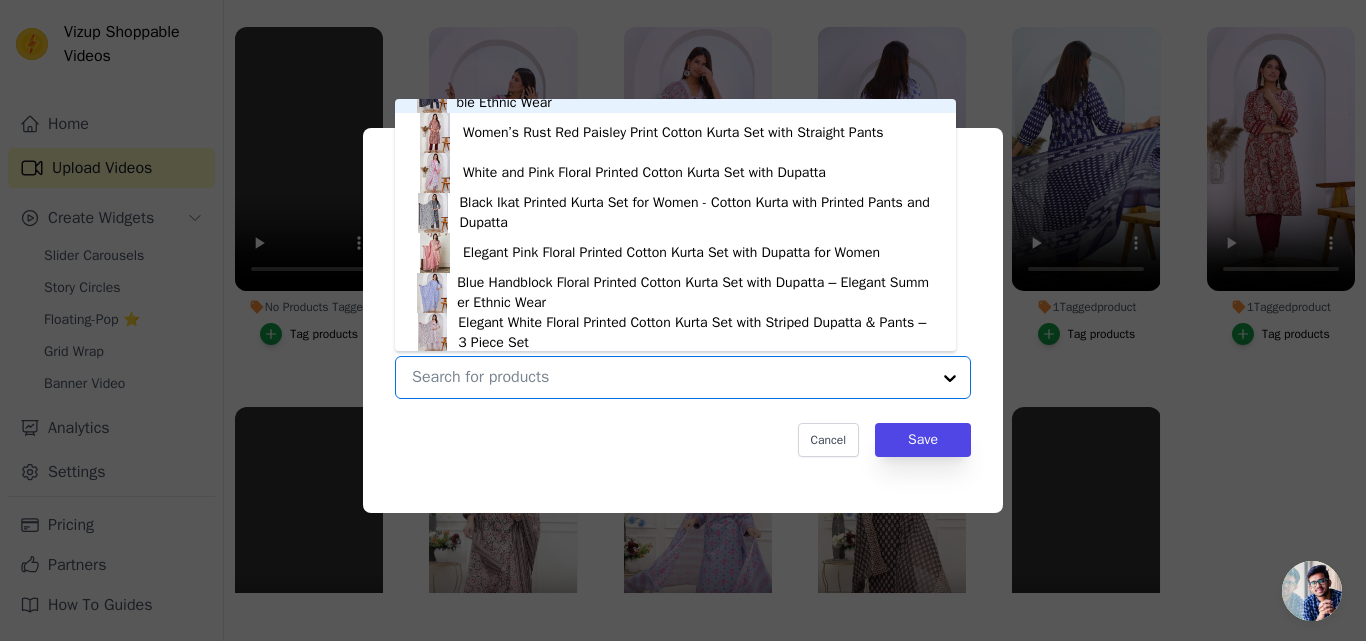 scroll, scrollTop: 351, scrollLeft: 0, axis: vertical 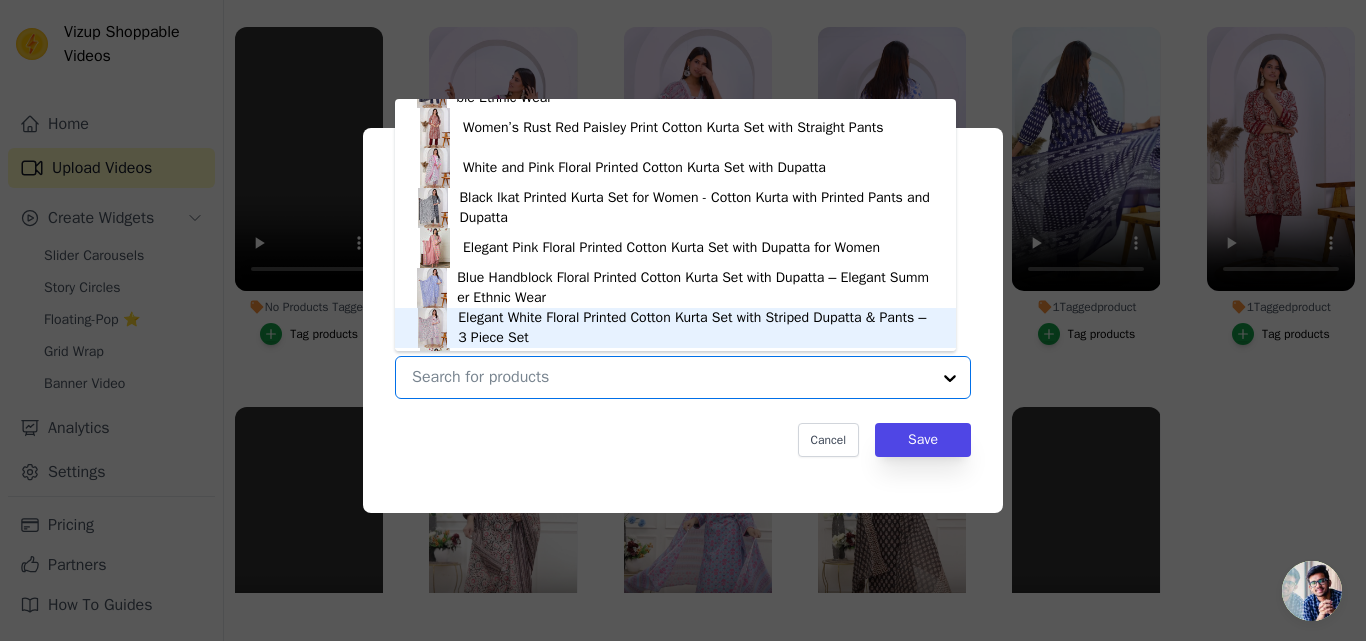 click on "Elegant White Floral Printed Cotton Kurta Set with Striped Dupatta & Pants – 3 Piece Set" at bounding box center [697, 328] 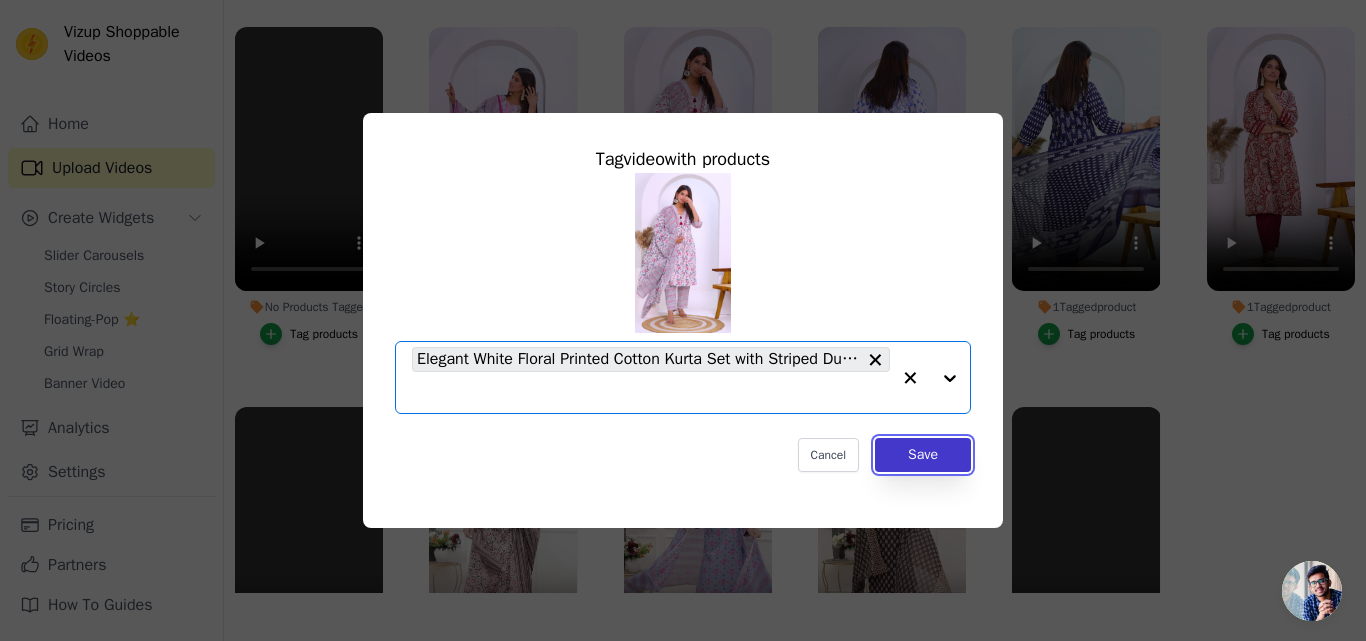 click on "Save" at bounding box center (923, 455) 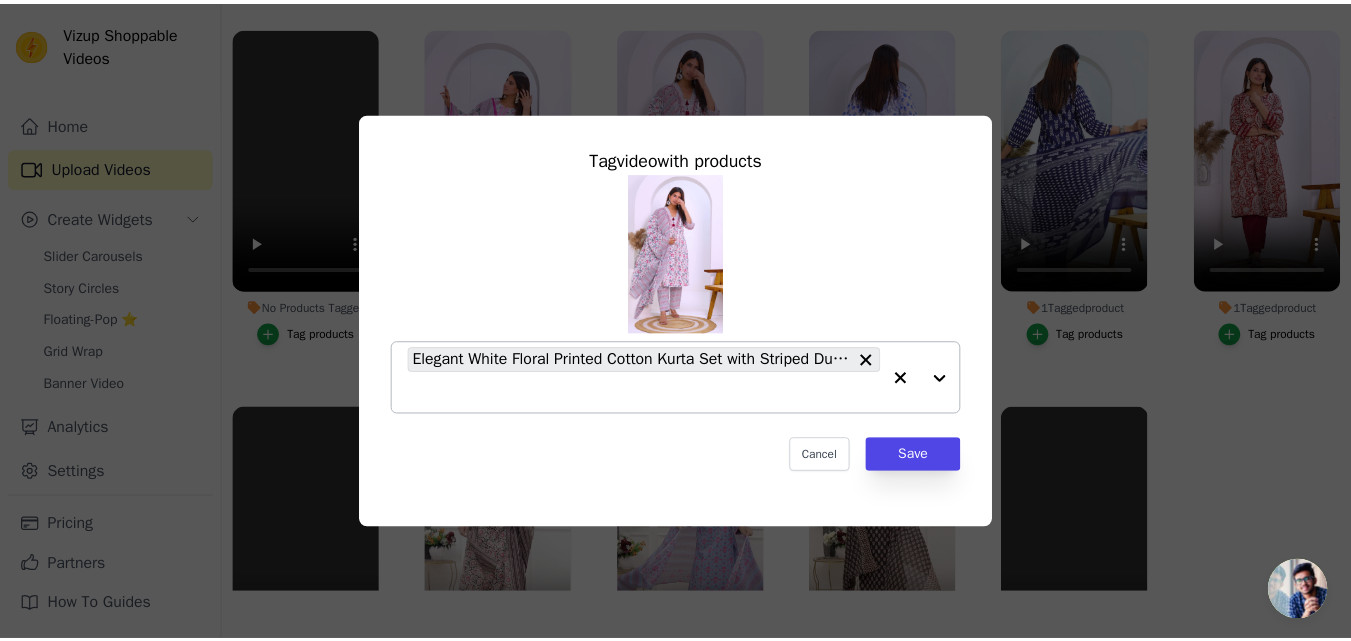 scroll, scrollTop: 204, scrollLeft: 0, axis: vertical 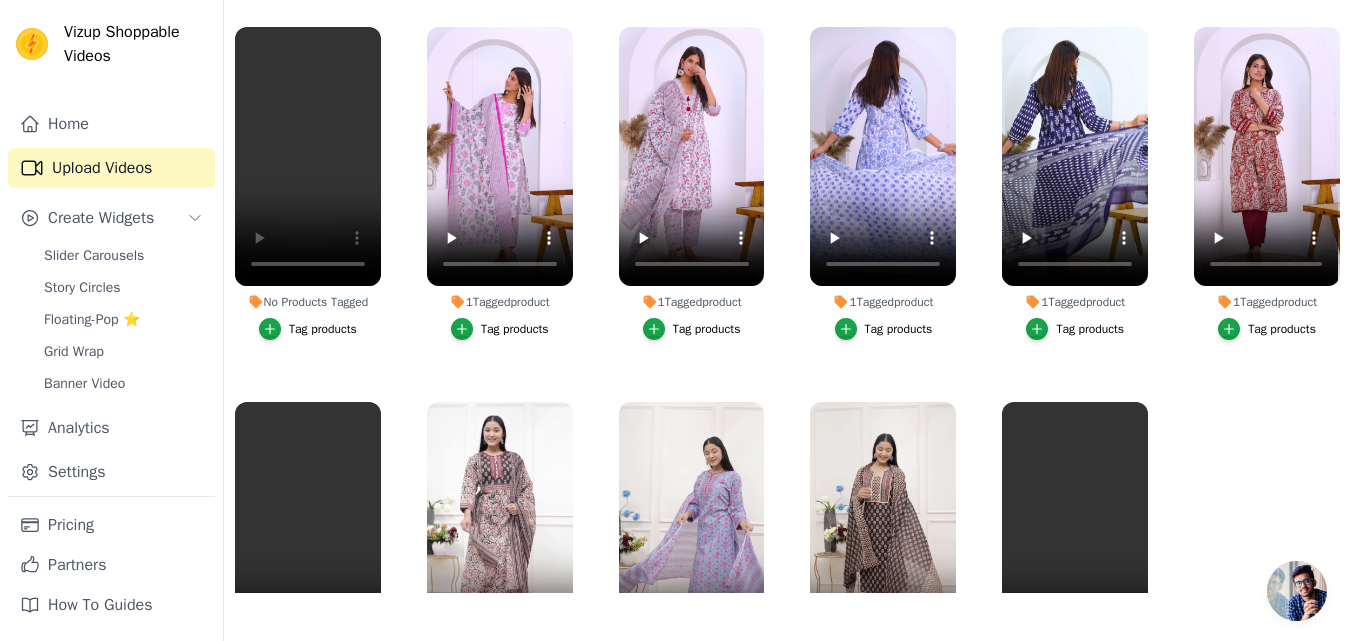 click on "No Products Tagged       Tag products           1  Tagged  product       Tag products           1  Tagged  product       Tag products           1  Tagged  product       Tag products           1  Tagged  product       Tag products           1  Tagged  product       Tag products           1  Tagged  product       Tag products           1  Tagged  product       Tag products           1  Tagged  product       Tag products           1  Tagged  product       Tag products           1  Tagged  product       Tag products" at bounding box center [787, 304] 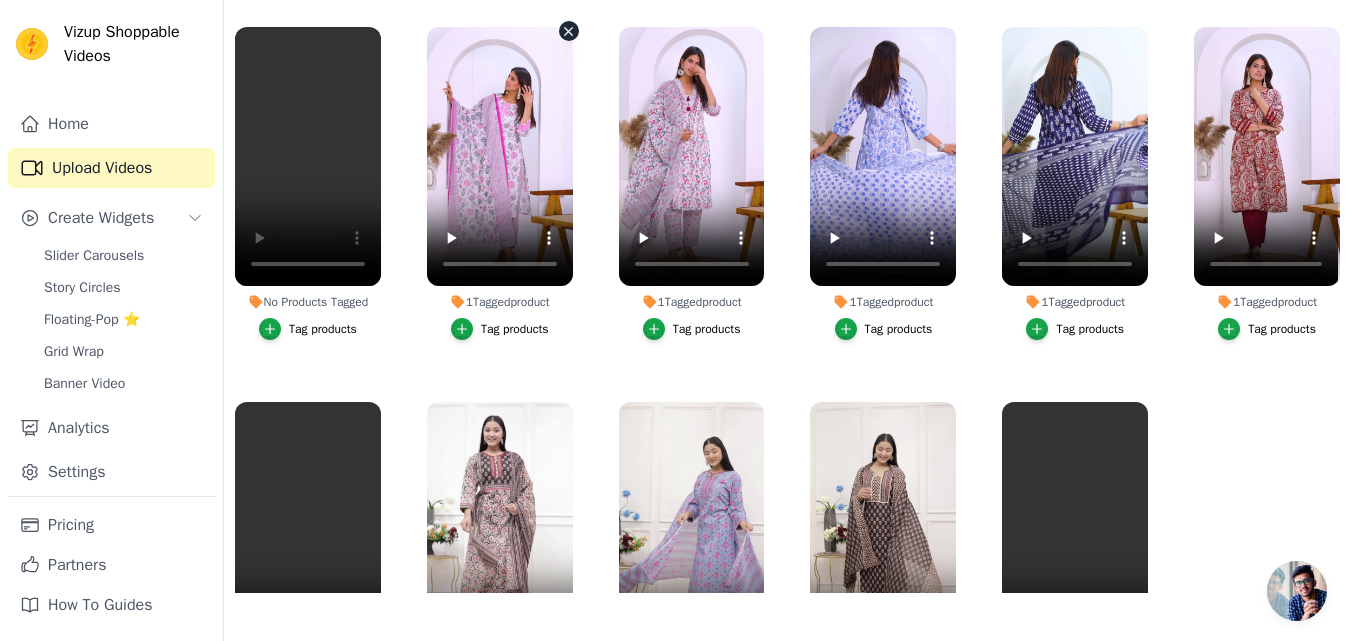 scroll, scrollTop: 4, scrollLeft: 0, axis: vertical 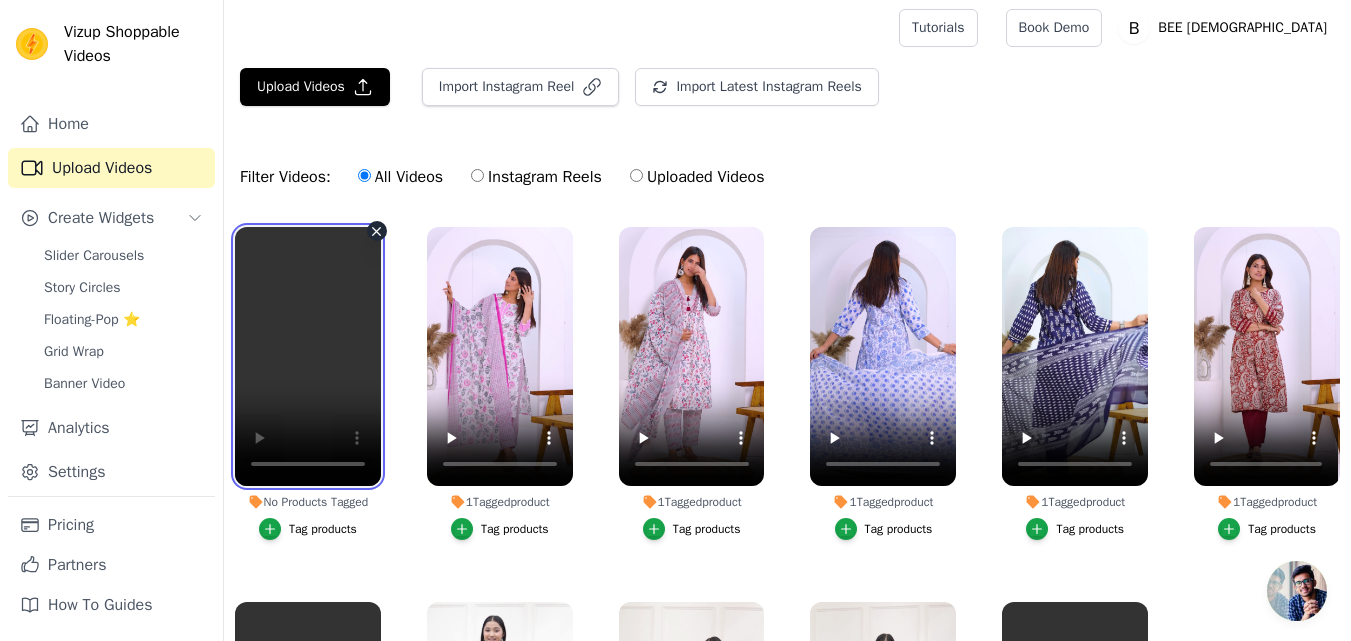 click at bounding box center [308, 356] 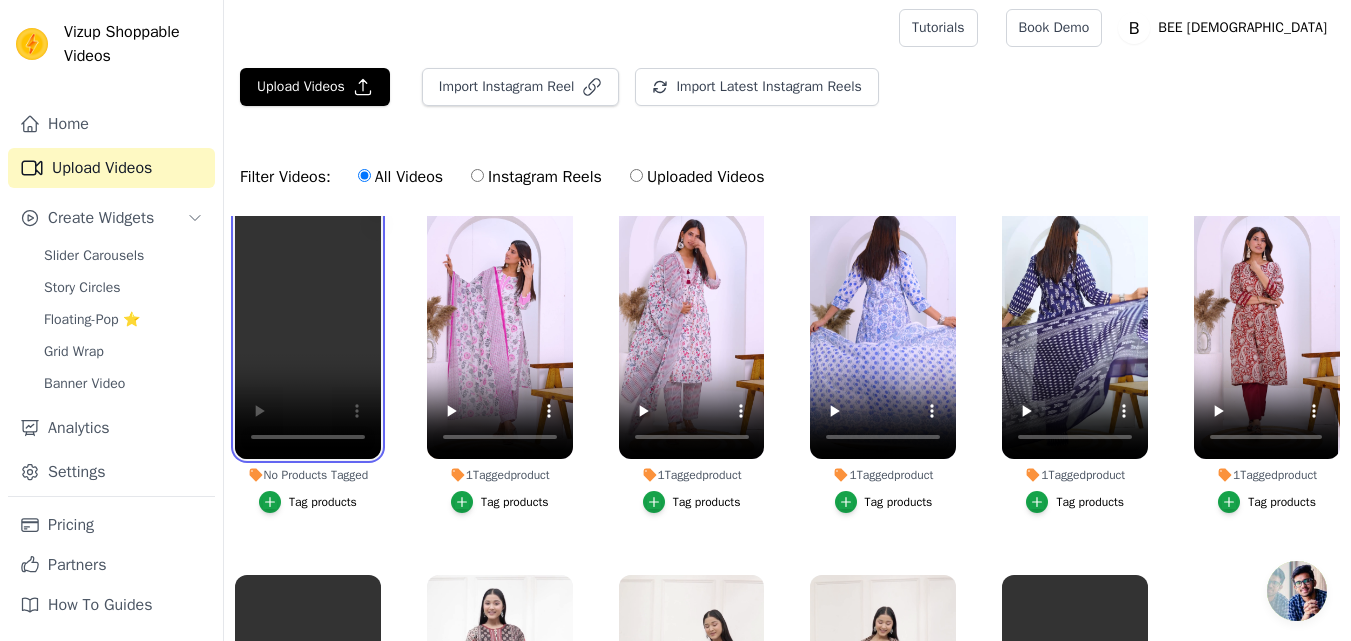 scroll, scrollTop: 0, scrollLeft: 0, axis: both 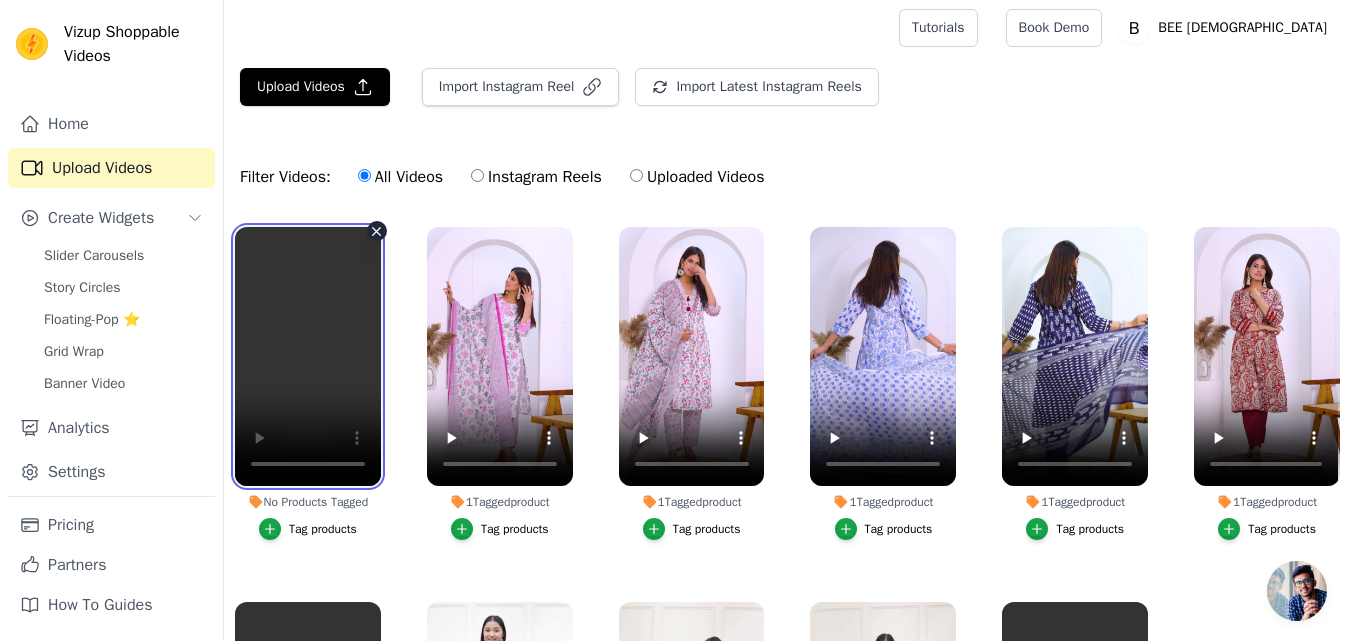 click at bounding box center [308, 356] 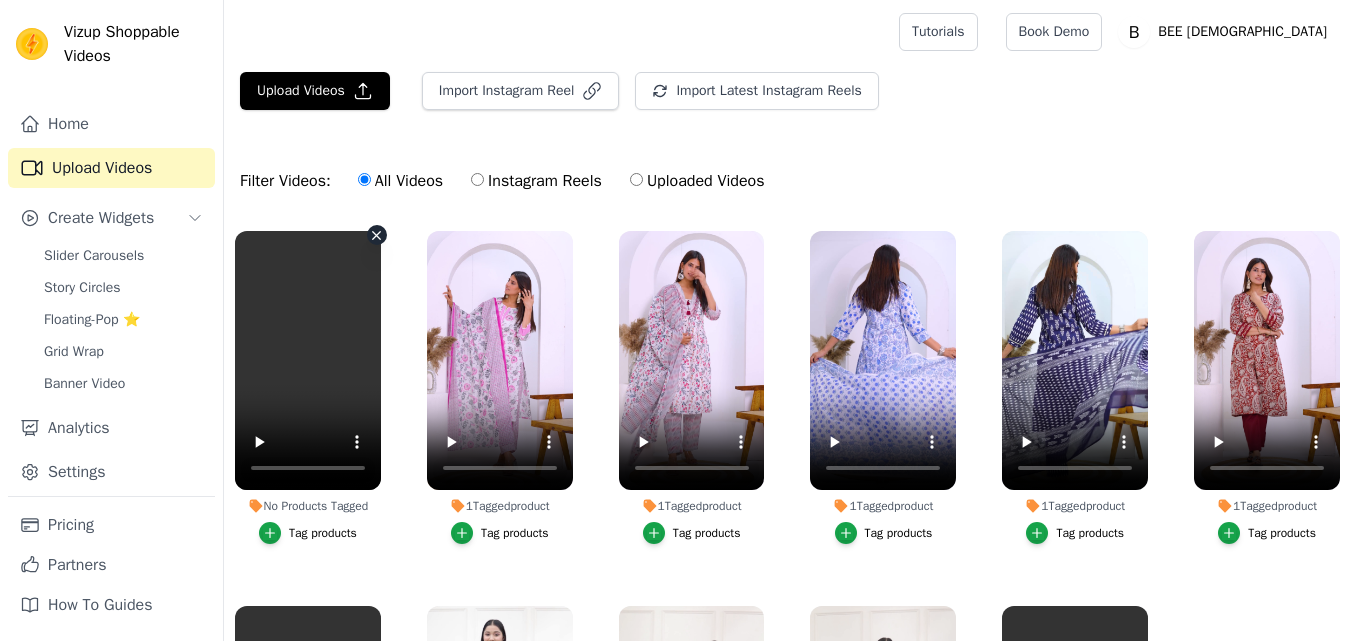 scroll, scrollTop: 4, scrollLeft: 0, axis: vertical 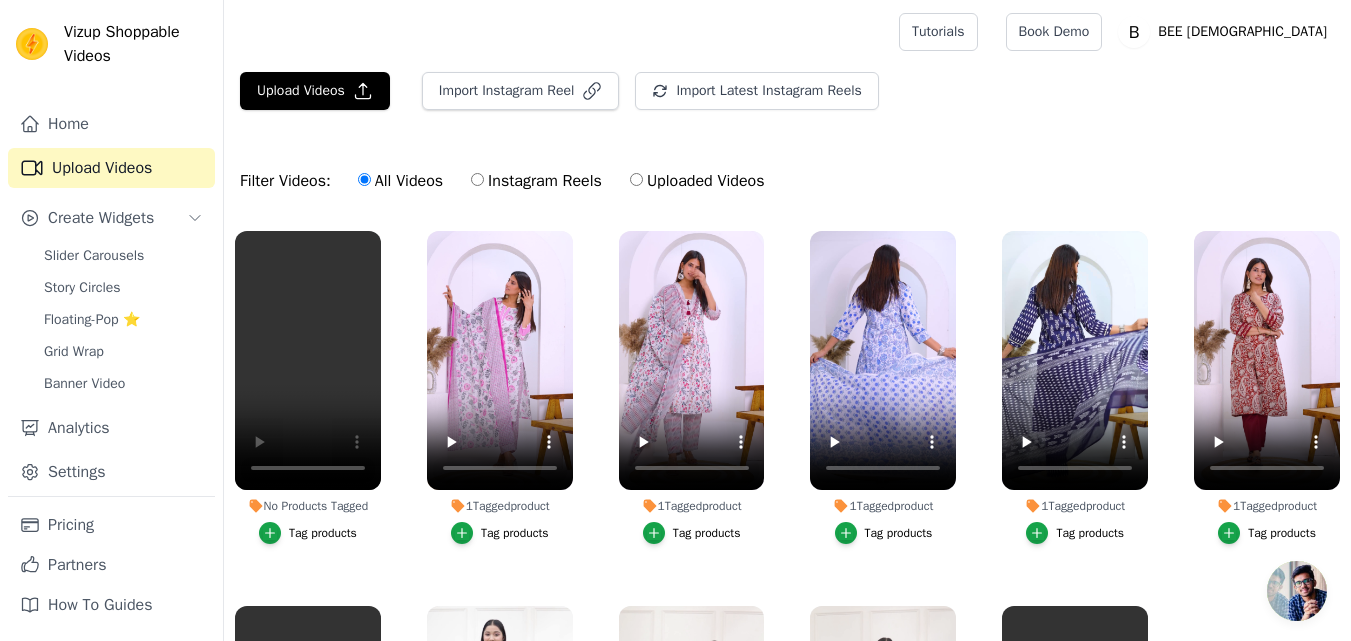 click on "Uploaded Videos" at bounding box center (697, 181) 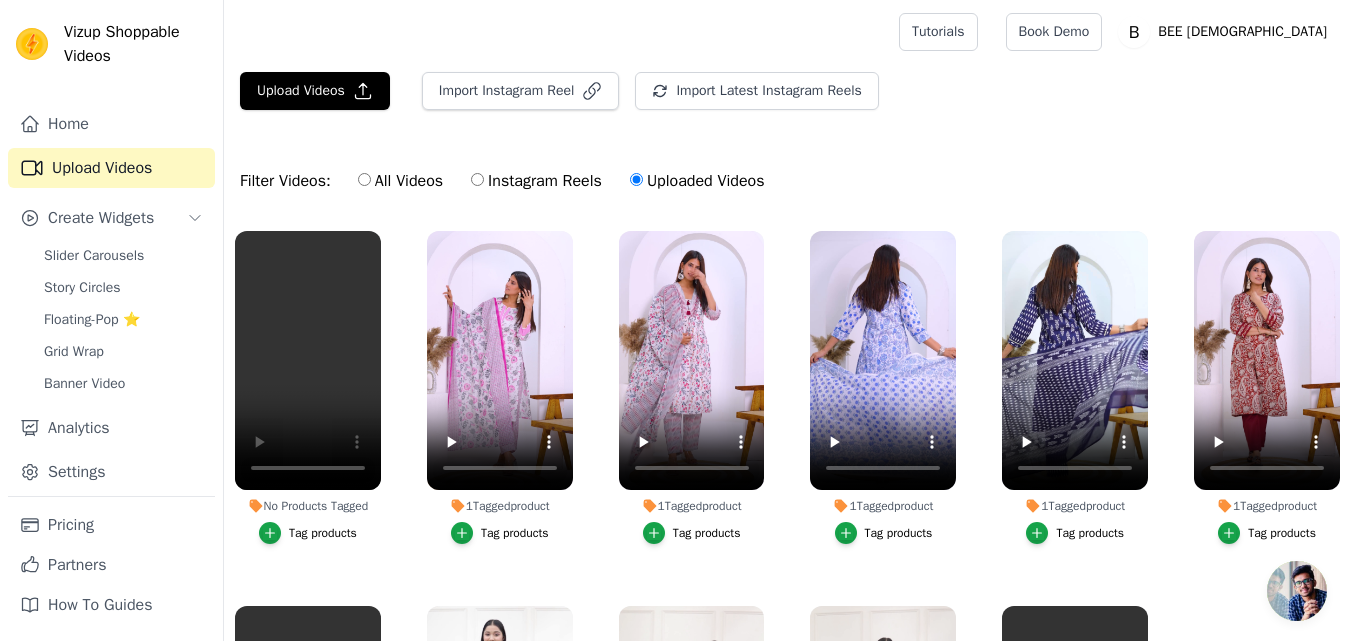 click on "All Videos" at bounding box center [400, 181] 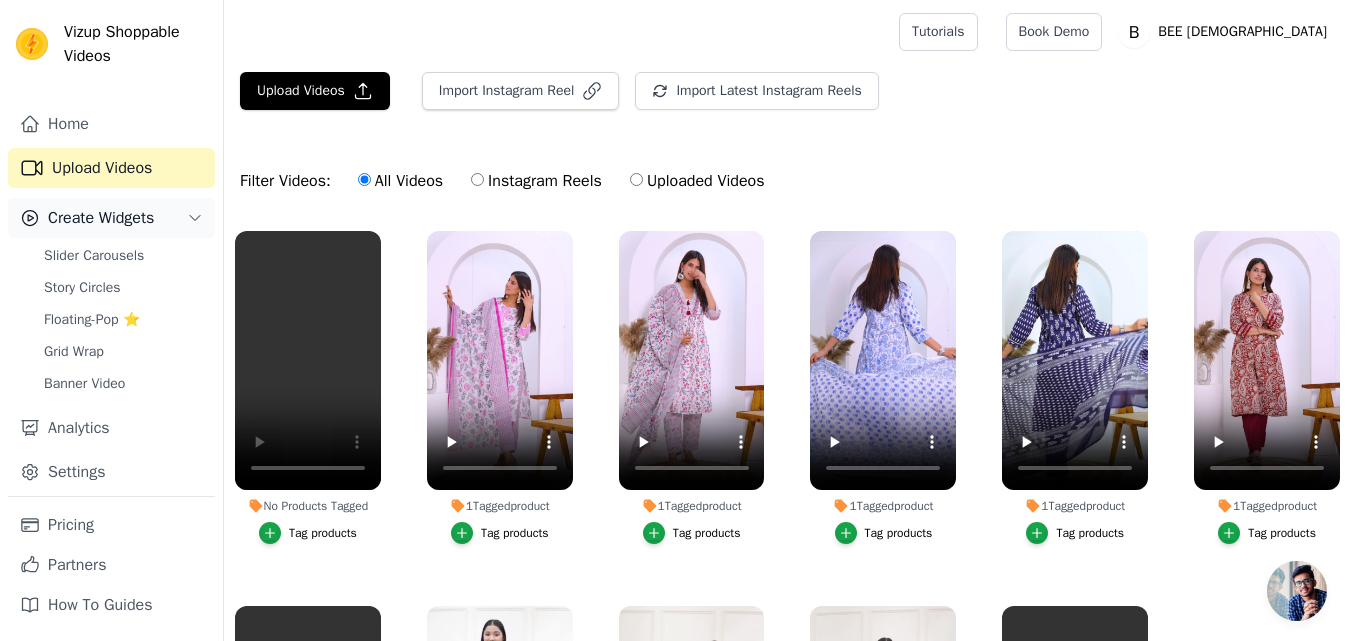 click on "Create Widgets" at bounding box center (111, 218) 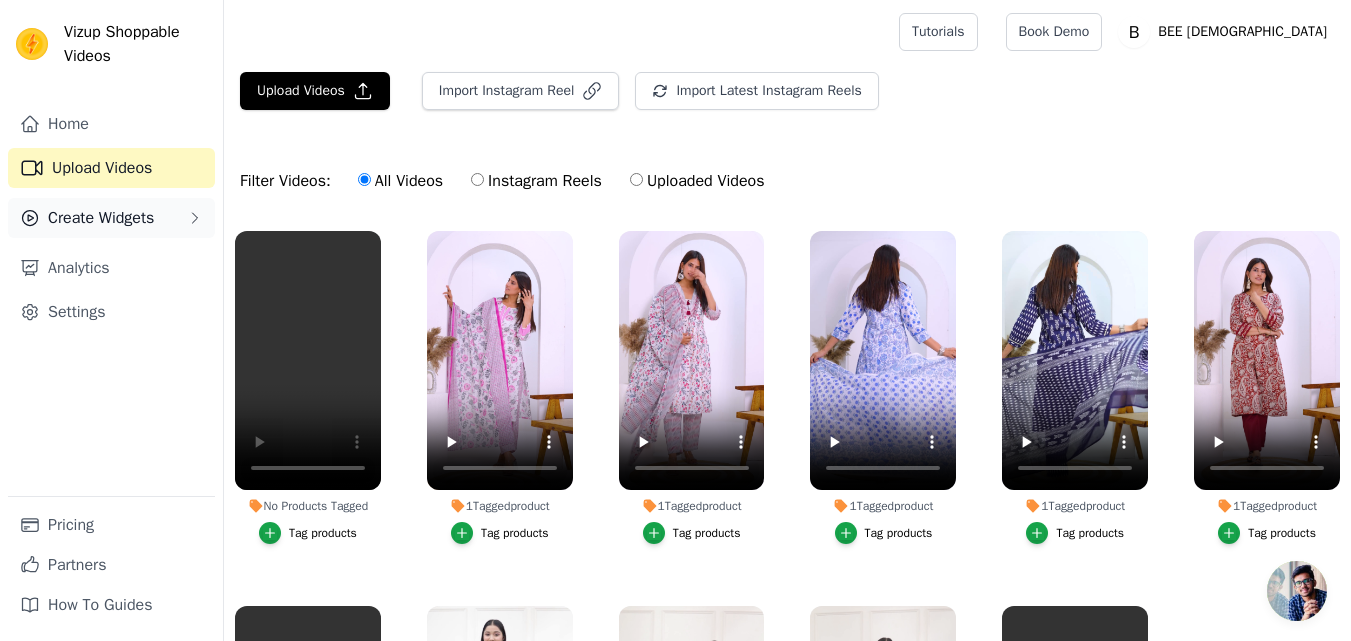 click on "Create Widgets" at bounding box center (101, 218) 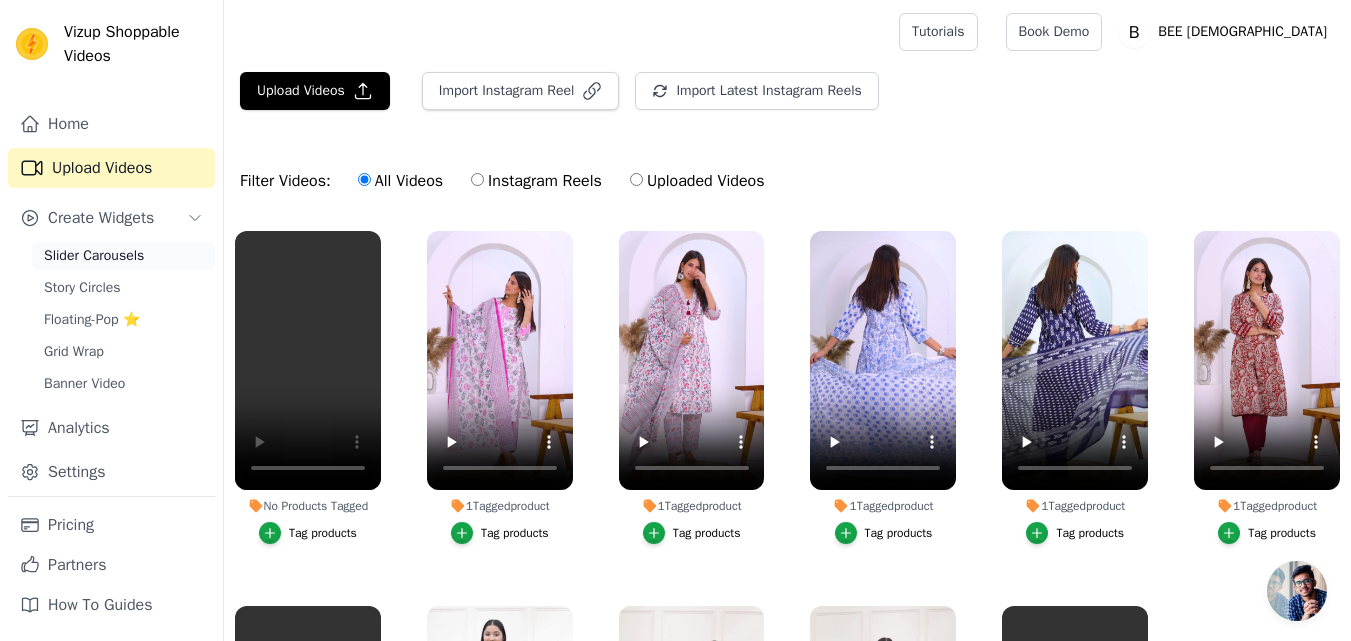 click on "Slider Carousels" at bounding box center [94, 256] 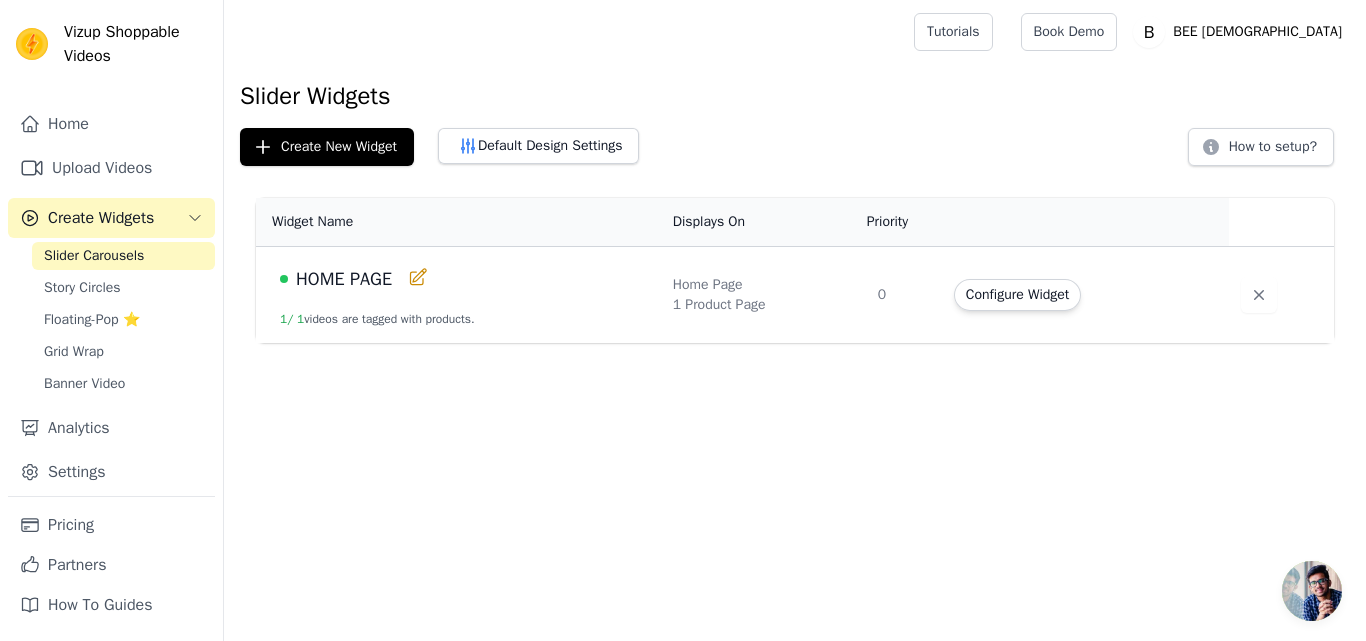click on "HOME PAGE     1  /   1  videos are tagged with products." at bounding box center [458, 295] 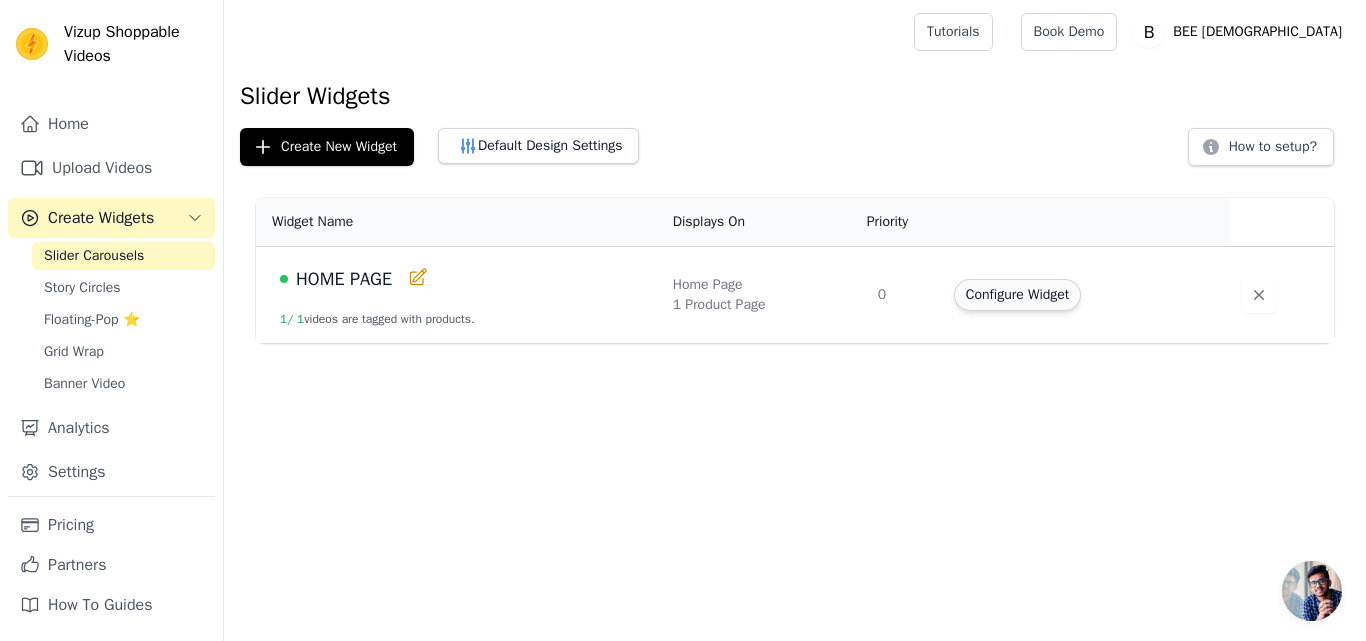 click on "Configure Widget" at bounding box center [1017, 295] 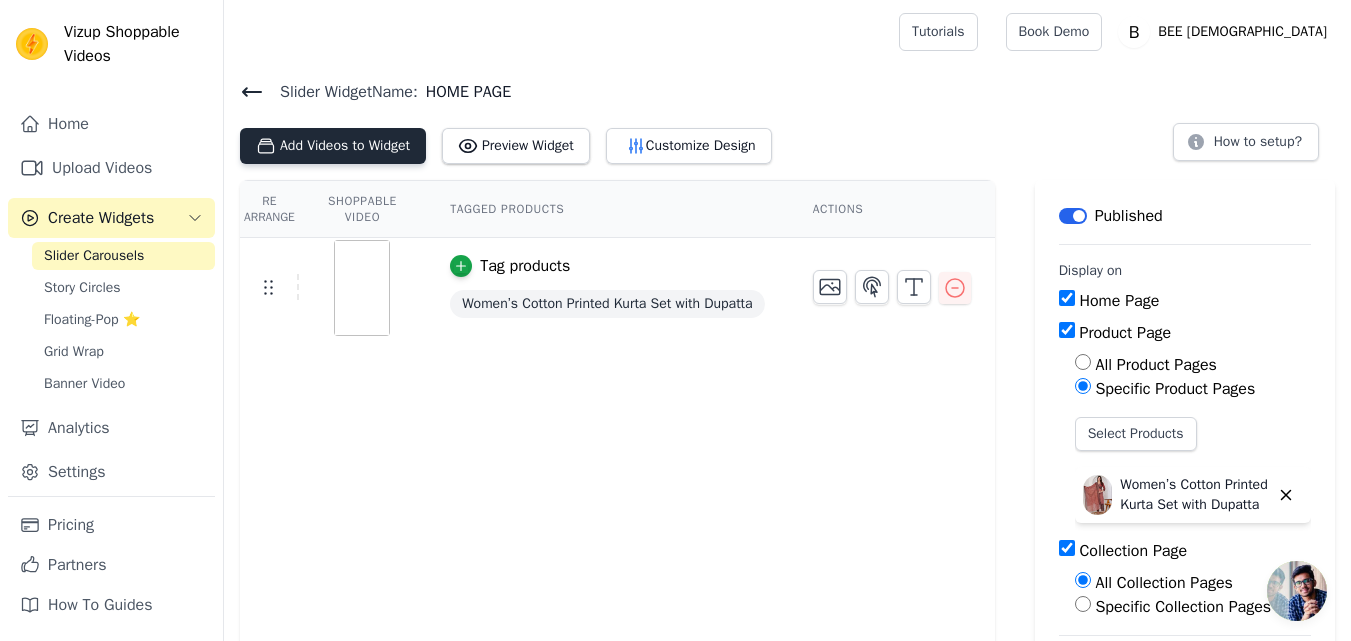 click on "Add Videos to Widget" at bounding box center (333, 146) 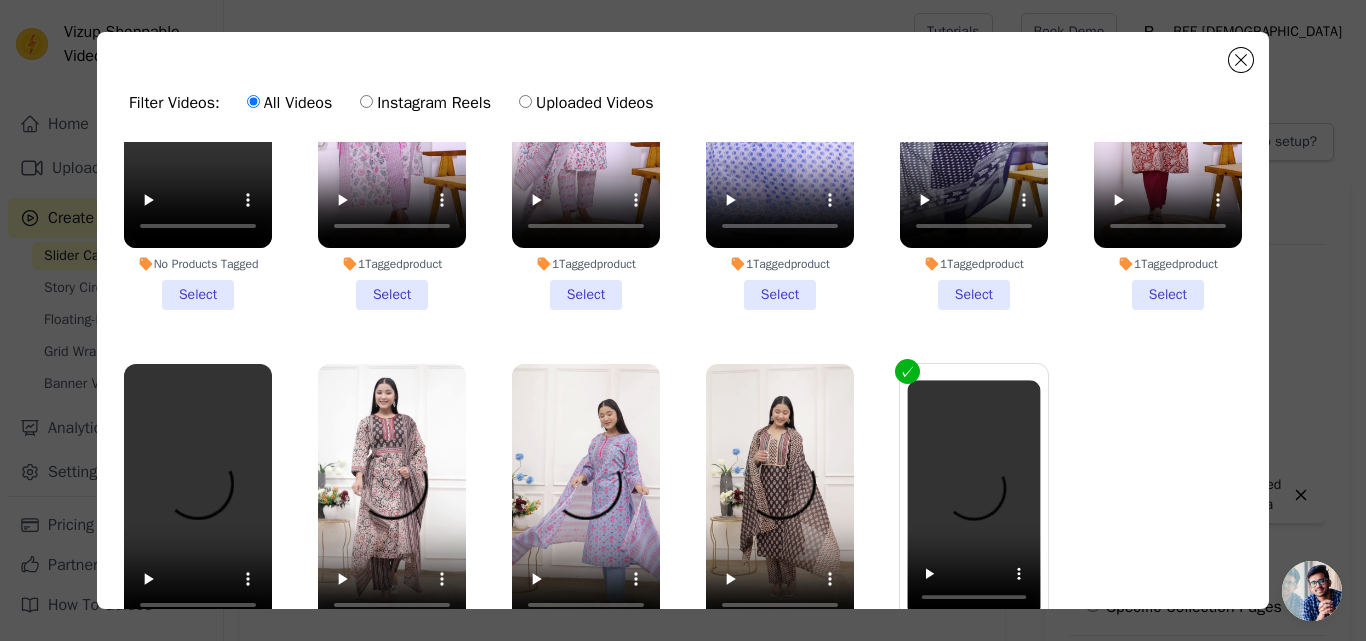 scroll, scrollTop: 176, scrollLeft: 0, axis: vertical 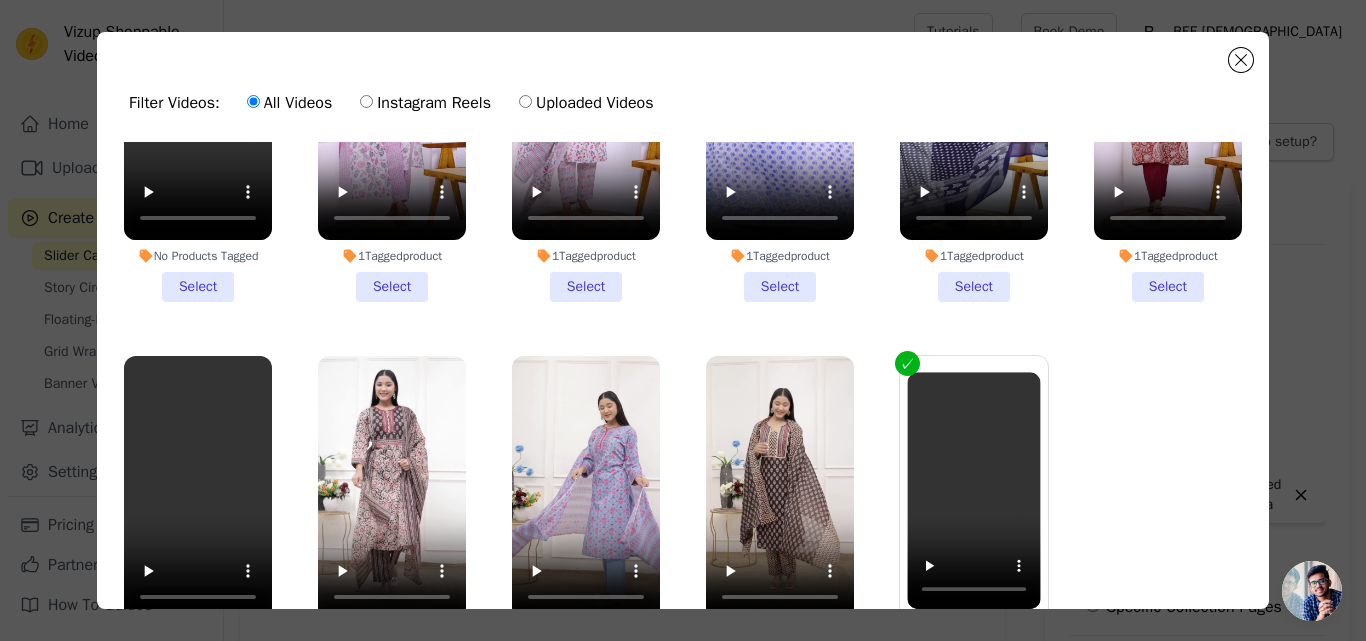 click on "1  Tagged  product     Select" at bounding box center [392, 139] 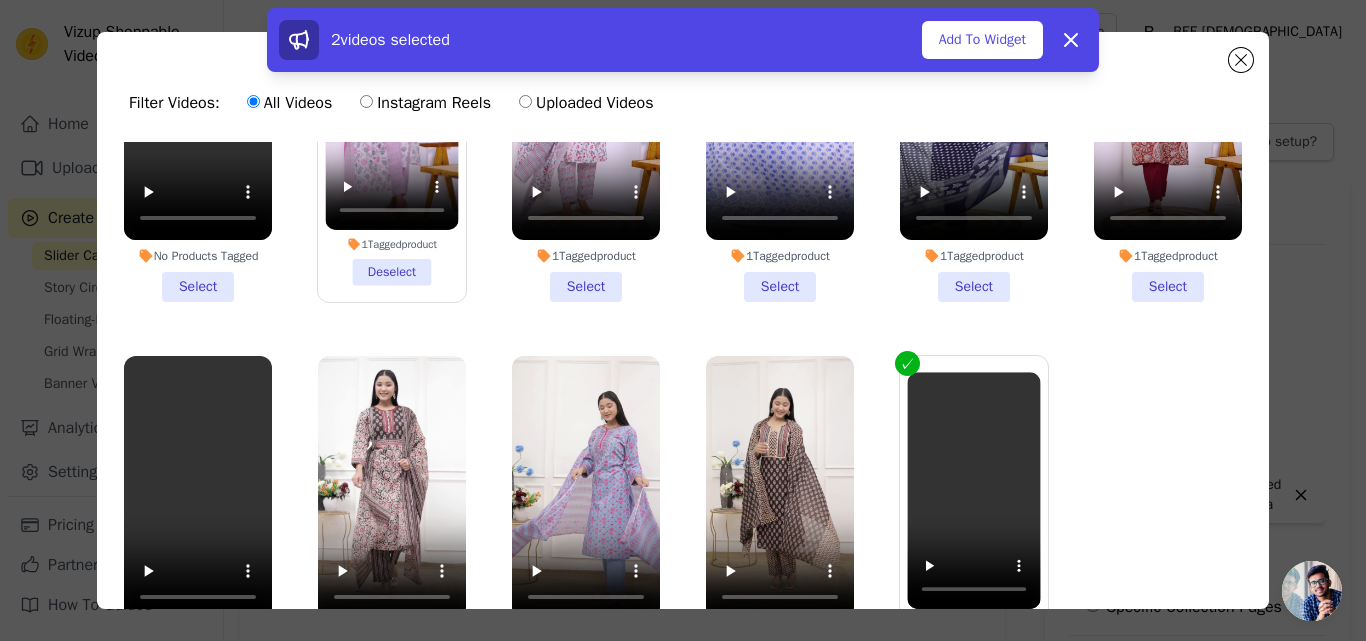 click on "1  Tagged  product     Select" at bounding box center (586, 139) 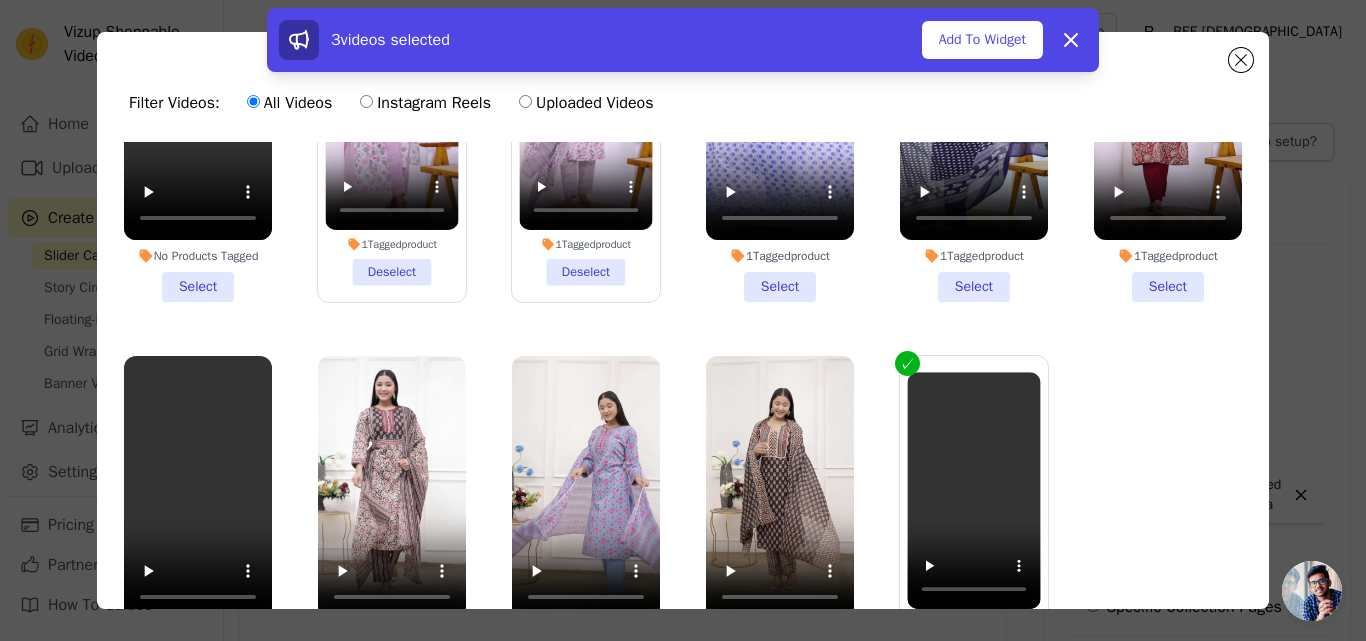 click on "1  Tagged  product     Select" at bounding box center [780, 139] 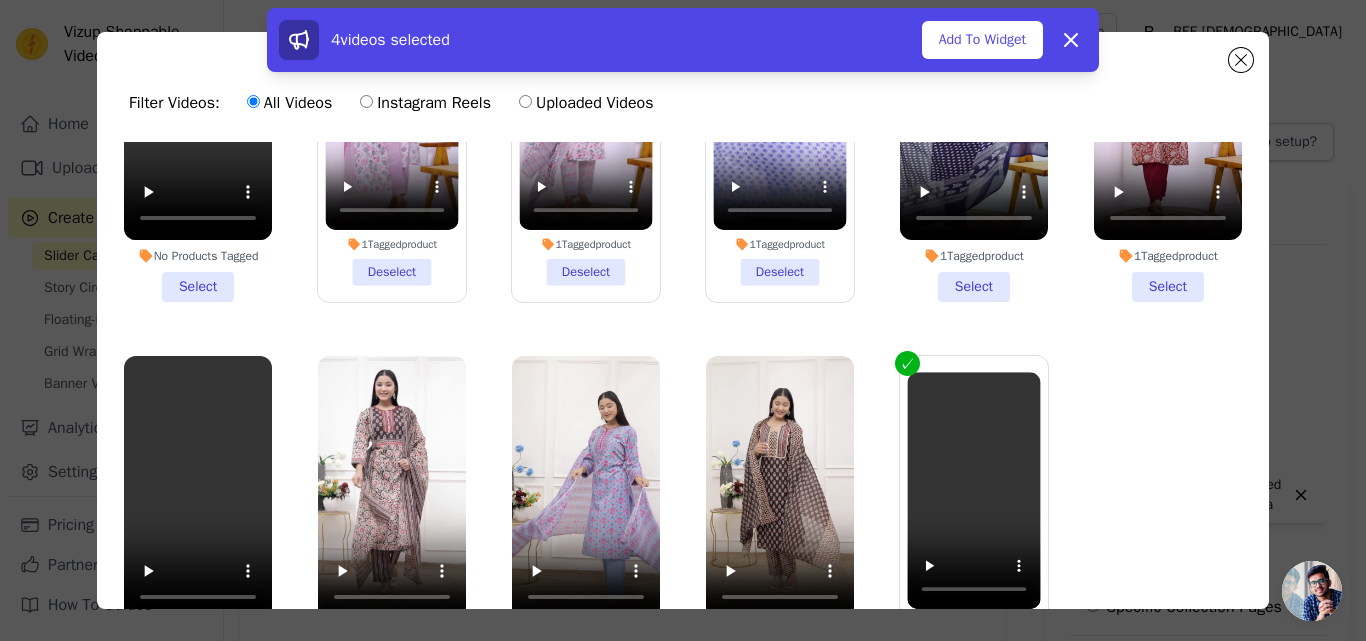 click on "1  Tagged  product     Select" at bounding box center [974, 139] 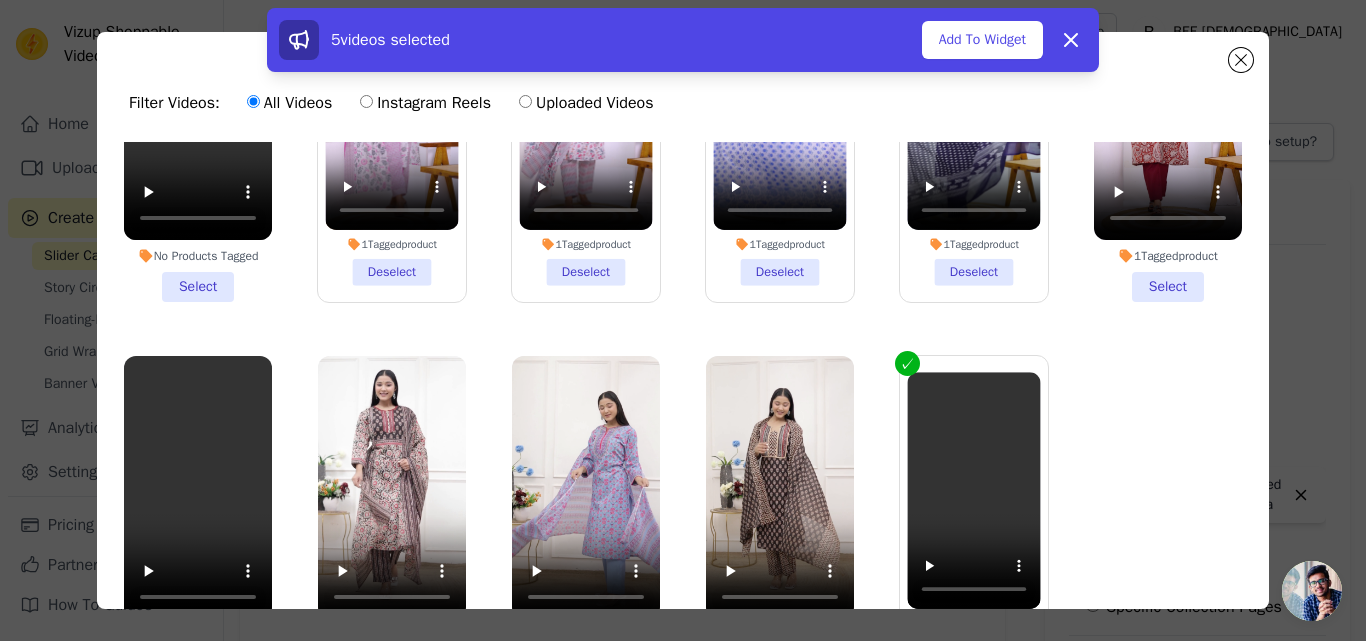 click on "1  Tagged  product     Select" at bounding box center [1168, 139] 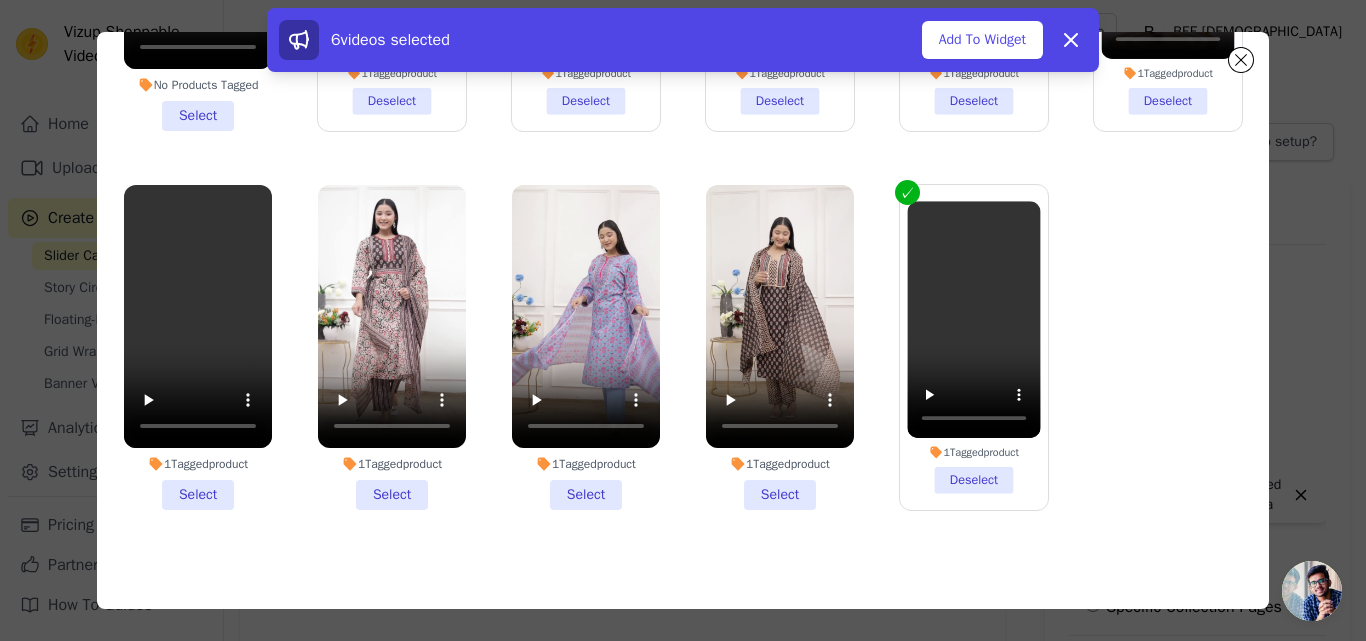 scroll, scrollTop: 174, scrollLeft: 0, axis: vertical 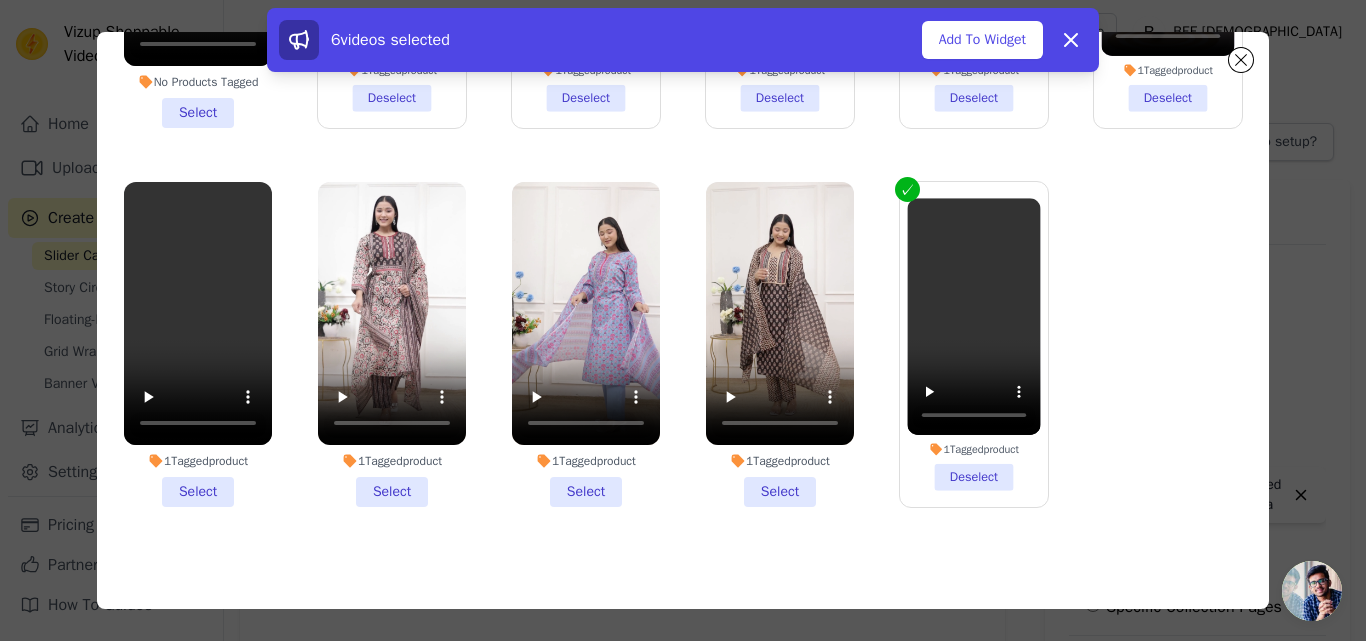 click on "1  Tagged  product     Select" at bounding box center [198, 344] 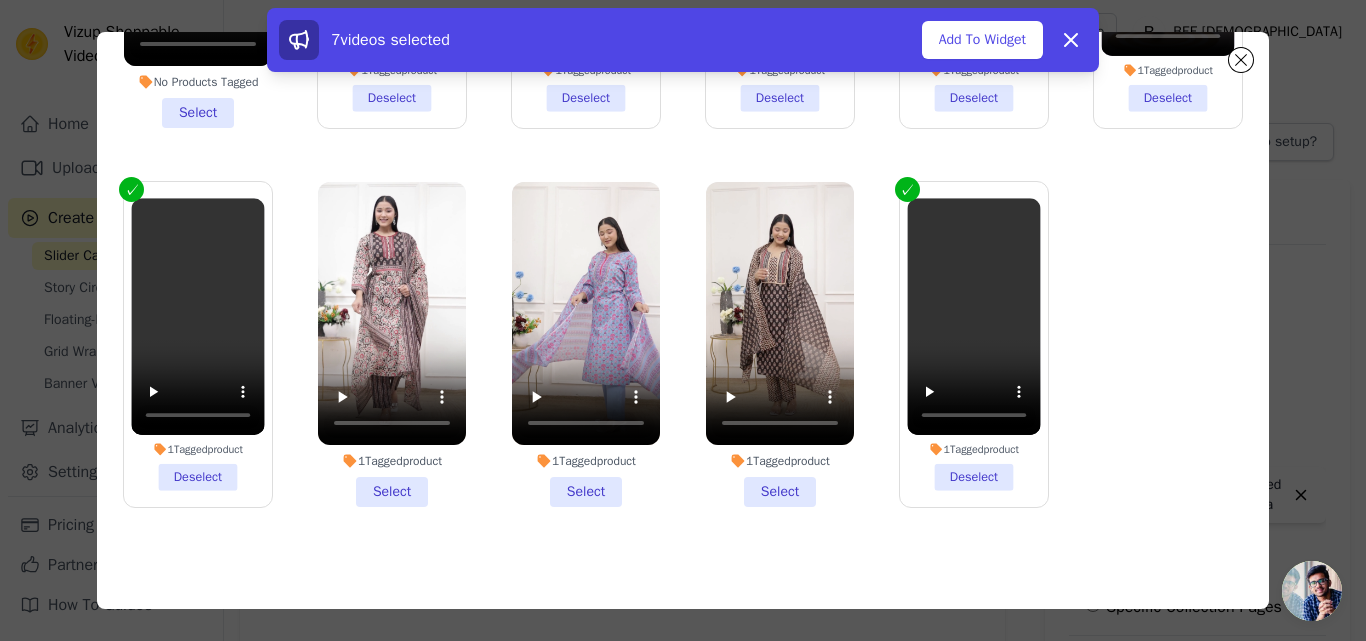 click on "1  Tagged  product     Select" at bounding box center [392, 344] 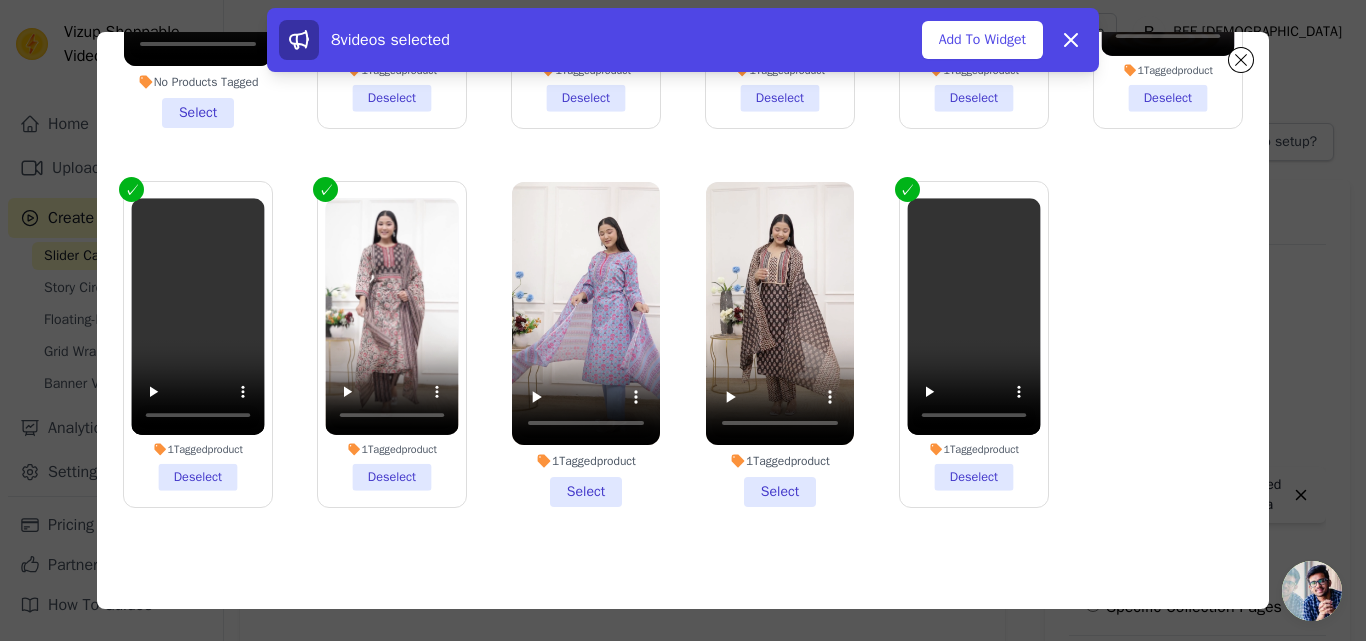 click on "1  Tagged  product     Select" at bounding box center [586, 344] 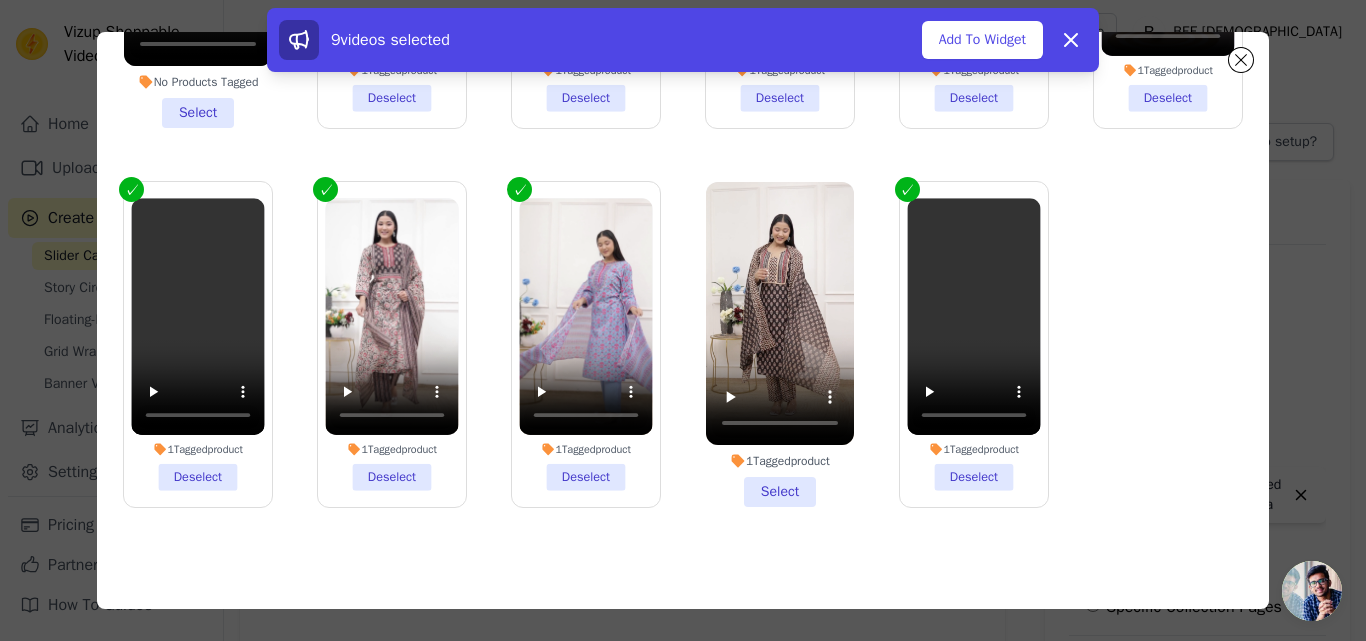 click on "1  Tagged  product     Select" at bounding box center [780, 344] 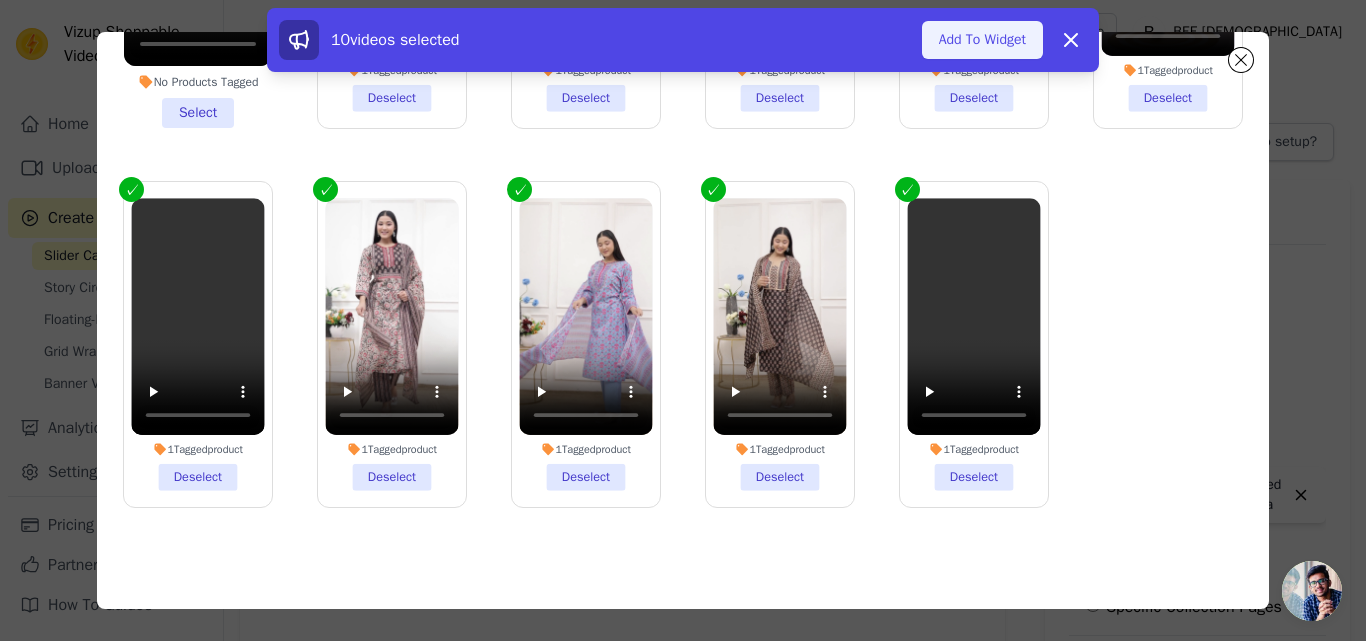 click on "Add To Widget" at bounding box center [982, 40] 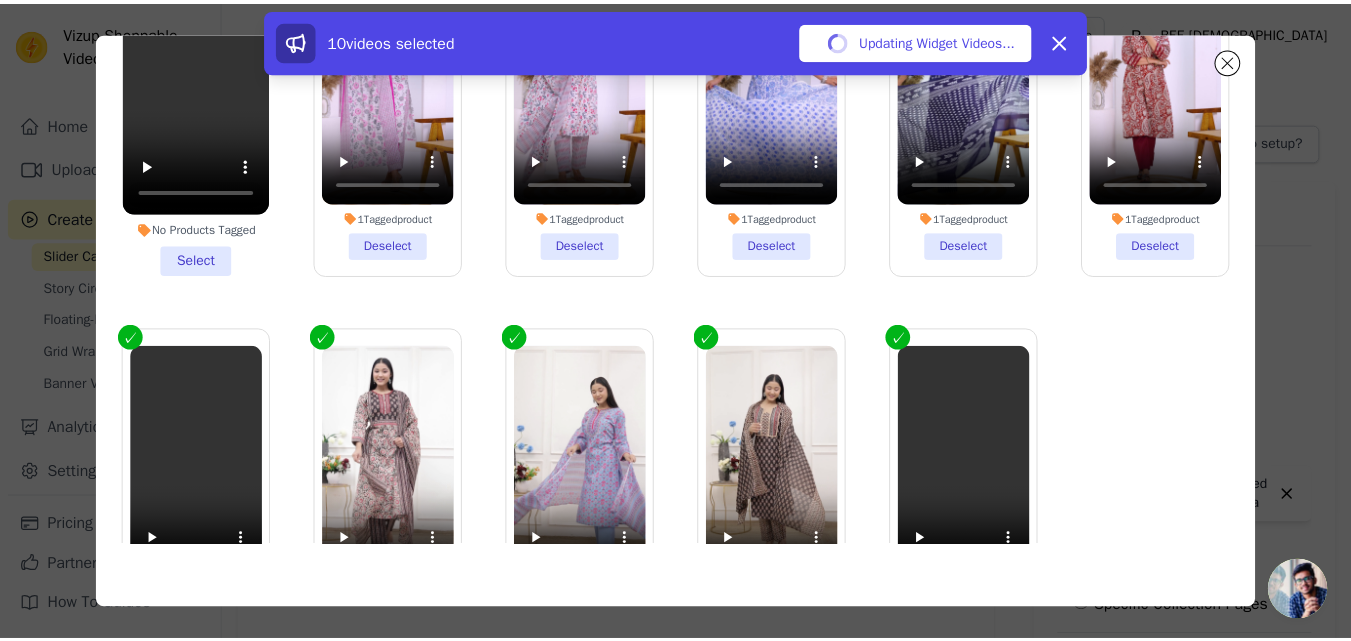 scroll, scrollTop: 0, scrollLeft: 0, axis: both 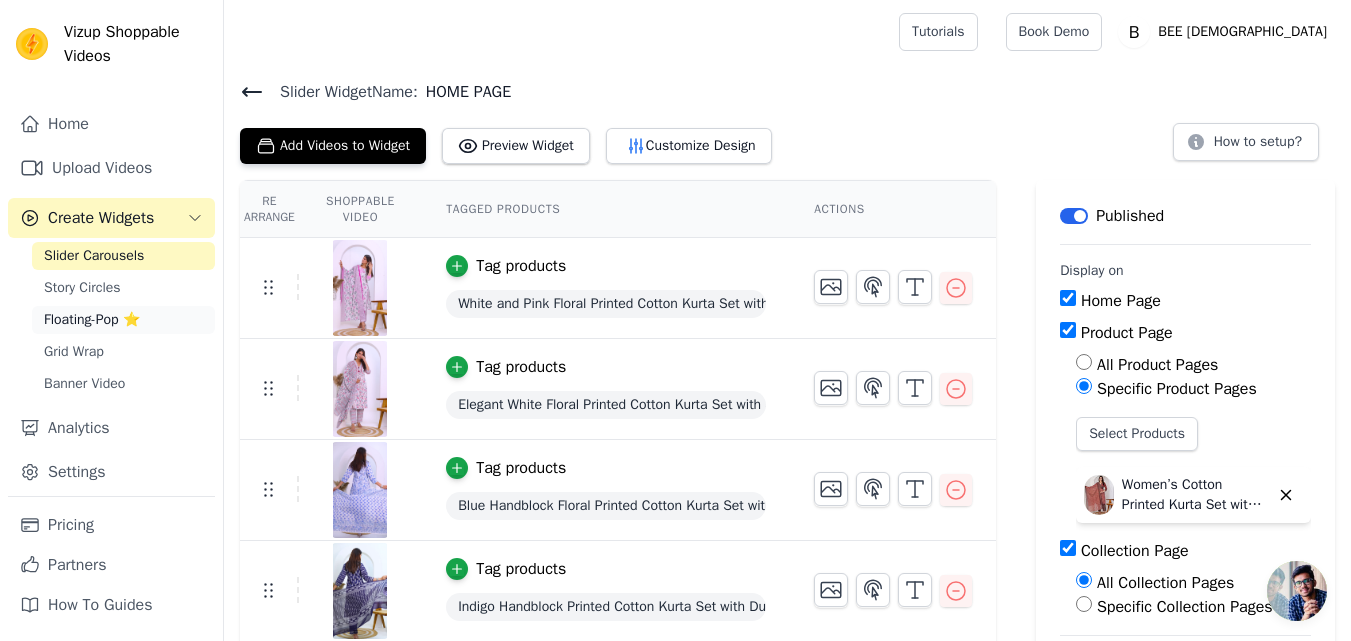 click on "Floating-Pop ⭐" at bounding box center (92, 320) 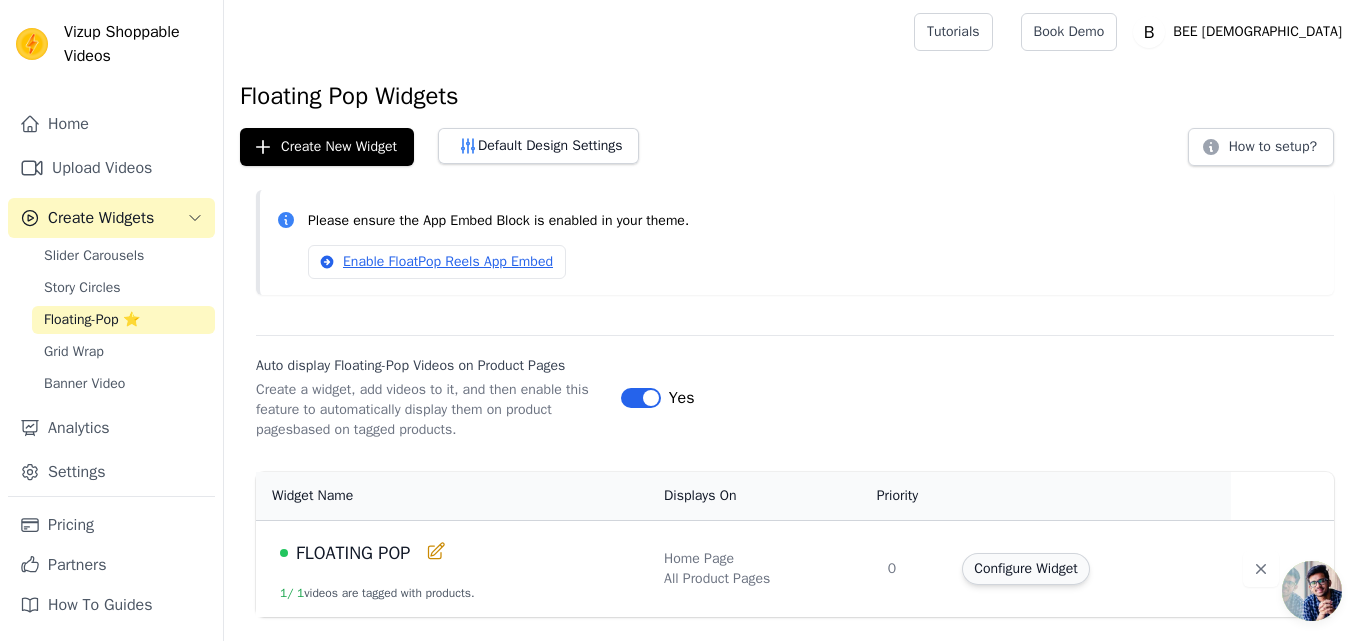 click on "Configure Widget" at bounding box center (1025, 569) 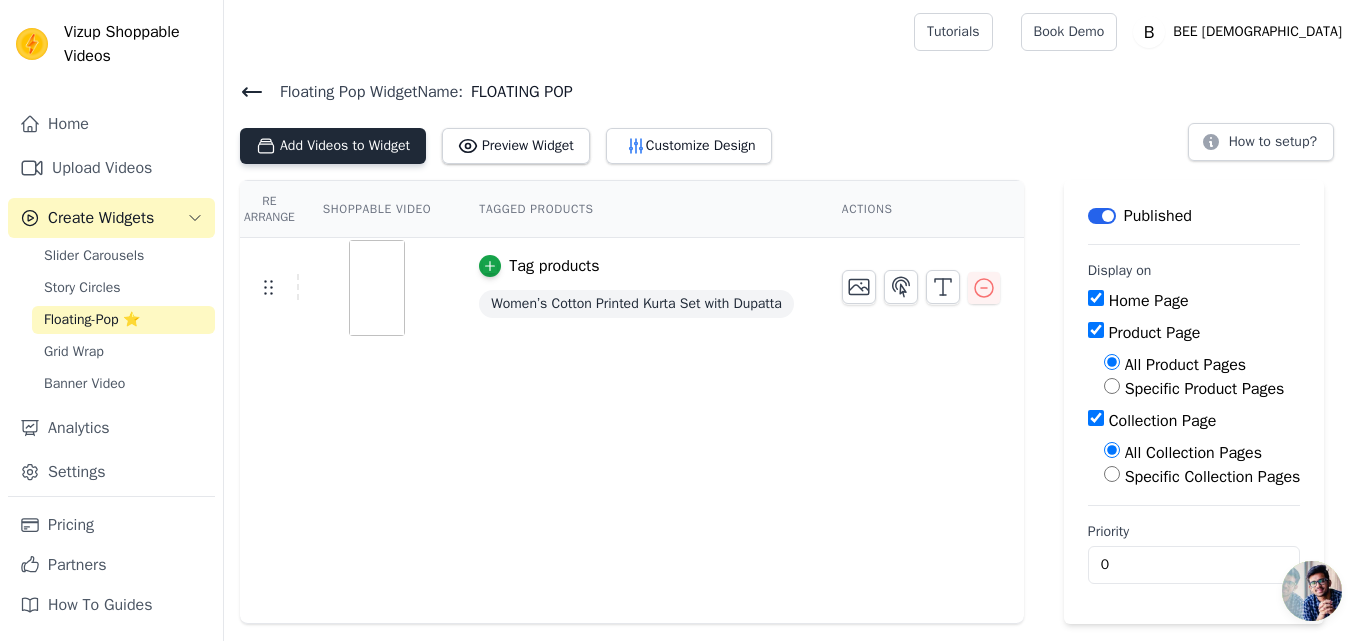 click on "Add Videos to Widget" at bounding box center [333, 146] 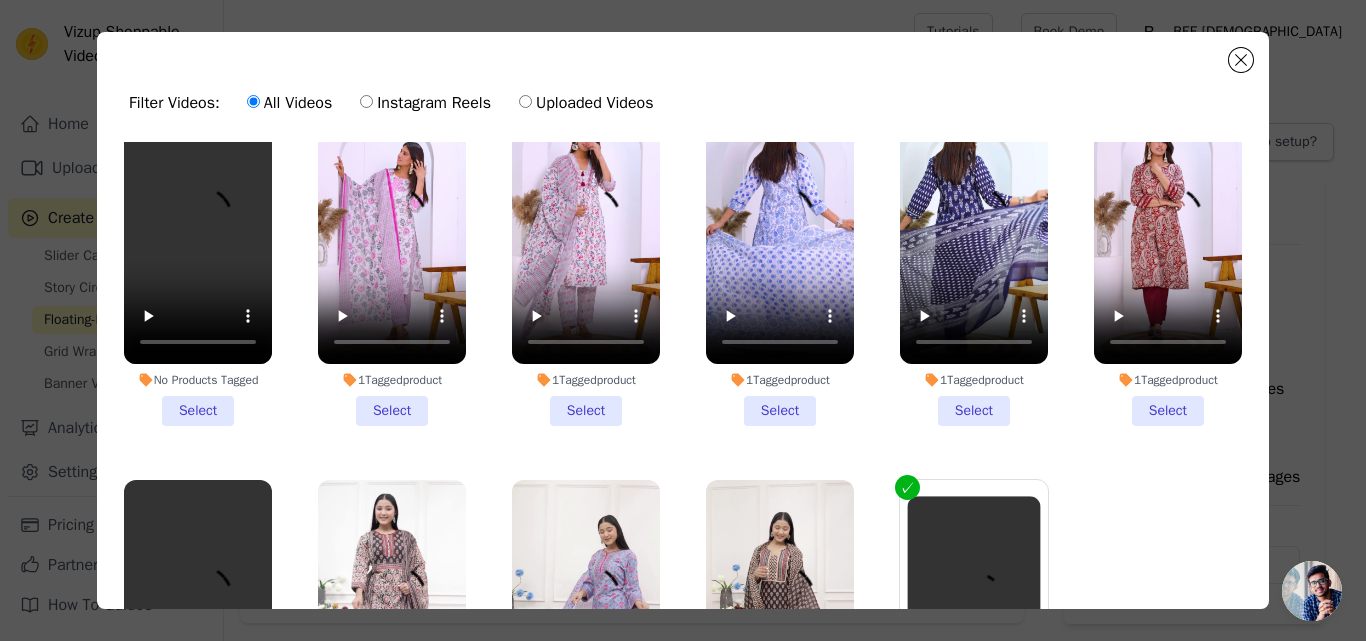 scroll, scrollTop: 176, scrollLeft: 0, axis: vertical 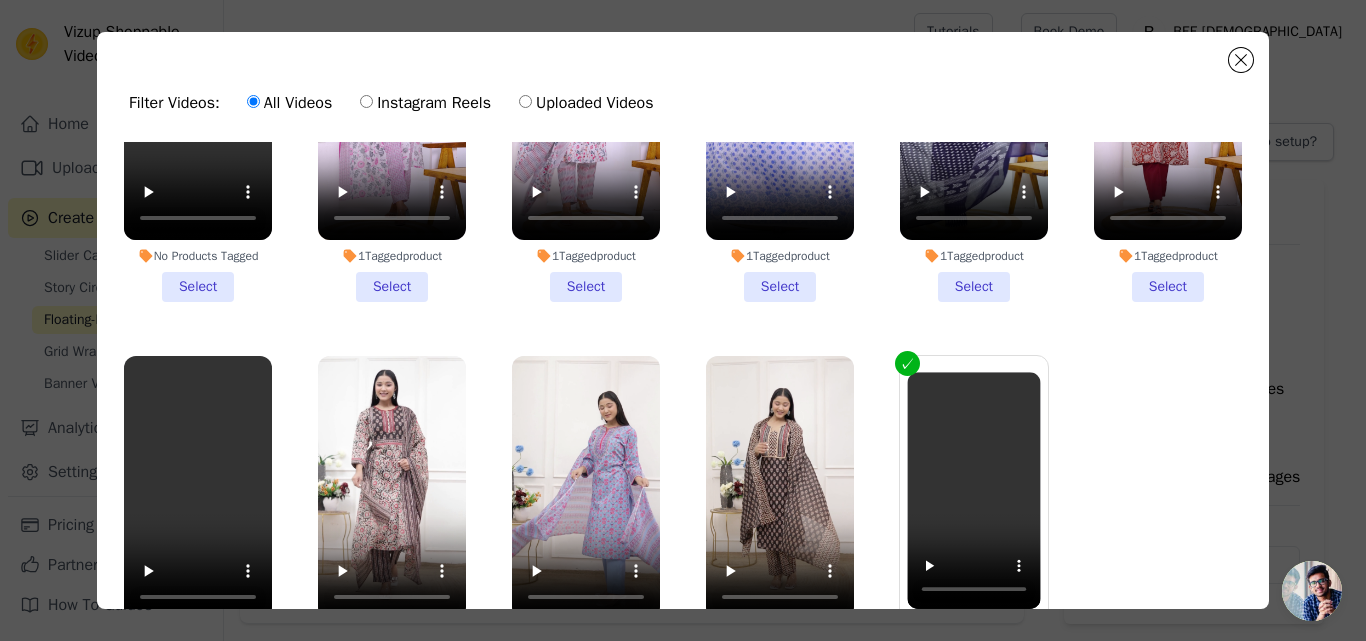 click on "1  Tagged  product     Select" at bounding box center (392, 139) 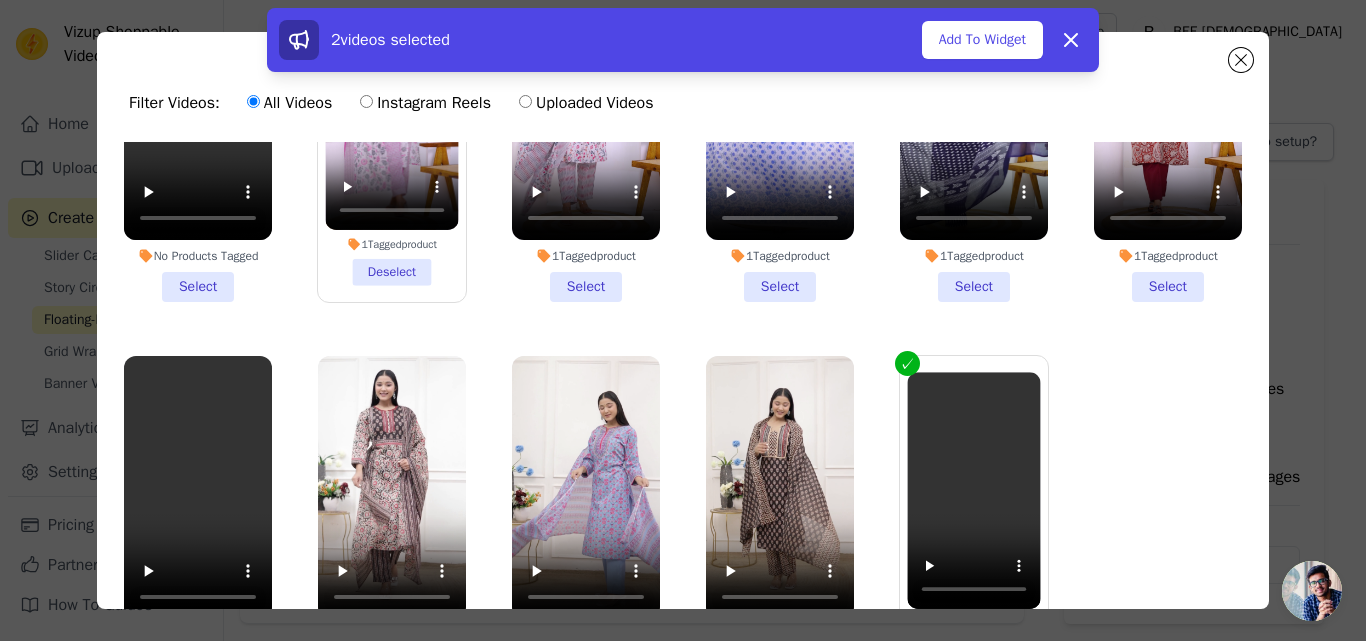 click on "1  Tagged  product     Select" at bounding box center [586, 139] 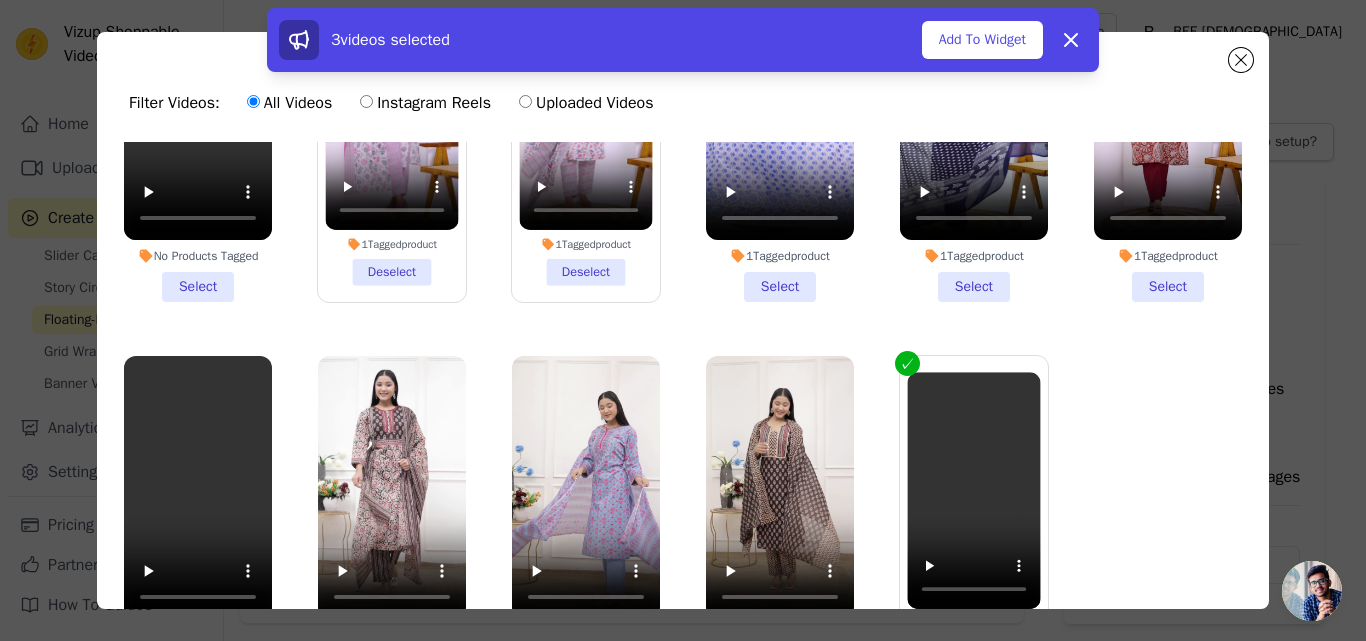 click on "1  Tagged  product     Select" at bounding box center (780, 139) 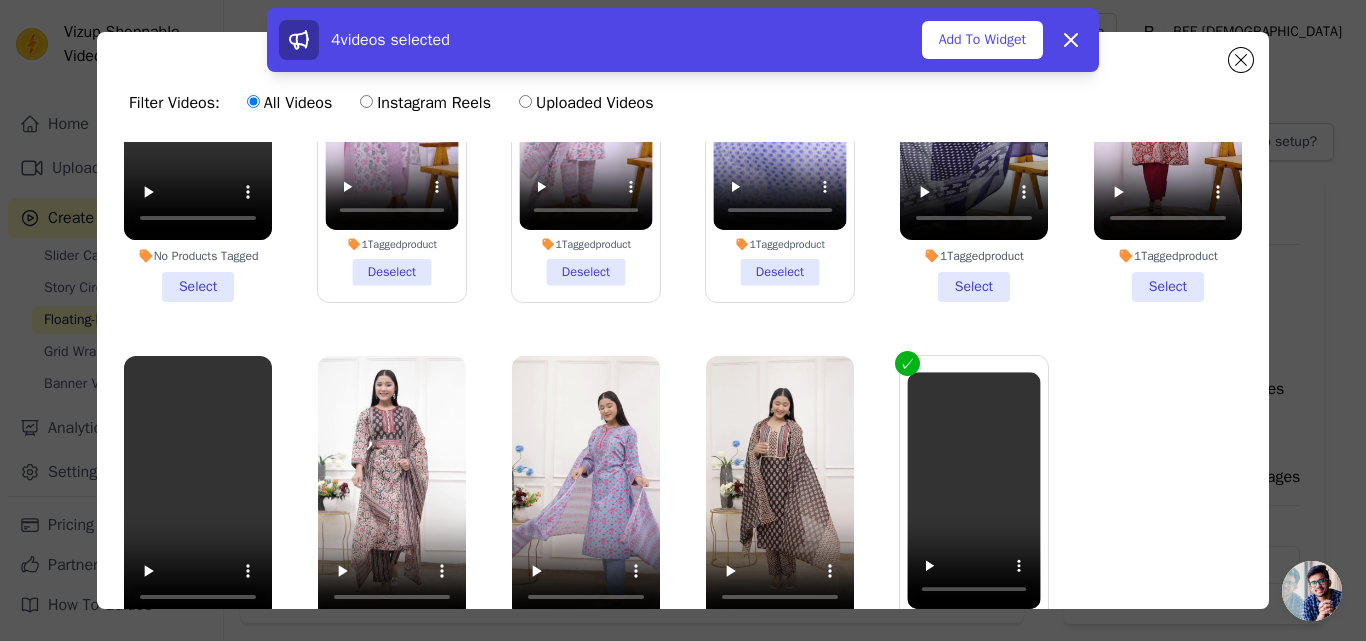 click on "1  Tagged  product     Select" at bounding box center (974, 139) 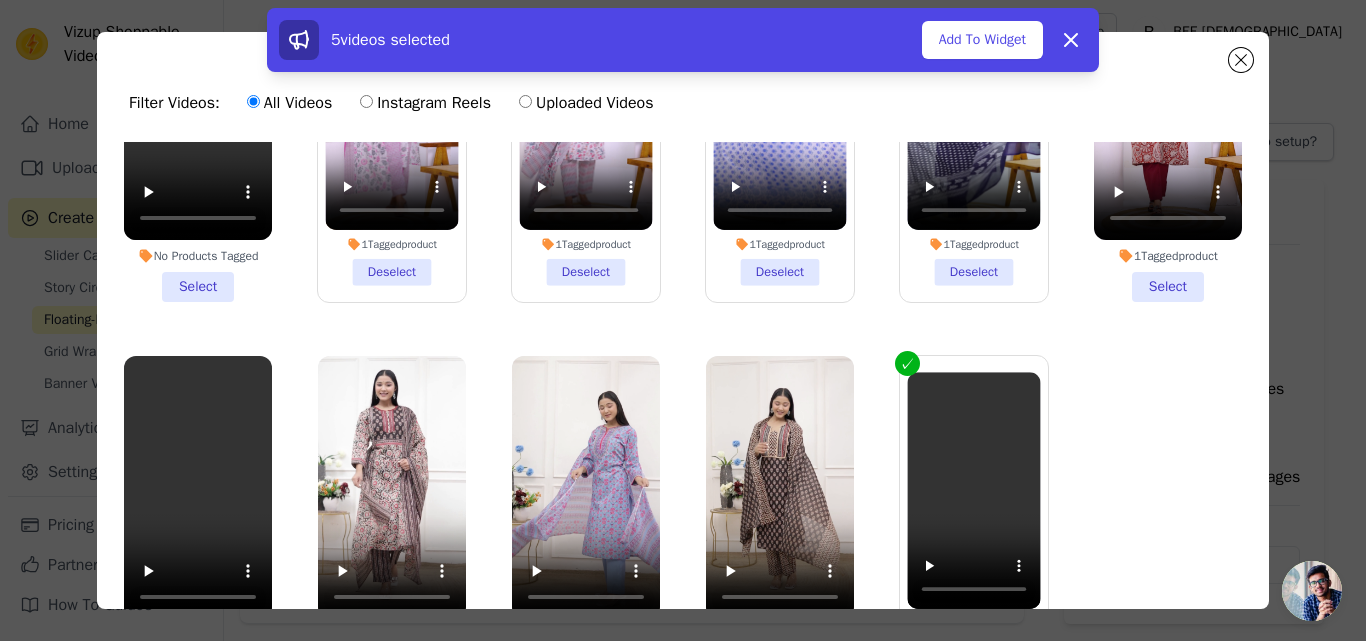 click on "1  Tagged  product     Select" at bounding box center [1168, 139] 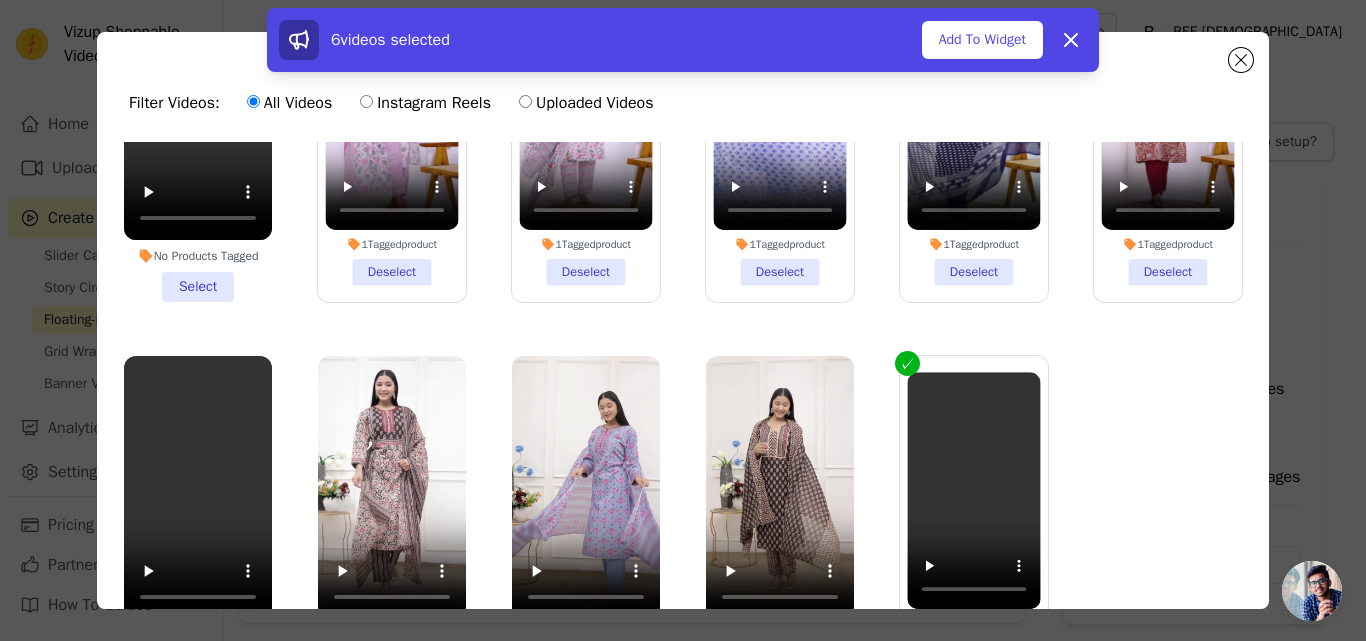 scroll, scrollTop: 174, scrollLeft: 0, axis: vertical 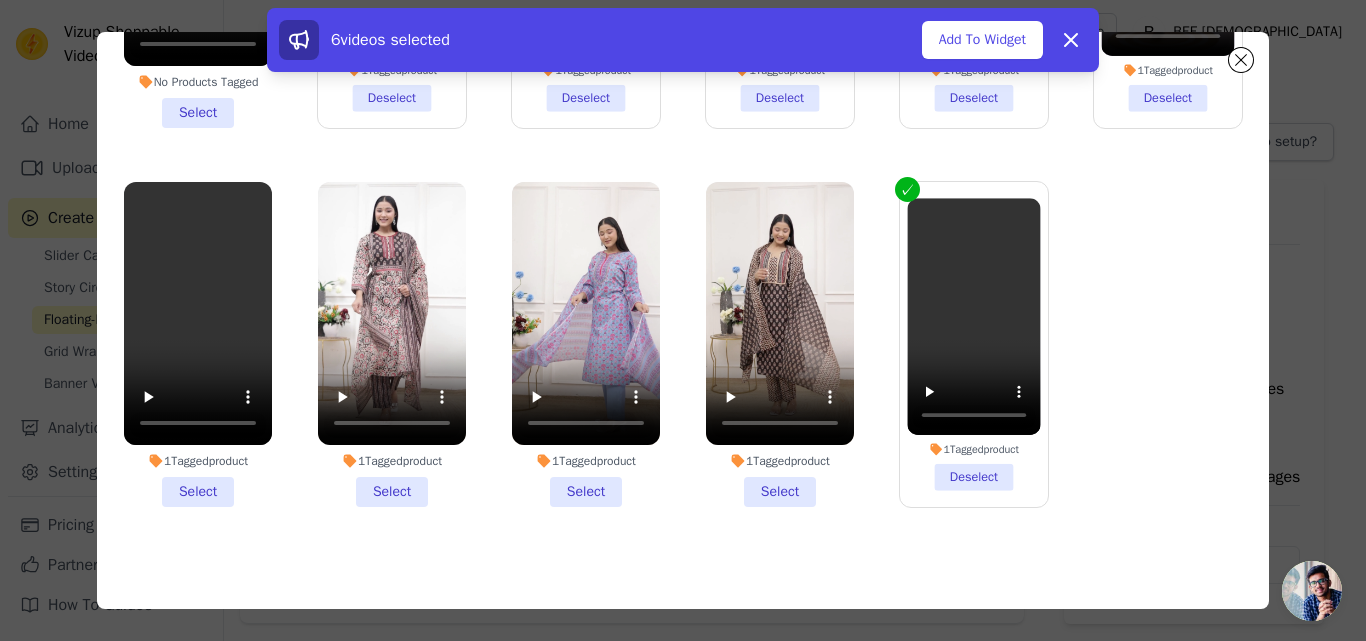 drag, startPoint x: 752, startPoint y: 481, endPoint x: 685, endPoint y: 491, distance: 67.74216 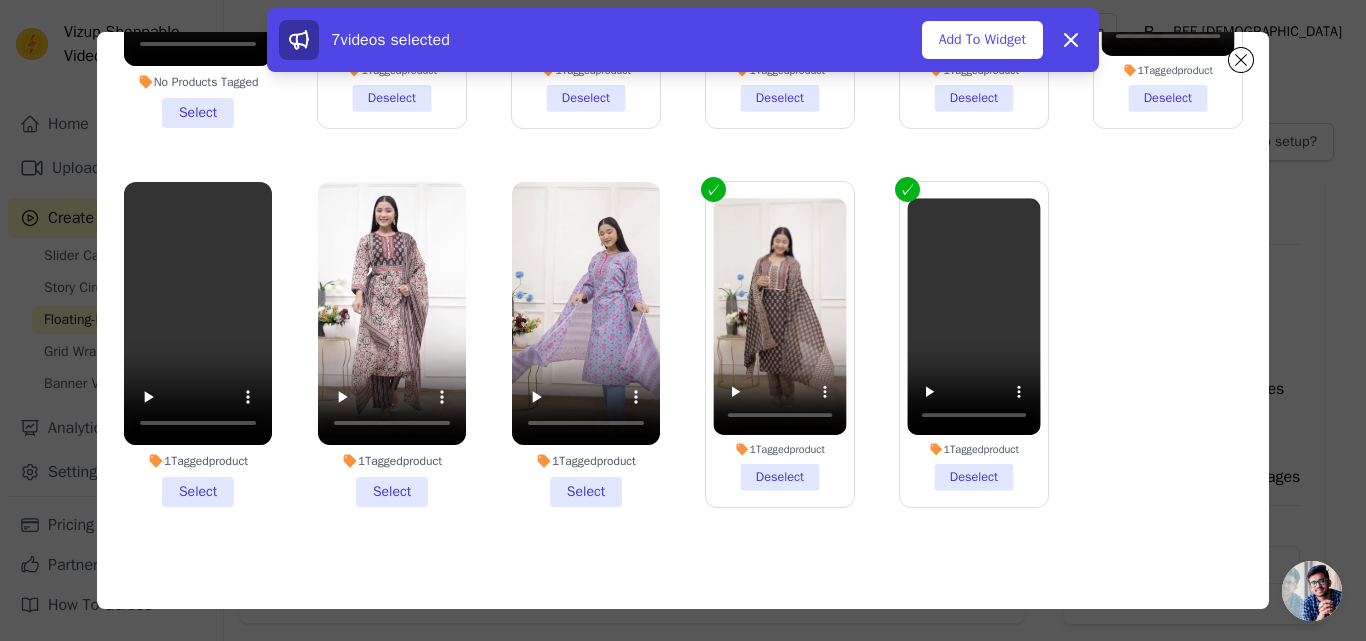click on "1  Tagged  product     Select" at bounding box center [586, 344] 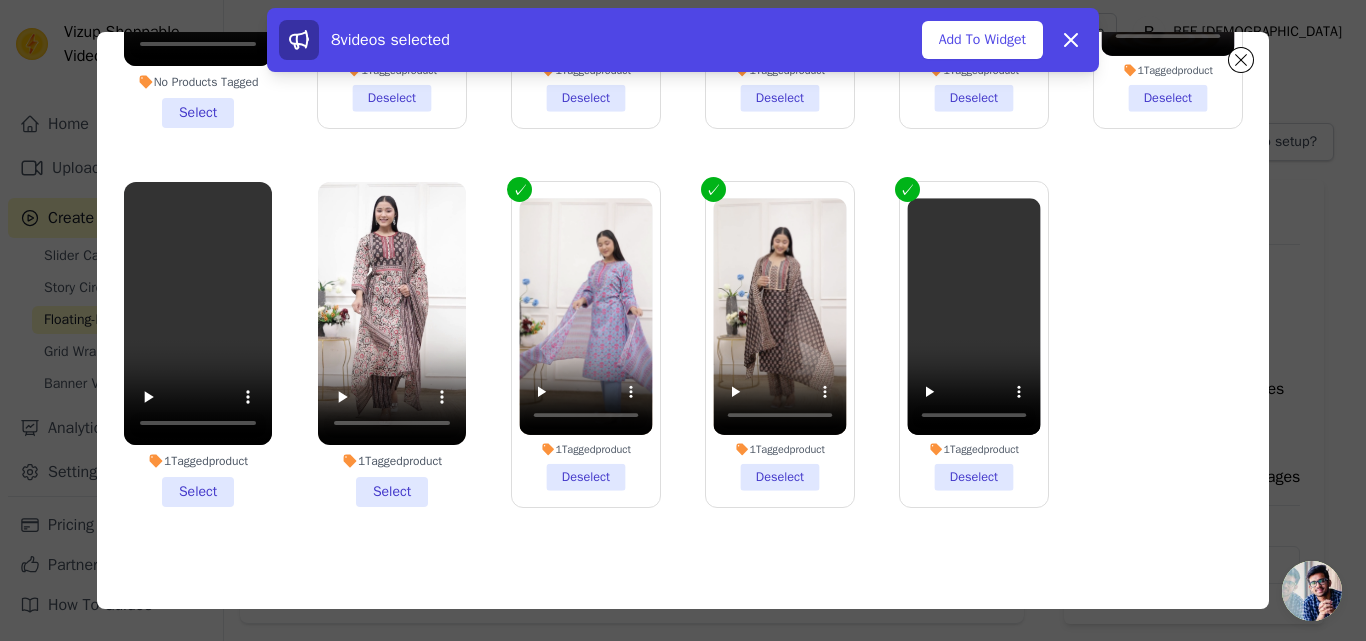 drag, startPoint x: 438, startPoint y: 474, endPoint x: 422, endPoint y: 474, distance: 16 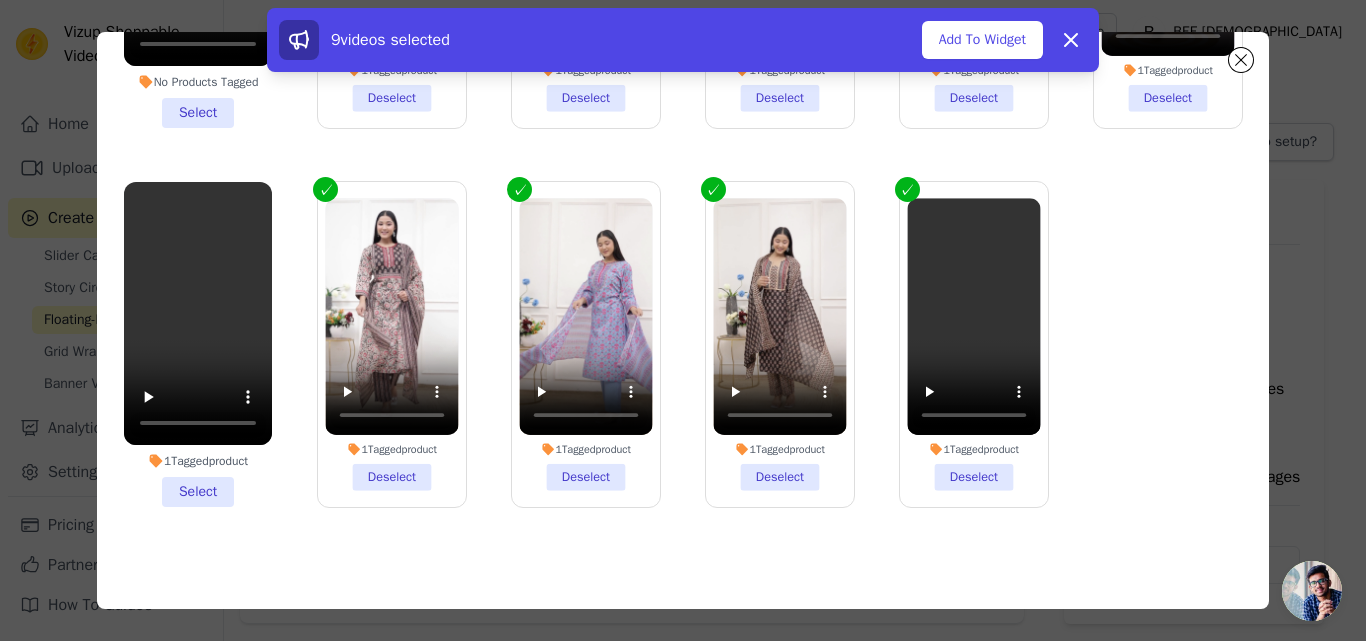 click on "1  Tagged  product     Select" at bounding box center (198, 344) 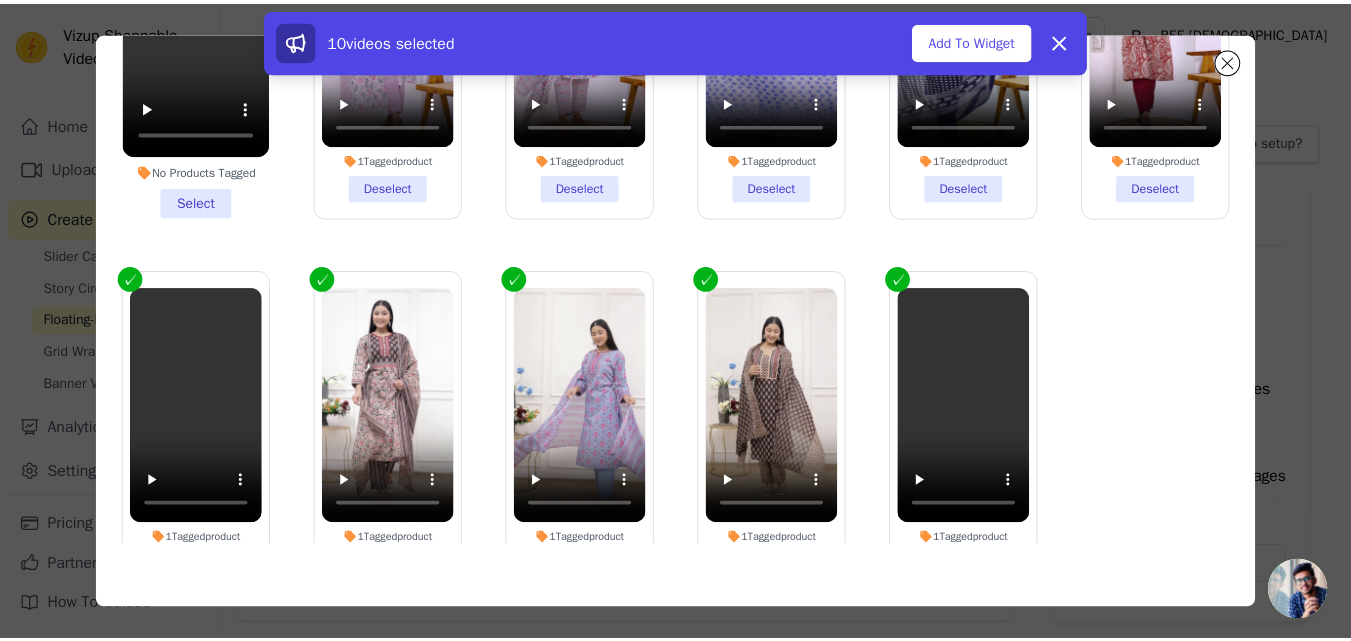 scroll, scrollTop: 0, scrollLeft: 0, axis: both 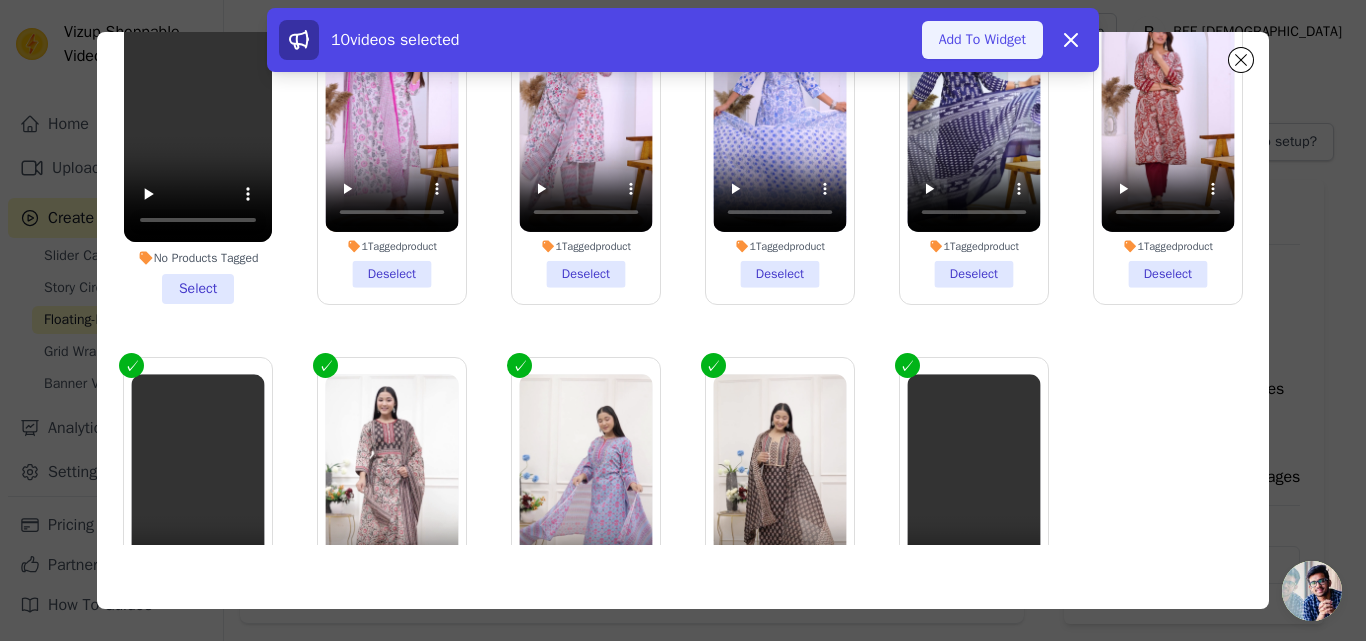 click on "Add To Widget" at bounding box center (982, 40) 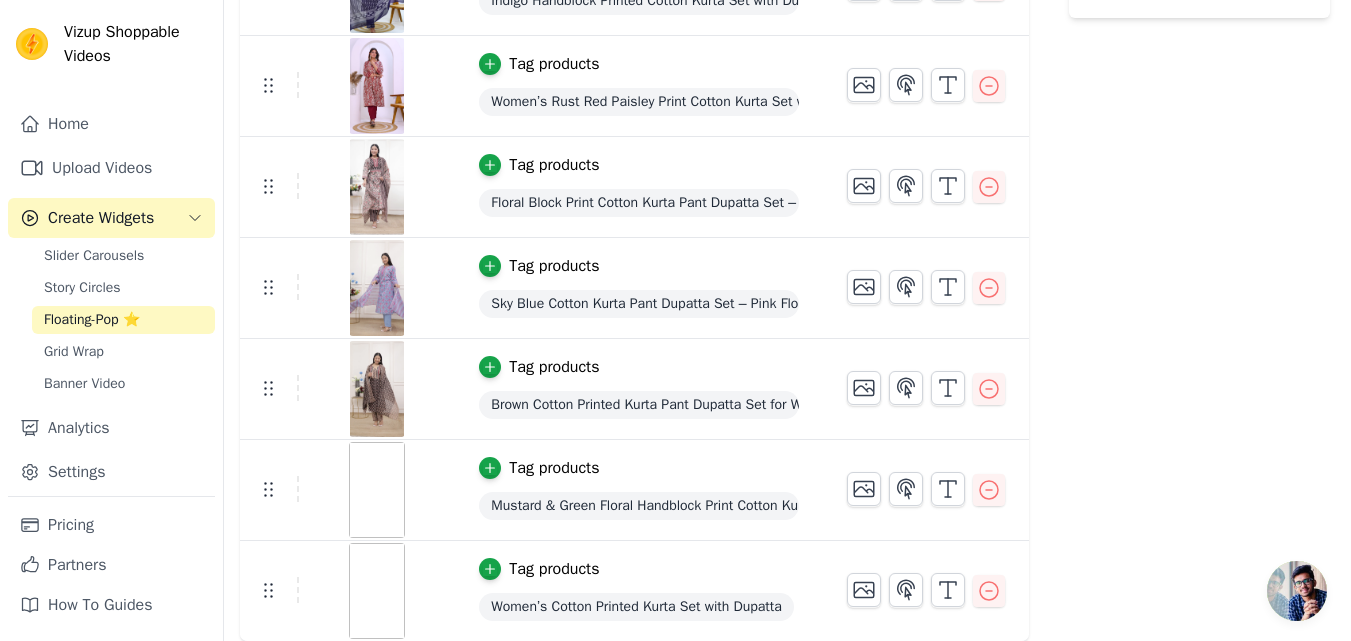 scroll, scrollTop: 607, scrollLeft: 0, axis: vertical 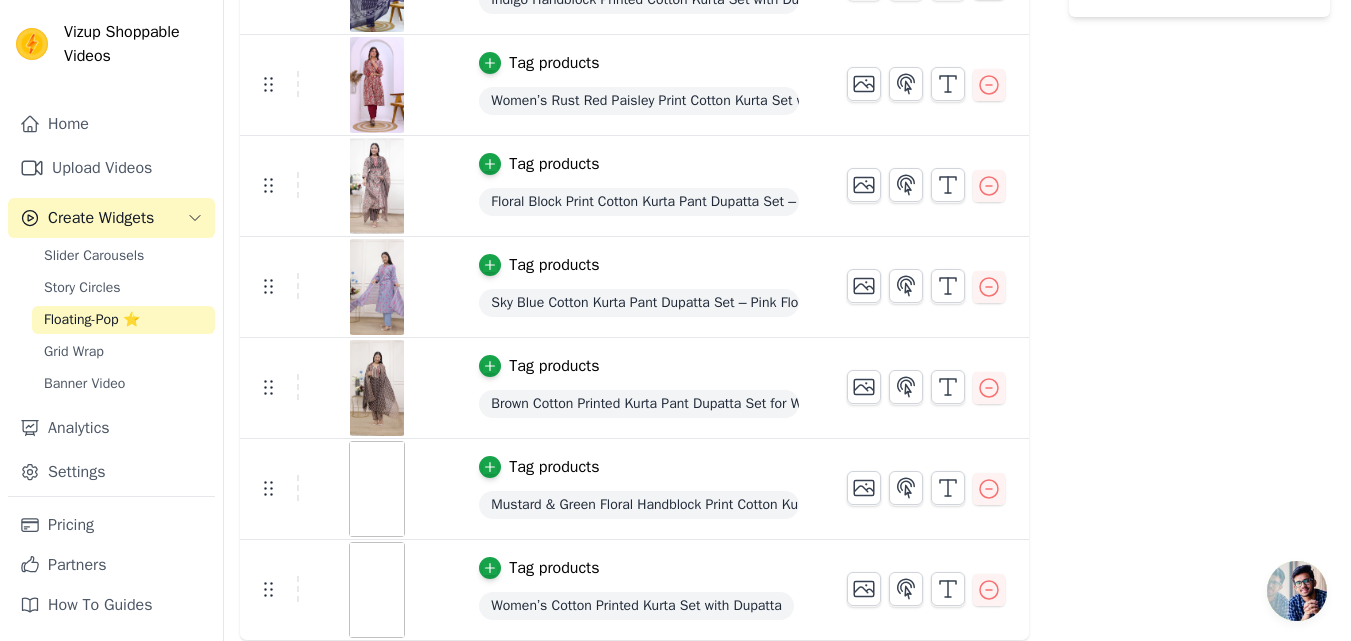 click on "Tag products" at bounding box center [554, 568] 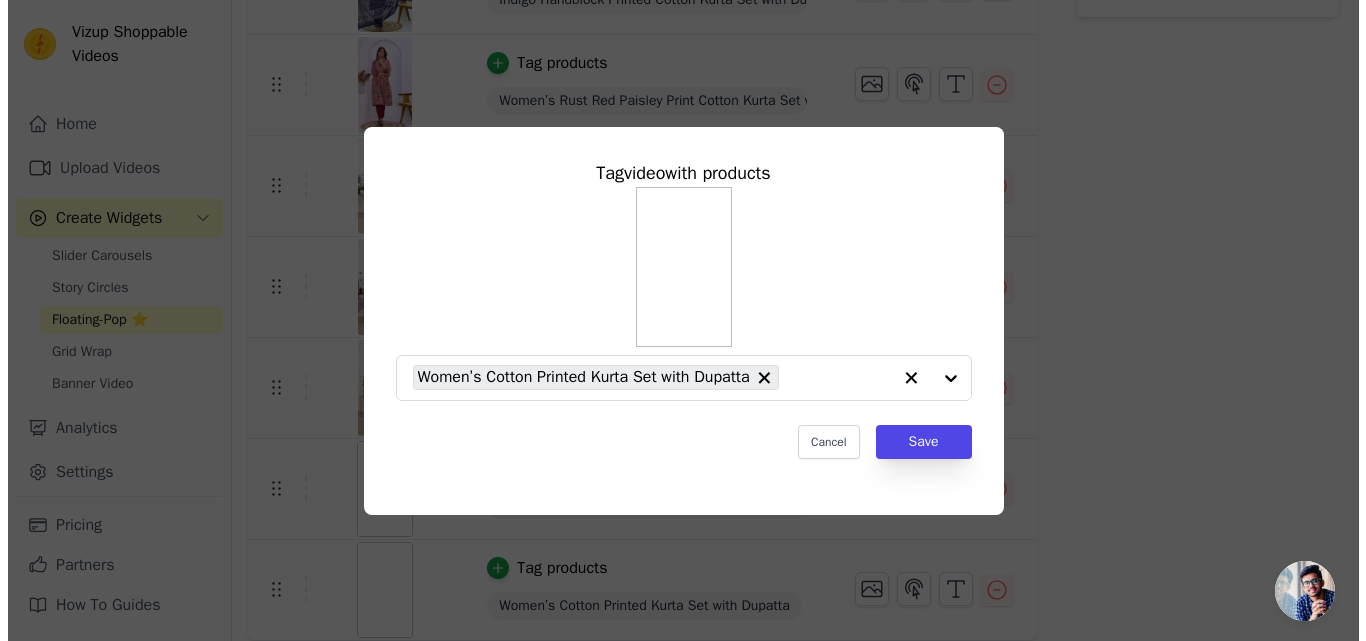 scroll, scrollTop: 0, scrollLeft: 0, axis: both 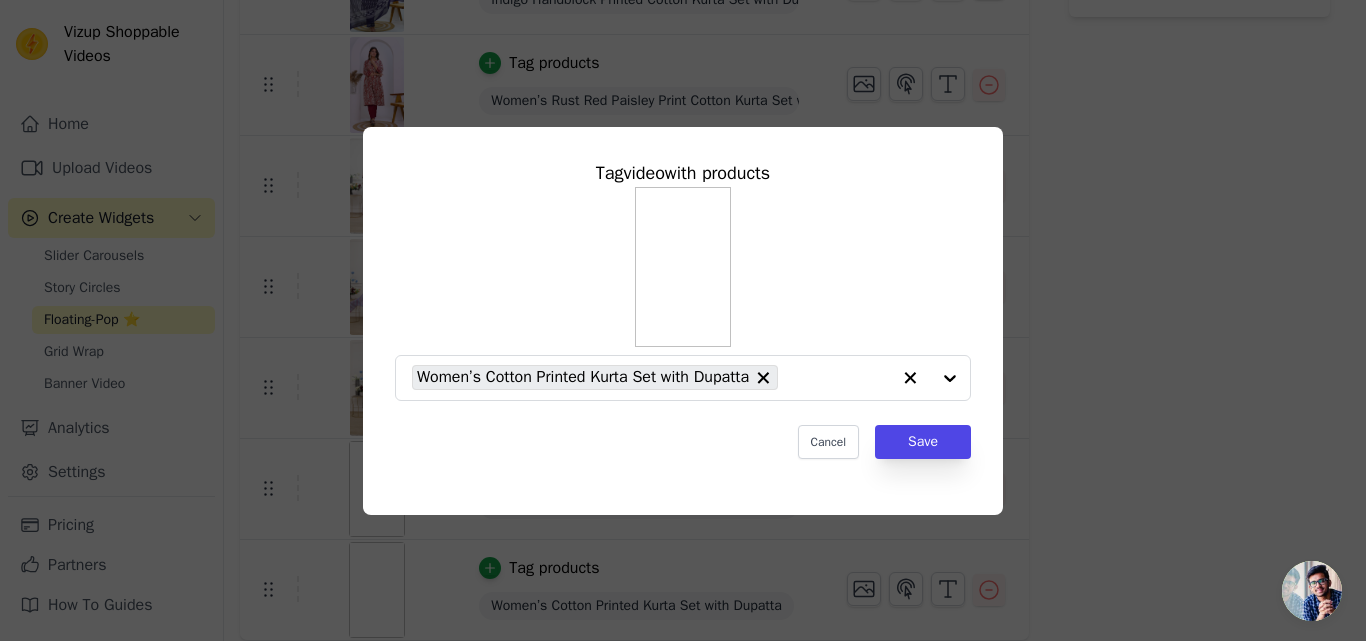 click on "Tag  video  with products           Women’s Cotton Printed Kurta Set with Dupatta                   Cancel   Save" at bounding box center [683, 321] 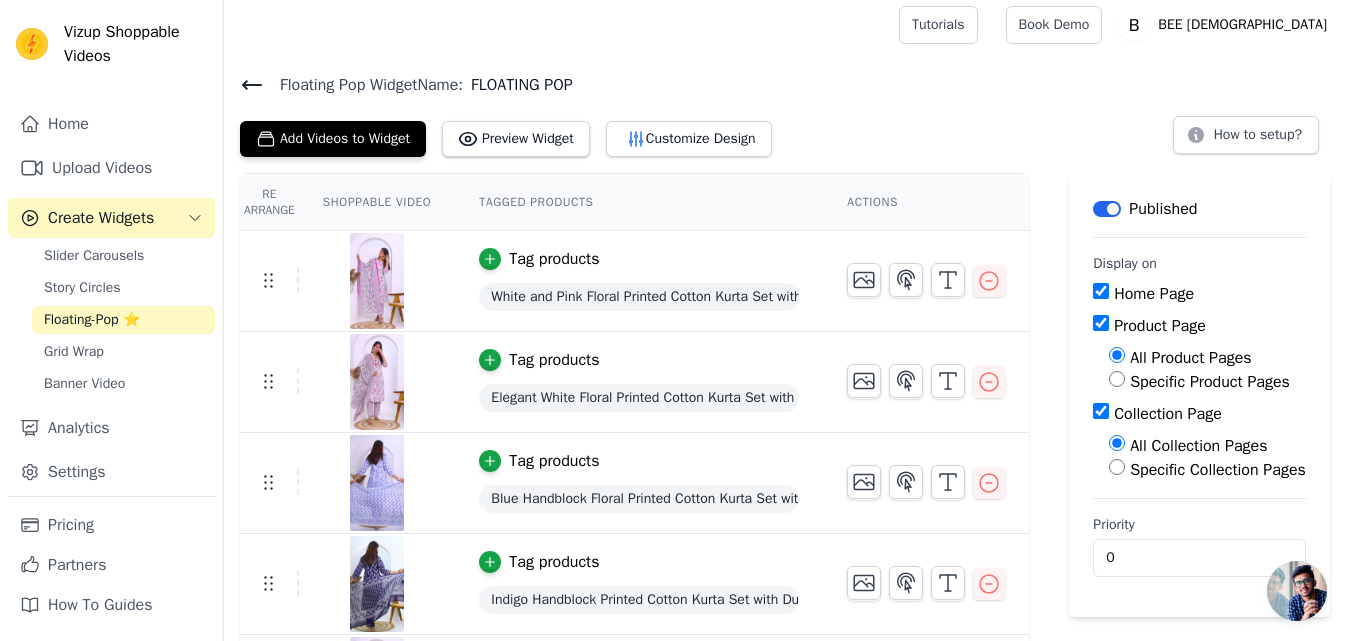 scroll, scrollTop: 107, scrollLeft: 0, axis: vertical 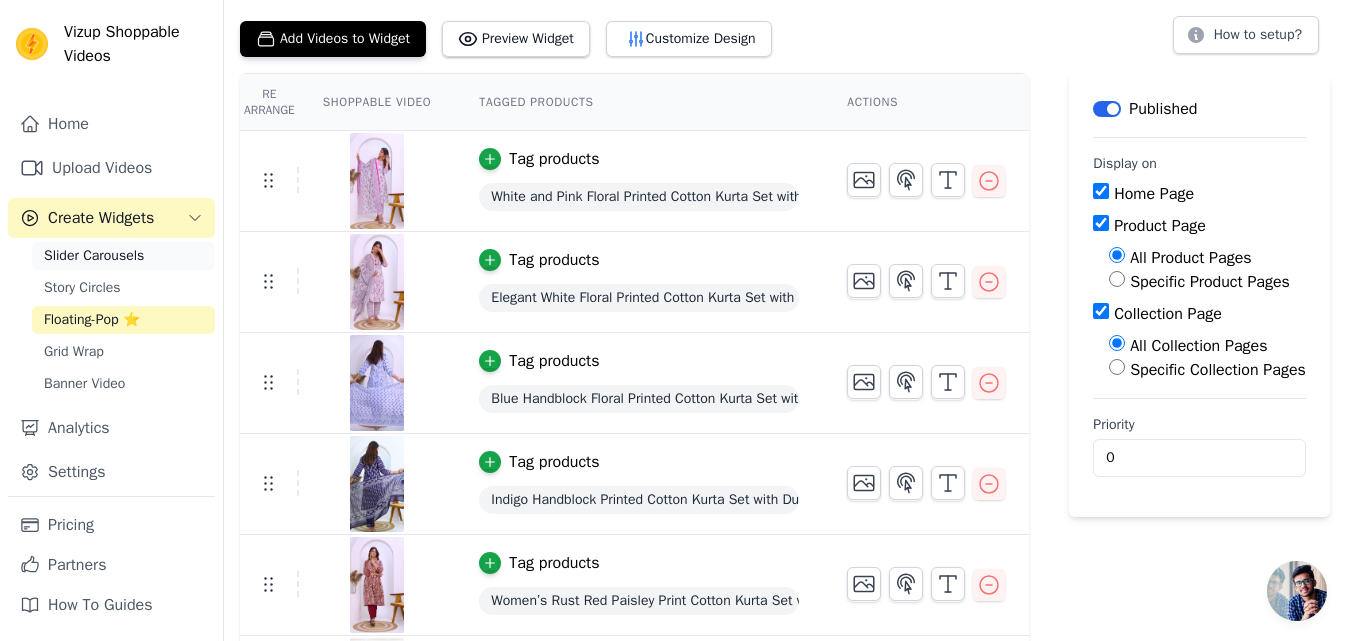 click on "Slider Carousels" at bounding box center [123, 256] 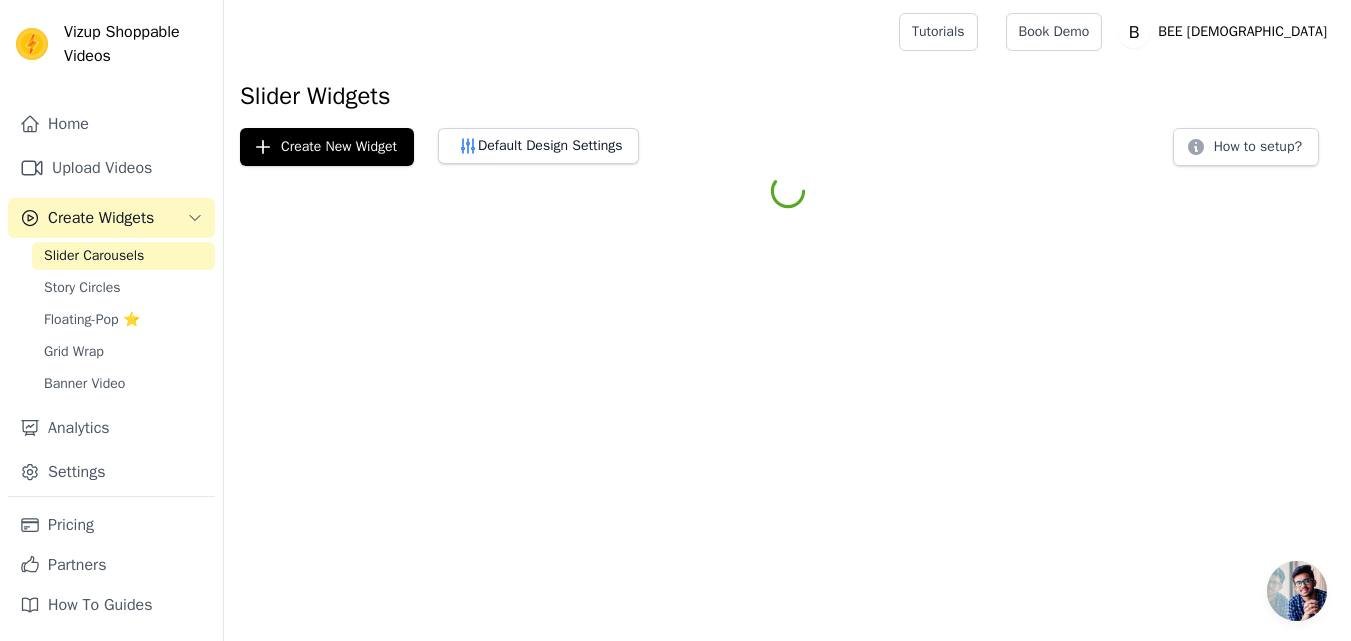 scroll, scrollTop: 0, scrollLeft: 0, axis: both 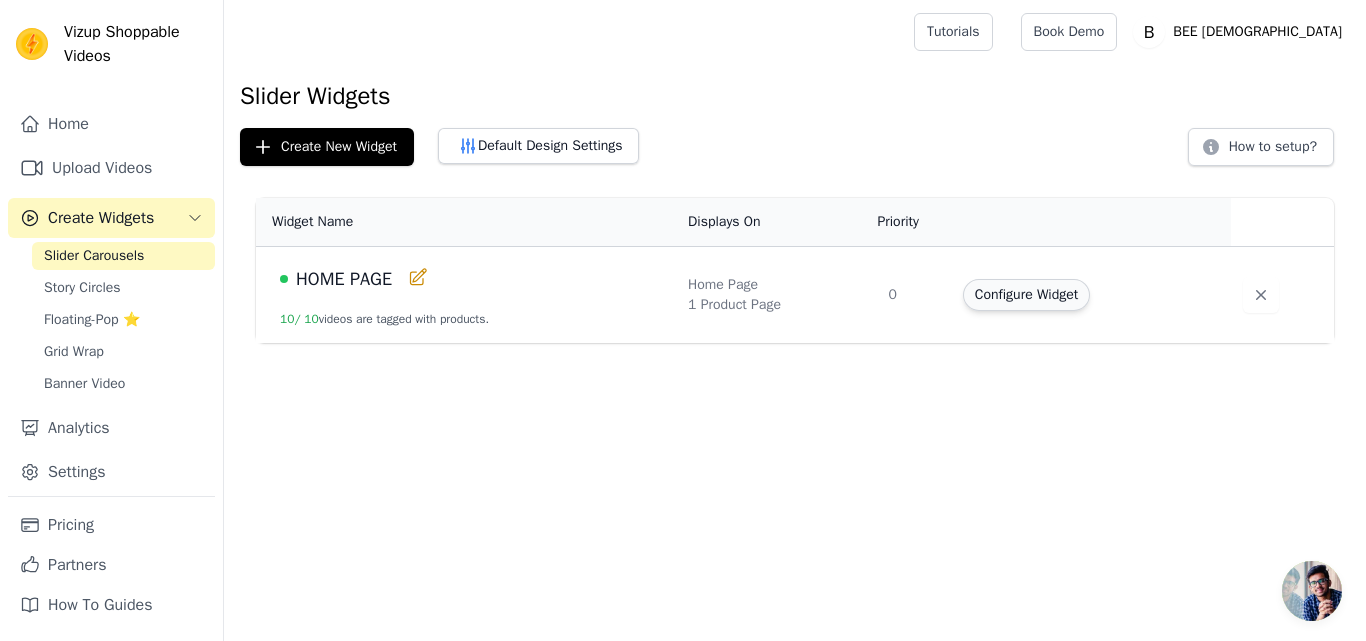 click on "Configure Widget" at bounding box center (1026, 295) 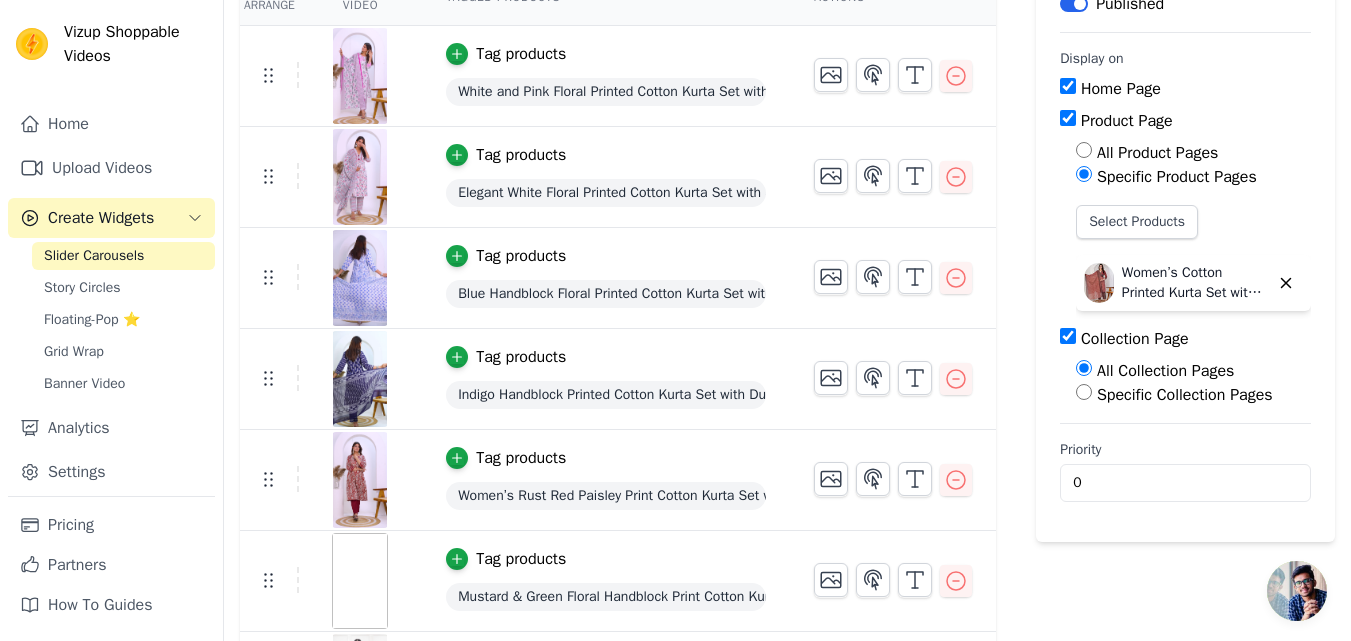 scroll, scrollTop: 200, scrollLeft: 0, axis: vertical 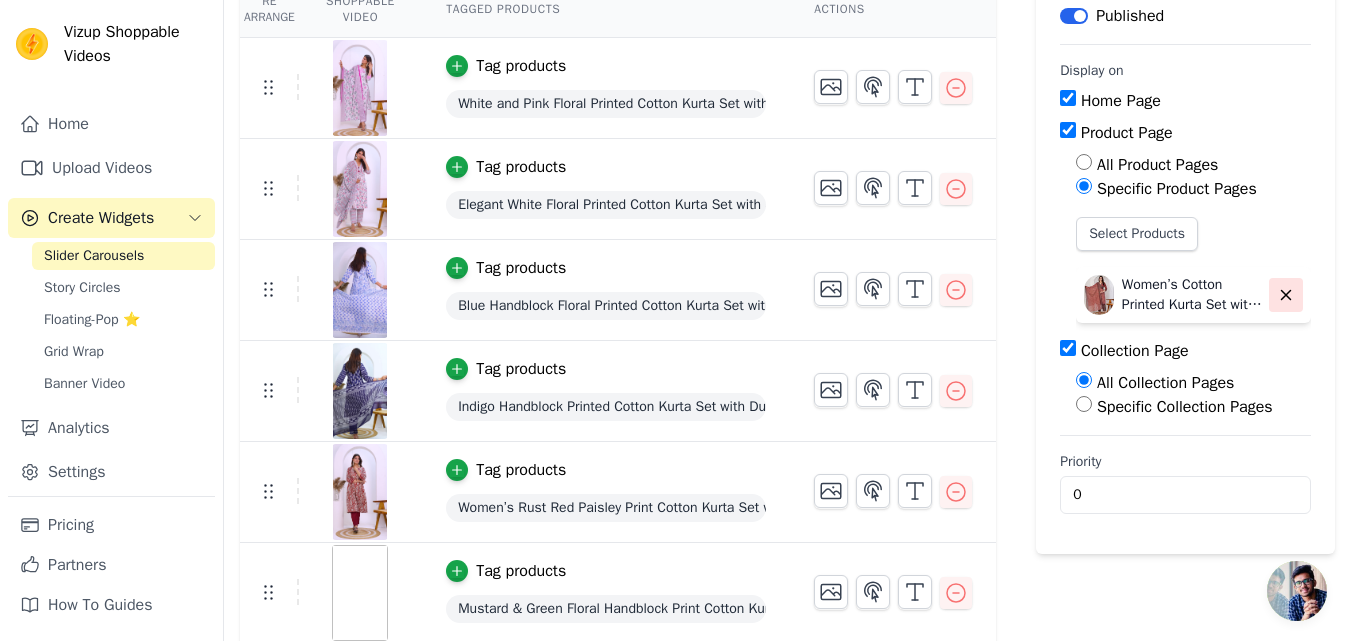 click 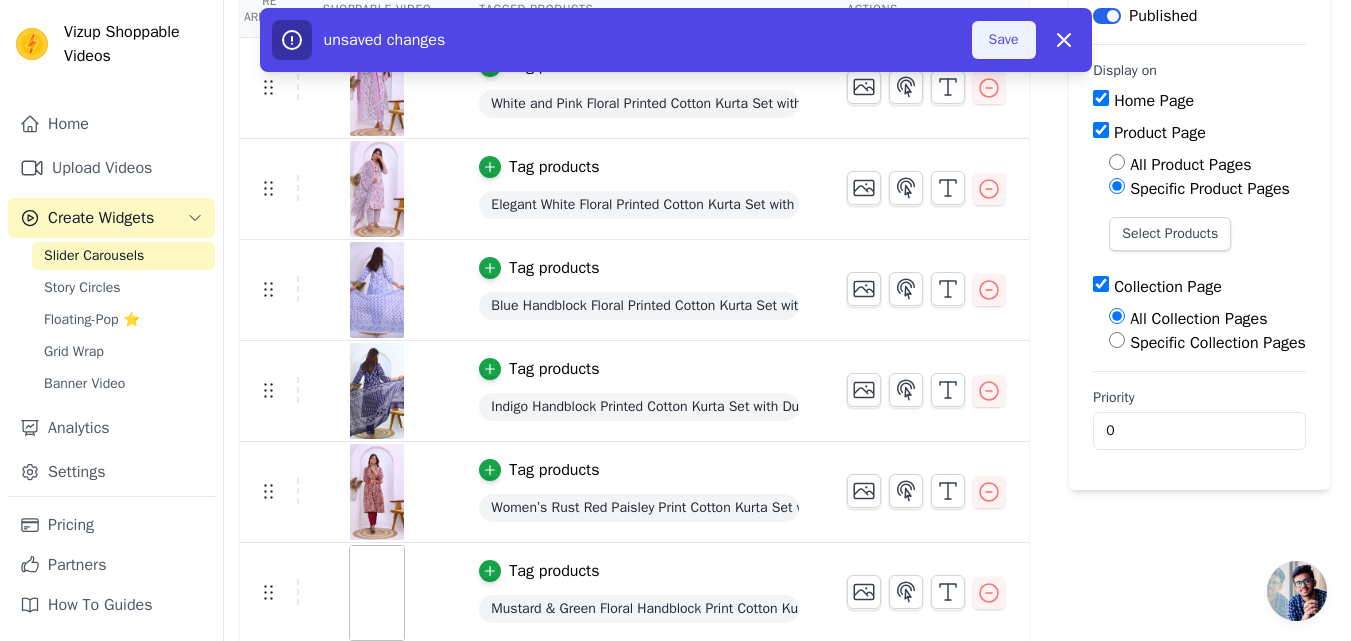 click on "Save" at bounding box center [1004, 40] 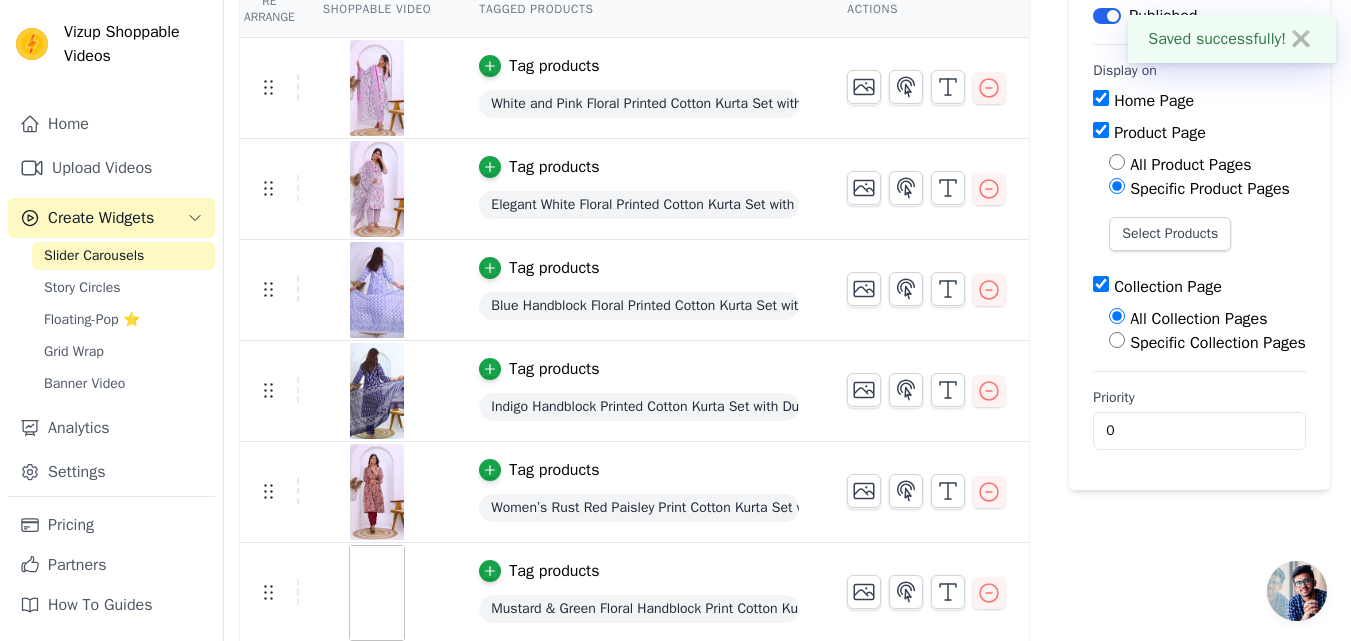 click on "All Product Pages" at bounding box center (1117, 162) 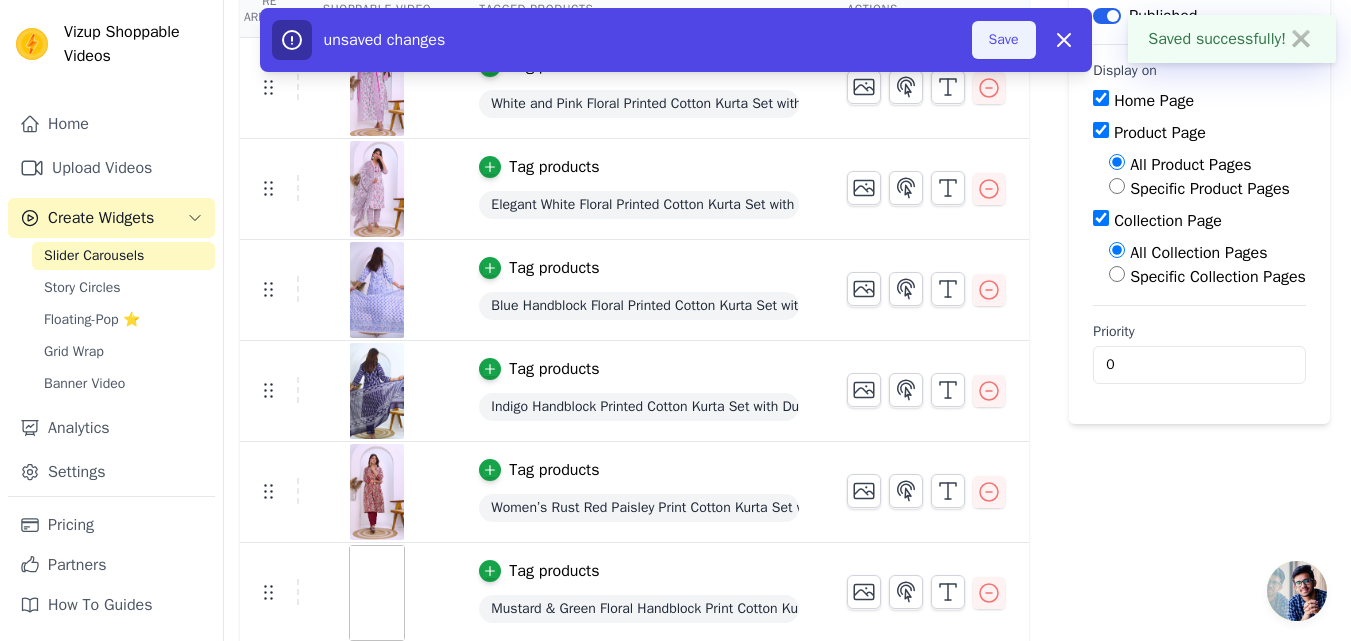 click on "Save" at bounding box center (1004, 40) 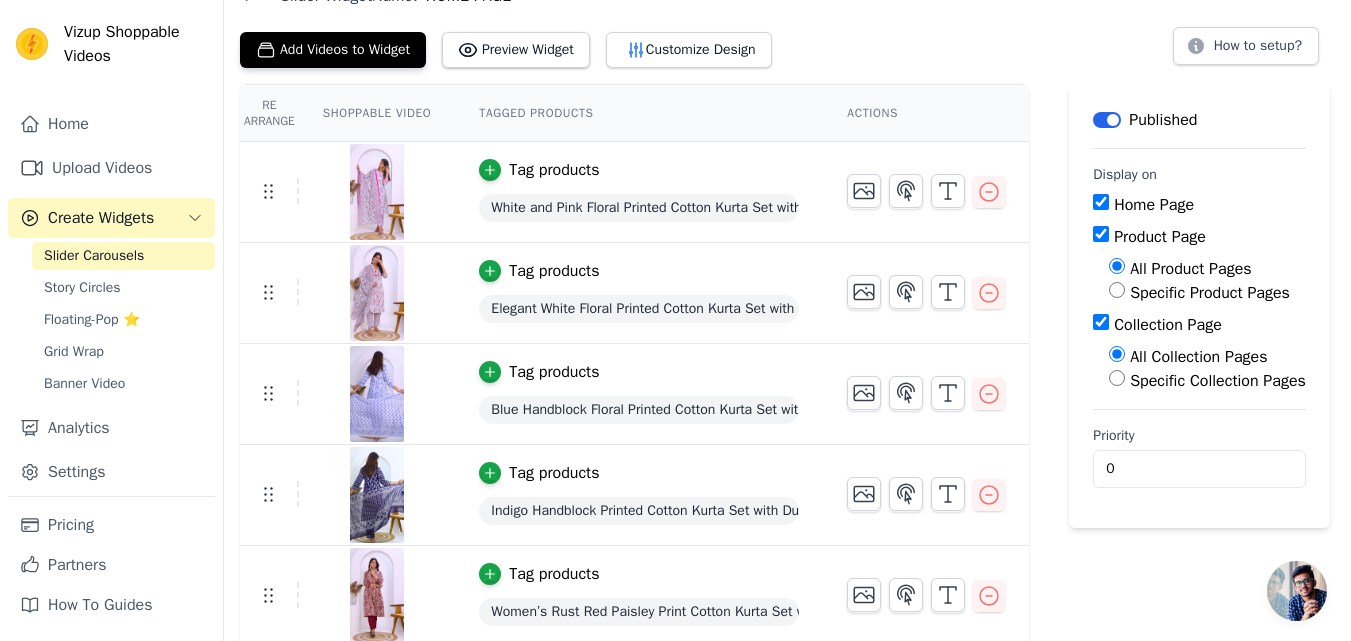 scroll, scrollTop: 0, scrollLeft: 0, axis: both 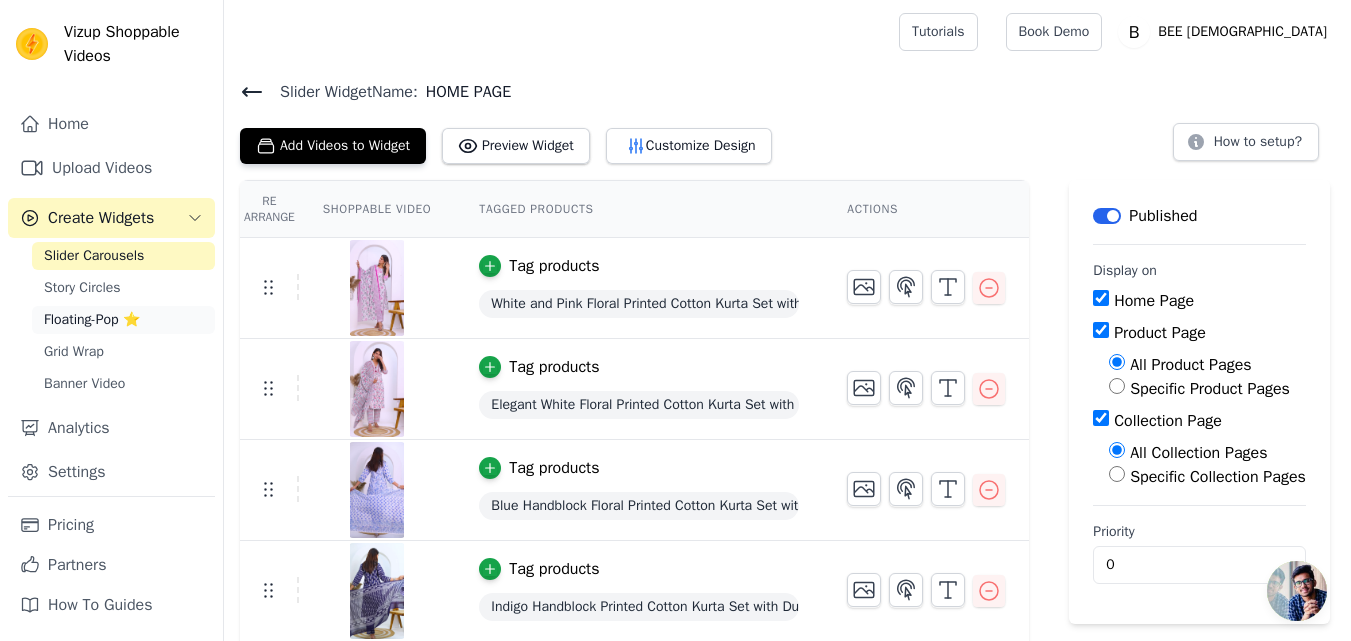 click on "Floating-Pop ⭐" at bounding box center [92, 320] 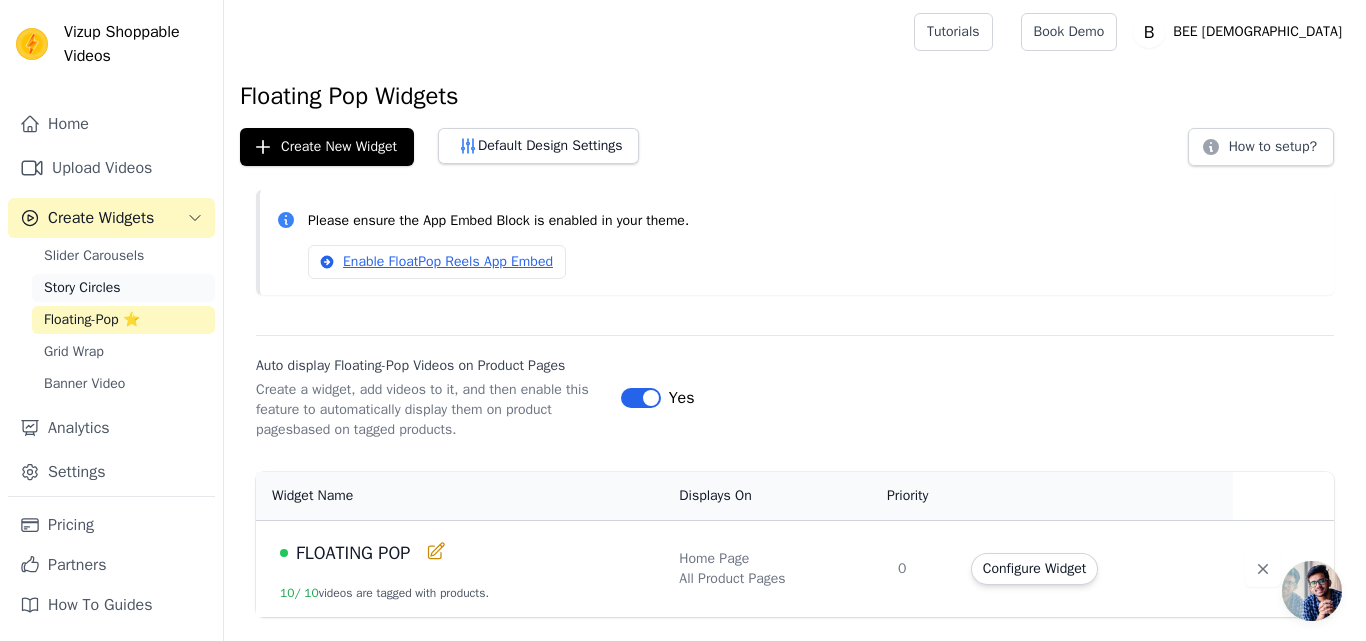 click on "Story Circles" at bounding box center (82, 288) 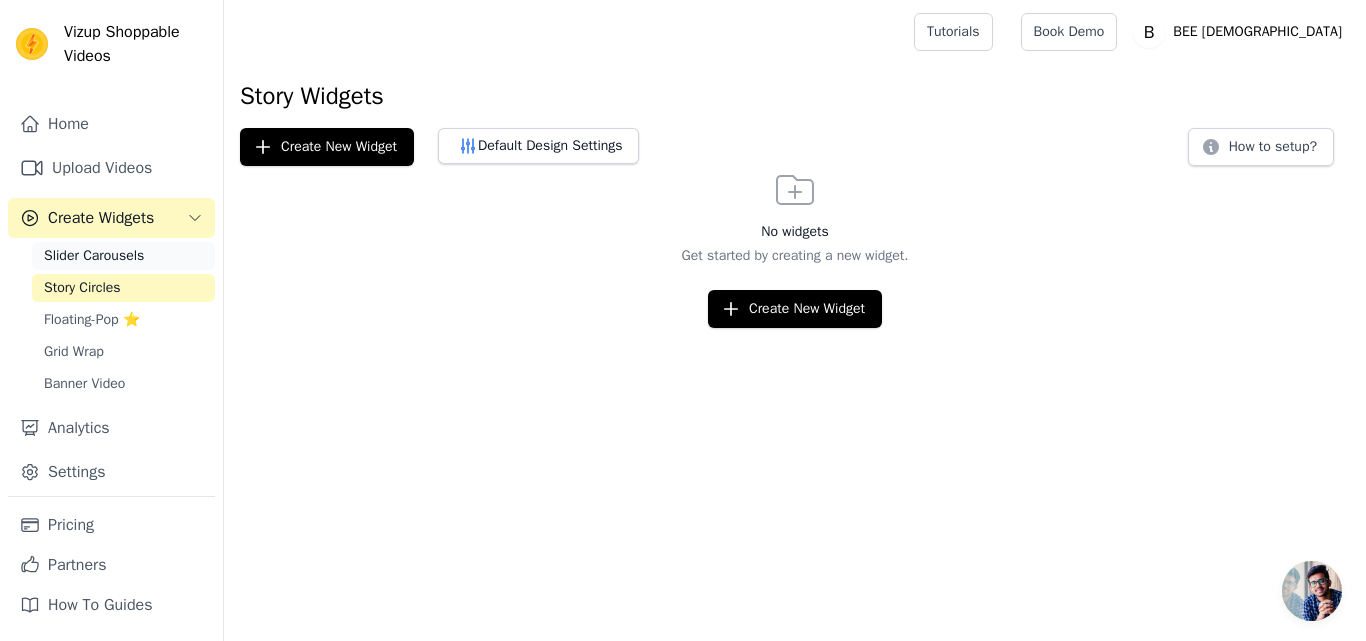 click on "Slider Carousels" at bounding box center [94, 256] 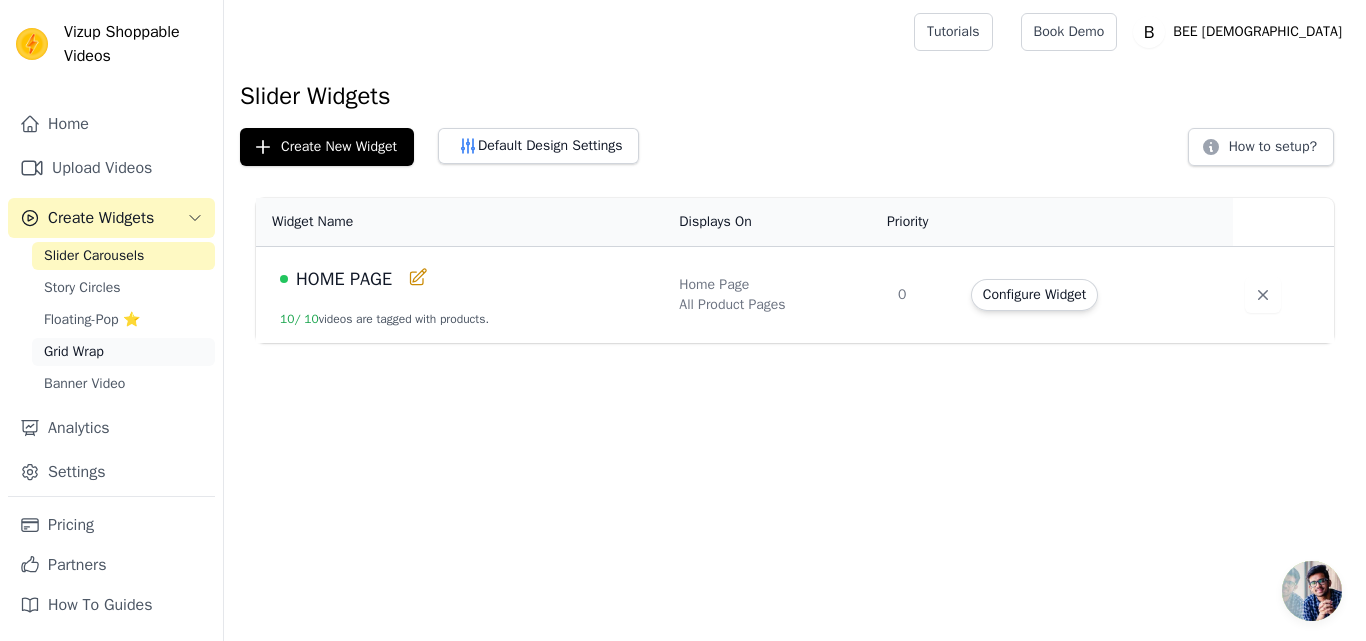 click on "Grid Wrap" at bounding box center (74, 352) 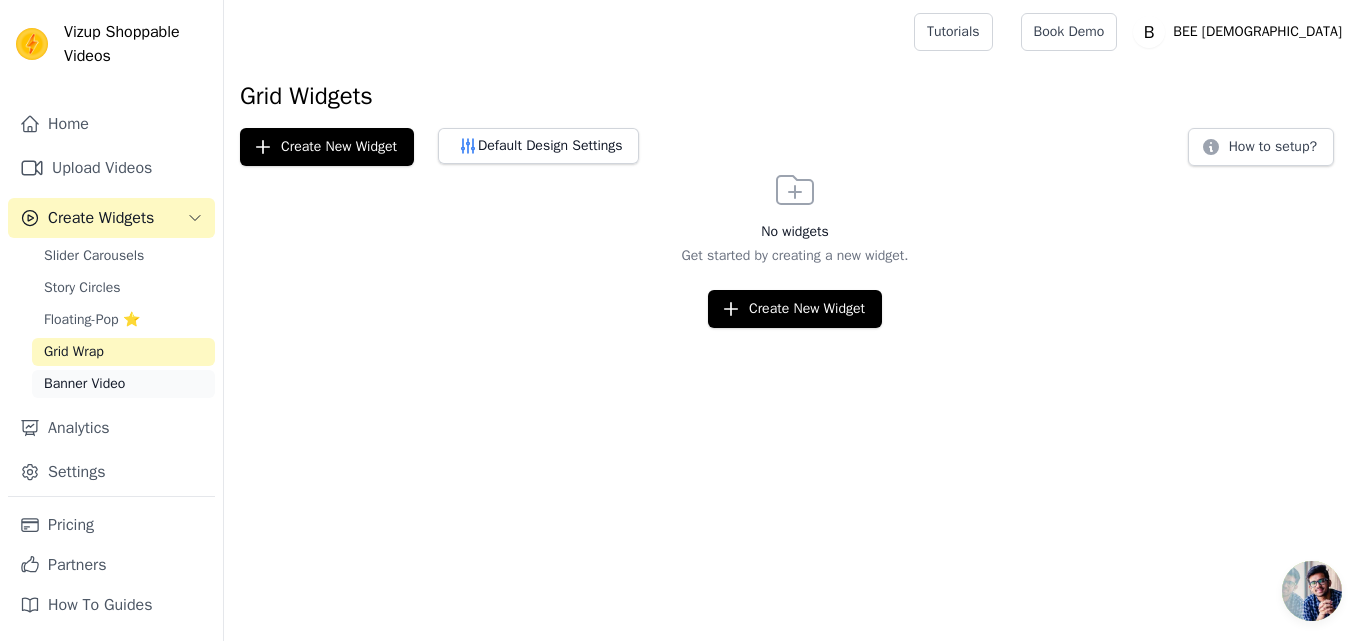 click on "Banner Video" at bounding box center (123, 384) 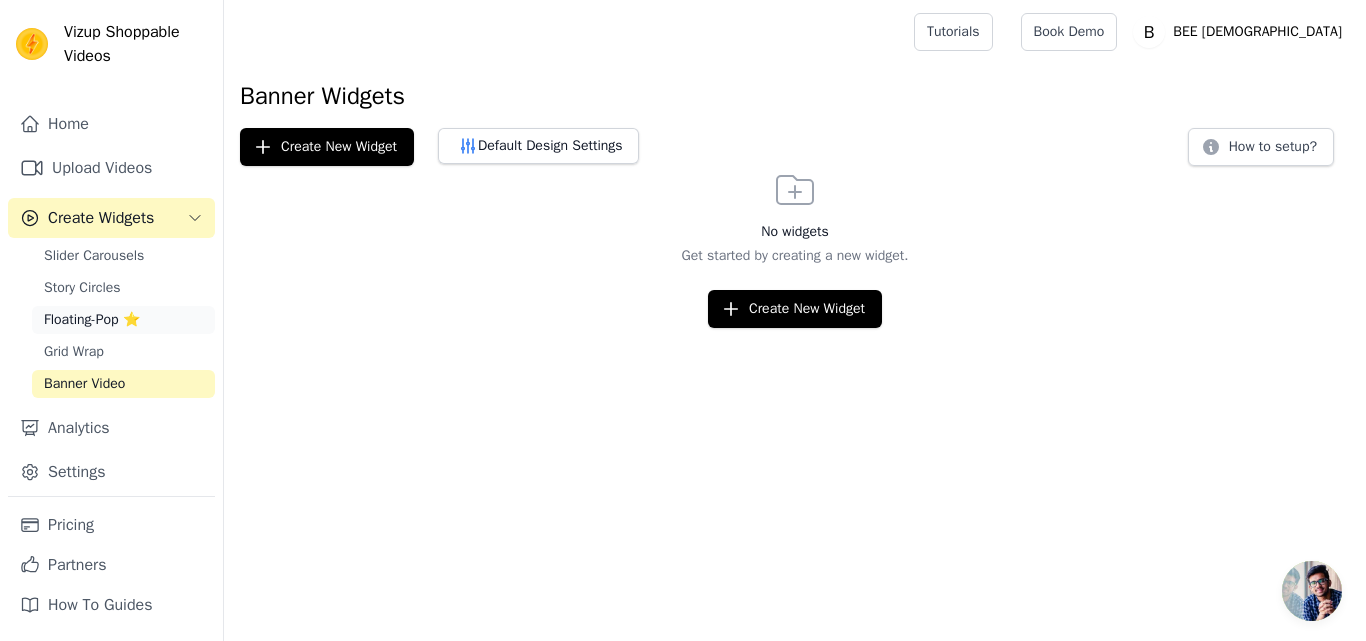 click on "Floating-Pop ⭐" at bounding box center [123, 320] 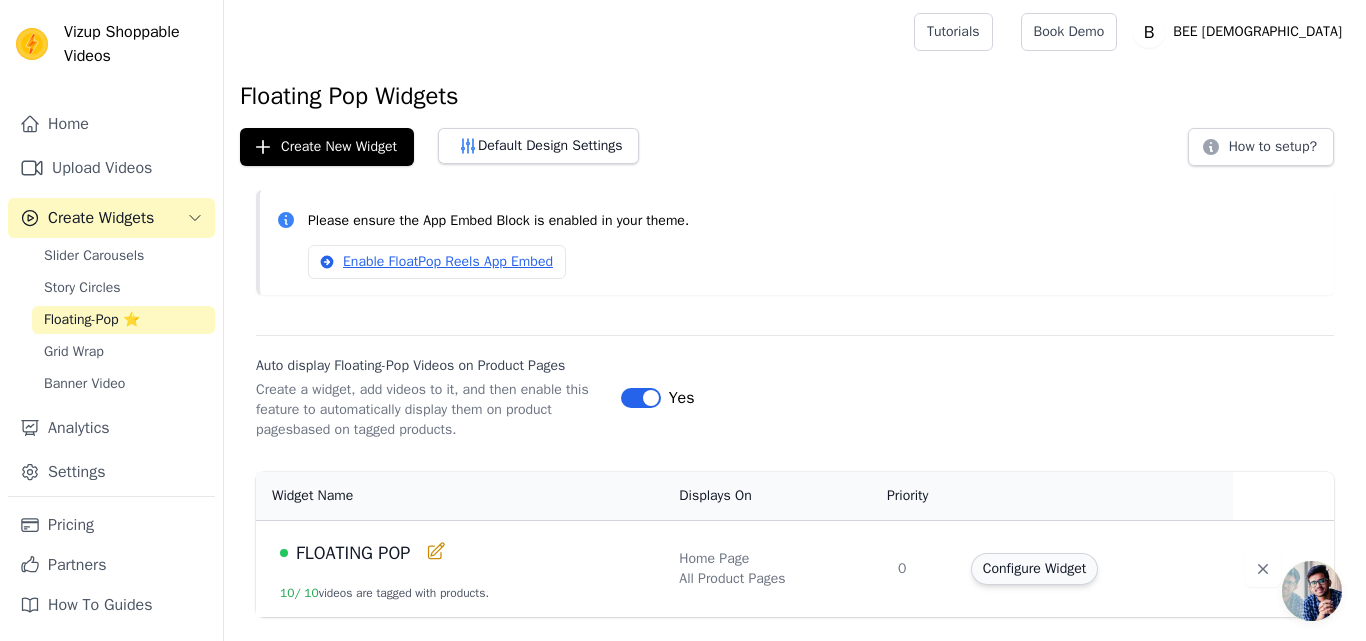 click on "Configure Widget" at bounding box center [1034, 569] 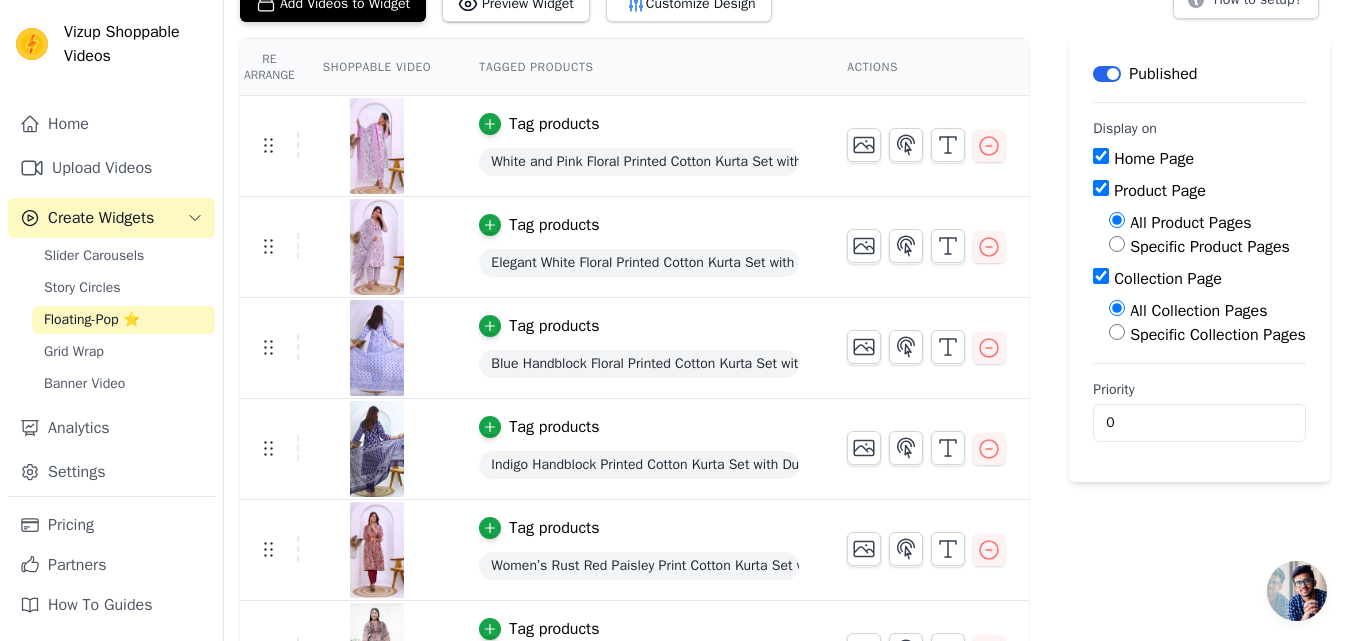 scroll, scrollTop: 0, scrollLeft: 0, axis: both 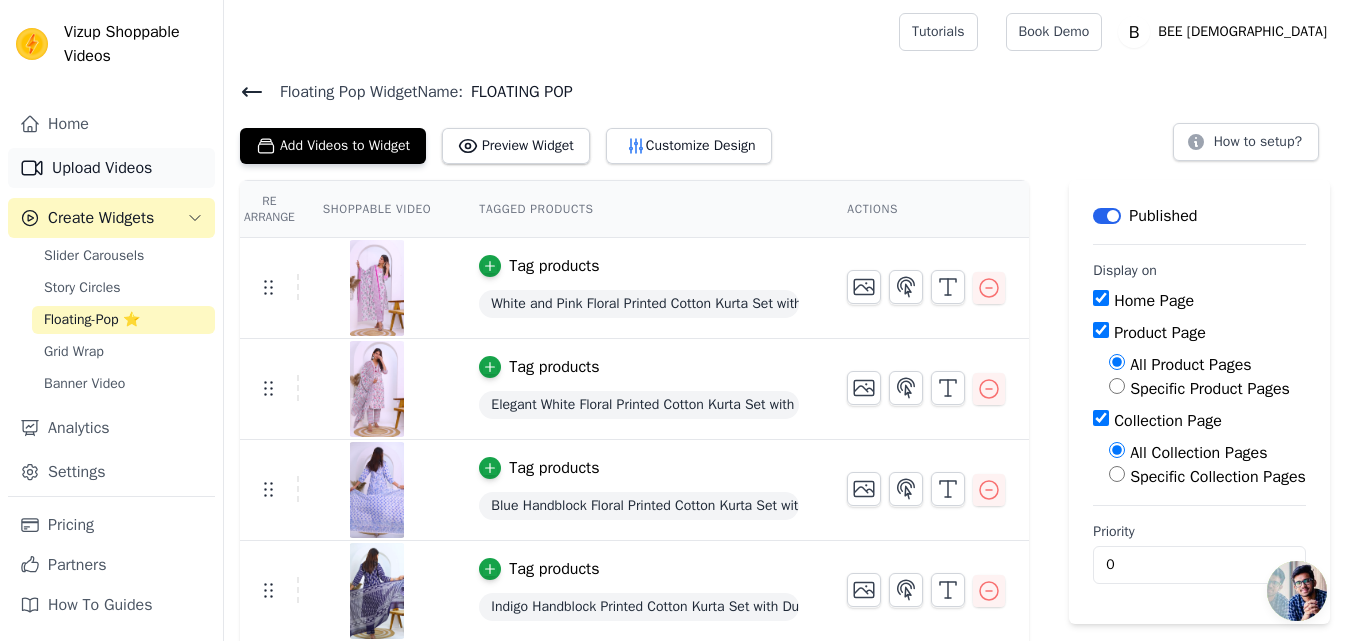 click on "Upload Videos" at bounding box center (111, 168) 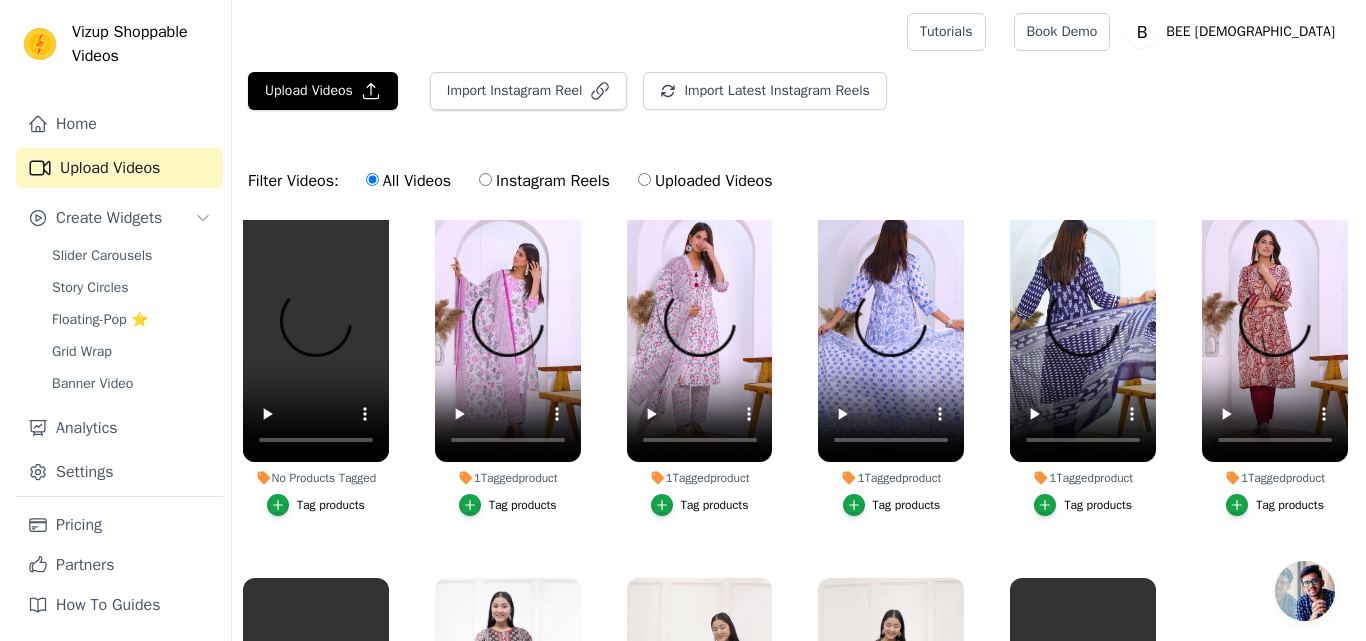 scroll, scrollTop: 0, scrollLeft: 0, axis: both 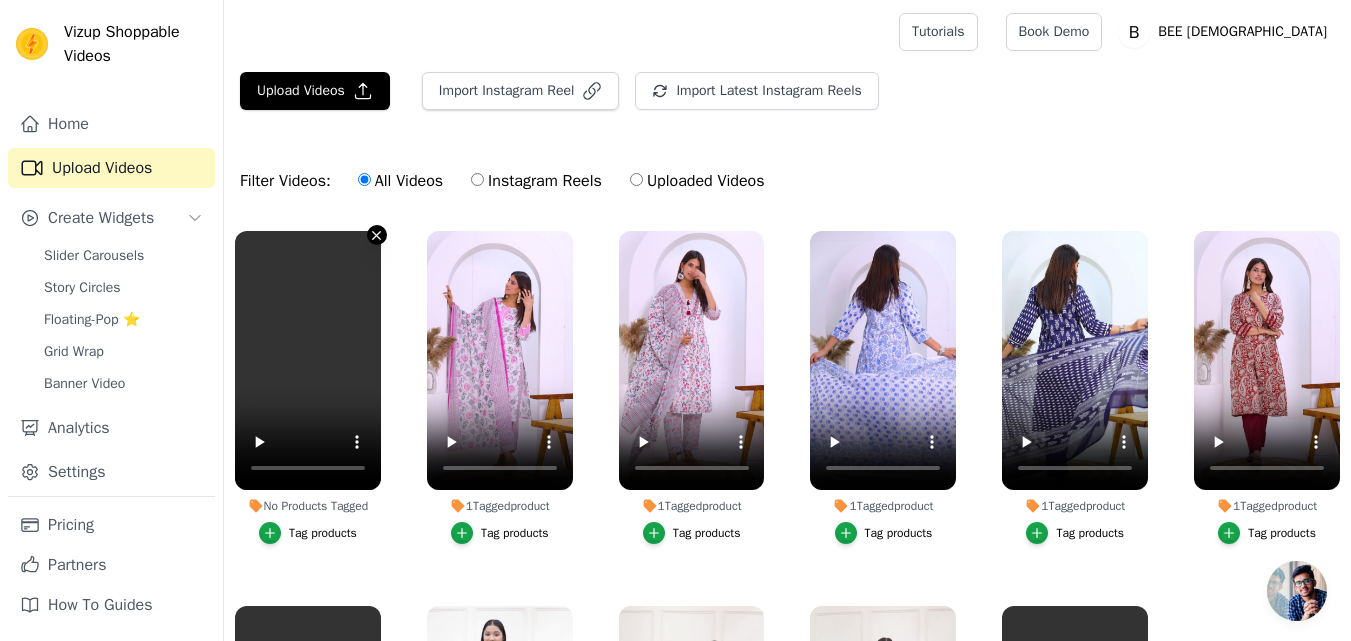 click 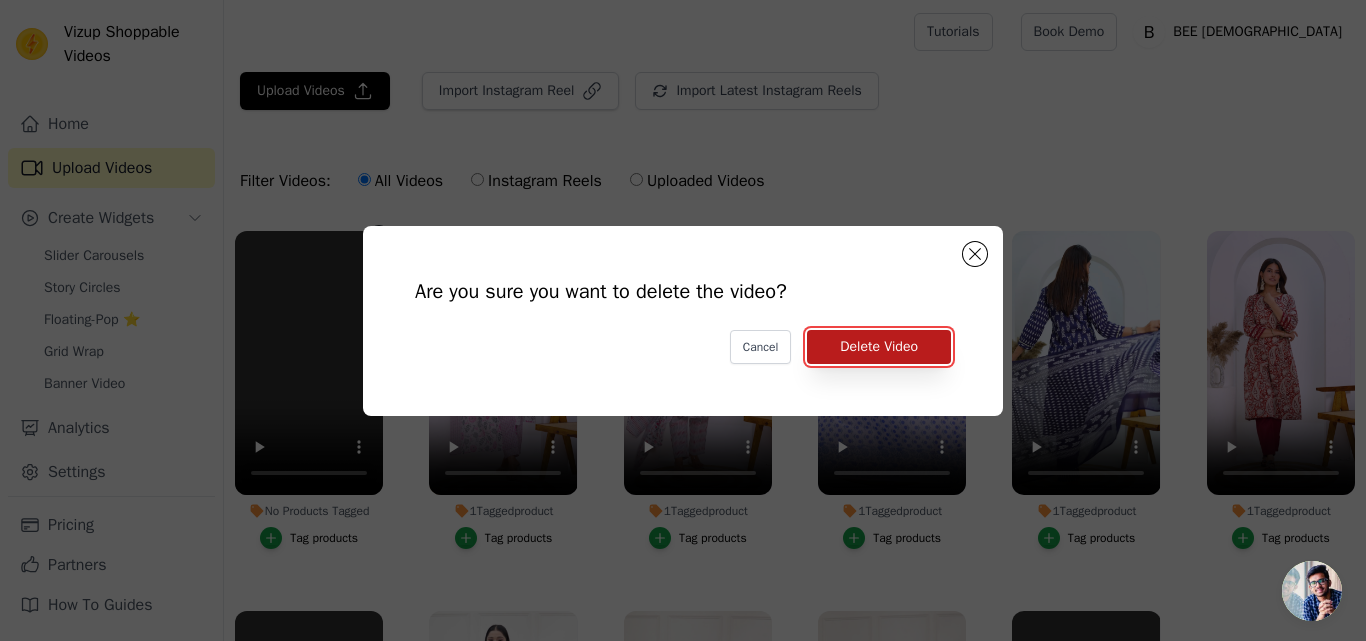 click on "Delete Video" at bounding box center (879, 347) 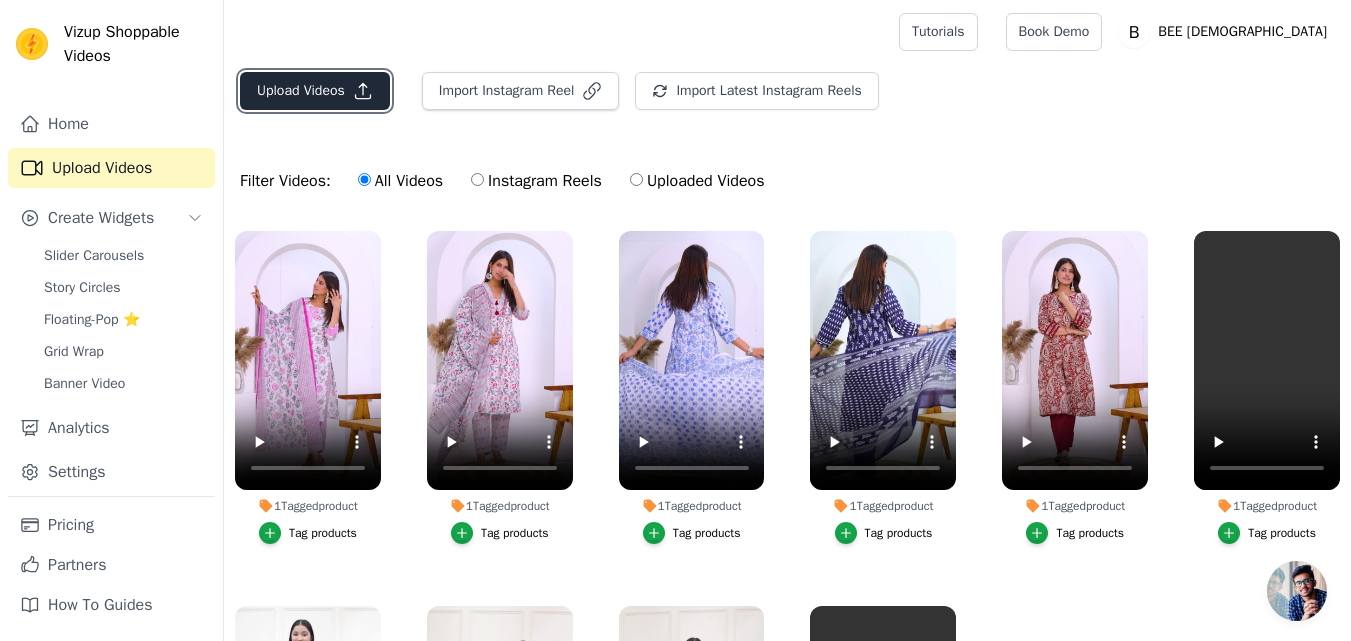 click on "Upload Videos" at bounding box center (315, 91) 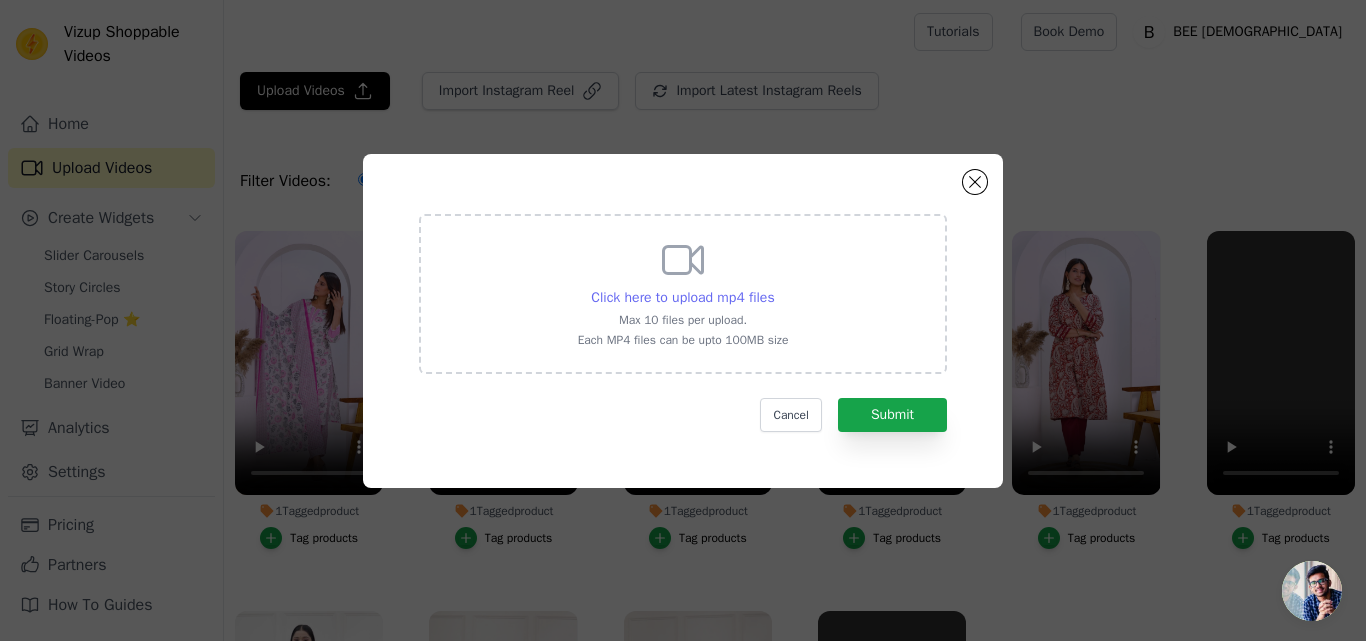click on "Click here to upload mp4 files" at bounding box center [682, 297] 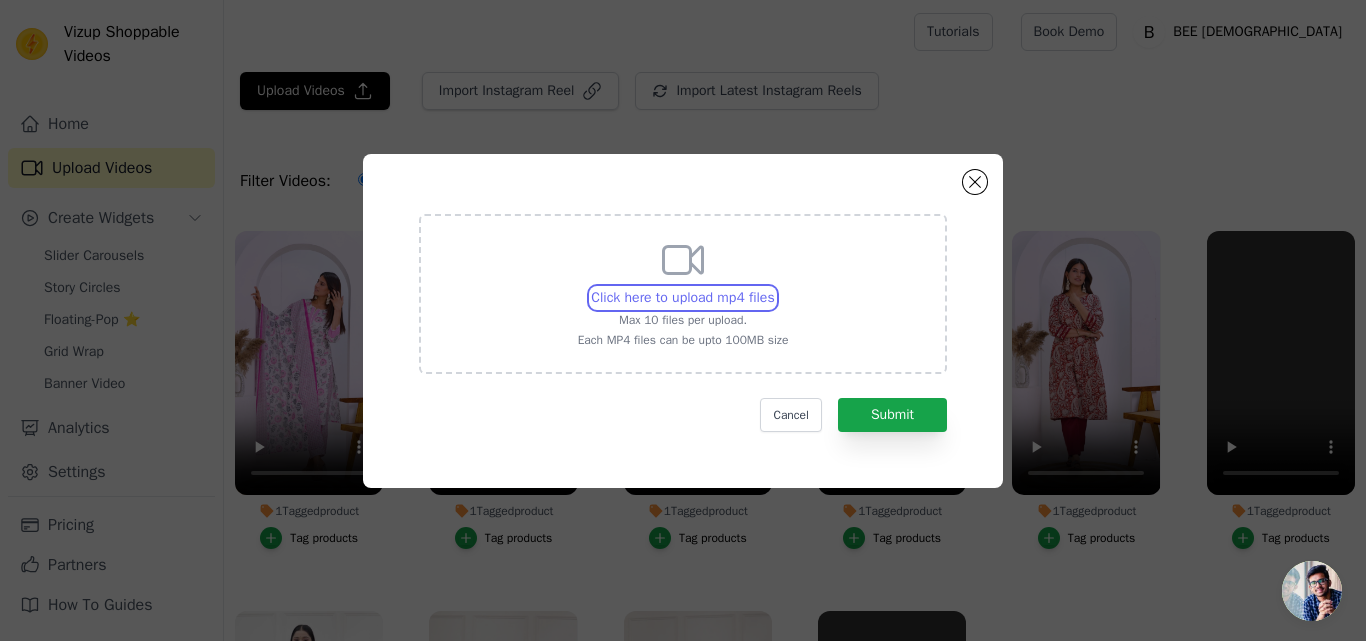 click on "Click here to upload mp4 files     Max 10 files per upload.   Each MP4 files can be upto 100MB size" at bounding box center (774, 287) 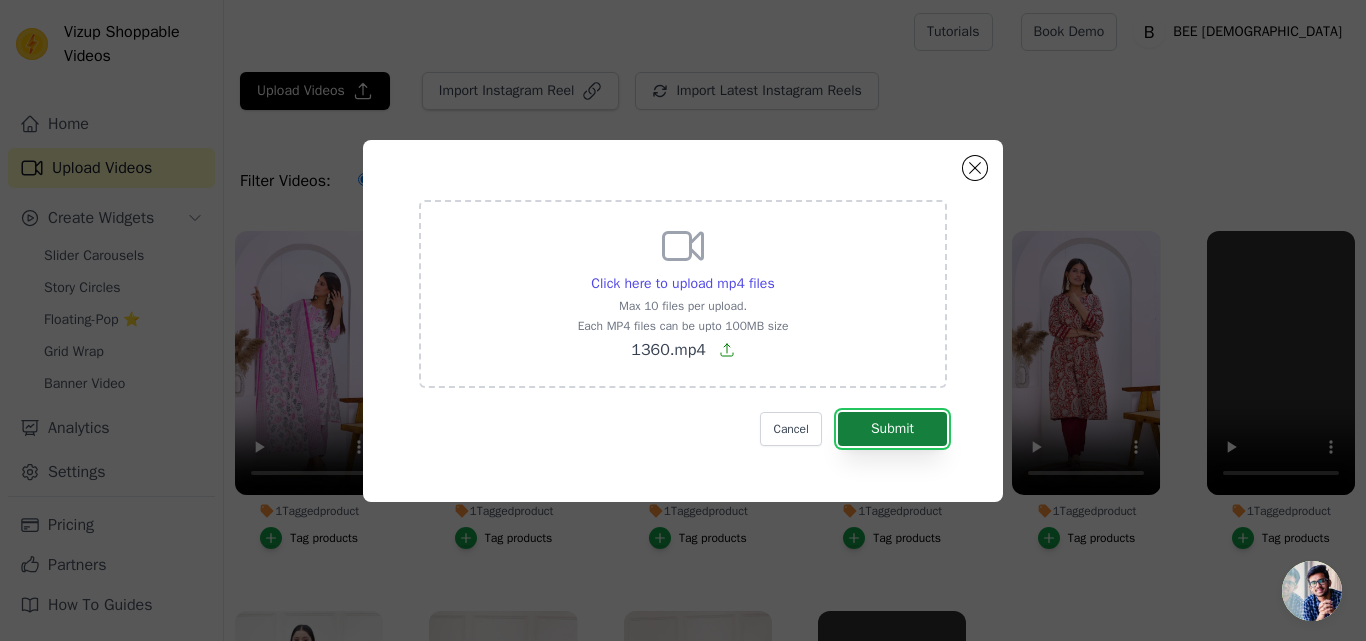 click on "Submit" at bounding box center [892, 429] 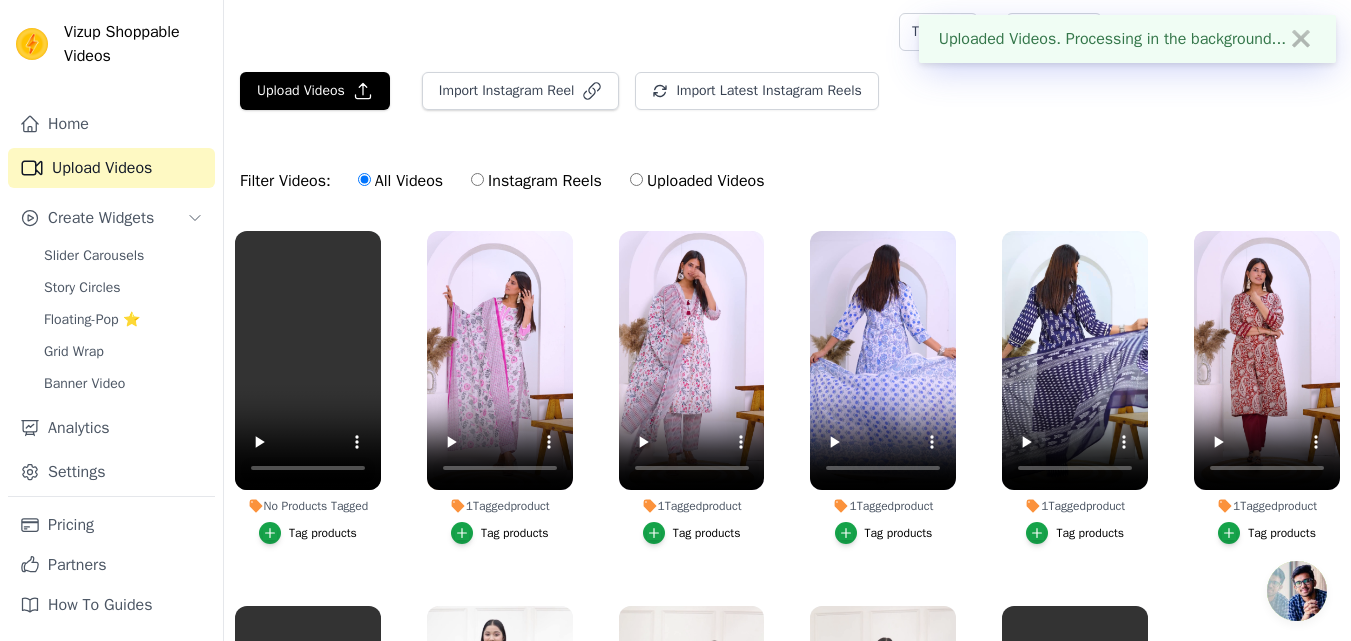 click on "Tag products" at bounding box center (323, 533) 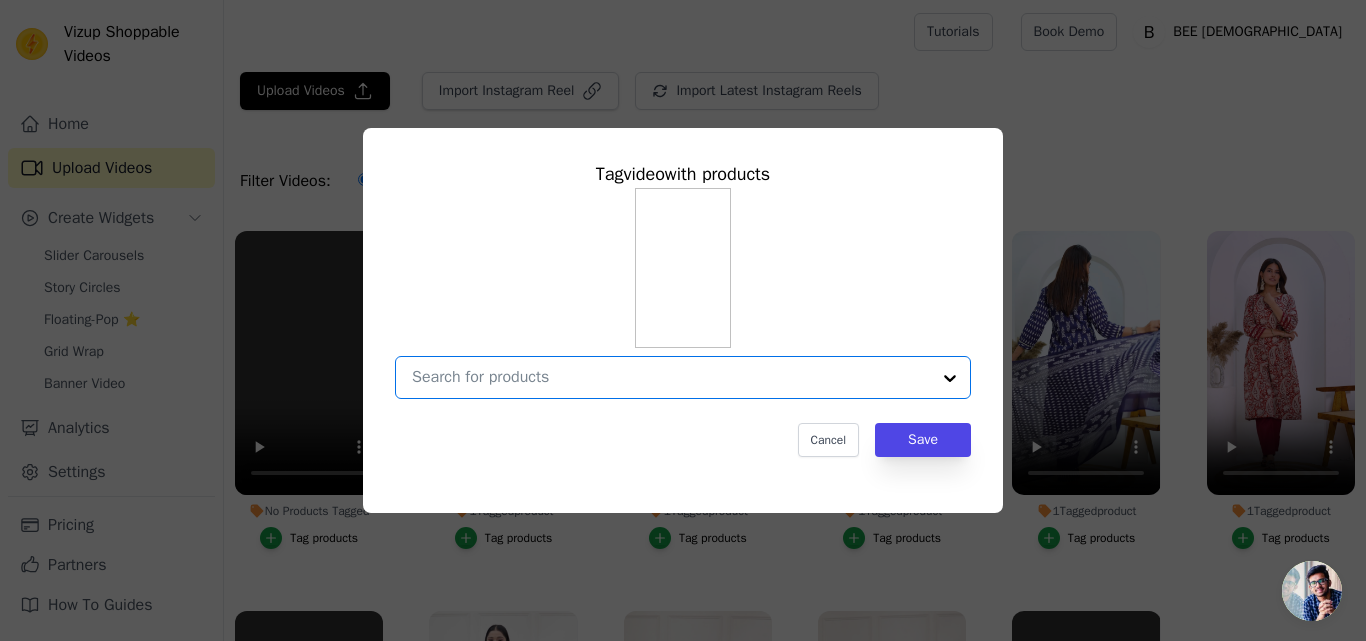 click on "No Products Tagged     Tag  video  with products       Option undefined, selected.   Select is focused, type to refine list, press down to open the menu.                   Cancel   Save     Tag products" at bounding box center [671, 377] 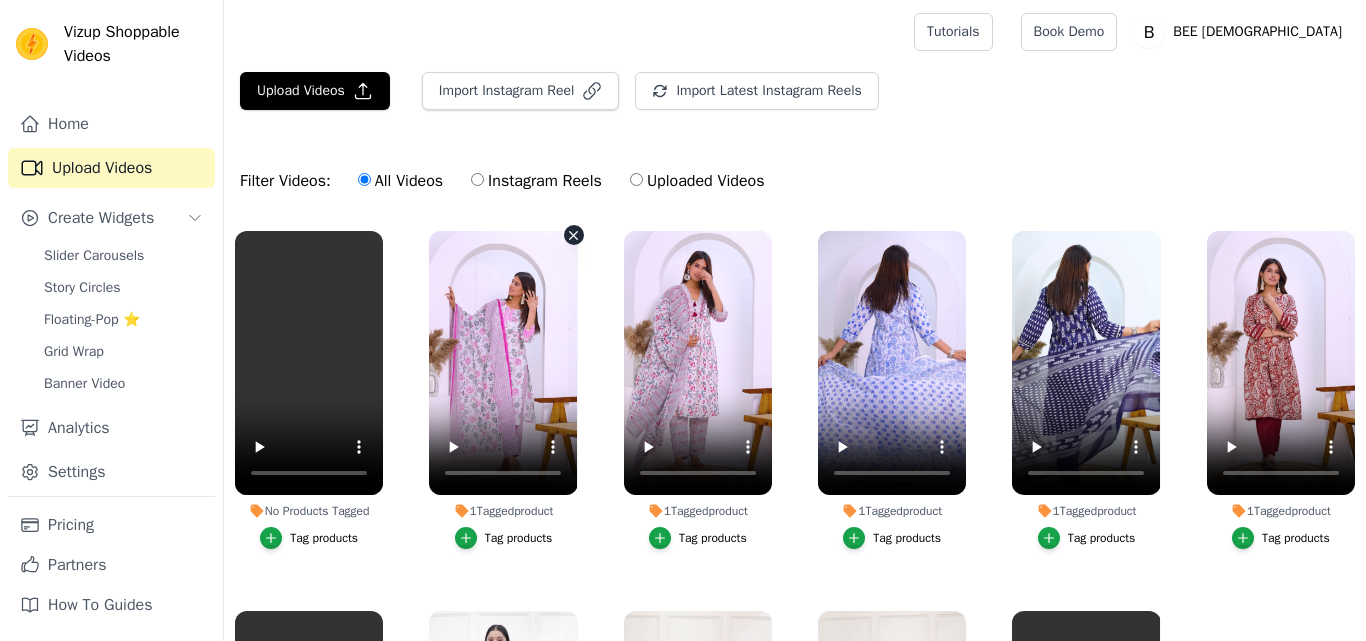 scroll, scrollTop: 0, scrollLeft: 0, axis: both 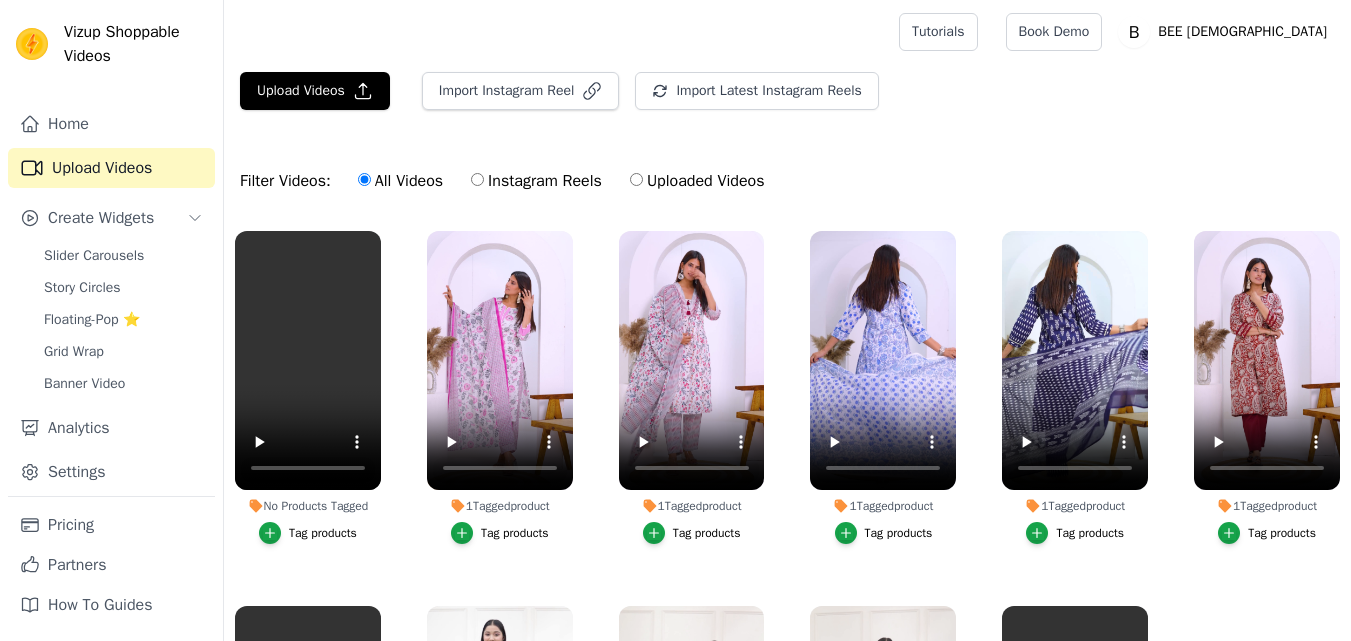 click on "Tag products" at bounding box center [323, 533] 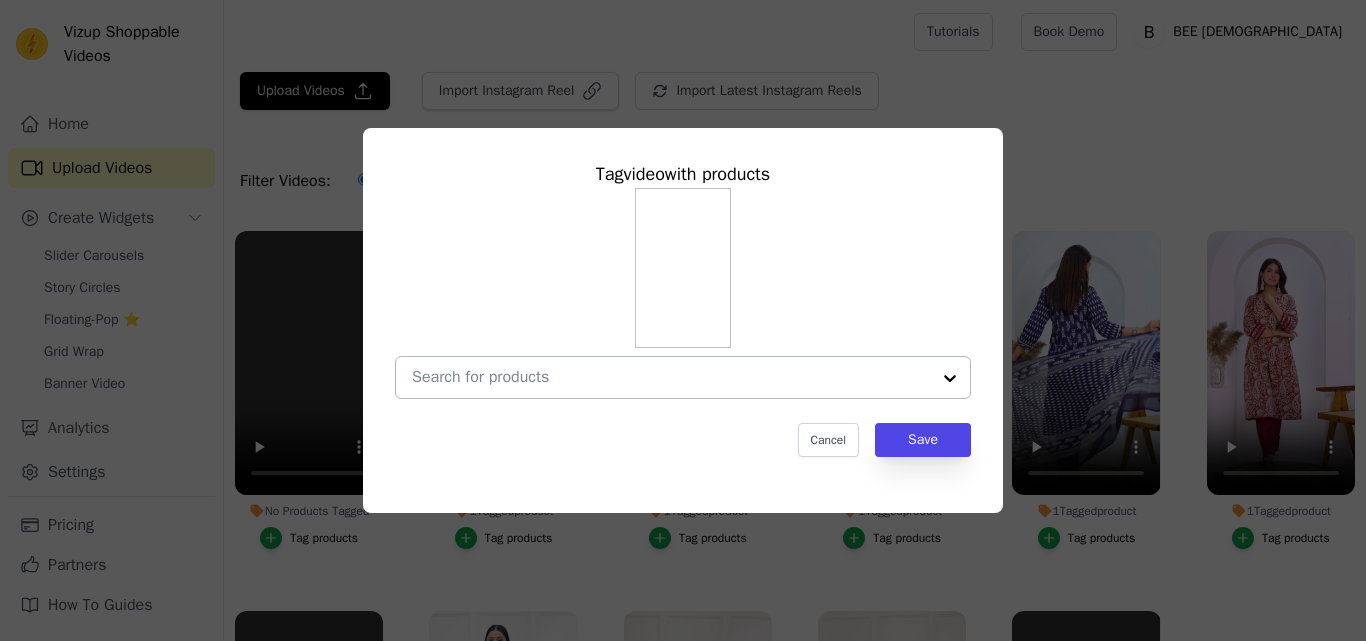 click at bounding box center (671, 377) 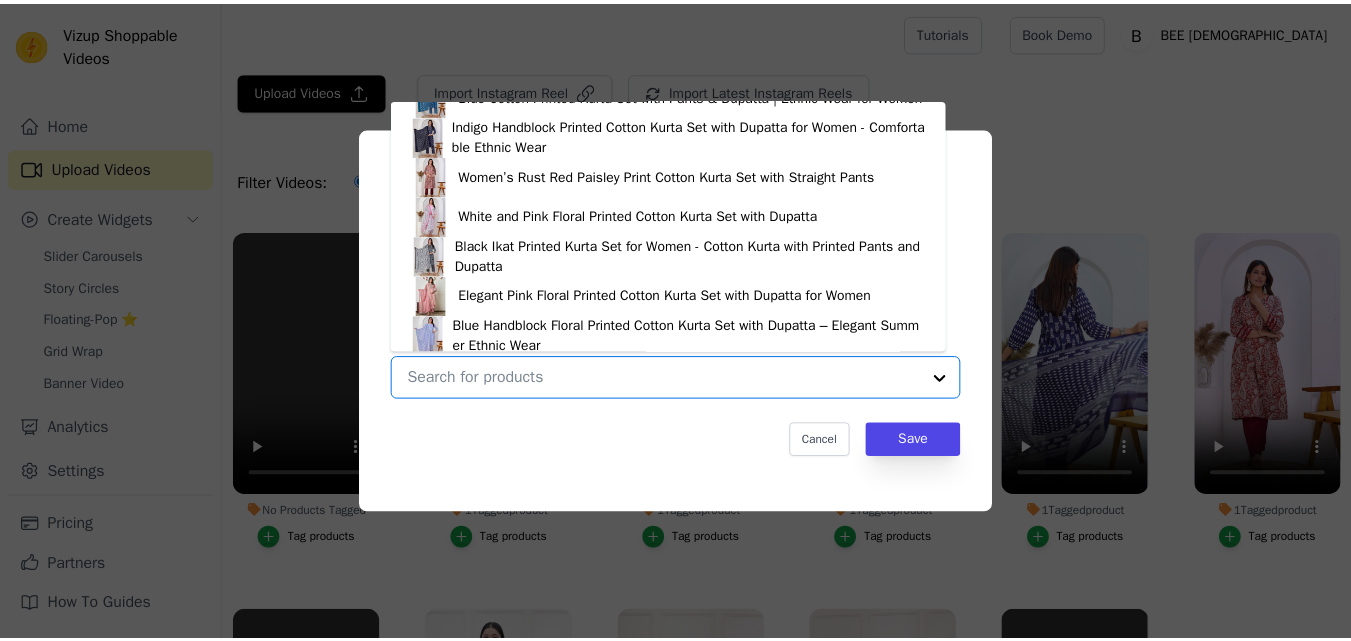 scroll, scrollTop: 328, scrollLeft: 0, axis: vertical 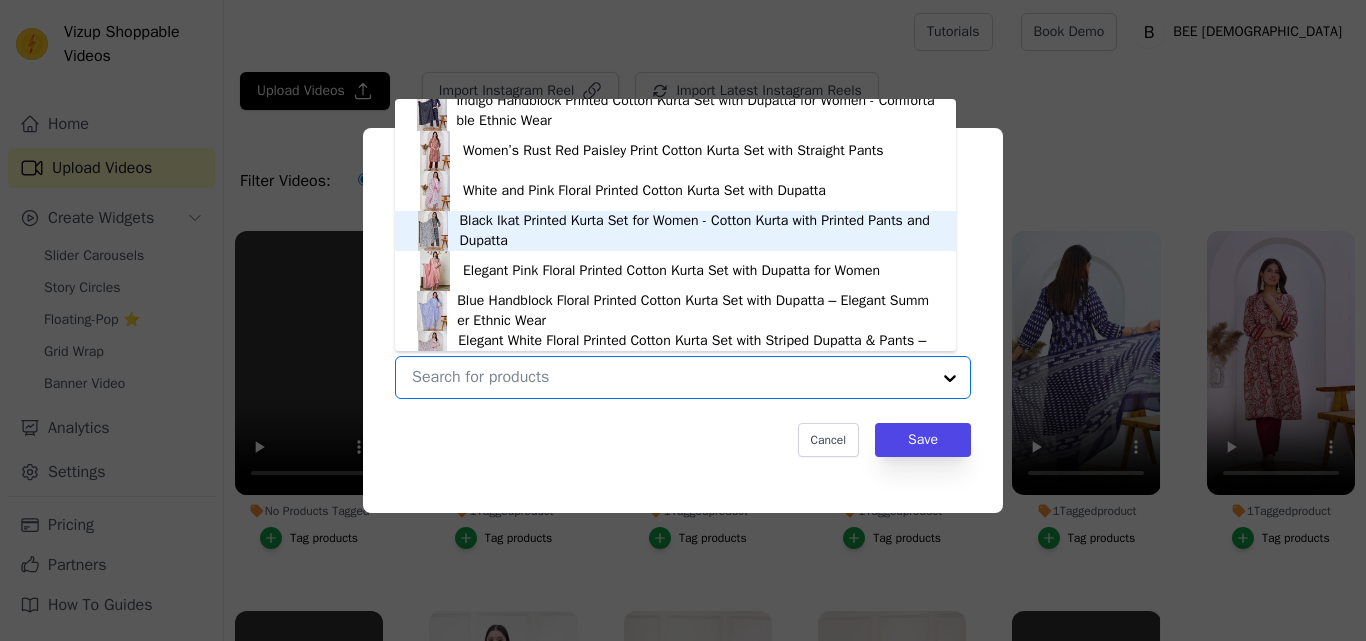 click on "Black Ikat Printed Kurta Set for Women - Cotton Kurta with Printed Pants and Dupatta" at bounding box center (697, 231) 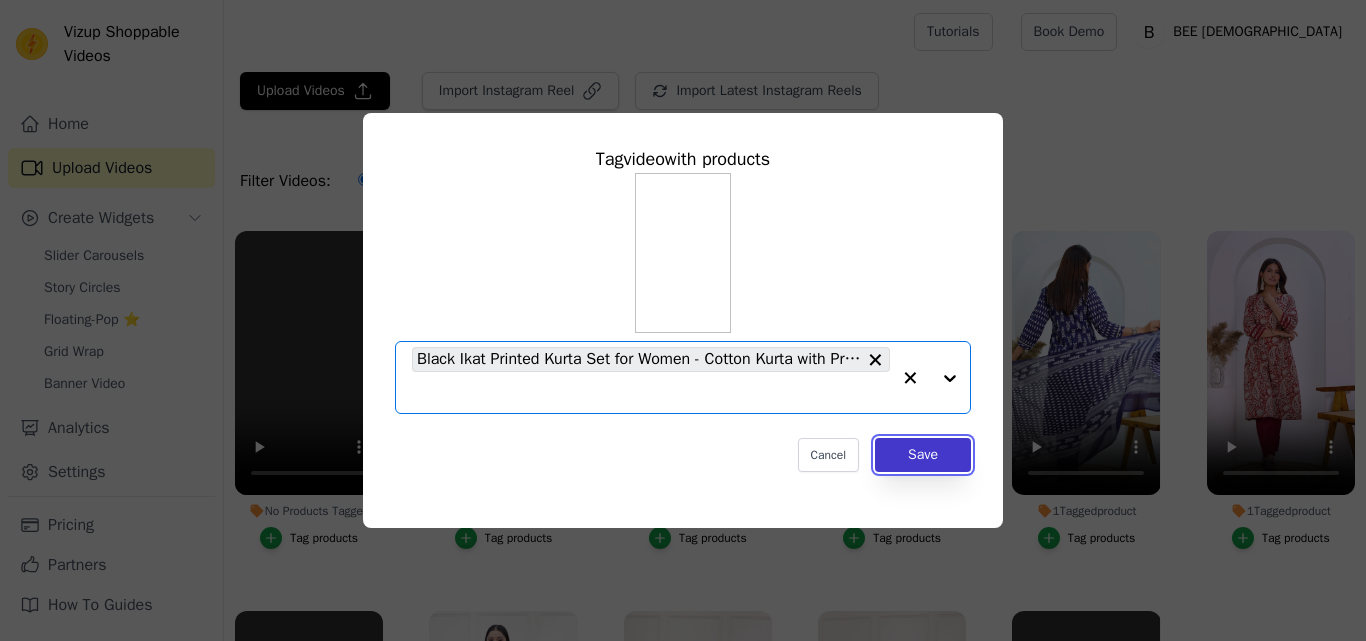 click on "Save" at bounding box center [923, 455] 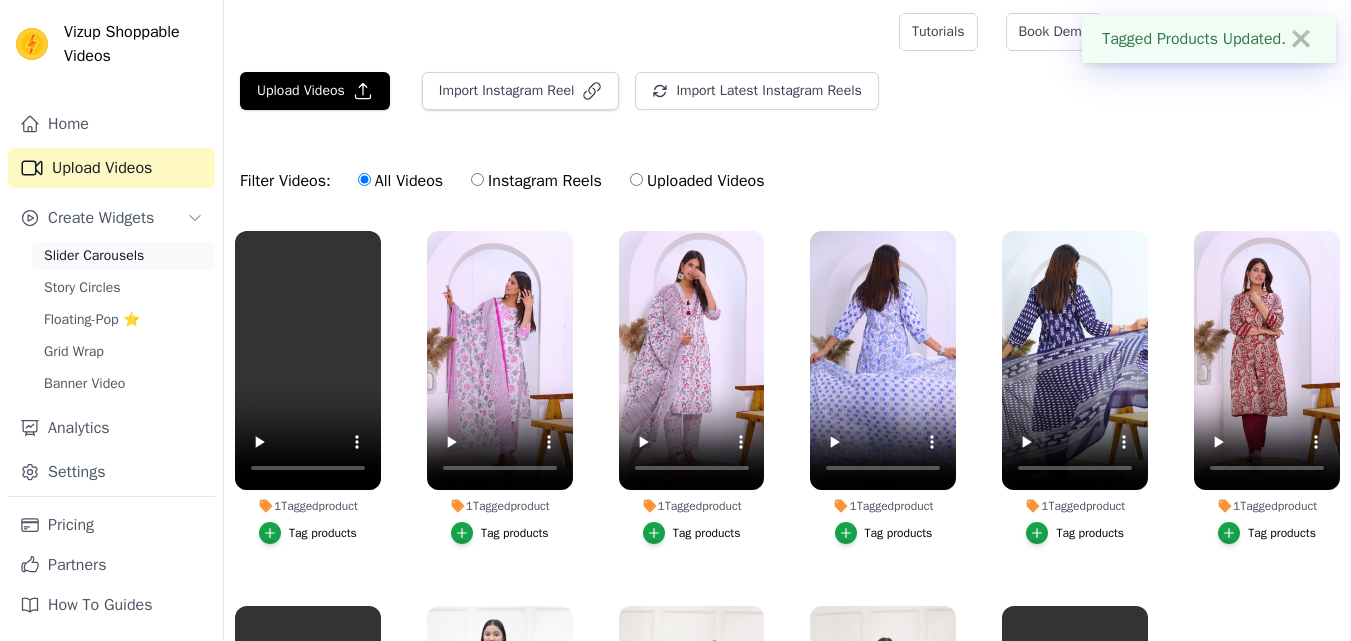 click on "Slider Carousels" at bounding box center [94, 256] 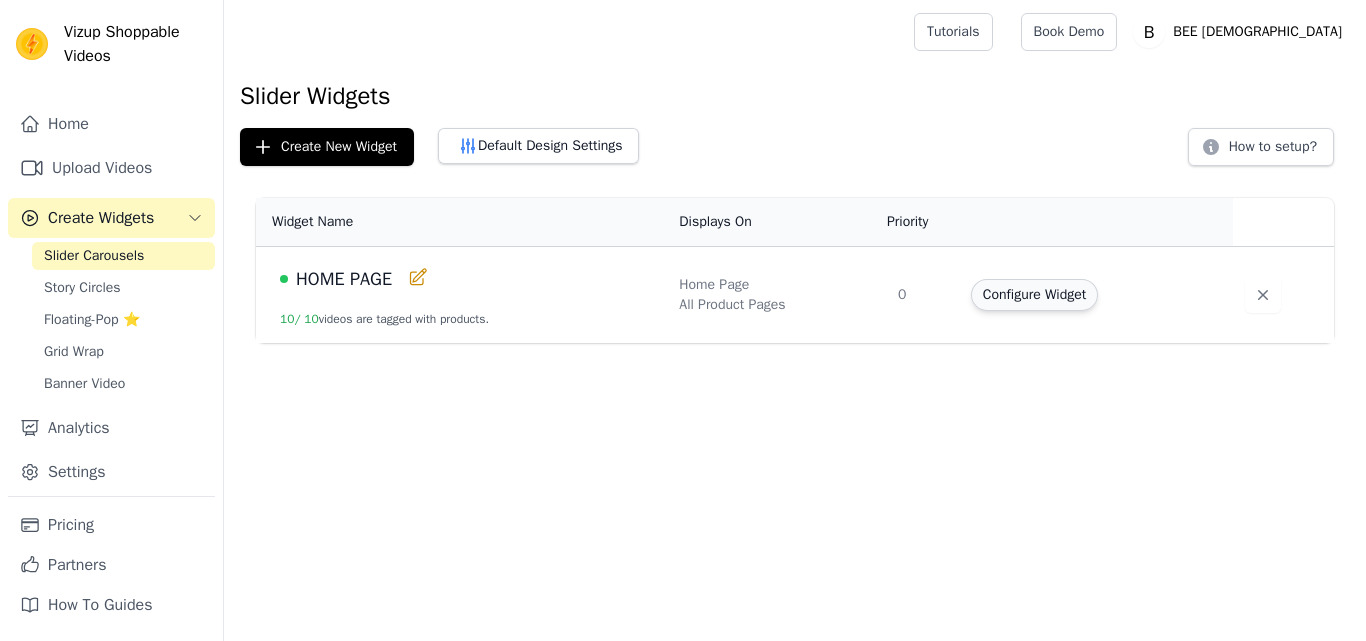 click on "Configure Widget" at bounding box center (1034, 295) 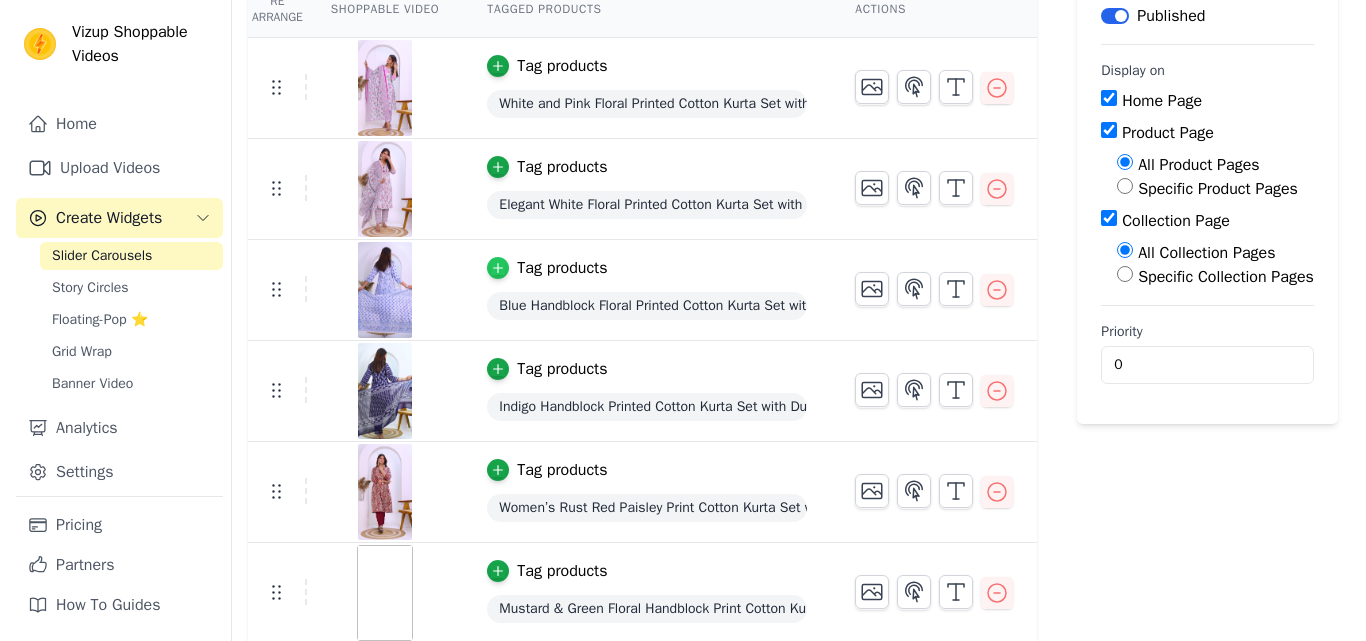 scroll, scrollTop: 0, scrollLeft: 0, axis: both 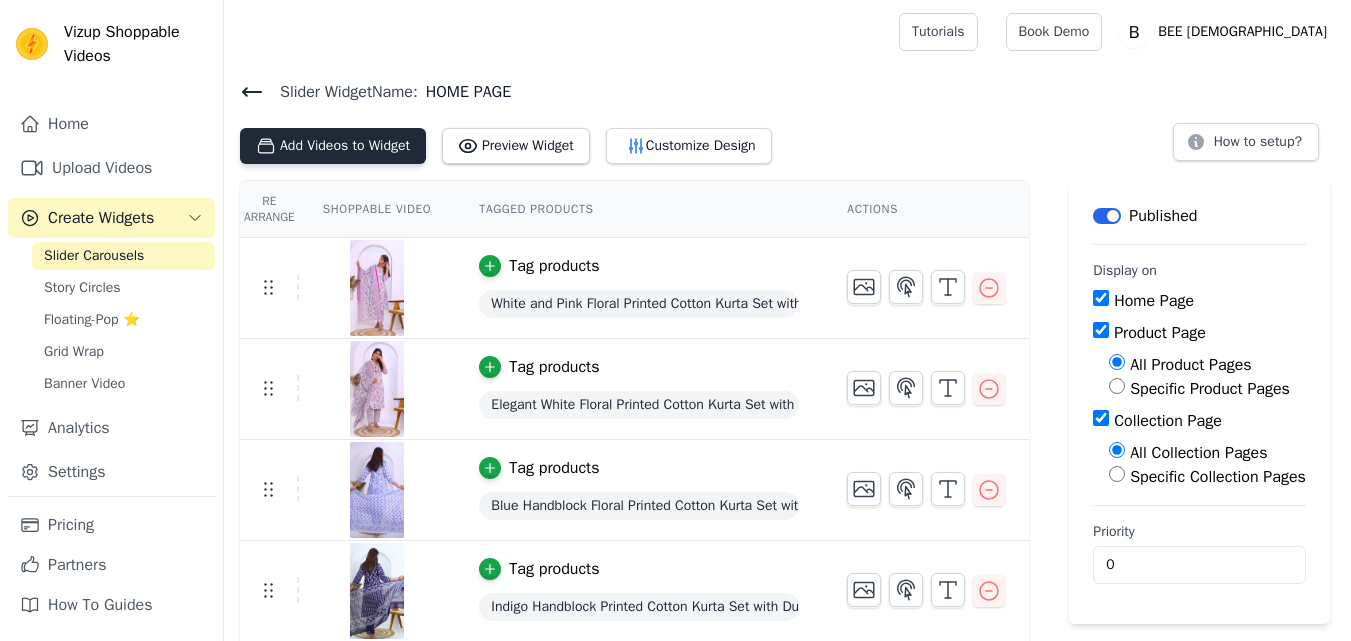 click on "Add Videos to Widget" at bounding box center (333, 146) 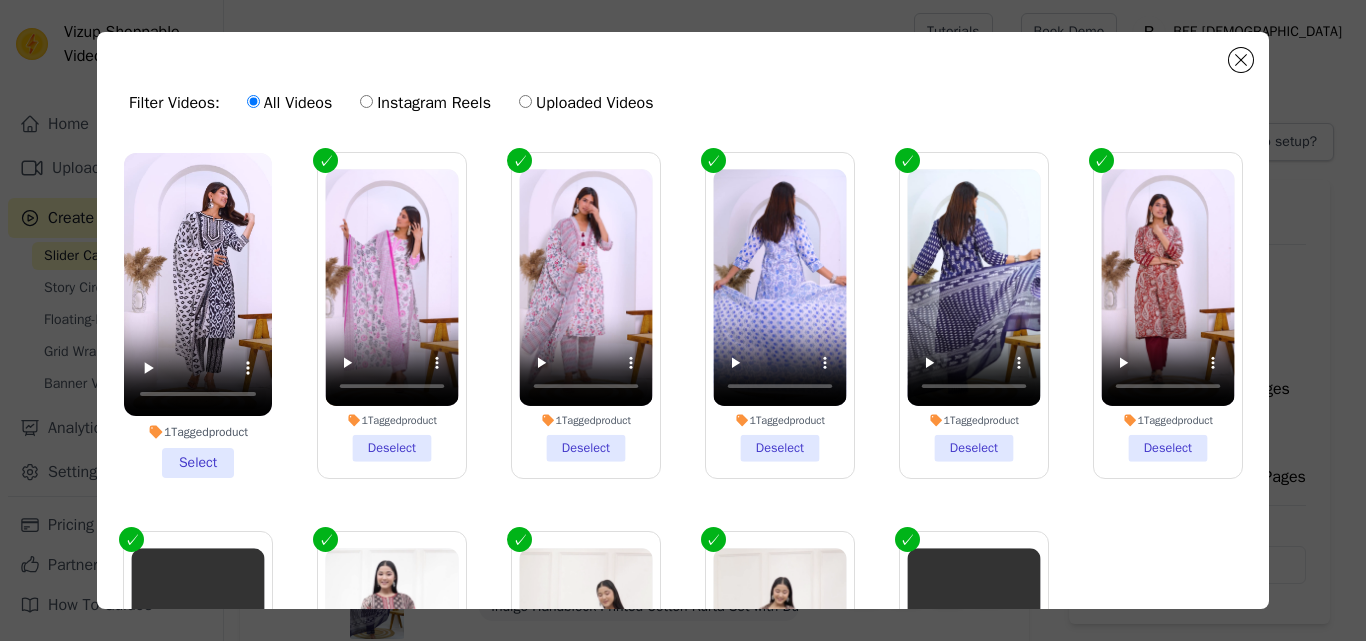 click on "1  Tagged  product     Select" at bounding box center (198, 315) 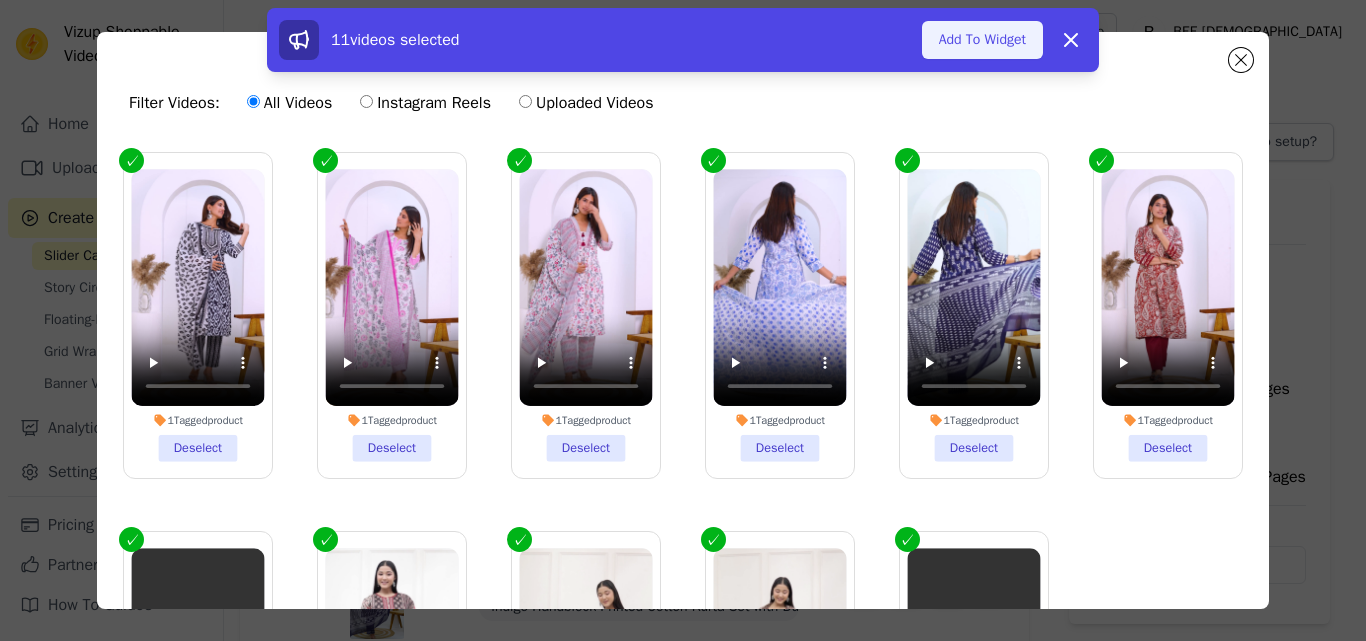 click on "Add To Widget" at bounding box center (982, 40) 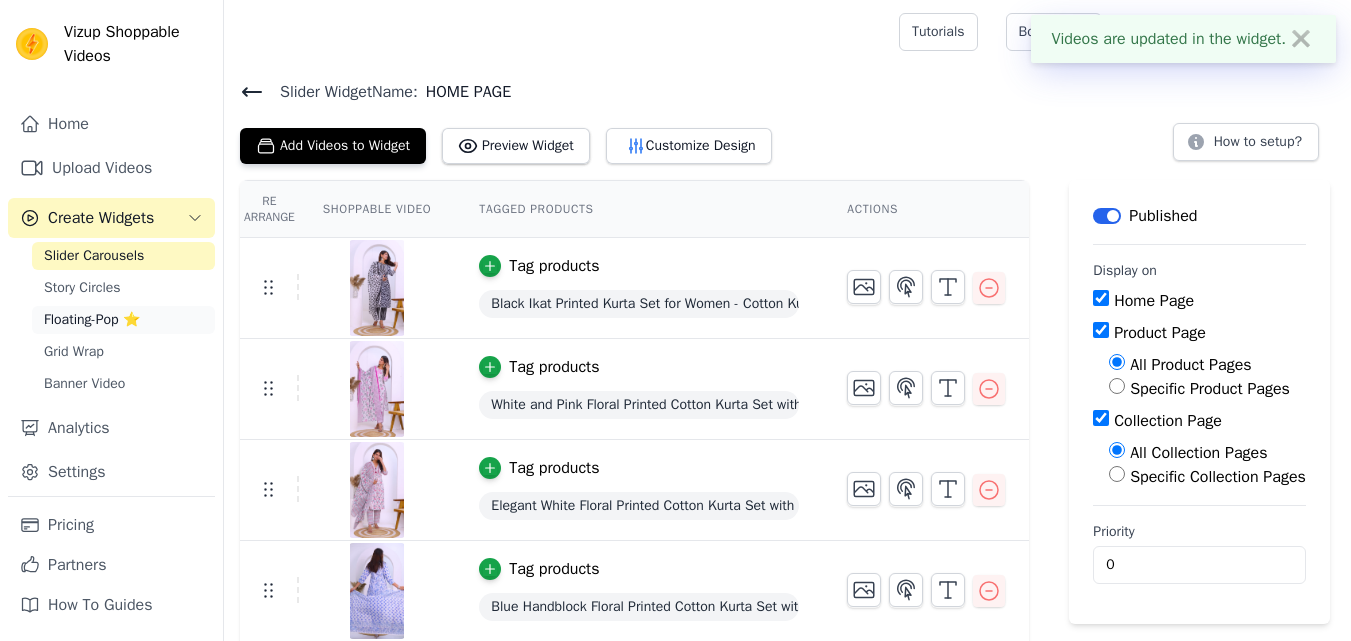 click on "Floating-Pop ⭐" at bounding box center (92, 320) 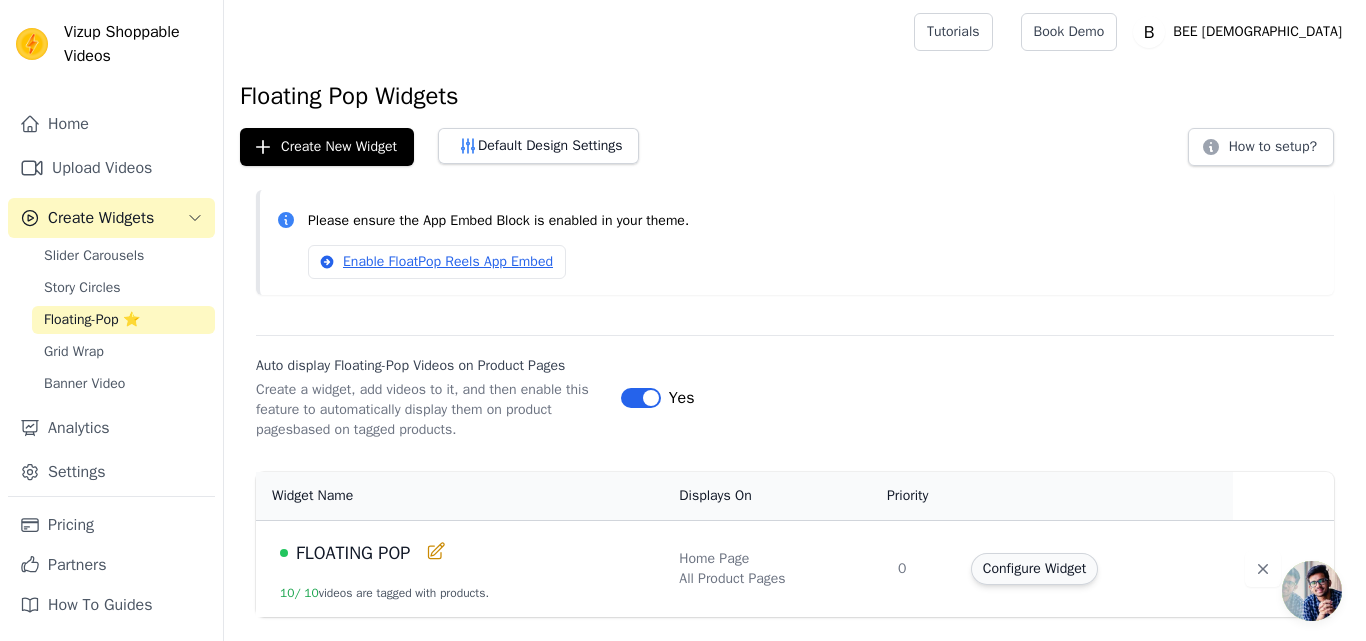 click on "Configure Widget" at bounding box center (1034, 569) 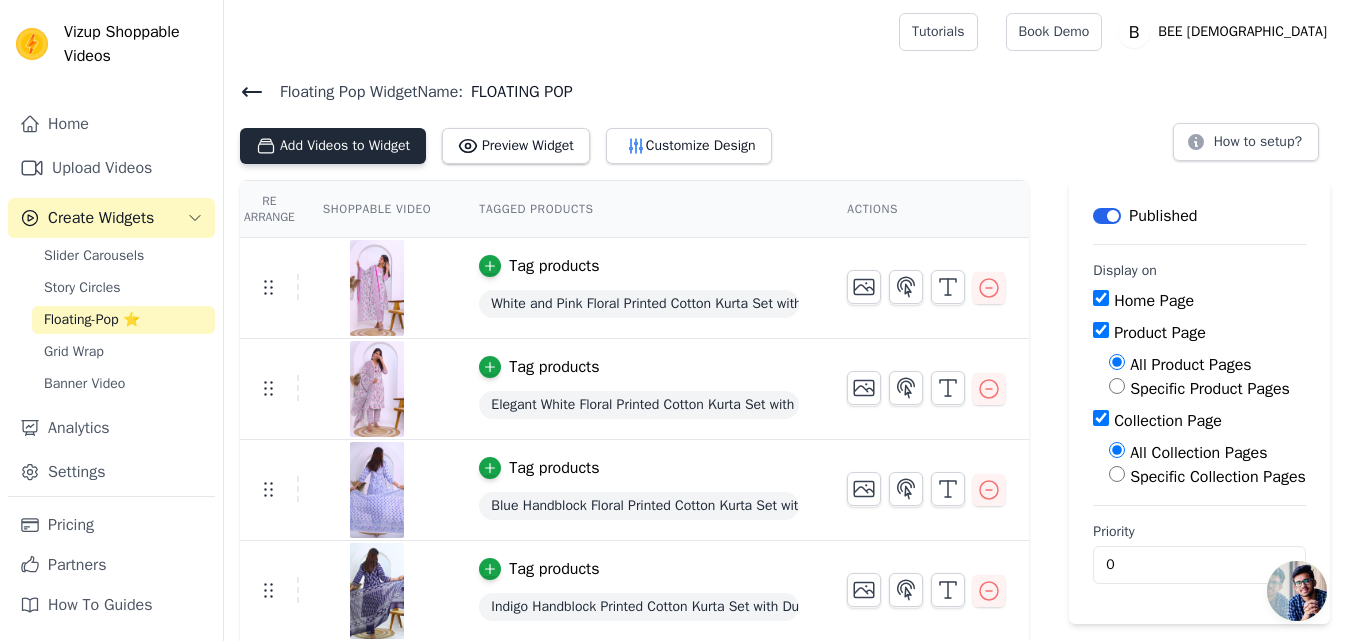 click on "Add Videos to Widget" at bounding box center [333, 146] 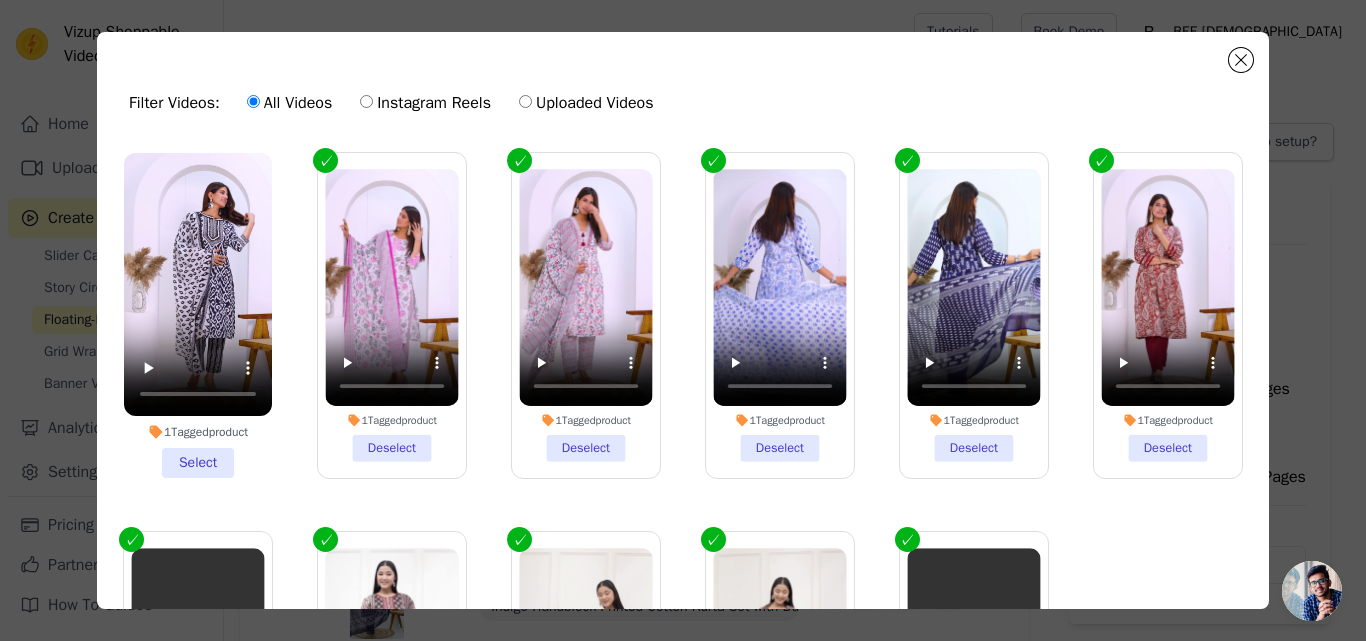 click on "1  Tagged  product     Select" at bounding box center [198, 315] 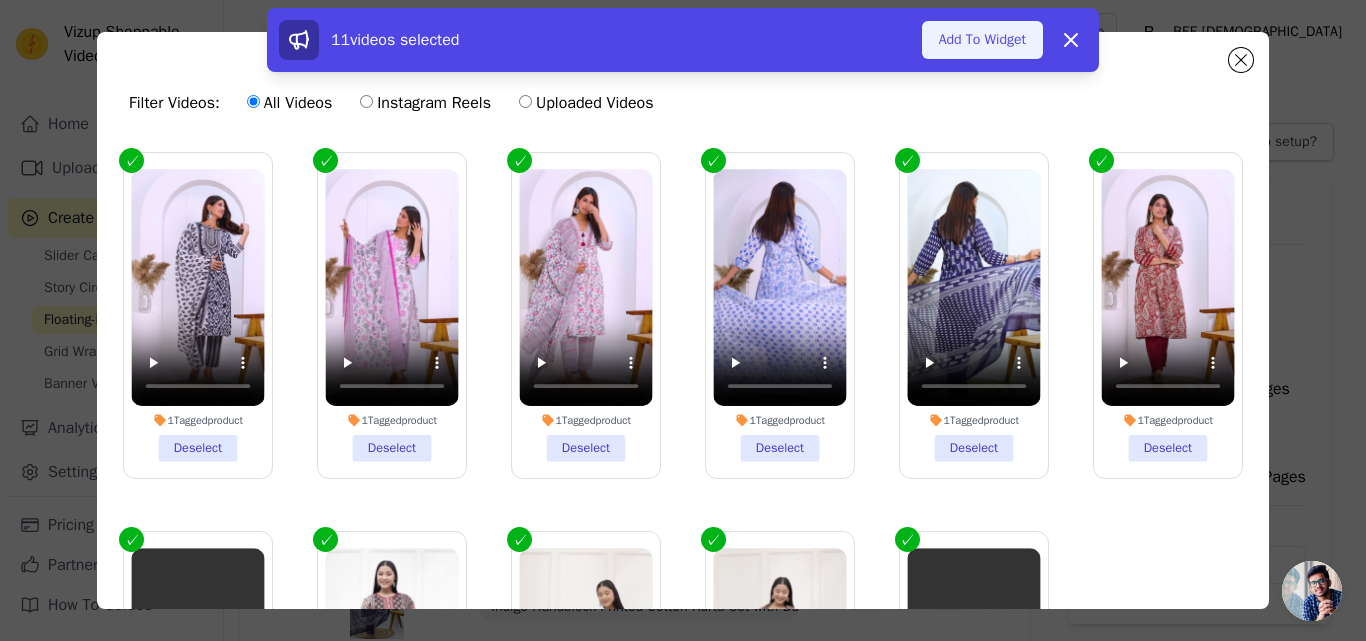 click on "Add To Widget" at bounding box center (982, 40) 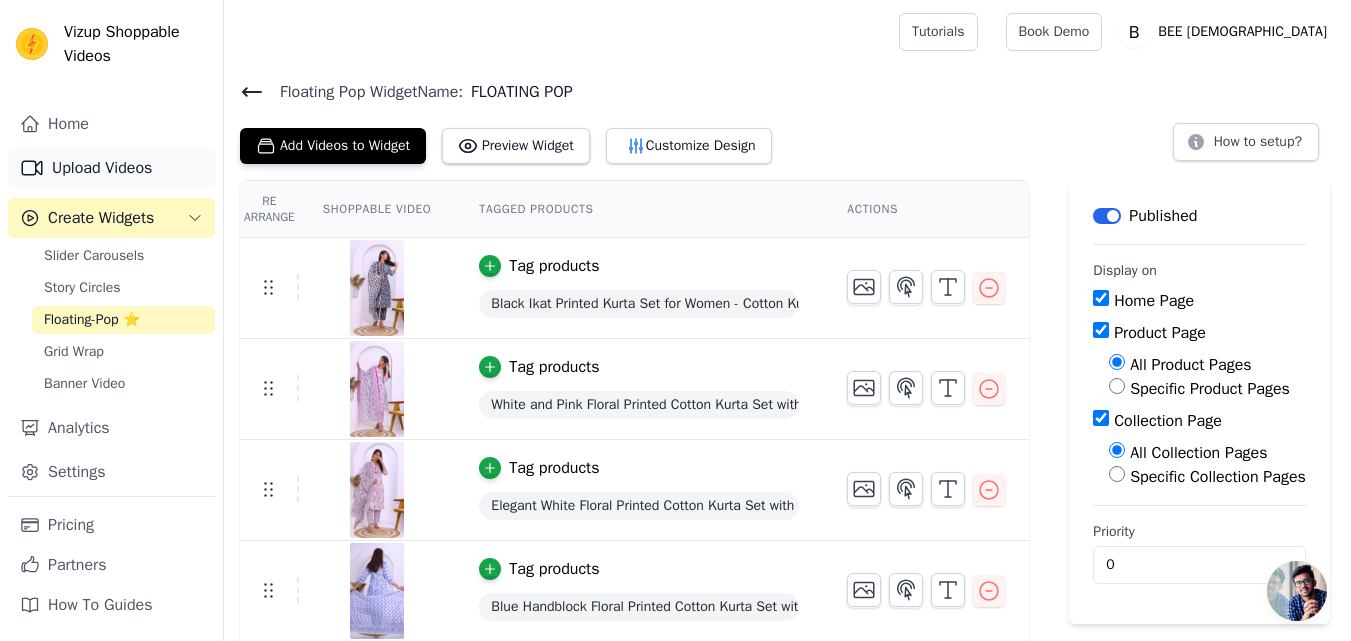 click on "Upload Videos" at bounding box center (111, 168) 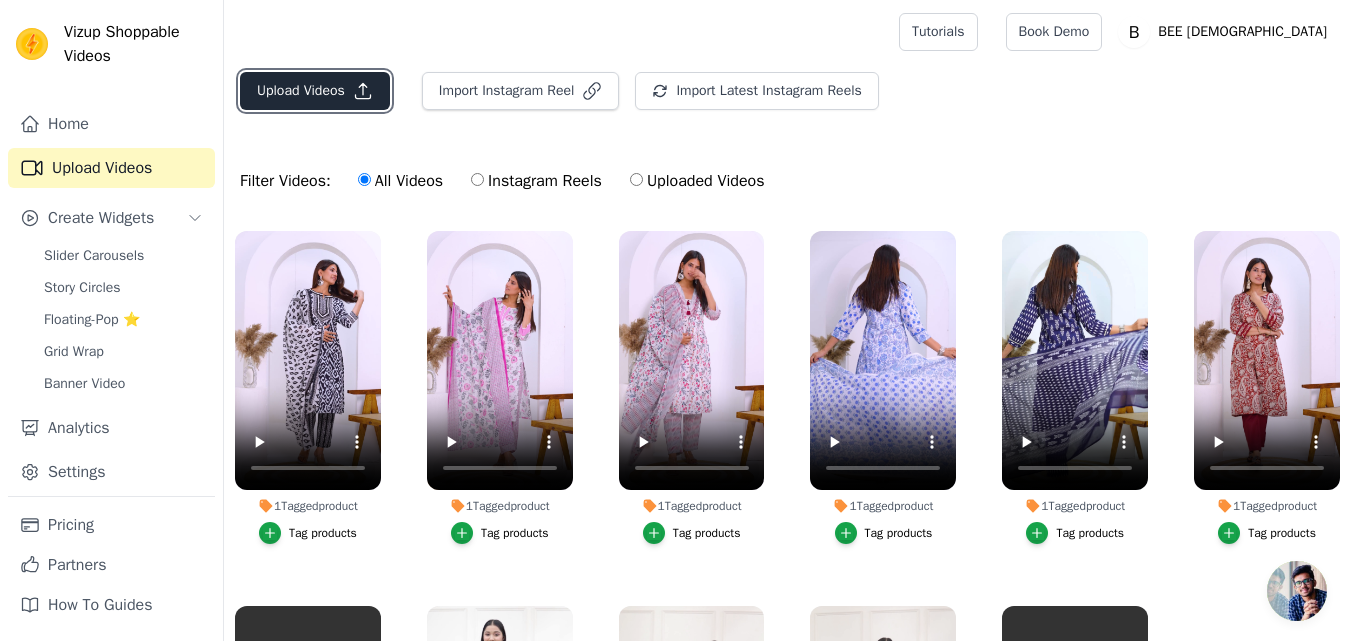 click on "Upload Videos" at bounding box center (315, 91) 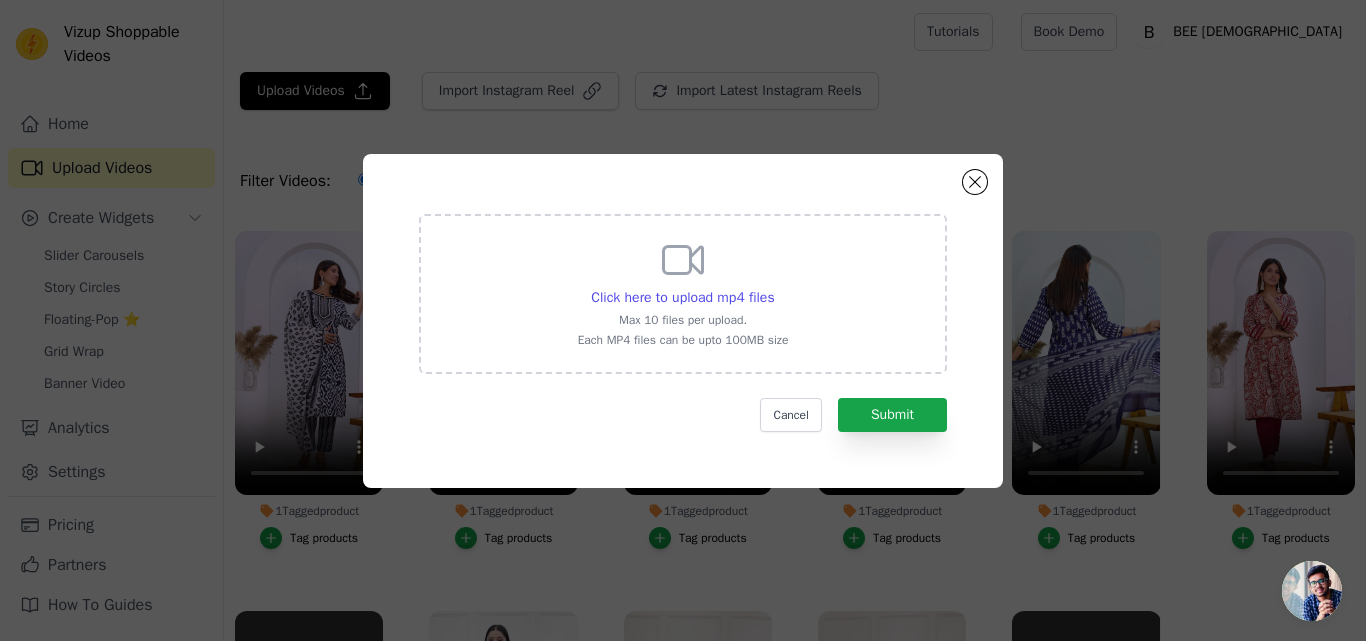 click on "Max 10 files per upload." at bounding box center [683, 320] 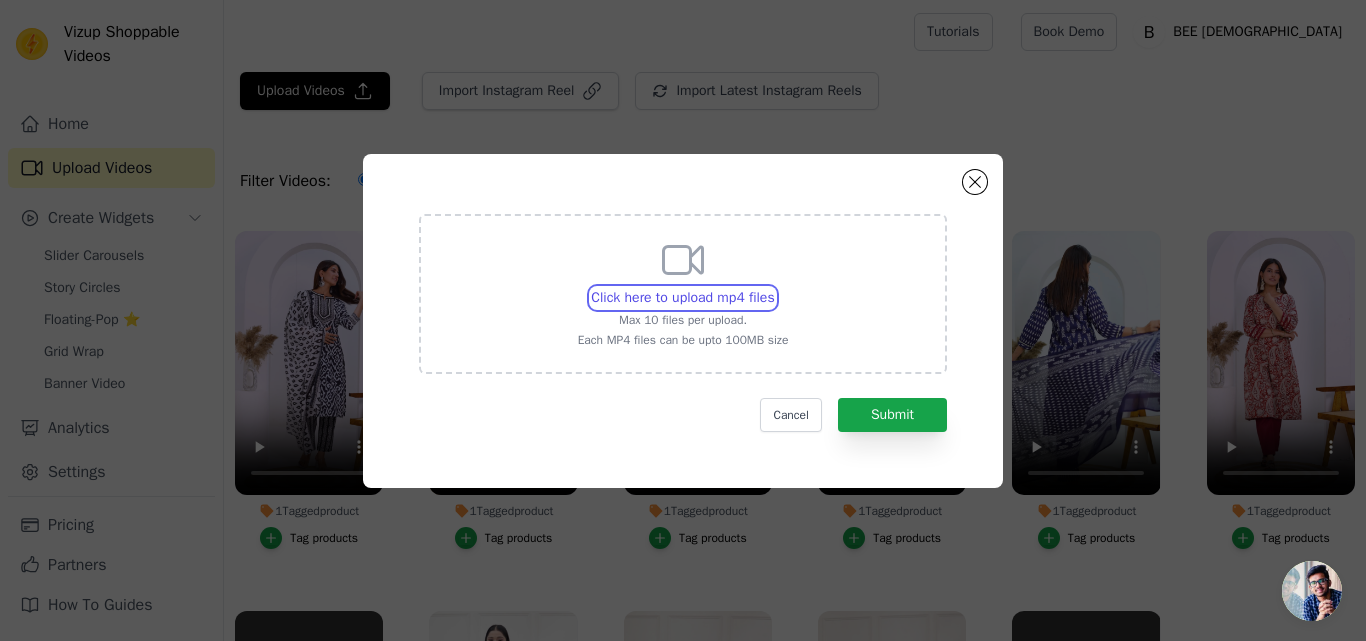 click on "Click here to upload mp4 files     Max 10 files per upload.   Each MP4 files can be upto 100MB size" at bounding box center [774, 287] 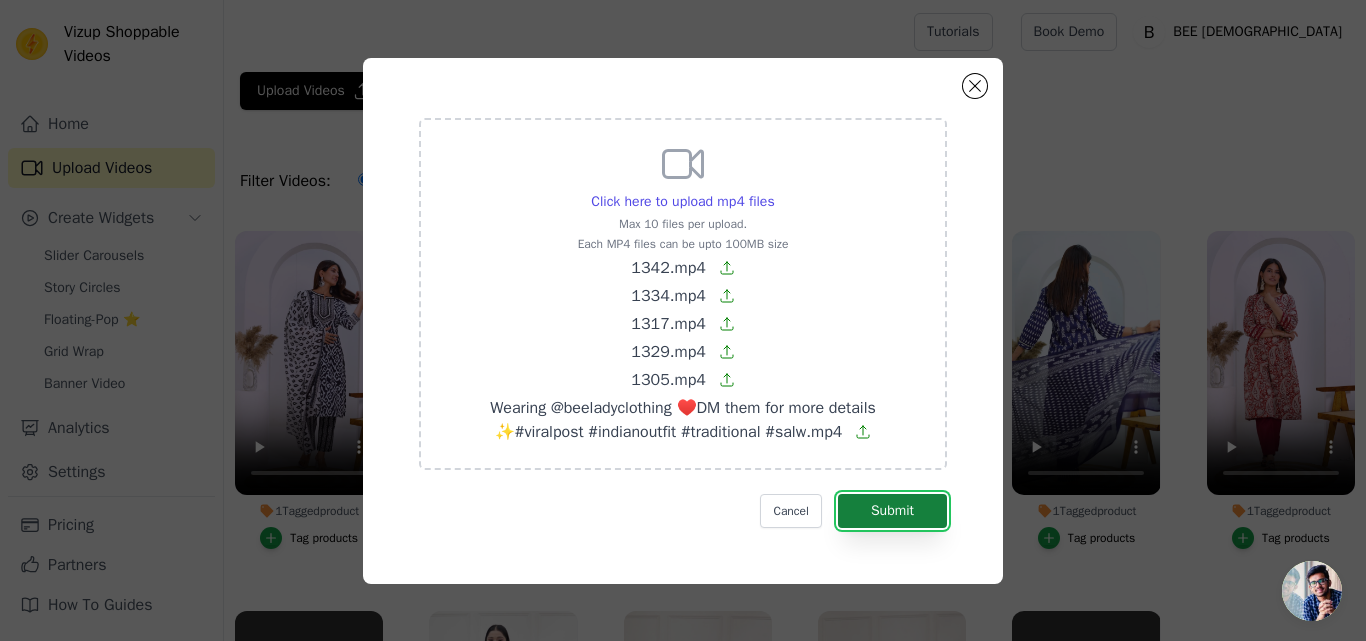 click on "Submit" at bounding box center [892, 511] 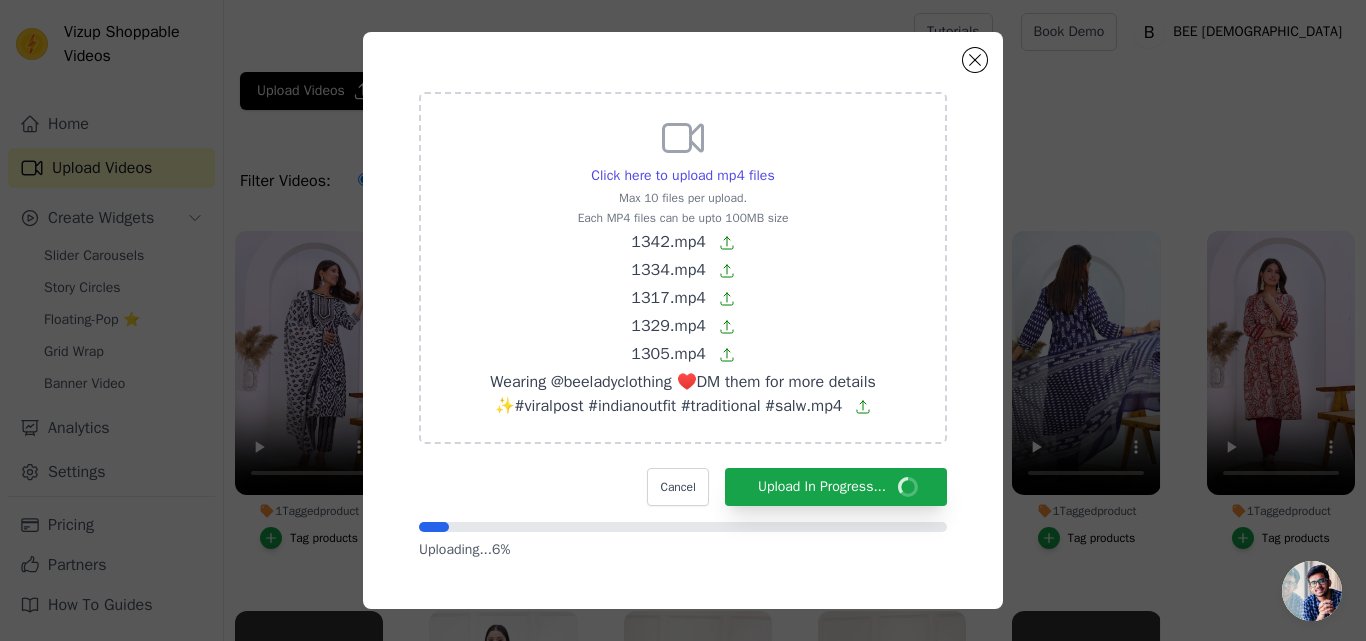 click at bounding box center (1312, 591) 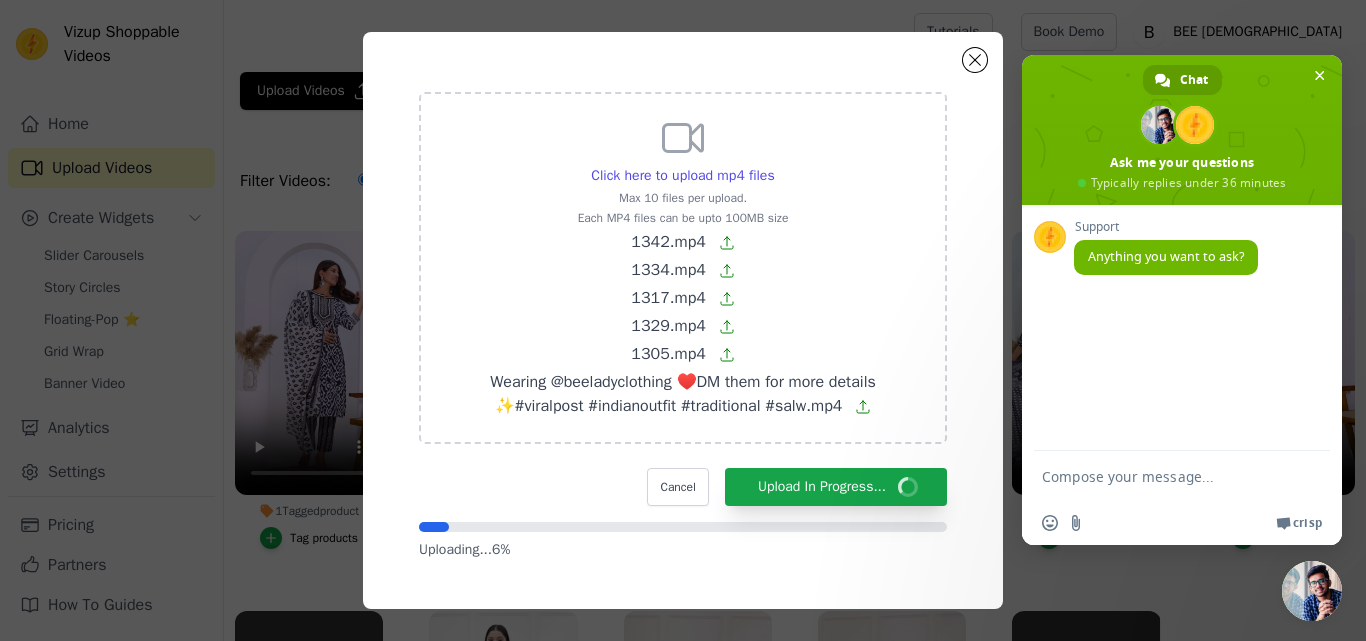 scroll, scrollTop: 0, scrollLeft: 0, axis: both 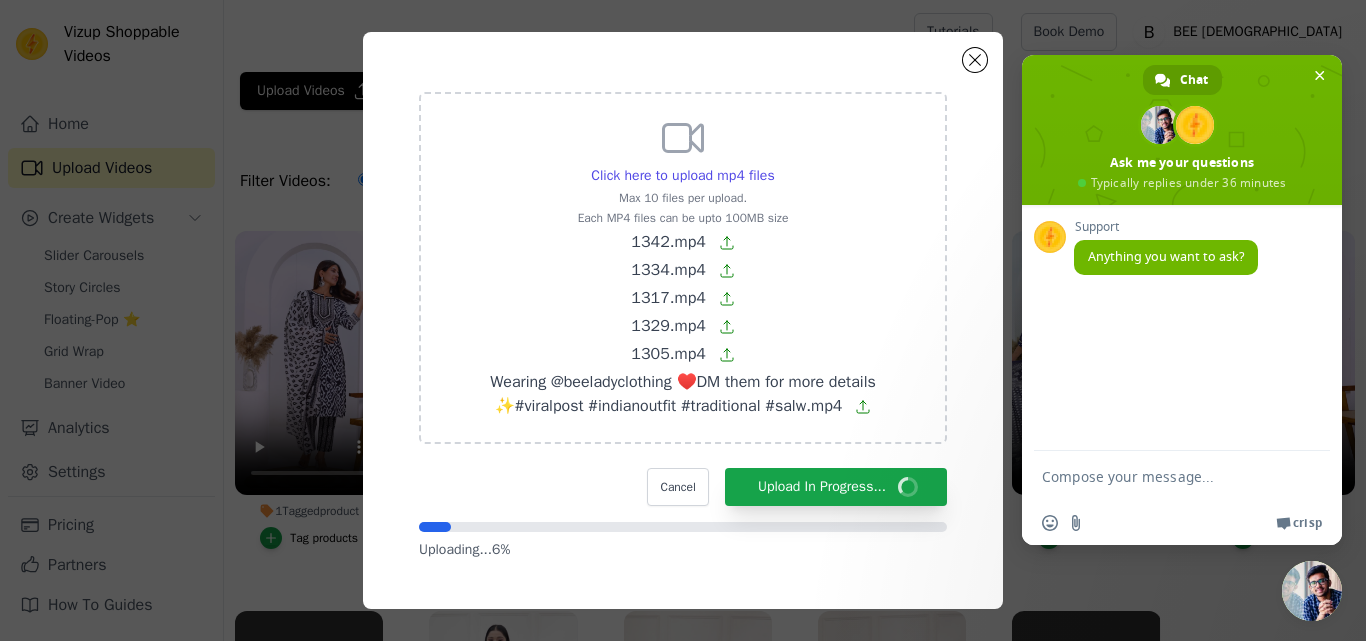 click at bounding box center (1162, 476) 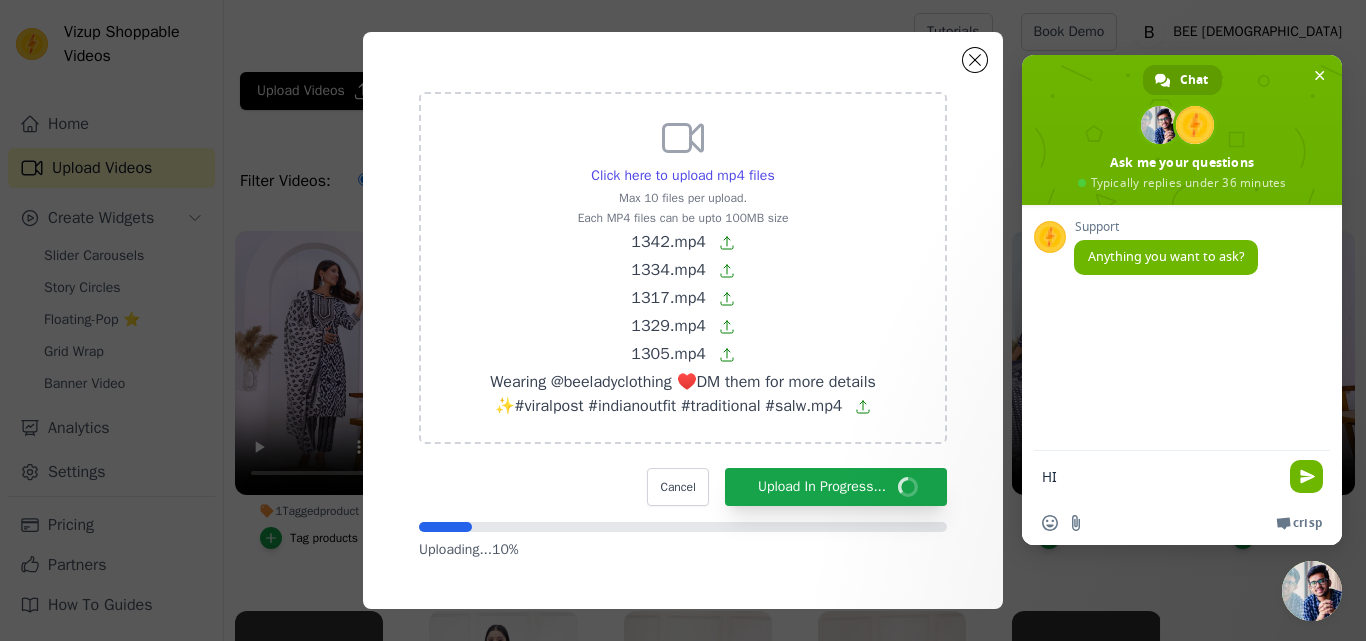 type on "H" 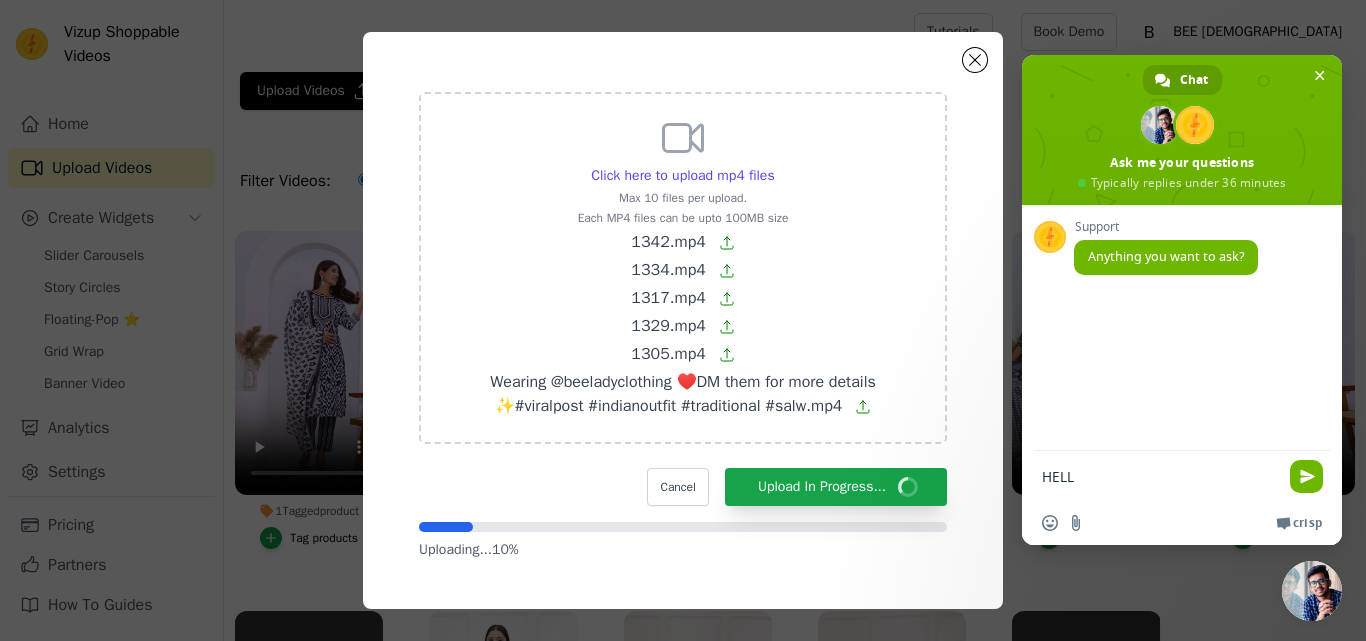 type on "HELLO" 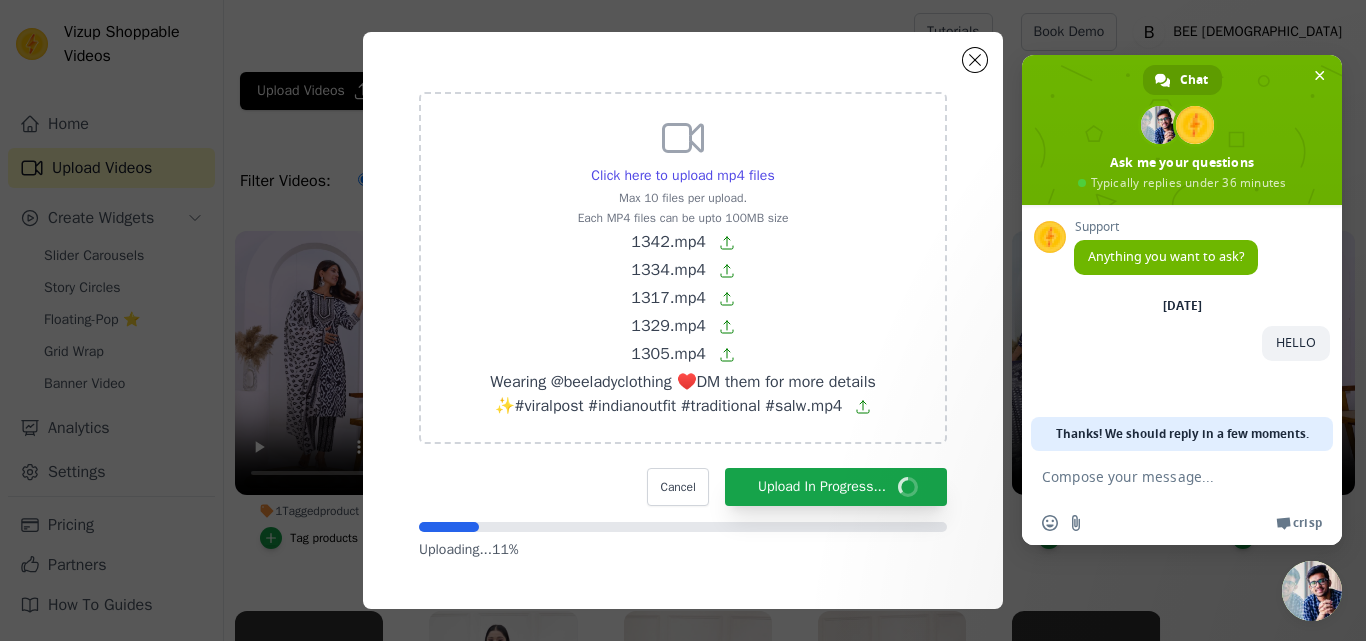 click at bounding box center [1162, 476] 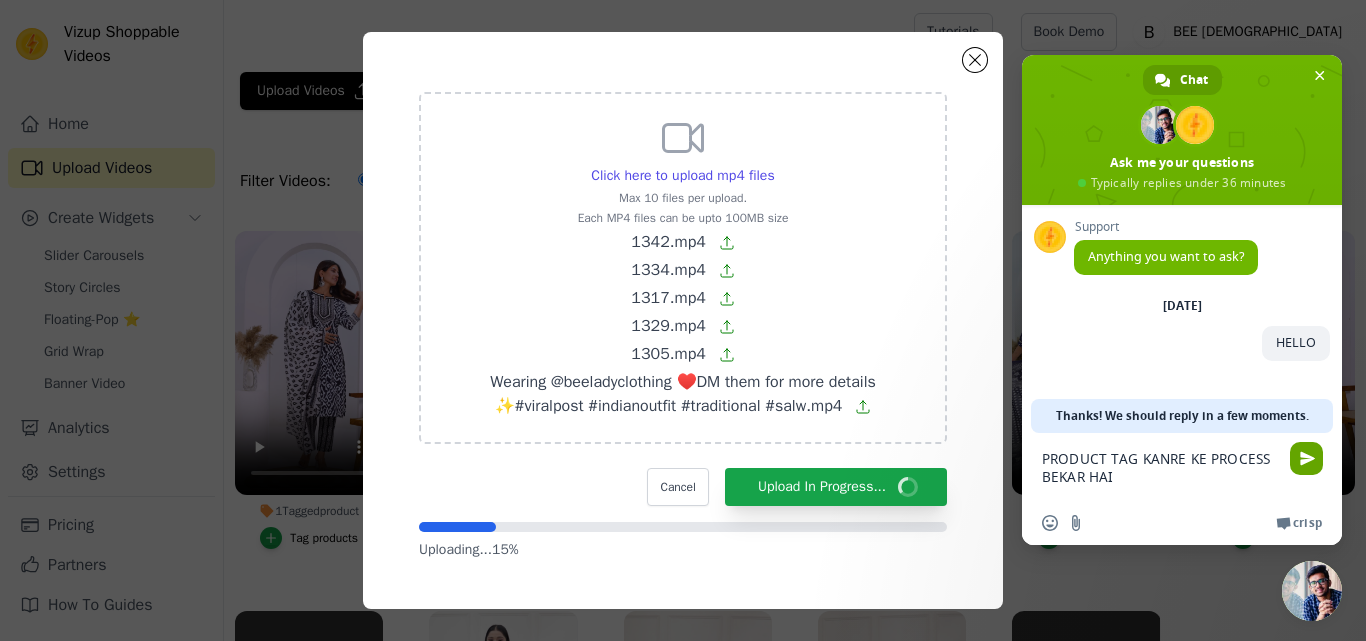 type on "PRODUCT TAG KANRE KE PROCESS BEKAR HAI" 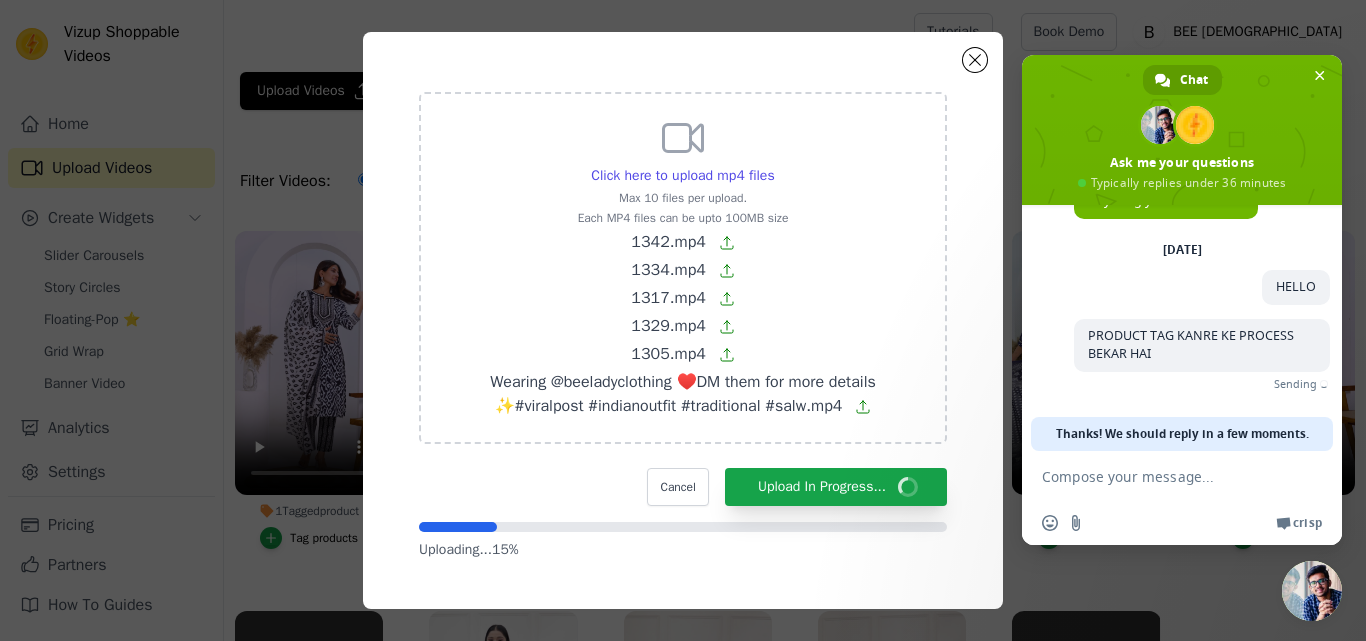 scroll, scrollTop: 25, scrollLeft: 0, axis: vertical 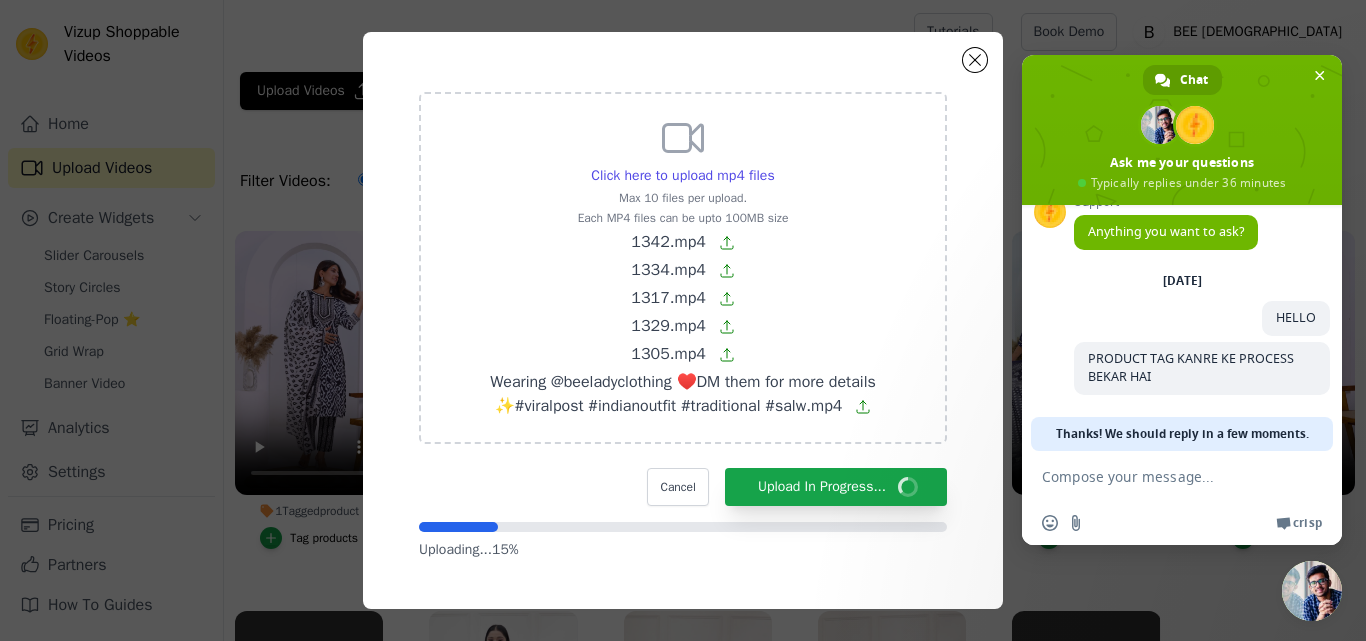 click at bounding box center [1162, 476] 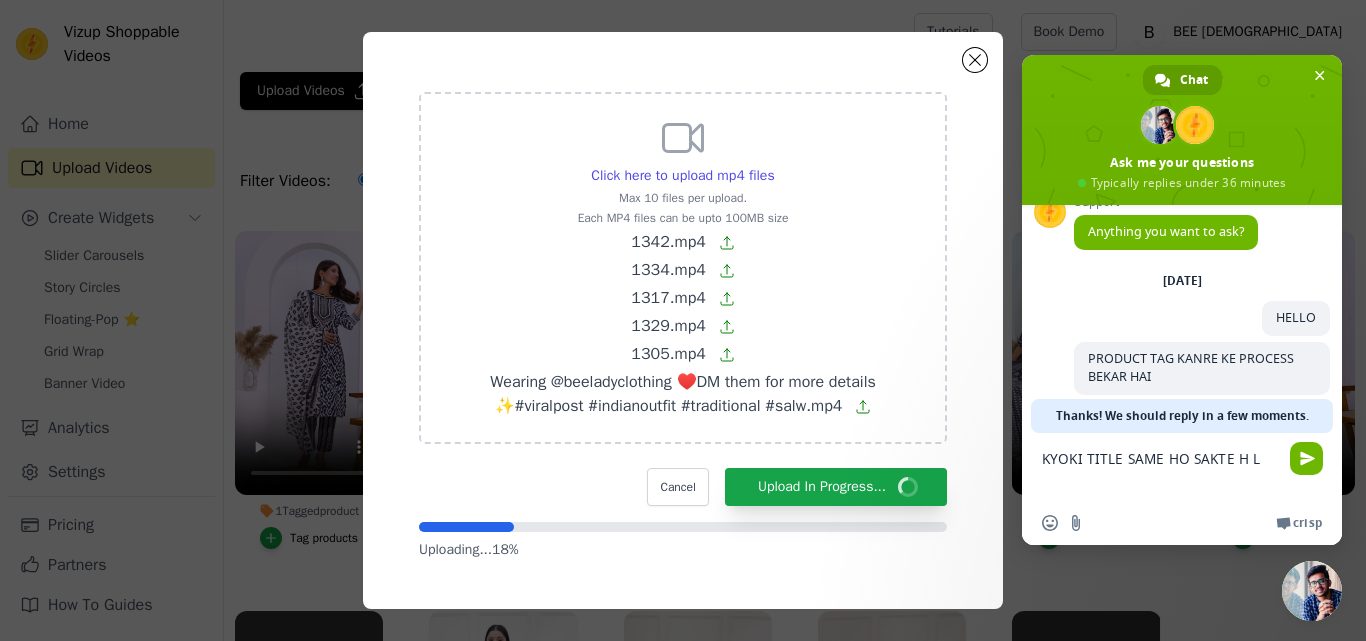 scroll, scrollTop: 43, scrollLeft: 0, axis: vertical 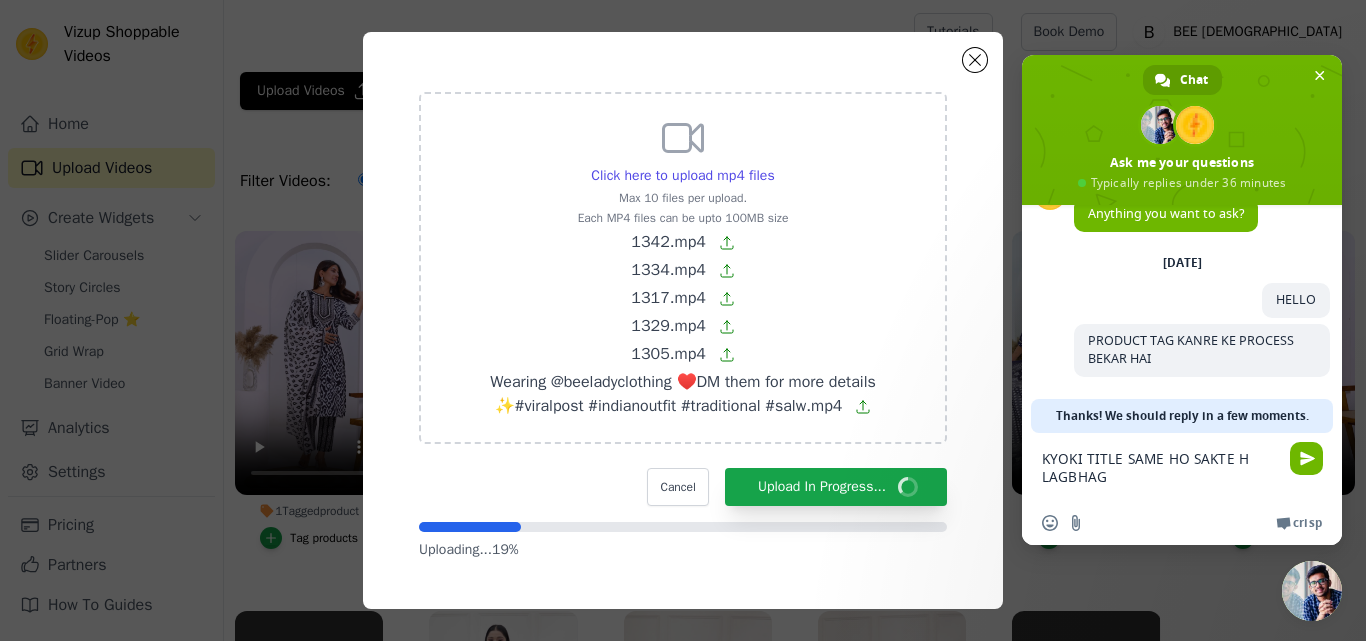 type on "KYOKI TITLE SAME HO SAKTE H LAGBHAG" 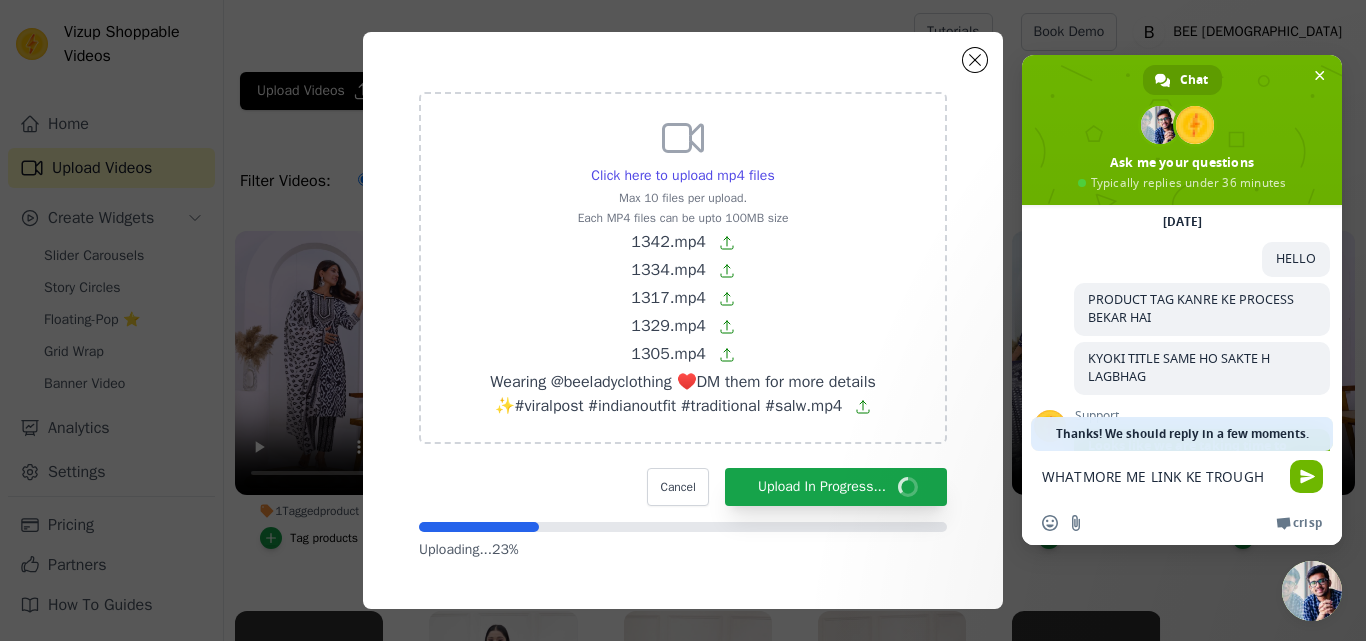 scroll, scrollTop: 250, scrollLeft: 0, axis: vertical 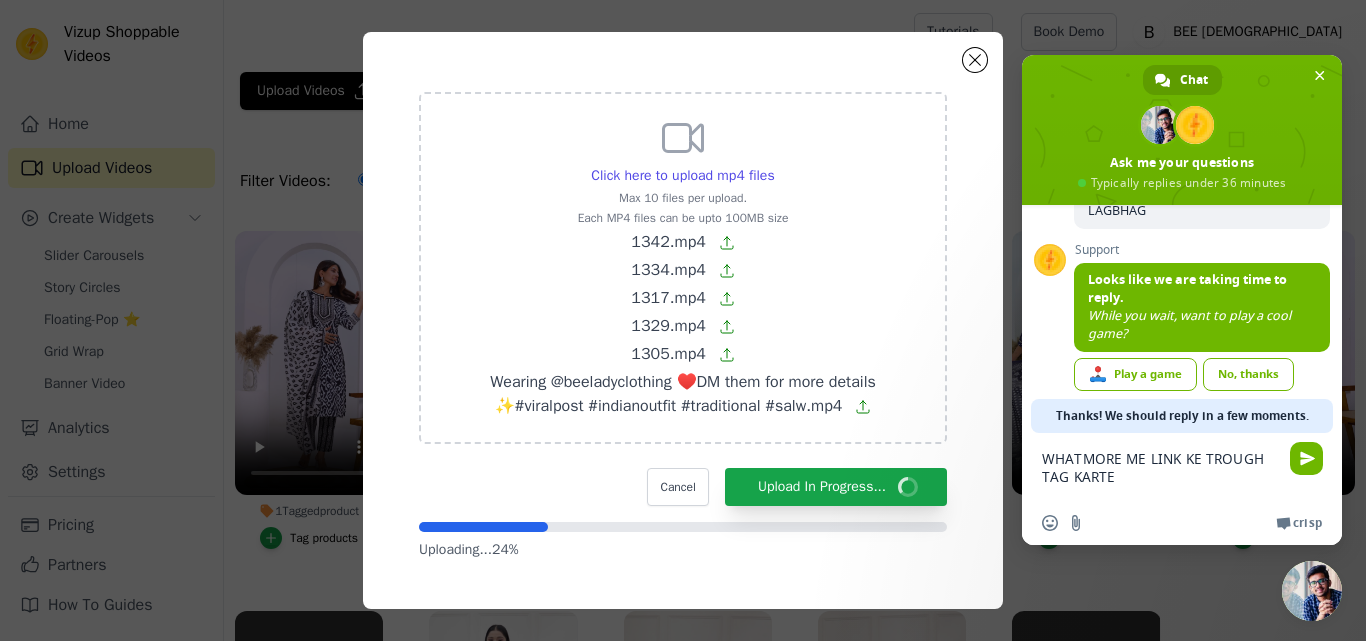 type on "WHATMORE ME LINK KE TROUGH TAG KARTE H" 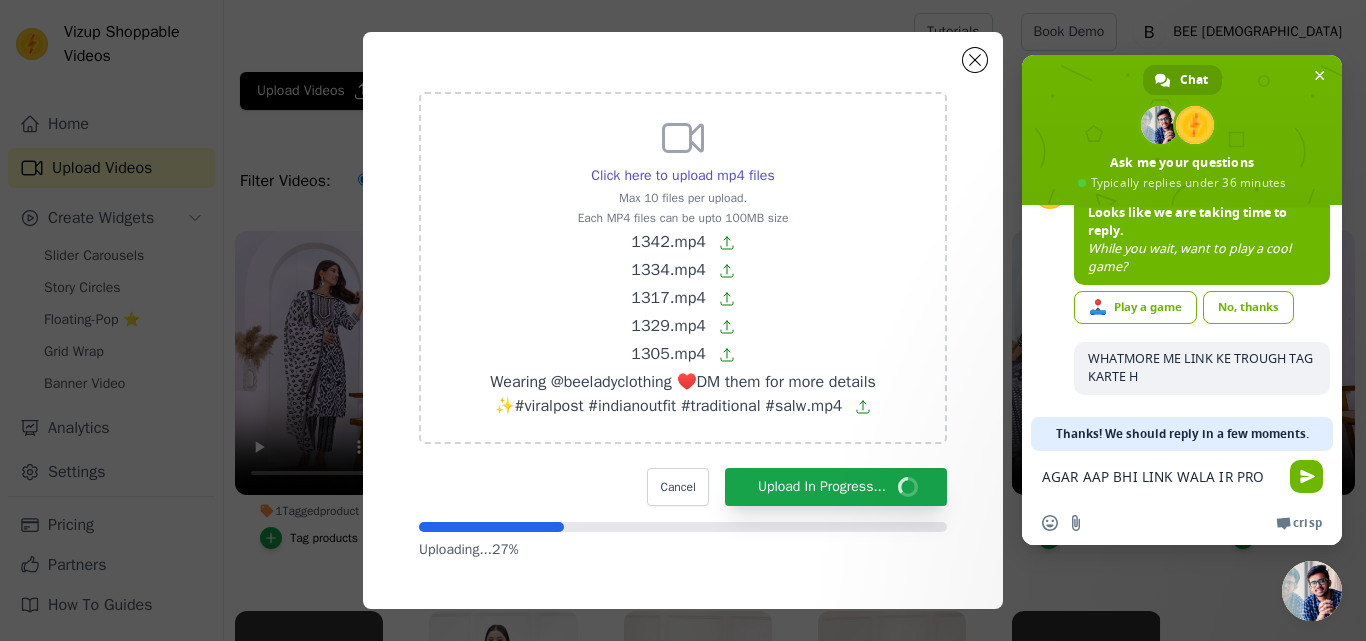 scroll, scrollTop: 335, scrollLeft: 0, axis: vertical 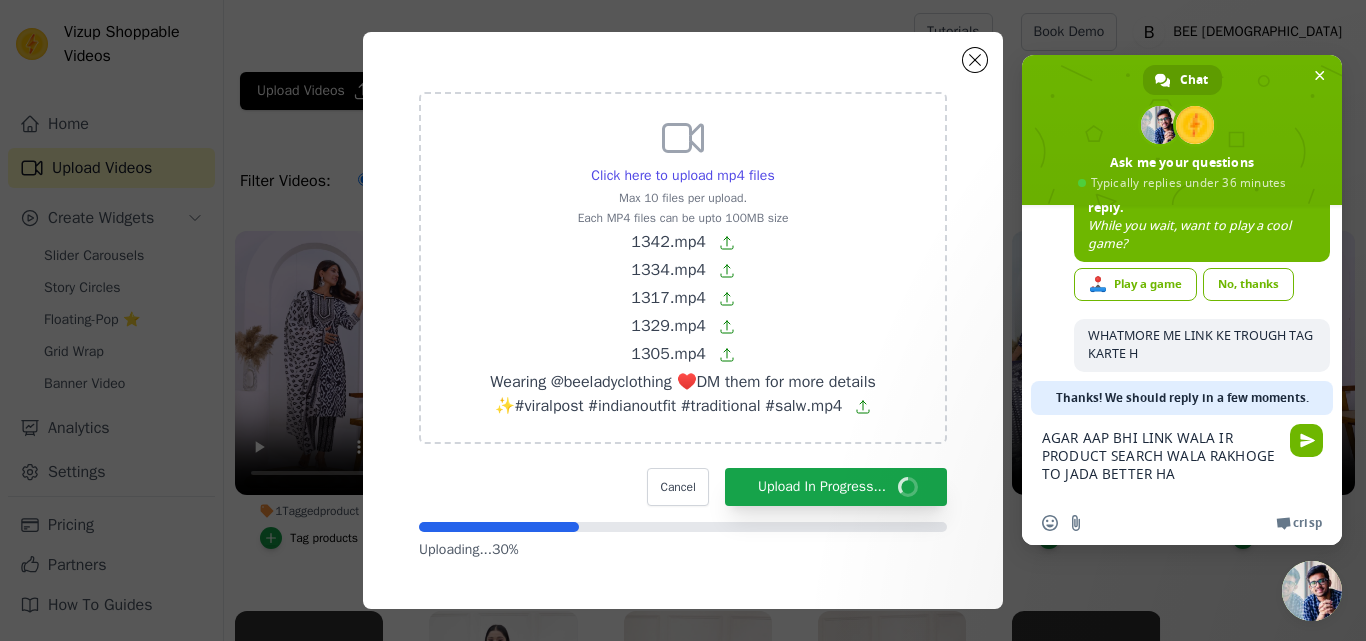 type on "AGAR AAP BHI LINK WALA IR PRODUCT SEARCH WALA RAKHOGE TO JADA BETTER HAI" 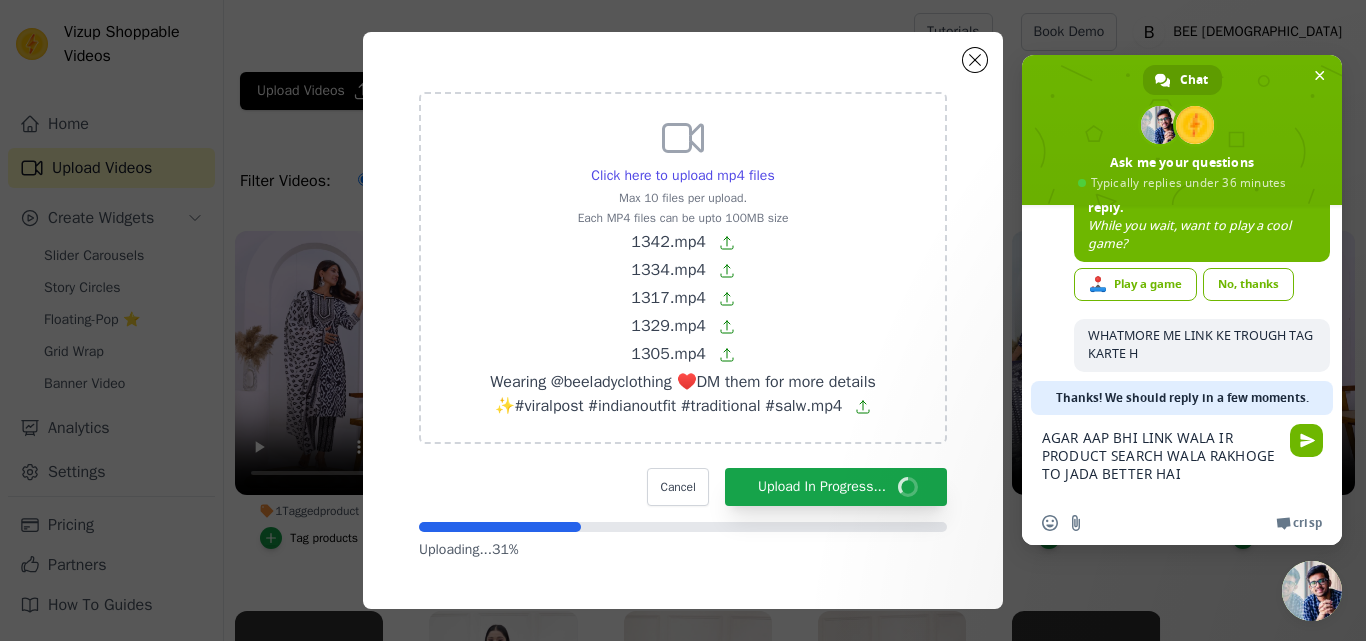 type 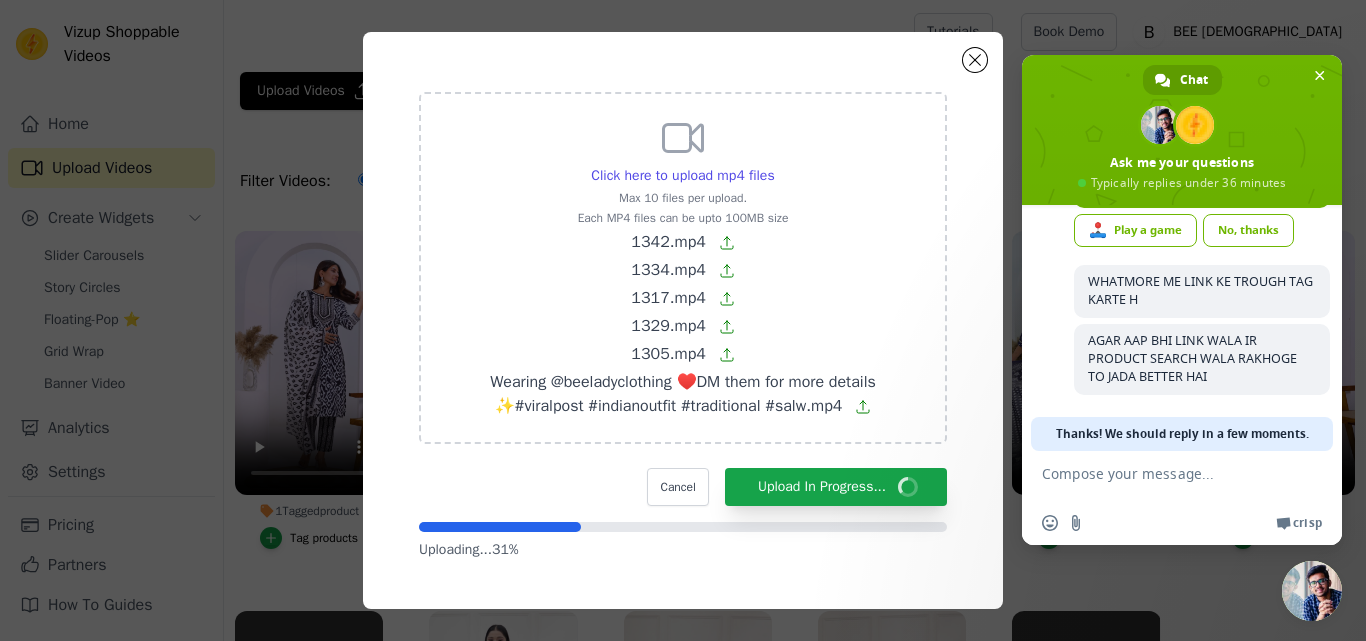 scroll, scrollTop: 394, scrollLeft: 0, axis: vertical 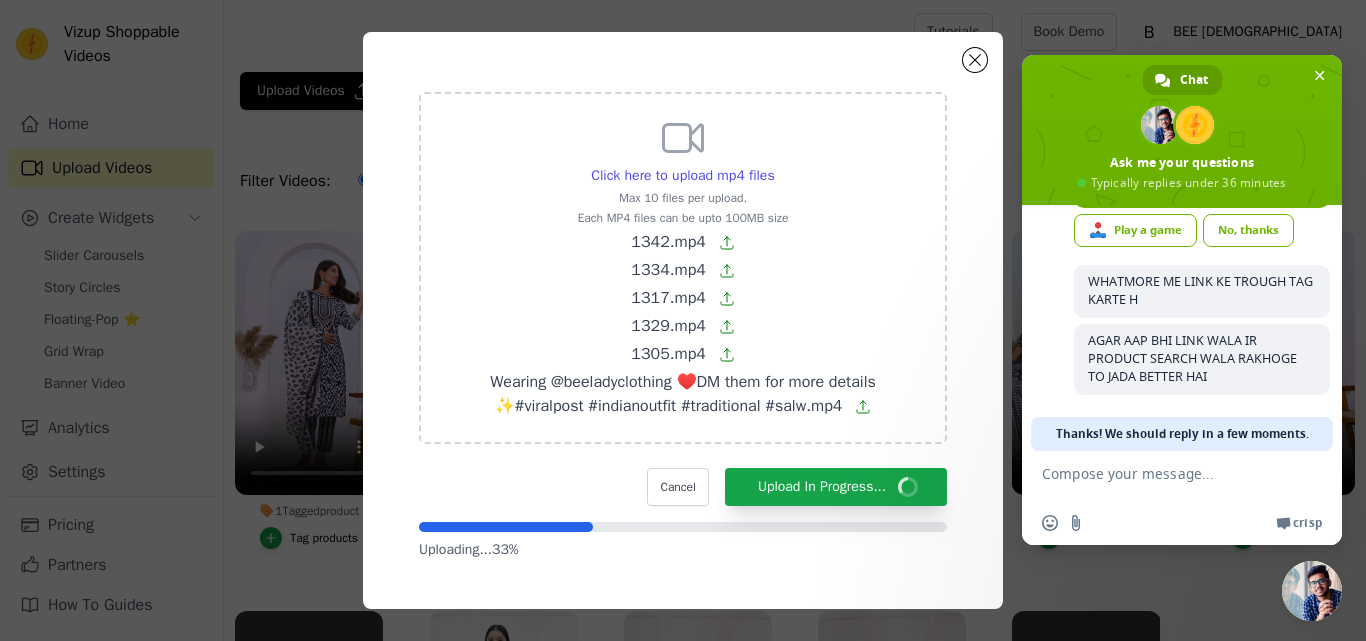 click on "No, thanks" at bounding box center [1248, 230] 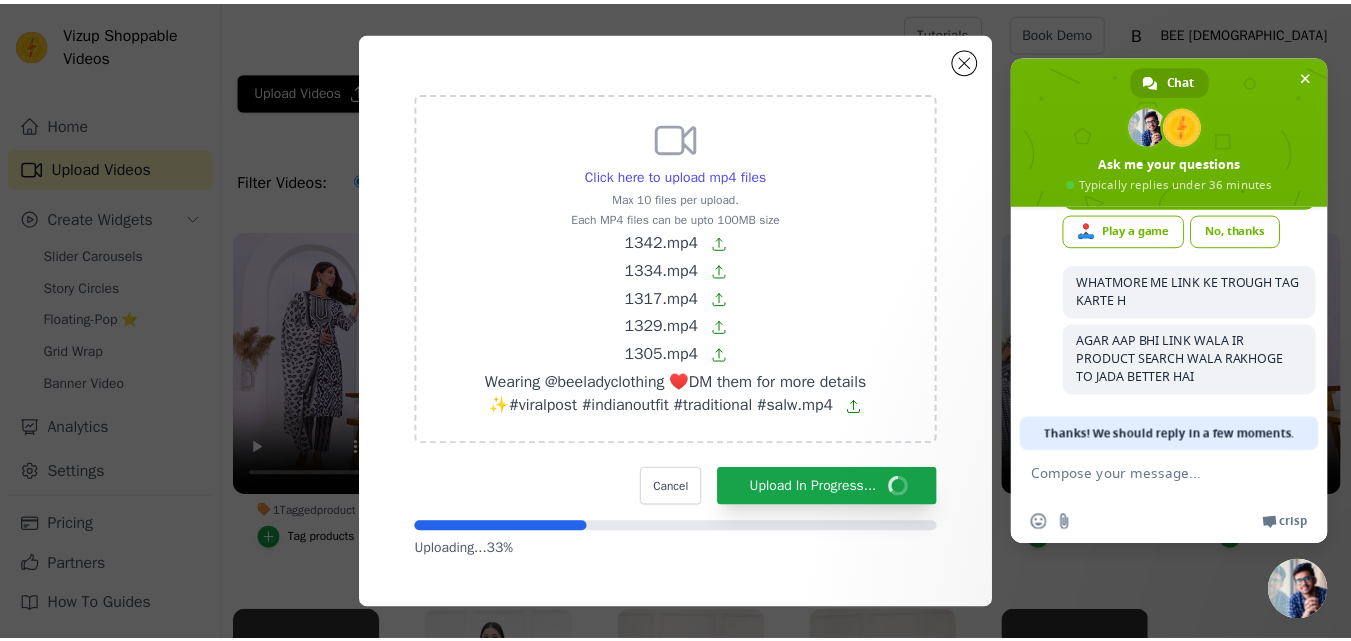 scroll, scrollTop: 220, scrollLeft: 0, axis: vertical 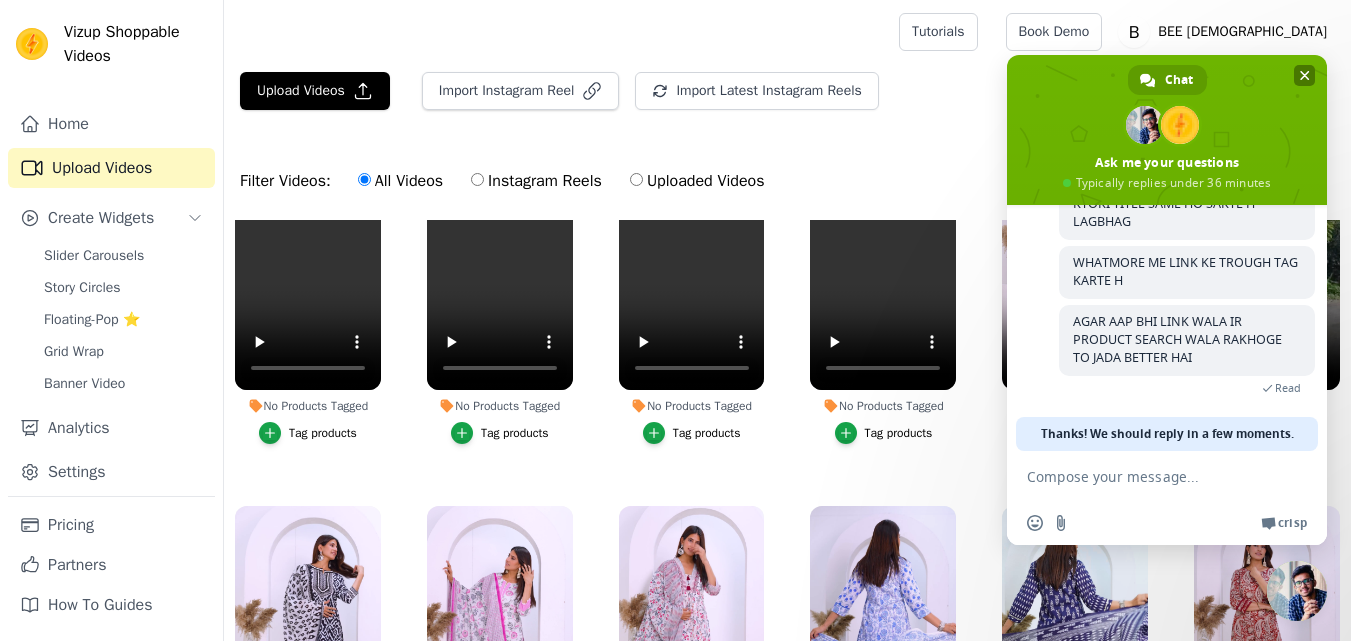 click at bounding box center (1305, 75) 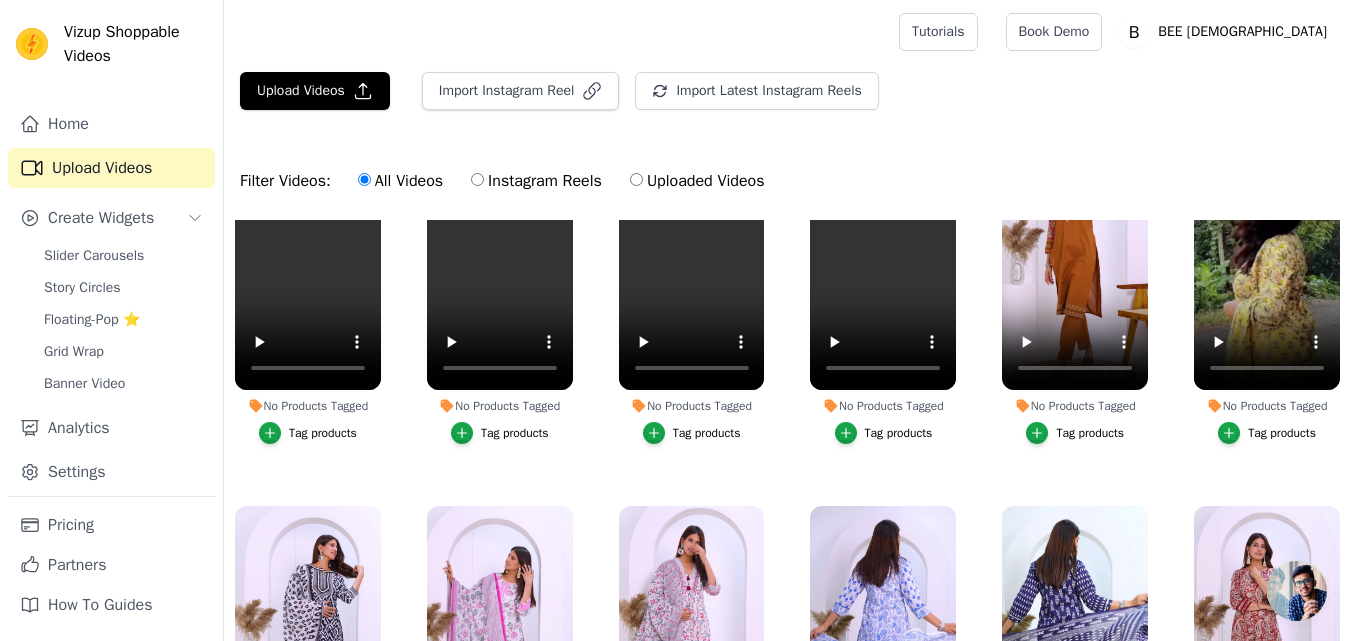 click on "Tag products" at bounding box center (1282, 433) 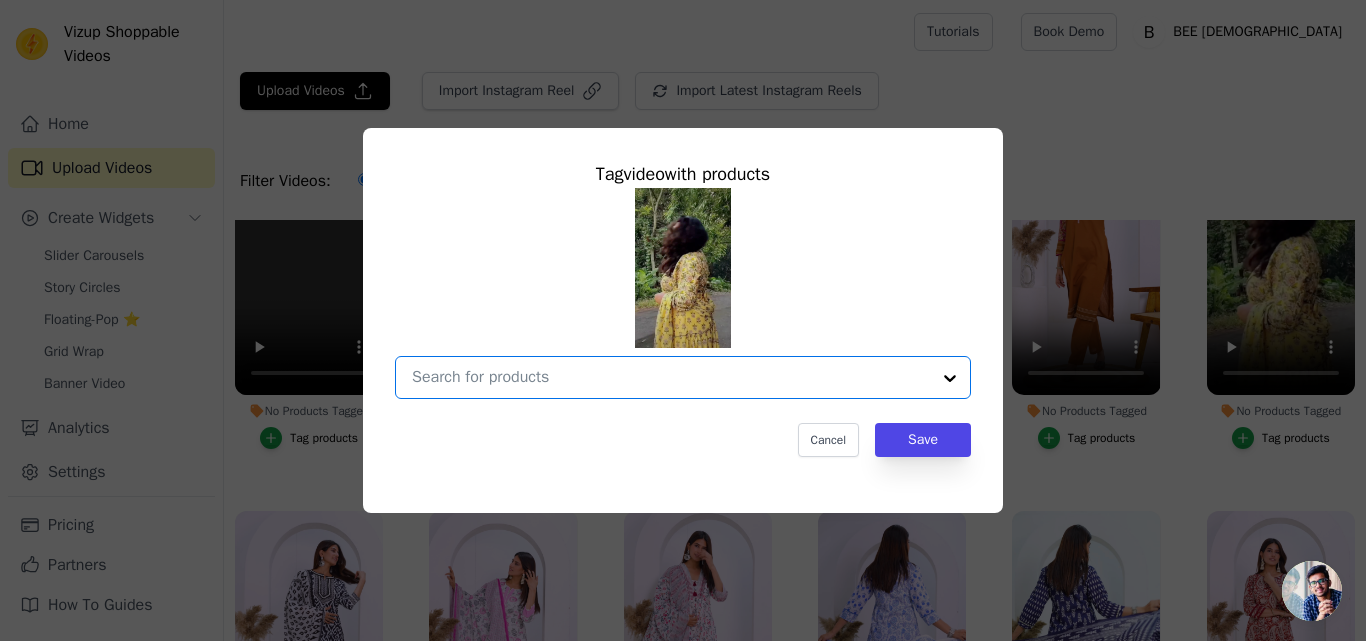 click on "No Products Tagged     Tag  video  with products       Option undefined, selected.   Select is focused, type to refine list, press down to open the menu.                   Cancel   Save     Tag products" at bounding box center (671, 377) 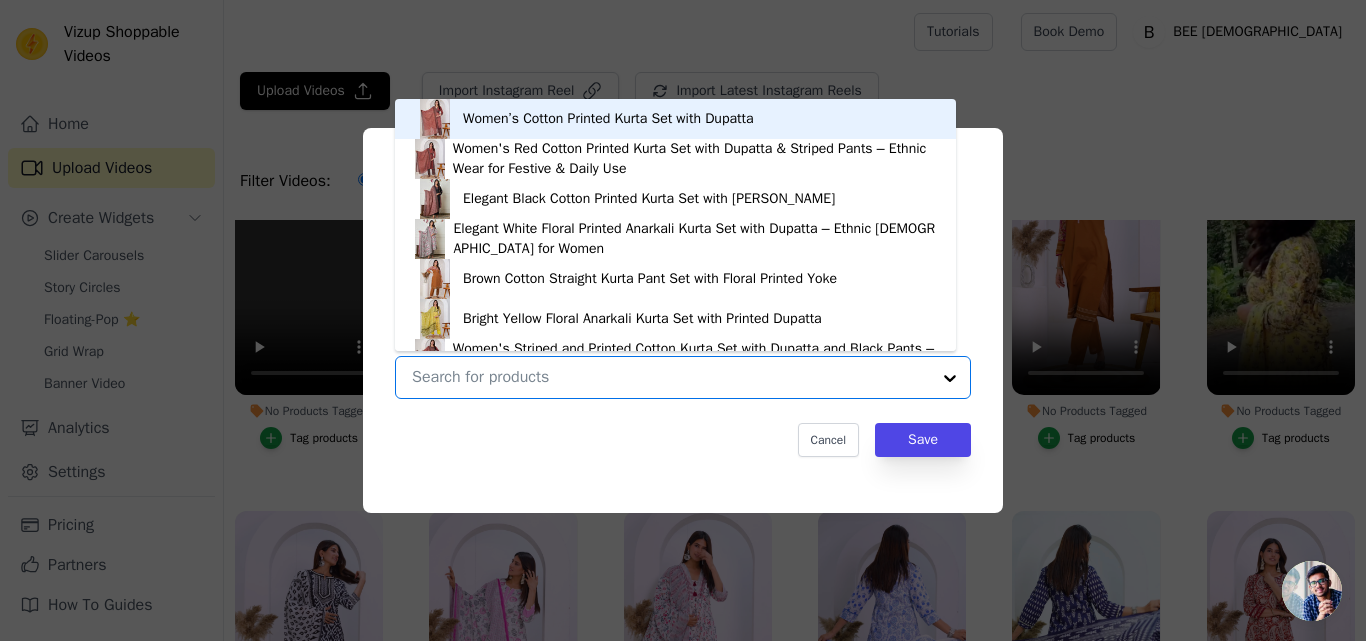 scroll, scrollTop: 28, scrollLeft: 0, axis: vertical 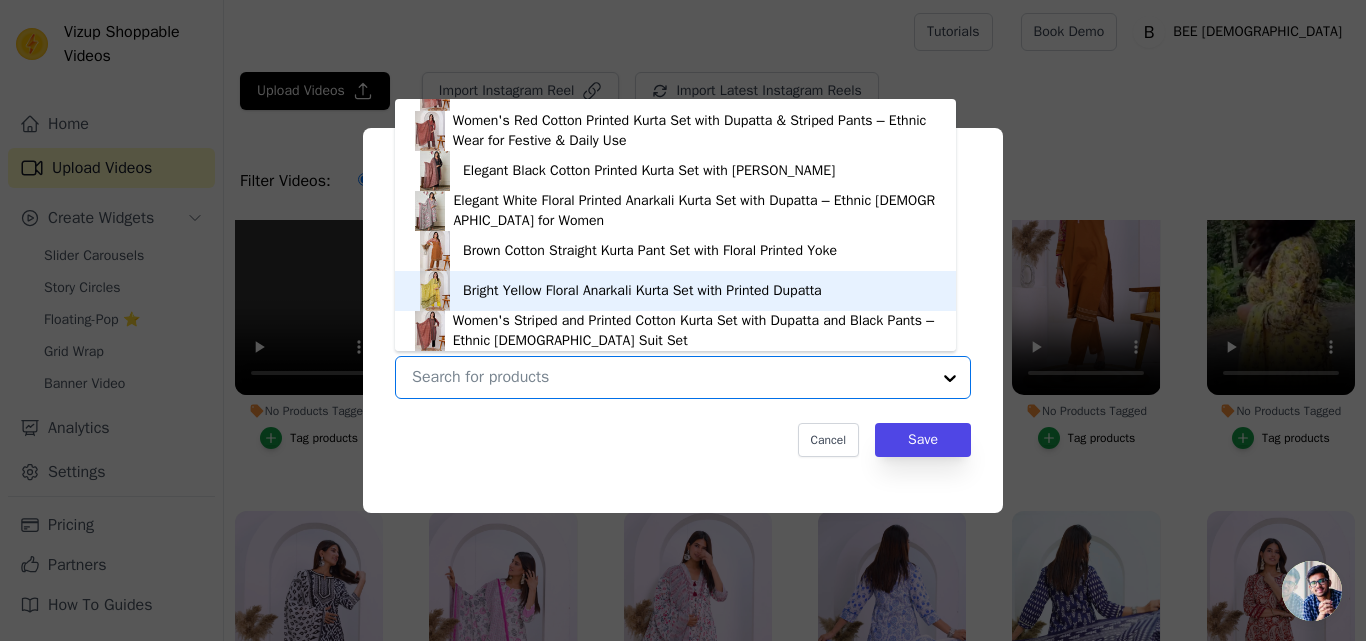 click on "Bright Yellow Floral Anarkali Kurta Set with Printed Dupatta" at bounding box center [642, 291] 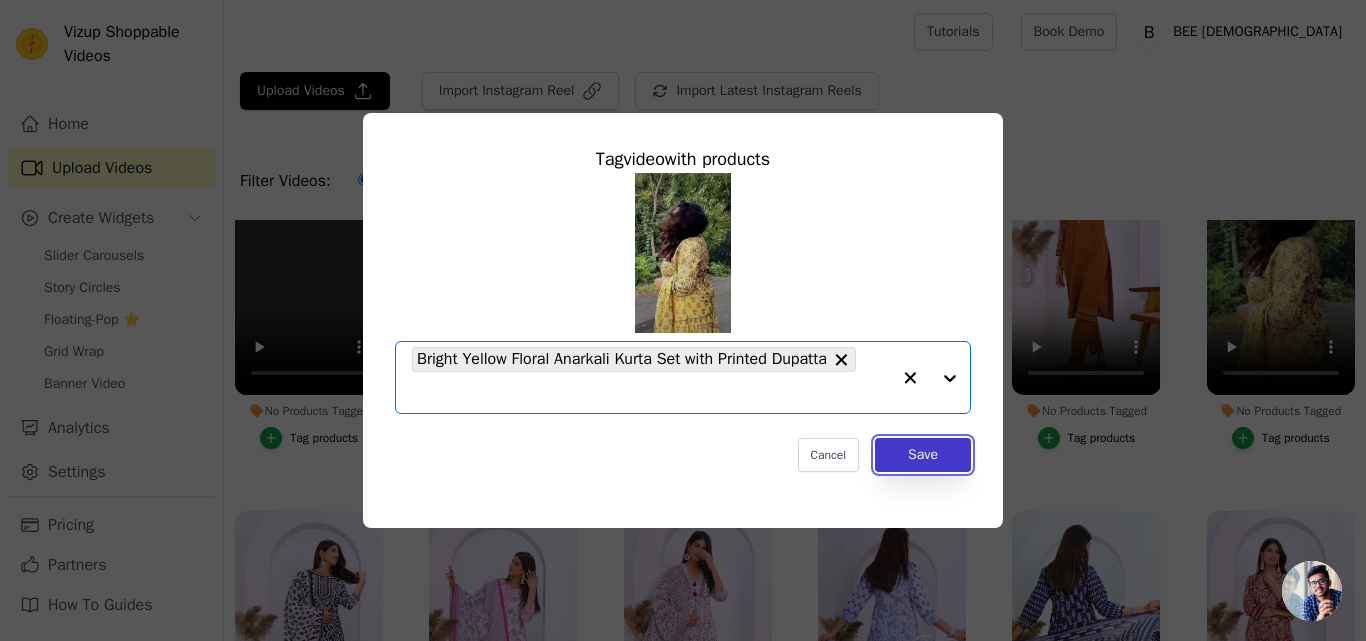click on "Save" at bounding box center (923, 455) 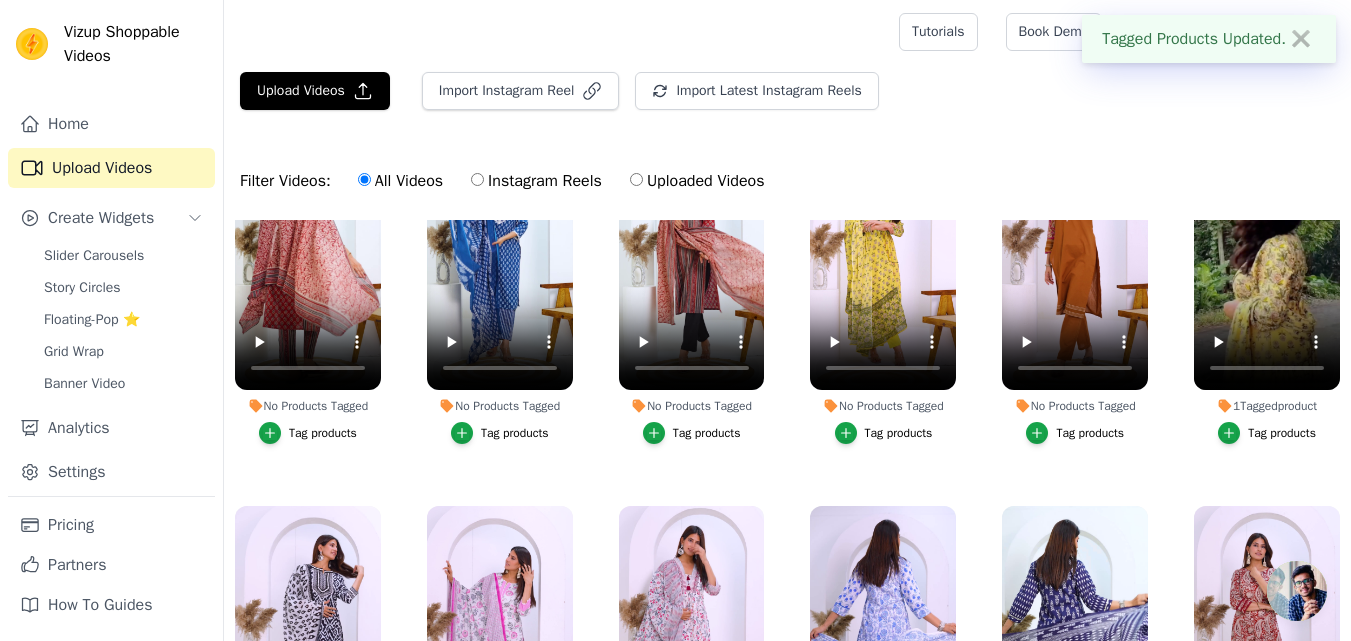 click on "Tag products" at bounding box center (1075, 433) 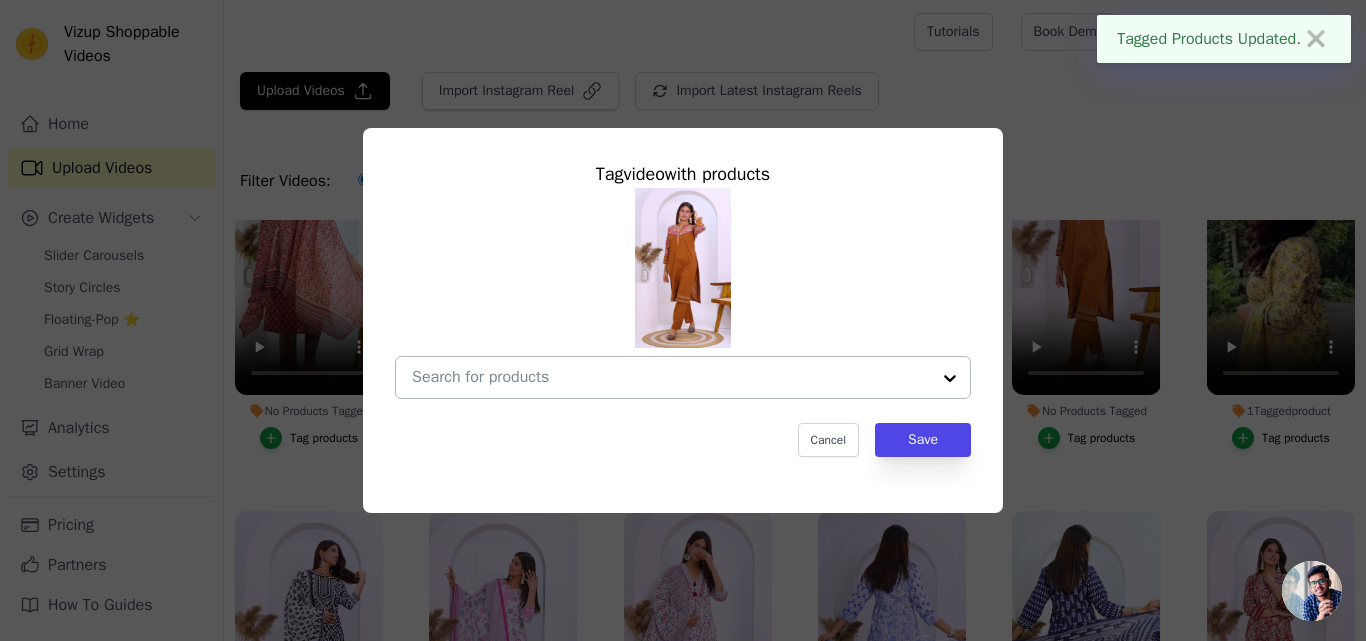 click on "No Products Tagged     Tag  video  with products                         Cancel   Save     Tag products" at bounding box center [671, 377] 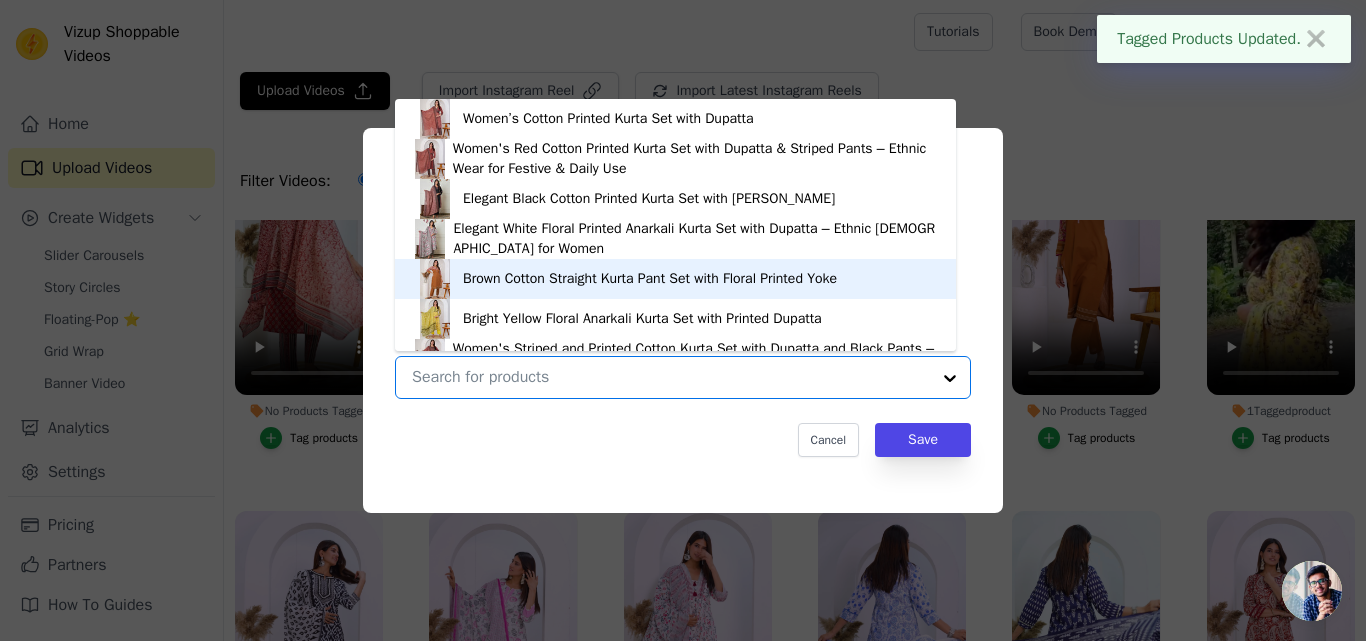click on "Brown Cotton Straight Kurta Pant Set with Floral Printed Yoke" at bounding box center [650, 279] 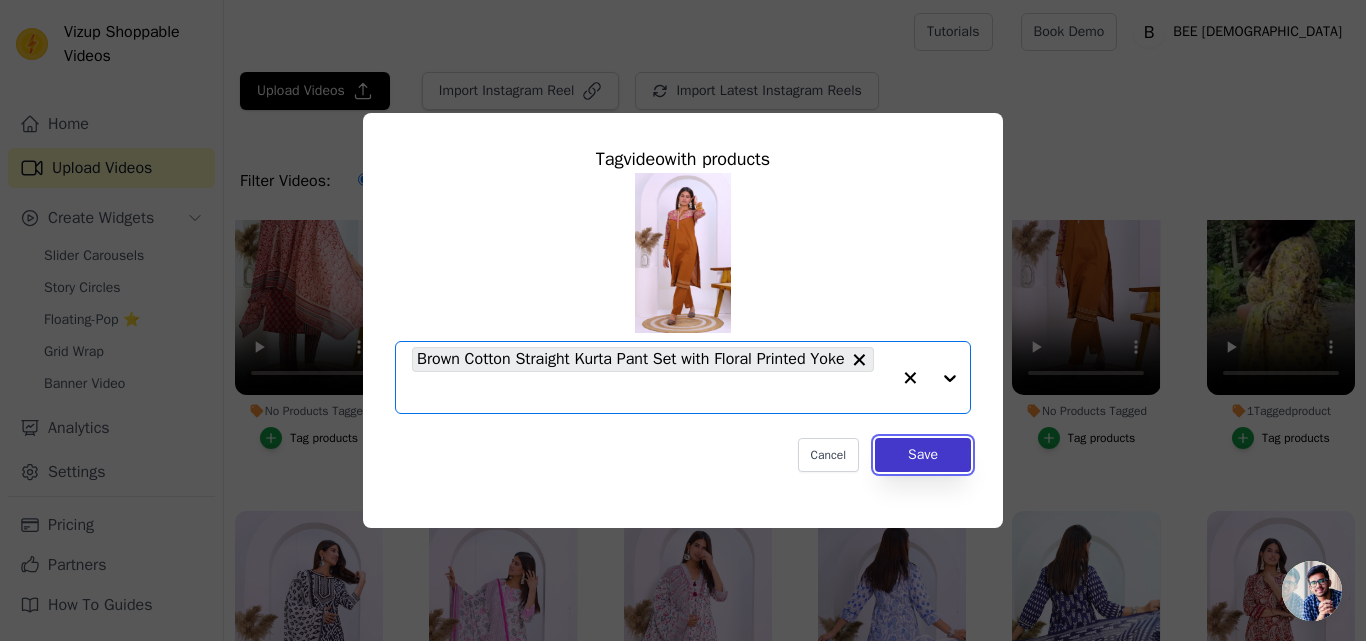 click on "Save" at bounding box center (923, 455) 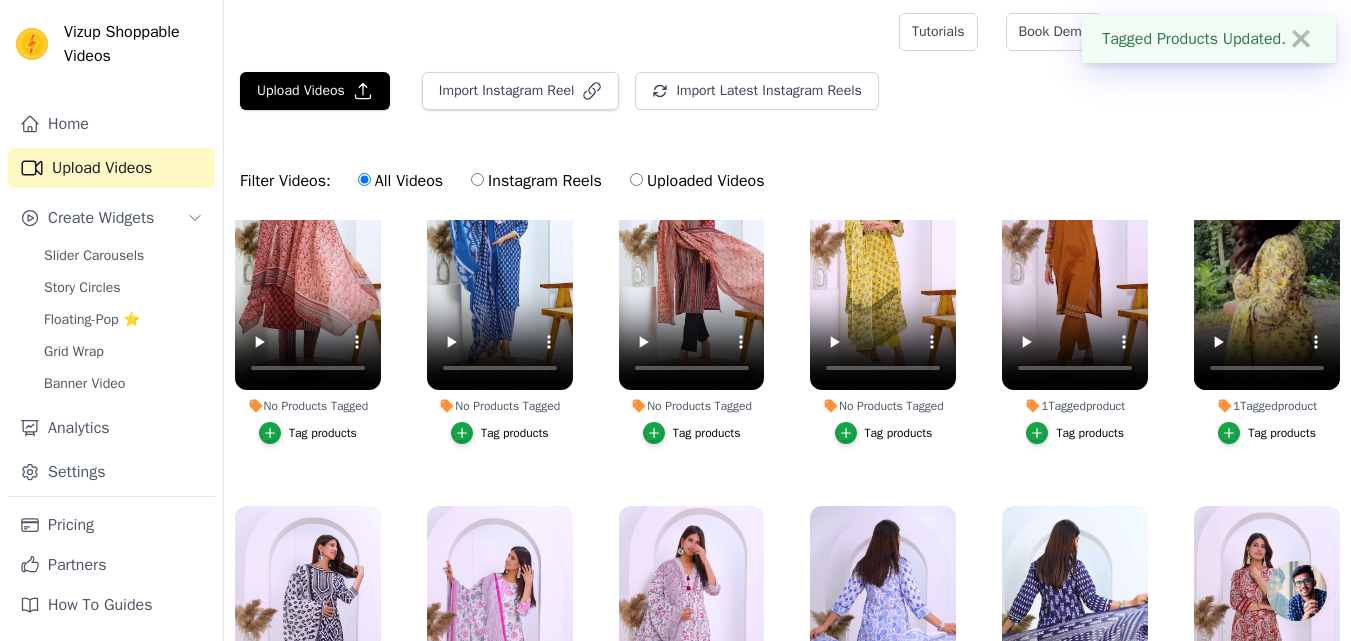 click on "Tag products" at bounding box center (899, 433) 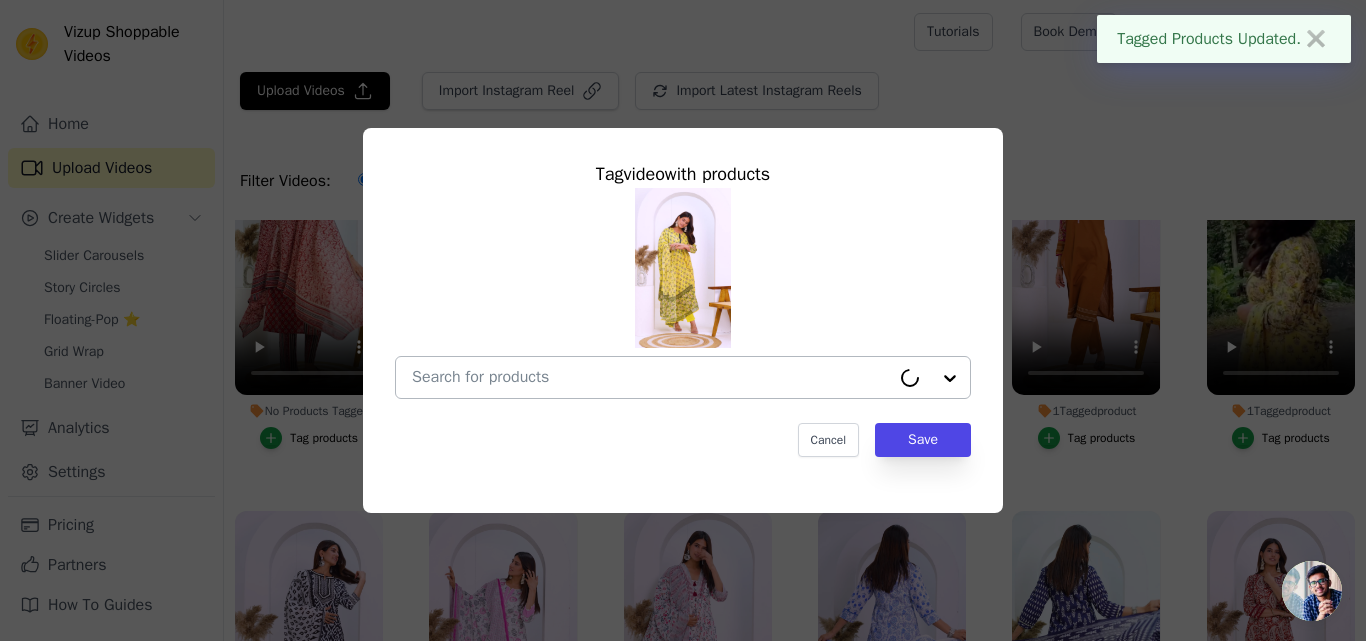 click on "No Products Tagged     Tag  video  with products                         Cancel   Save     Tag products" at bounding box center [651, 377] 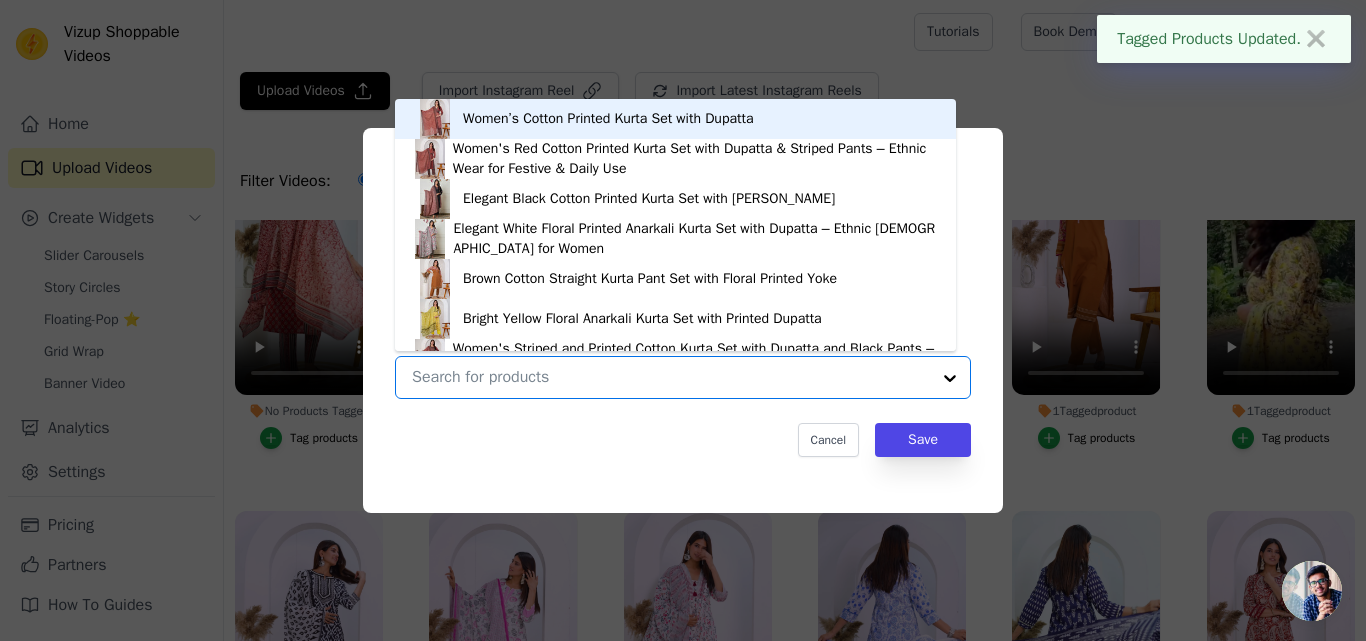 scroll, scrollTop: 28, scrollLeft: 0, axis: vertical 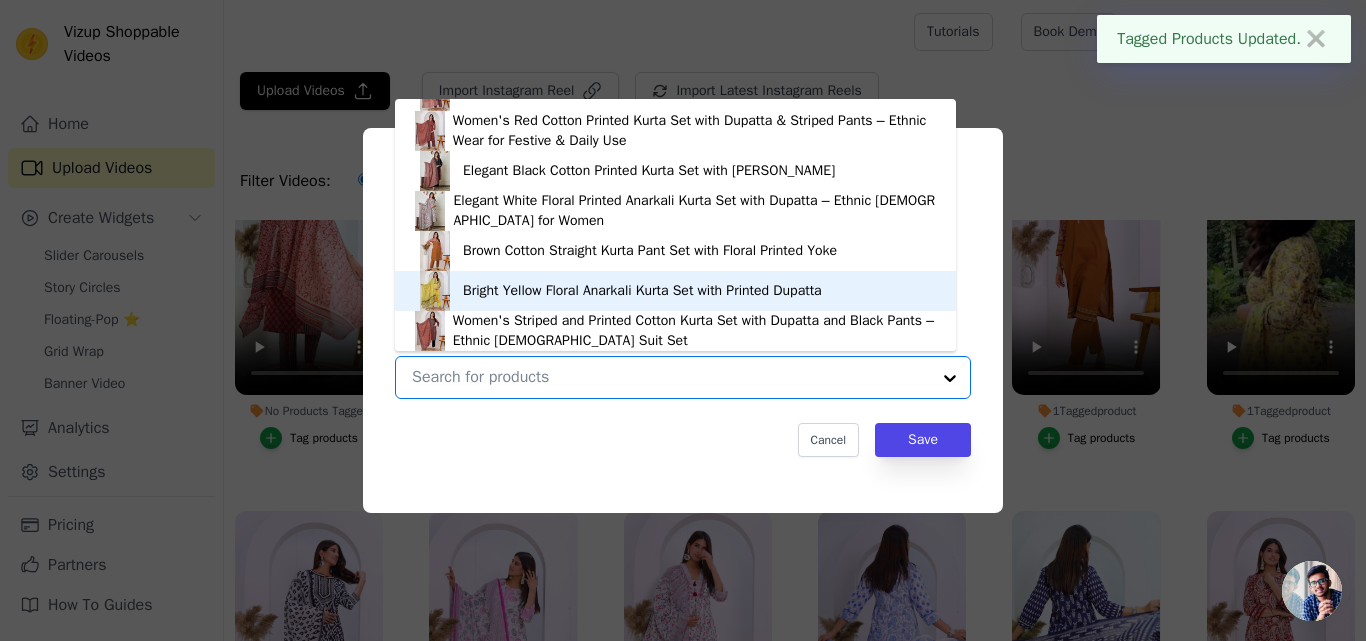 click on "Bright Yellow Floral Anarkali Kurta Set with Printed Dupatta" at bounding box center (642, 291) 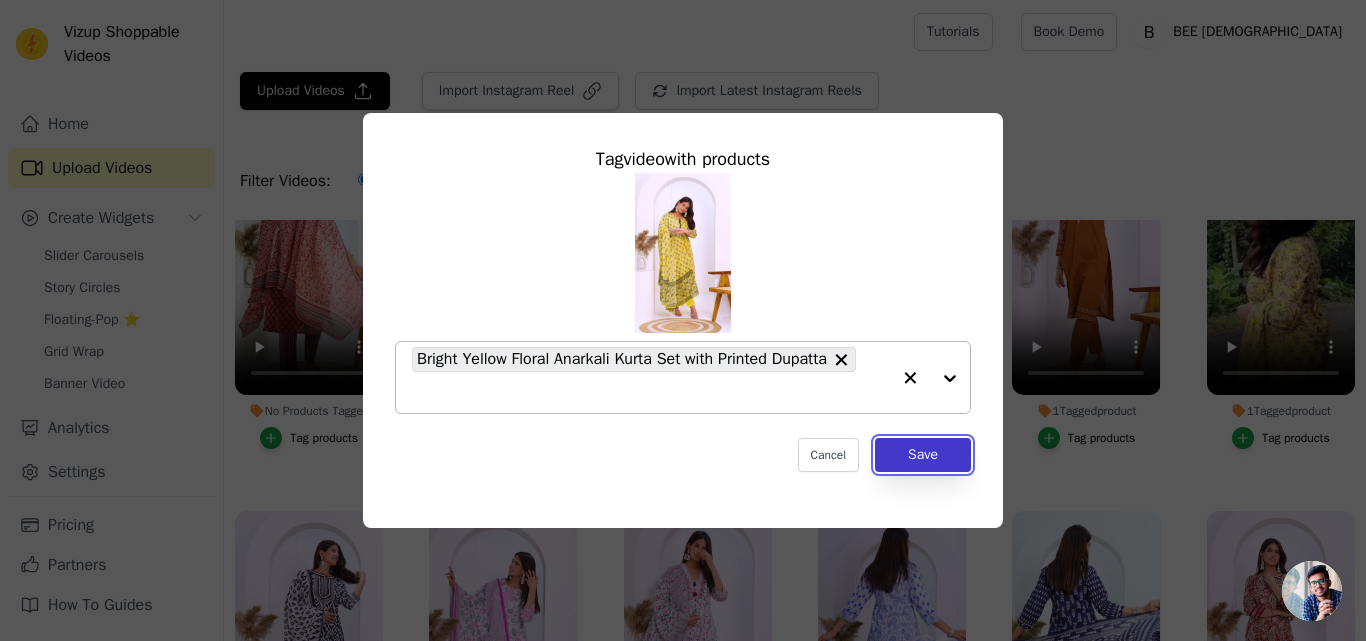 click on "Save" at bounding box center (923, 455) 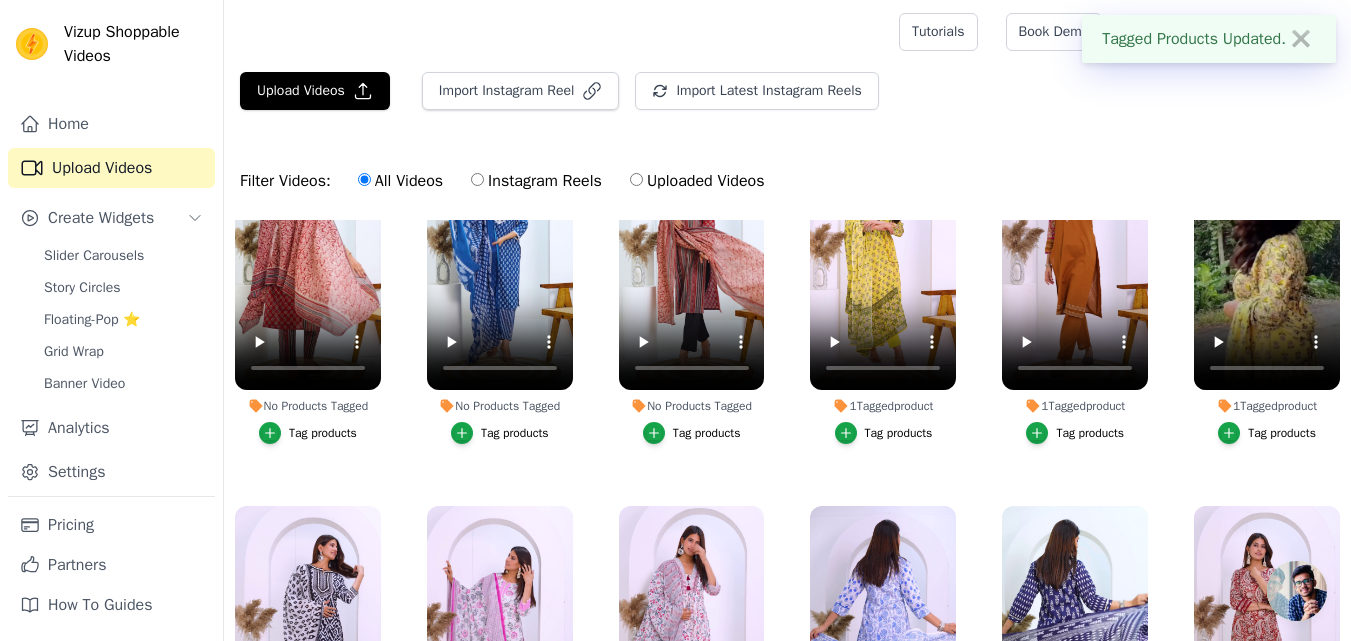 click on "Tag products" at bounding box center (707, 433) 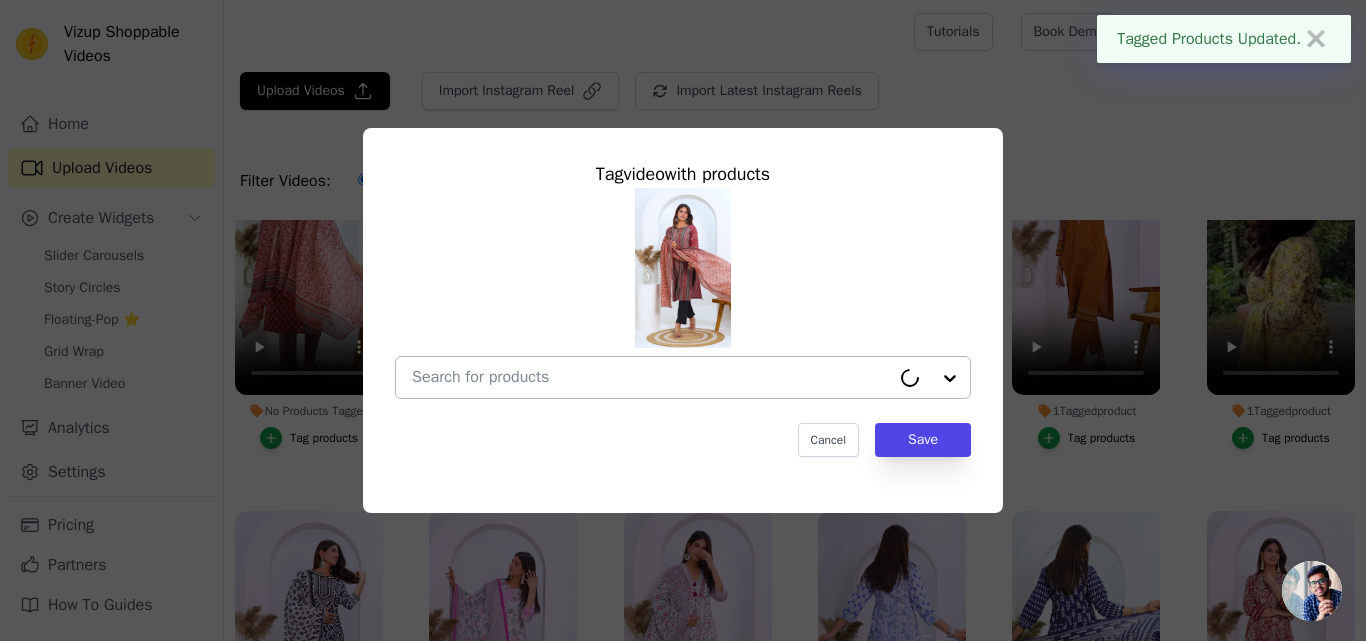 click on "No Products Tagged     Tag  video  with products                         Cancel   Save     Tag products" at bounding box center (651, 377) 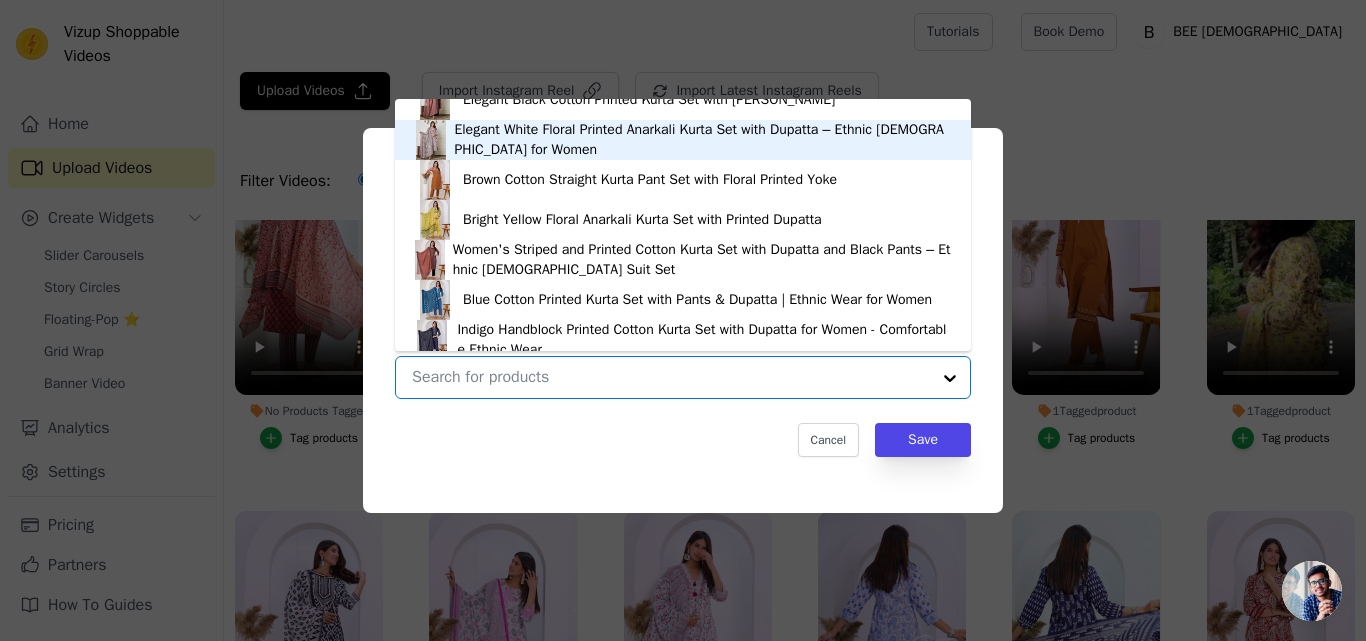 scroll, scrollTop: 100, scrollLeft: 0, axis: vertical 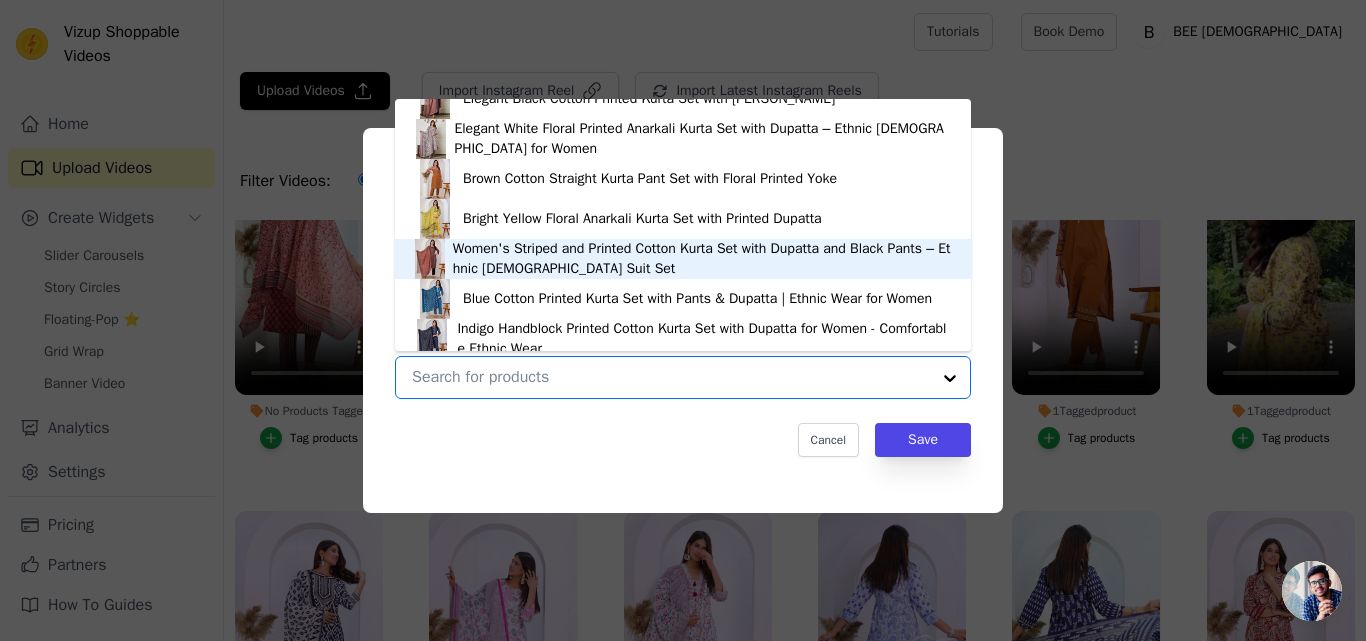 click on "Women's Striped and Printed Cotton Kurta Set with Dupatta and Black Pants – Ethnic [DEMOGRAPHIC_DATA] Suit Set" at bounding box center [702, 259] 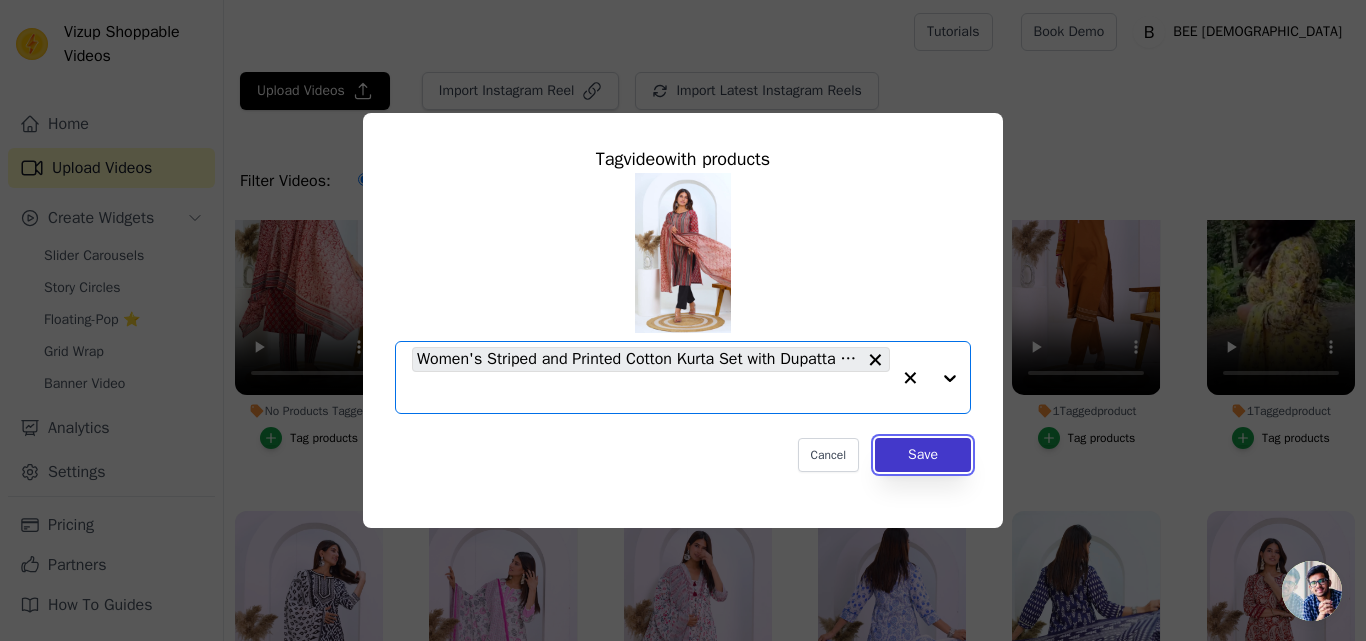 click on "Save" at bounding box center (923, 455) 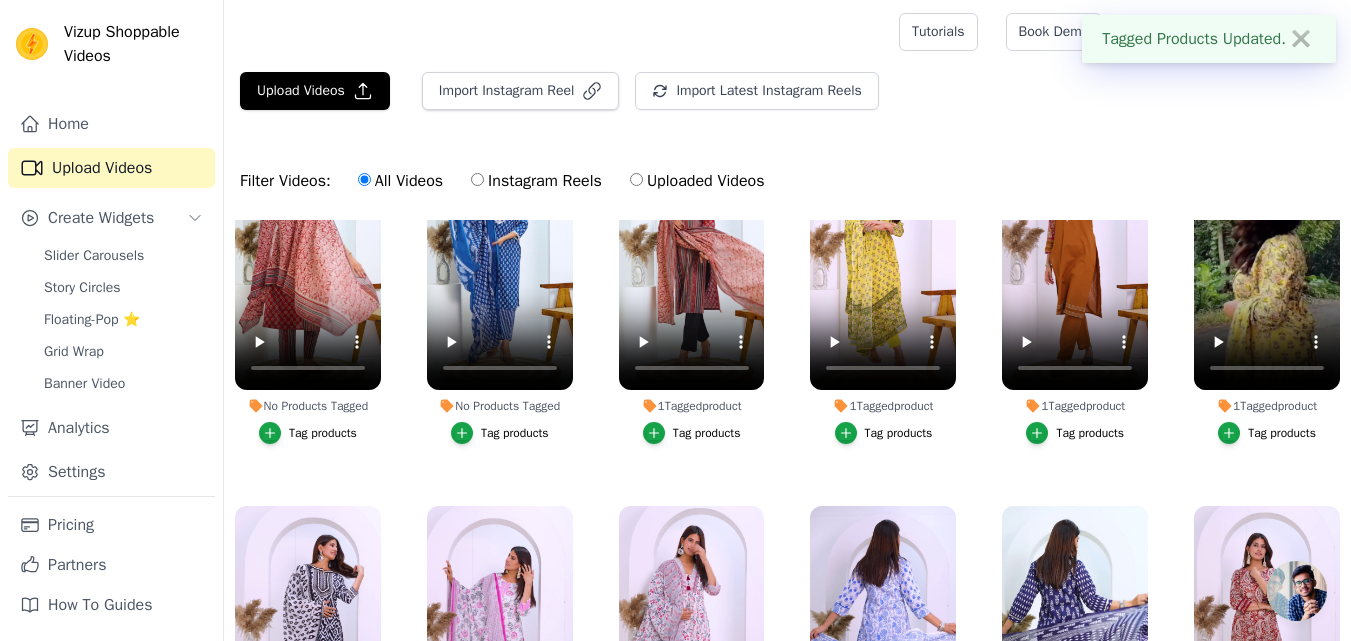 click on "Tag products" at bounding box center [515, 433] 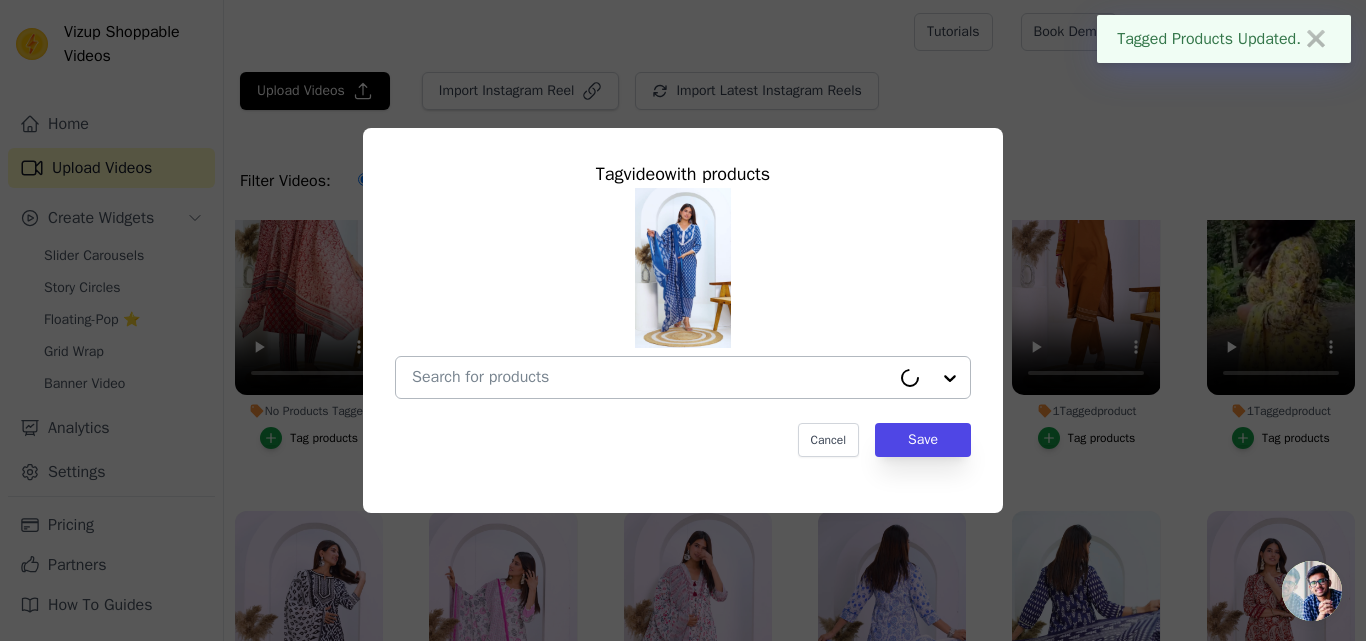 click on "No Products Tagged     Tag  video  with products                         Cancel   Save     Tag products" at bounding box center [651, 377] 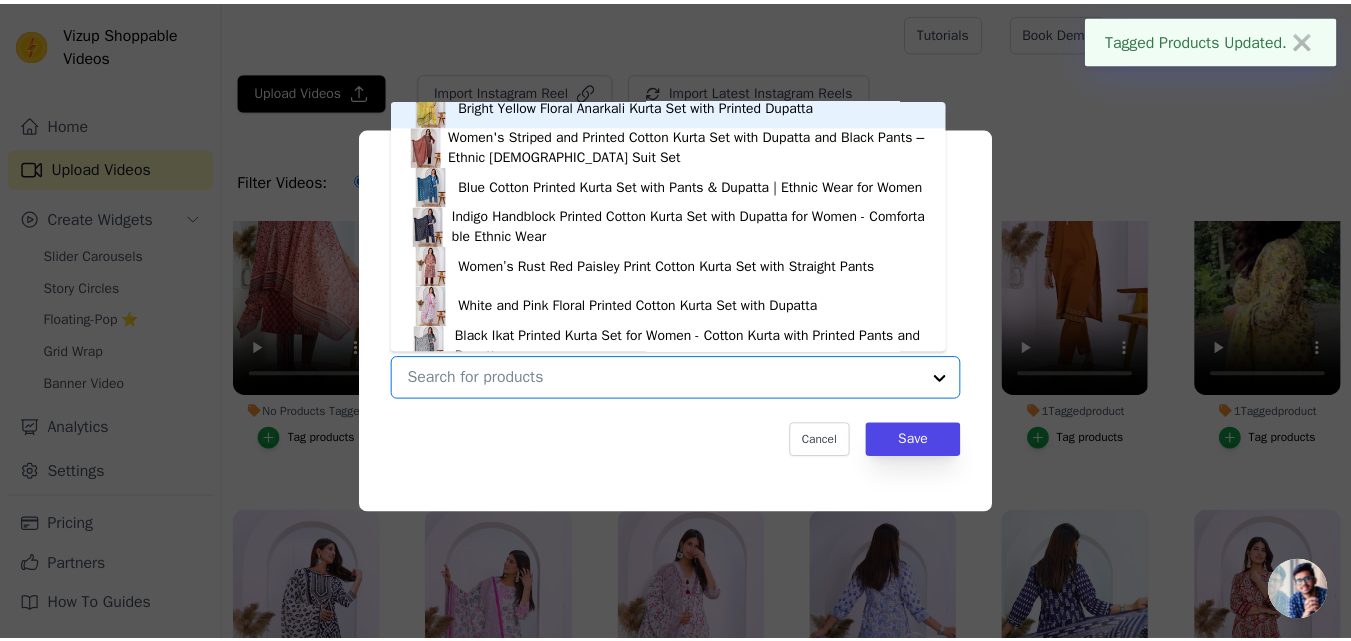 scroll, scrollTop: 228, scrollLeft: 0, axis: vertical 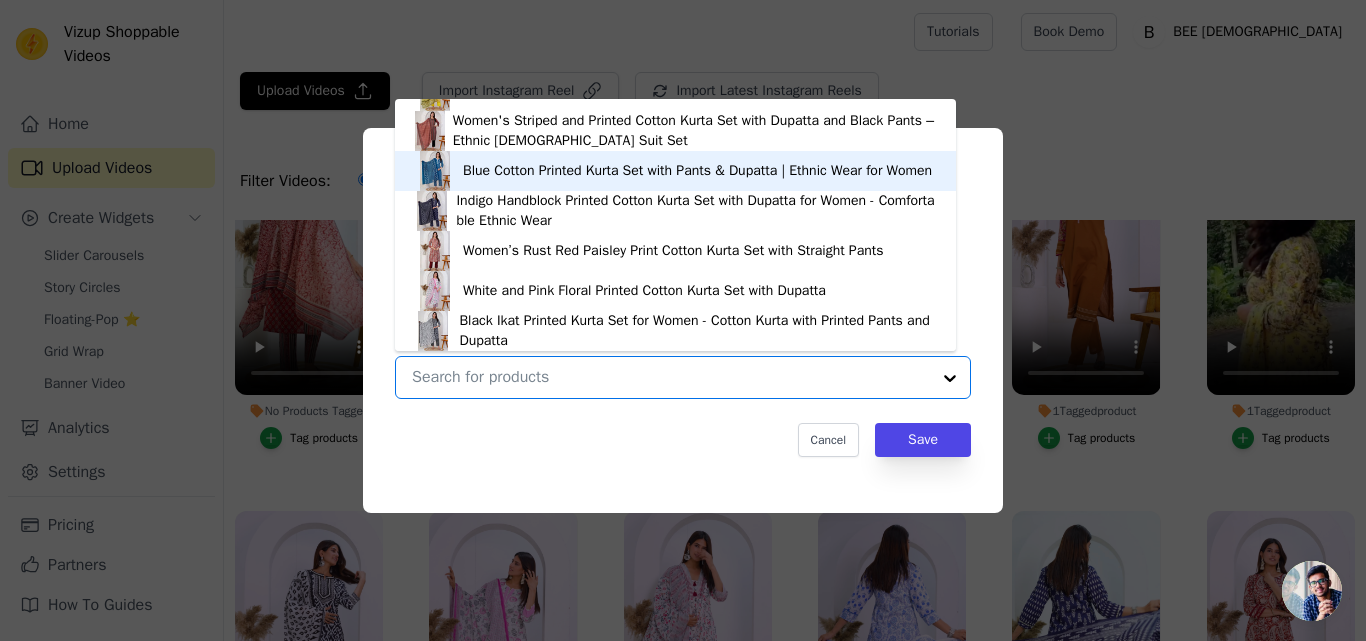click on "Blue Cotton Printed Kurta Set with Pants & Dupatta | Ethnic Wear for Women" at bounding box center [697, 171] 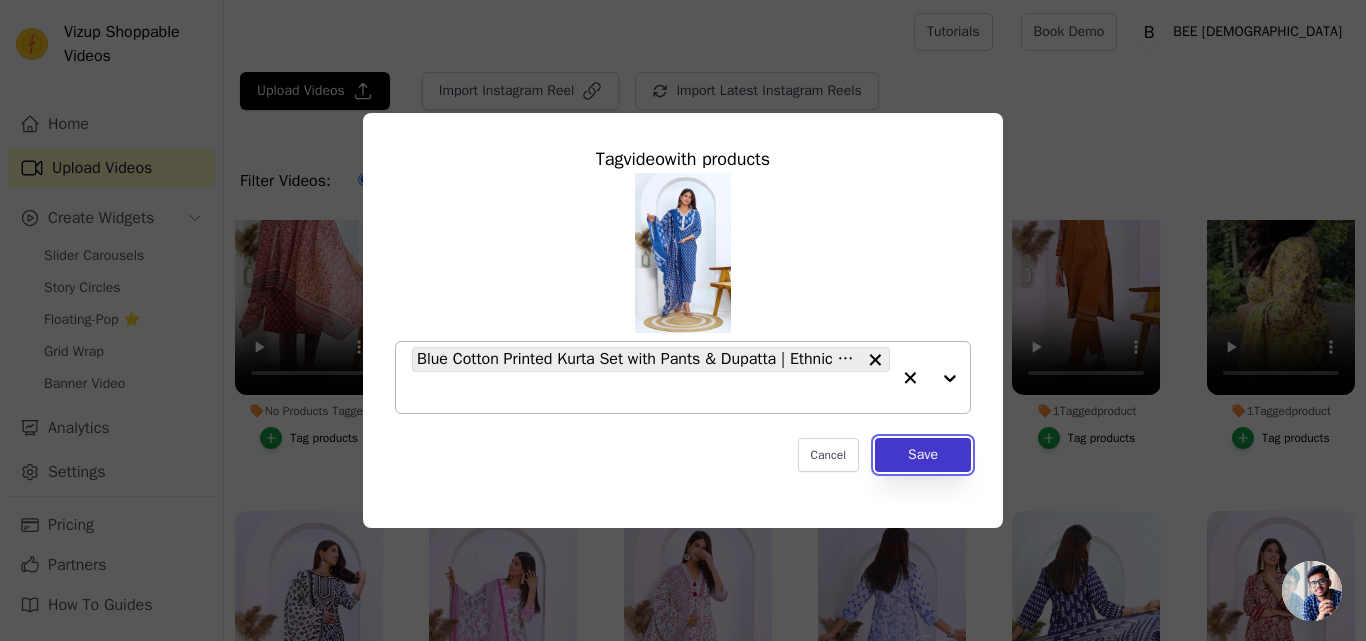 click on "Save" at bounding box center (923, 455) 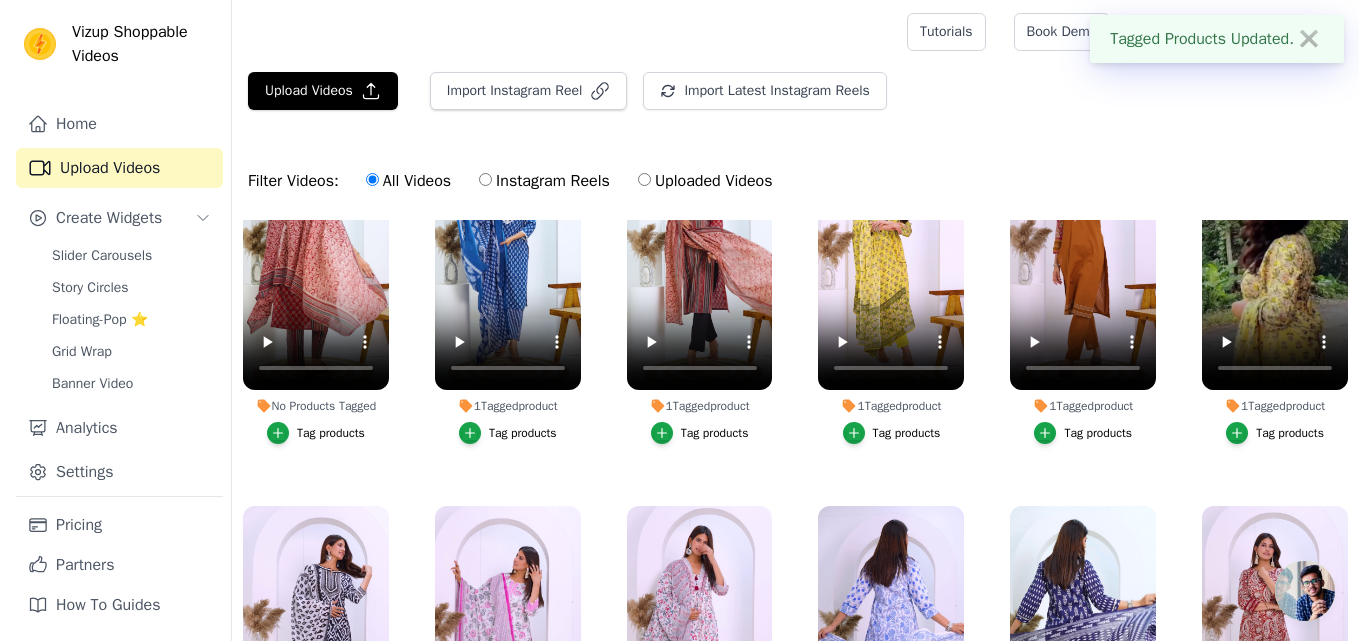 scroll, scrollTop: 0, scrollLeft: 0, axis: both 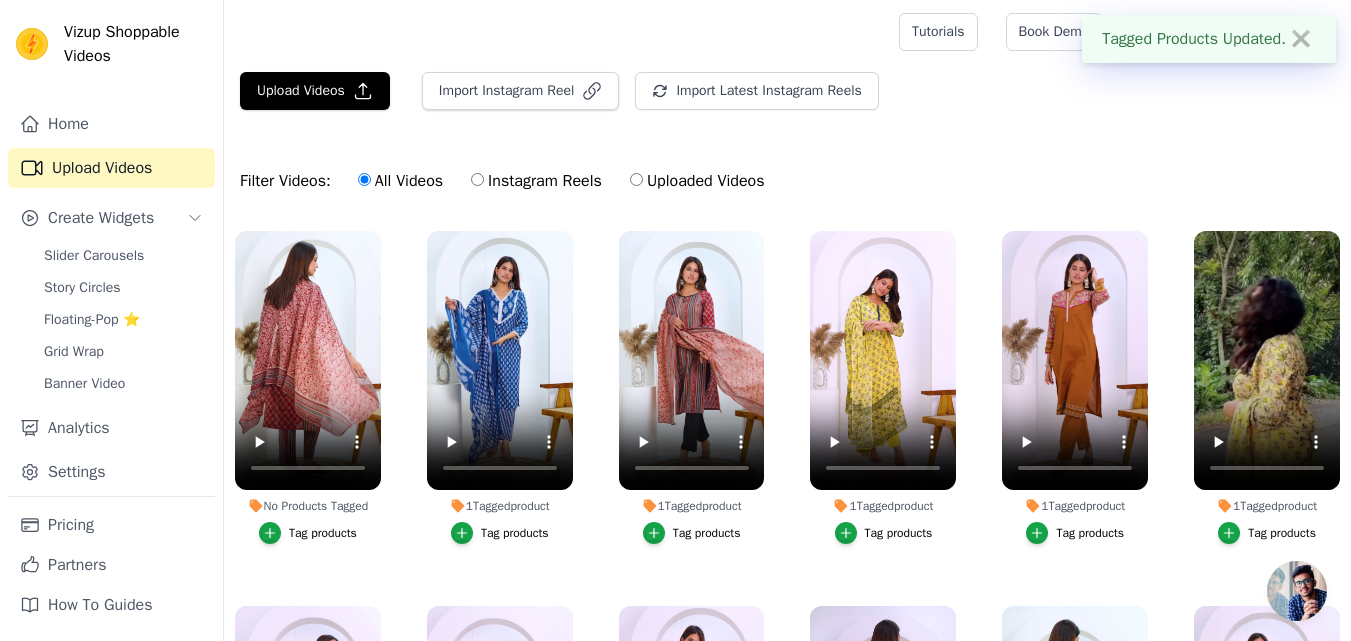 click on "Tag products" at bounding box center (323, 533) 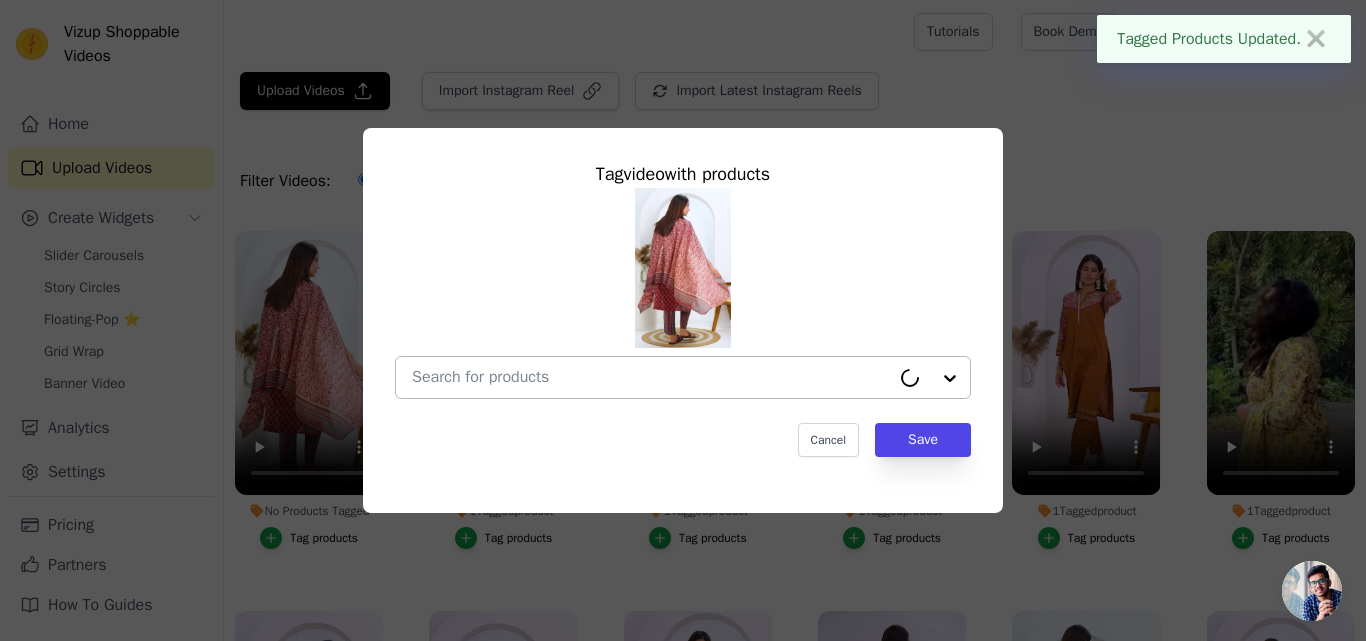 click on "No Products Tagged     Tag  video  with products                         Cancel   Save     Tag products" at bounding box center [651, 377] 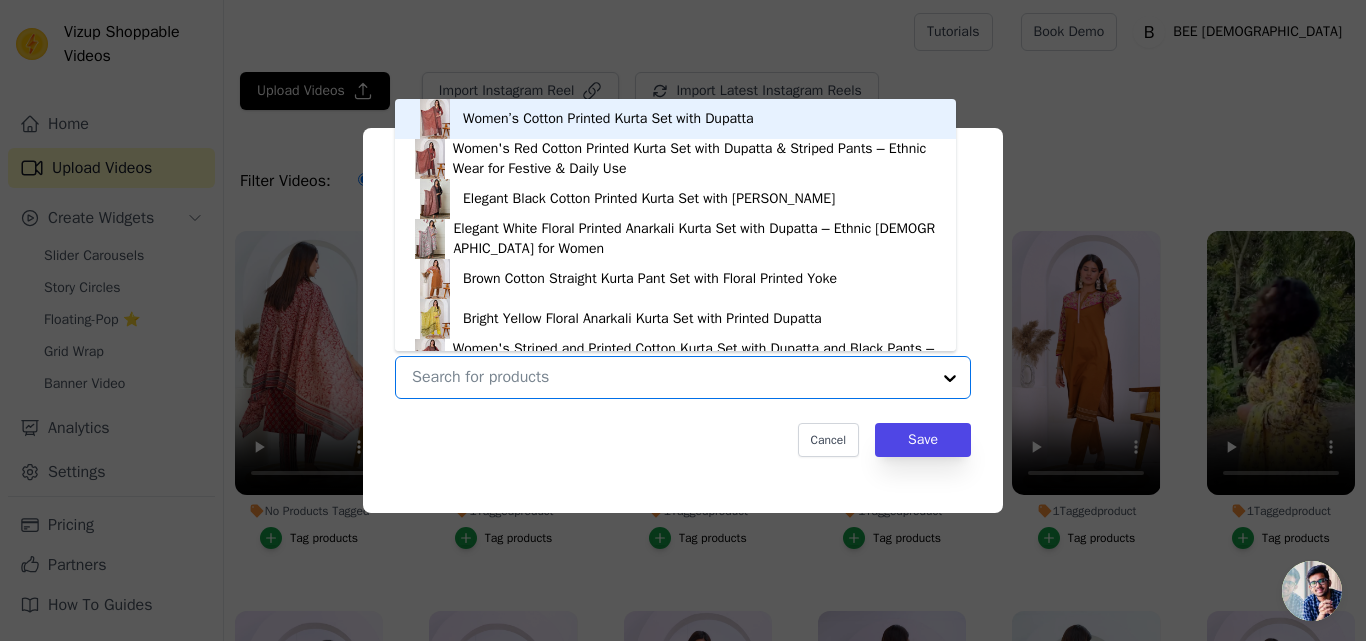 click on "Tag  video  with products         Women’s Cotton Printed Kurta Set with Dupatta     Women's Red Cotton Printed Kurta Set with Dupatta & Striped Pants – Ethnic Wear for Festive & Daily Use     Elegant Black Cotton Printed Kurta Set with Maroon Dupatta     Elegant White Floral Printed Anarkali Kurta Set with Dupatta – Ethnic Wear for Women     Brown Cotton Straight Kurta Pant Set with Floral Printed Yoke     Bright Yellow Floral Anarkali Kurta Set with Printed Dupatta     Women's Striped and Printed Cotton Kurta Set with Dupatta and Black Pants – Ethnic [DEMOGRAPHIC_DATA] Suit Set     Blue Cotton Printed Kurta Set with Pants & Dupatta | Ethnic Wear for Women     Indigo Handblock Printed Cotton Kurta Set with Dupatta for Women - Comfortable Ethnic Wear     Women’s Rust Red Paisley Print Cotton Kurta Set with Straight Pants     White and Pink Floral Printed Cotton Kurta Set with Dupatta     Black Ikat Printed Kurta Set for Women - Cotton Kurta with Printed Pants and Dupatta" at bounding box center [683, 320] 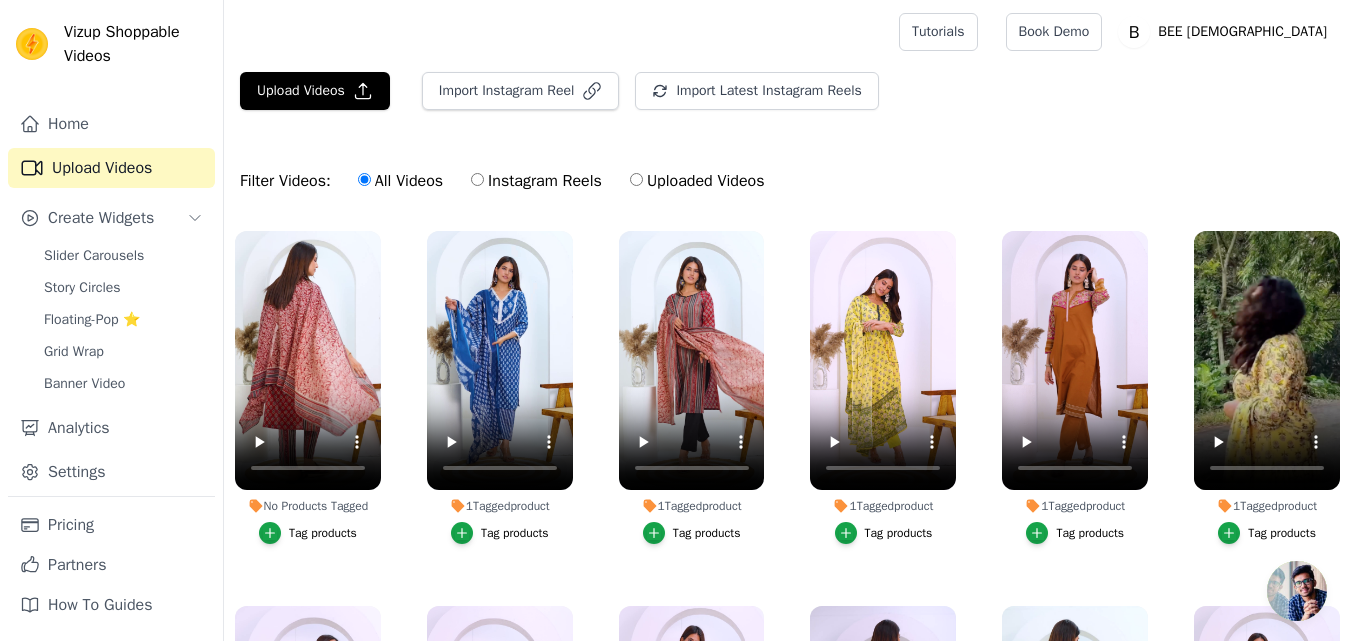 click on "Tag products" 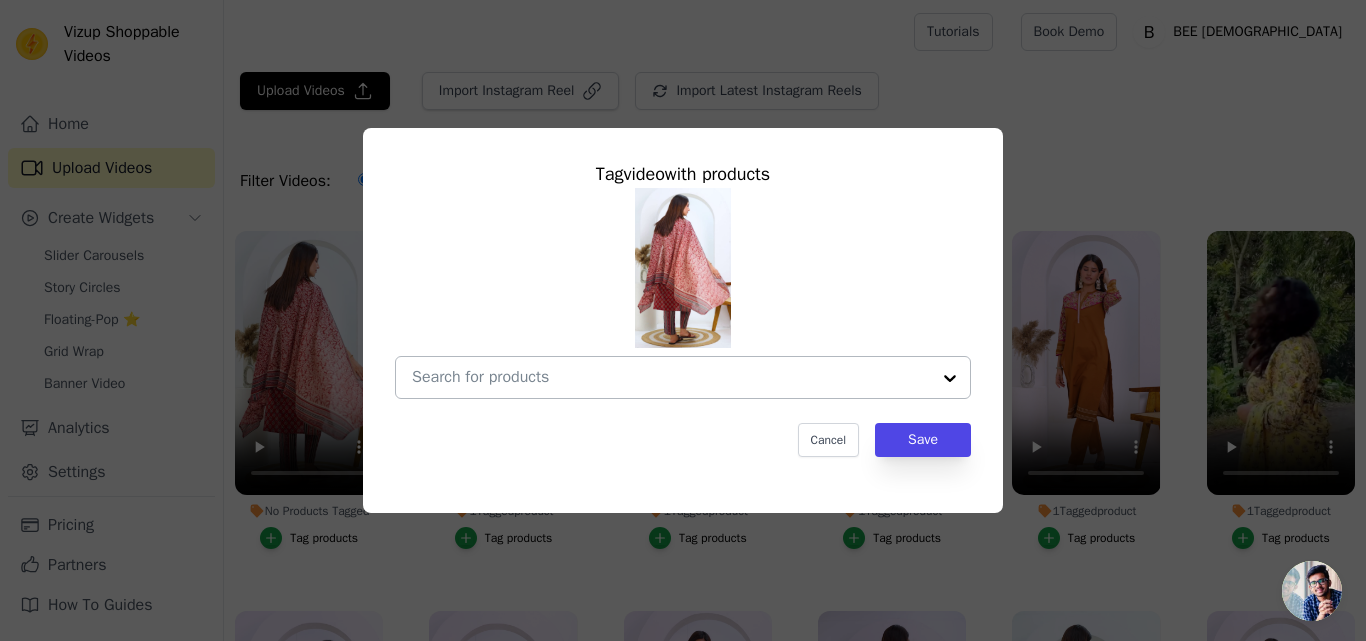 click at bounding box center (671, 377) 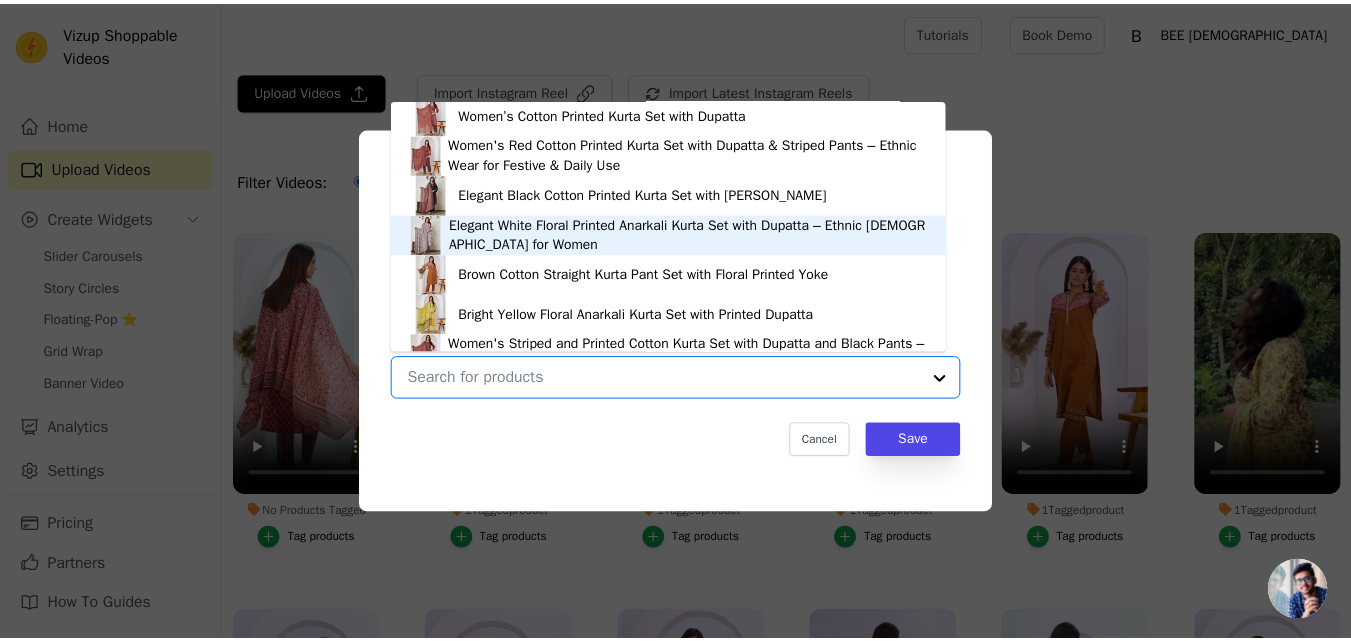 scroll, scrollTop: 0, scrollLeft: 0, axis: both 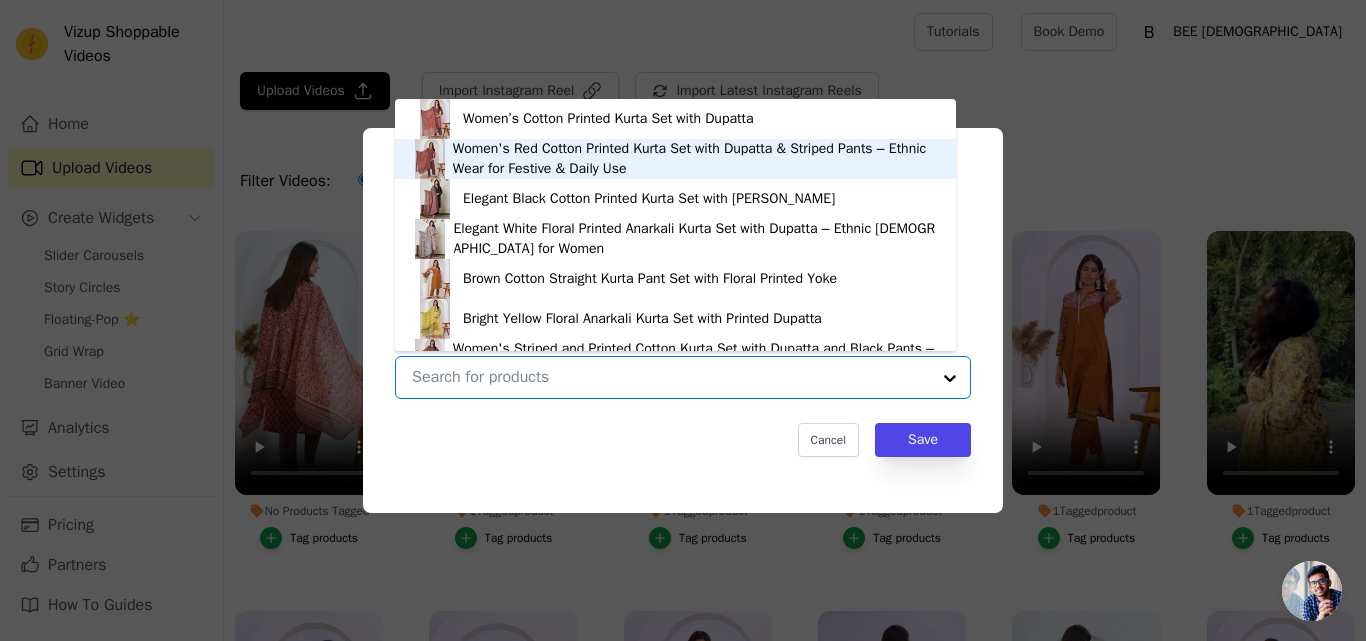 click on "Women's Red Cotton Printed Kurta Set with Dupatta & Striped Pants – Ethnic Wear for Festive & Daily Use" at bounding box center (694, 159) 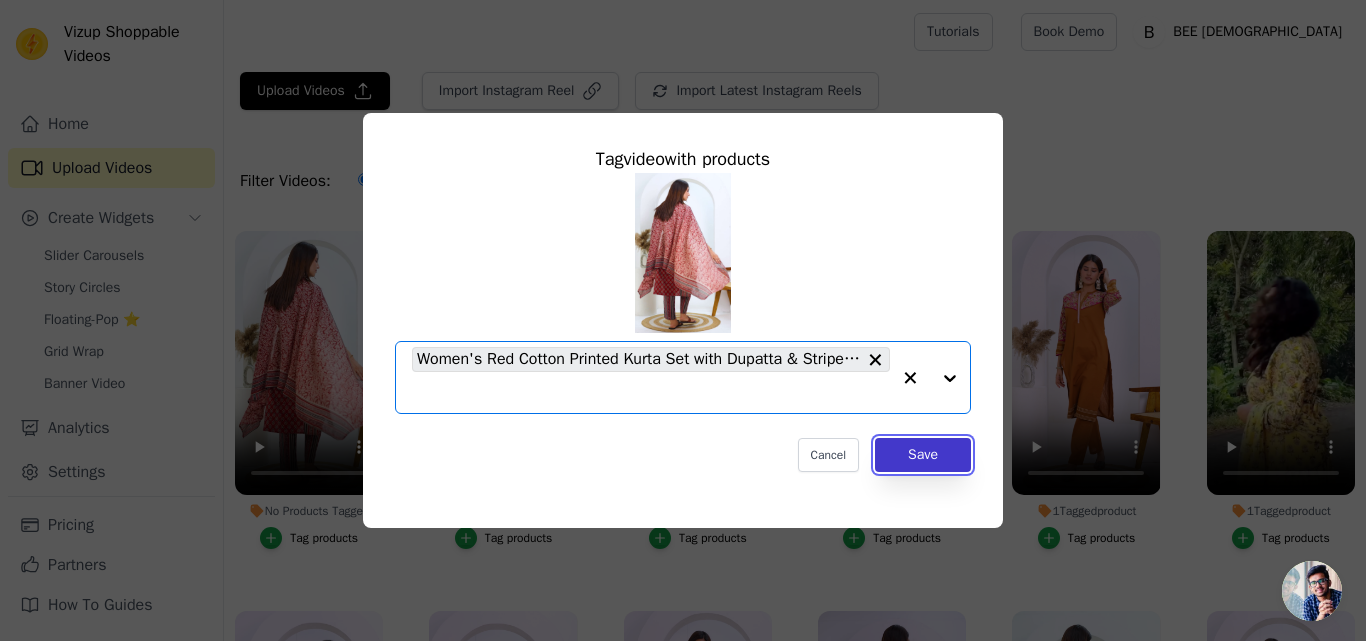 click on "Save" at bounding box center [923, 455] 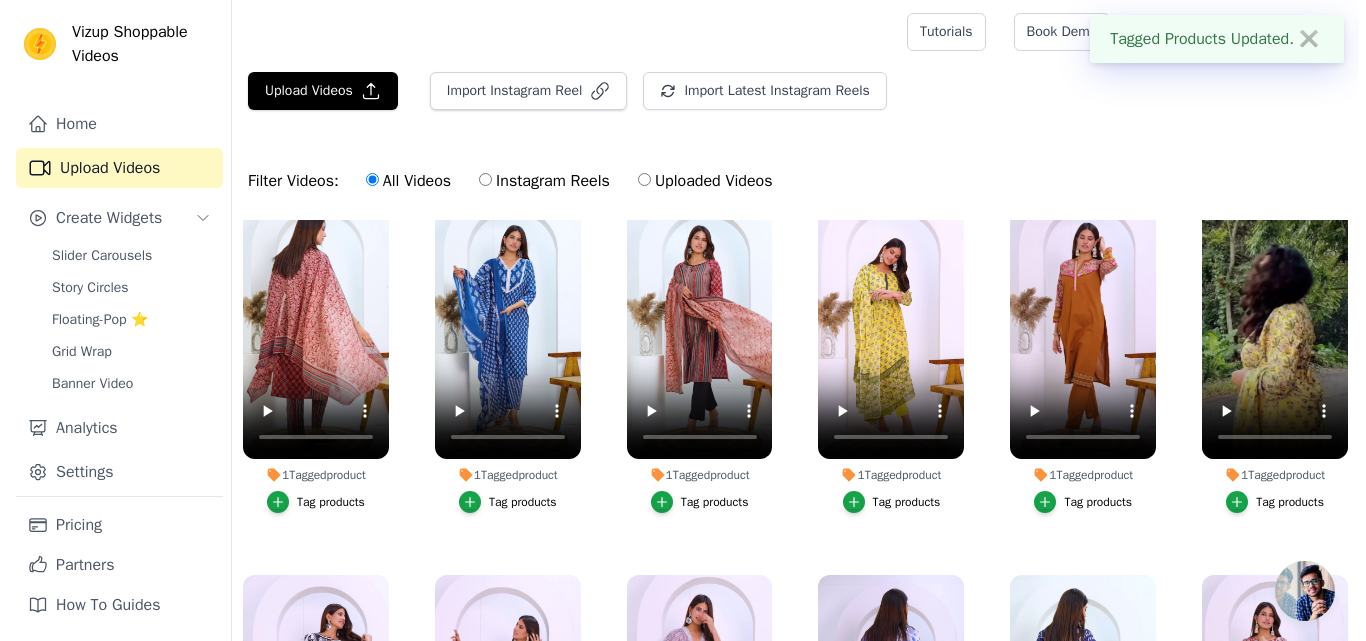 scroll, scrollTop: 0, scrollLeft: 0, axis: both 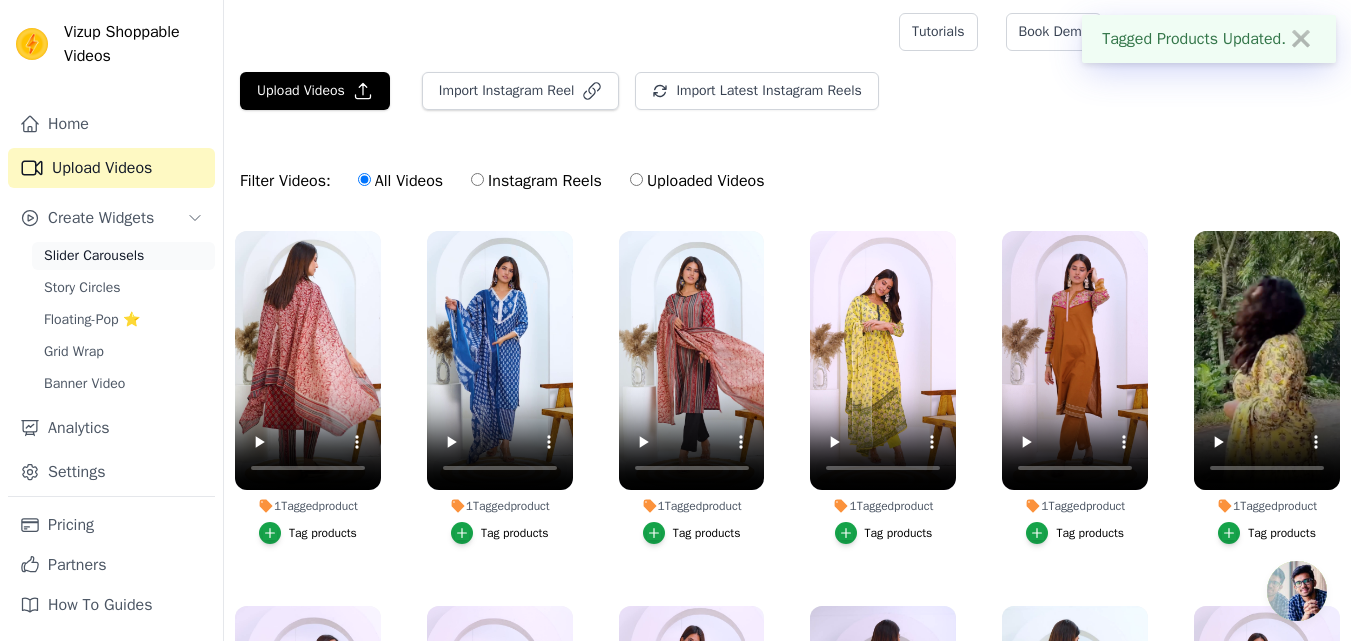 click on "Slider Carousels" at bounding box center [123, 256] 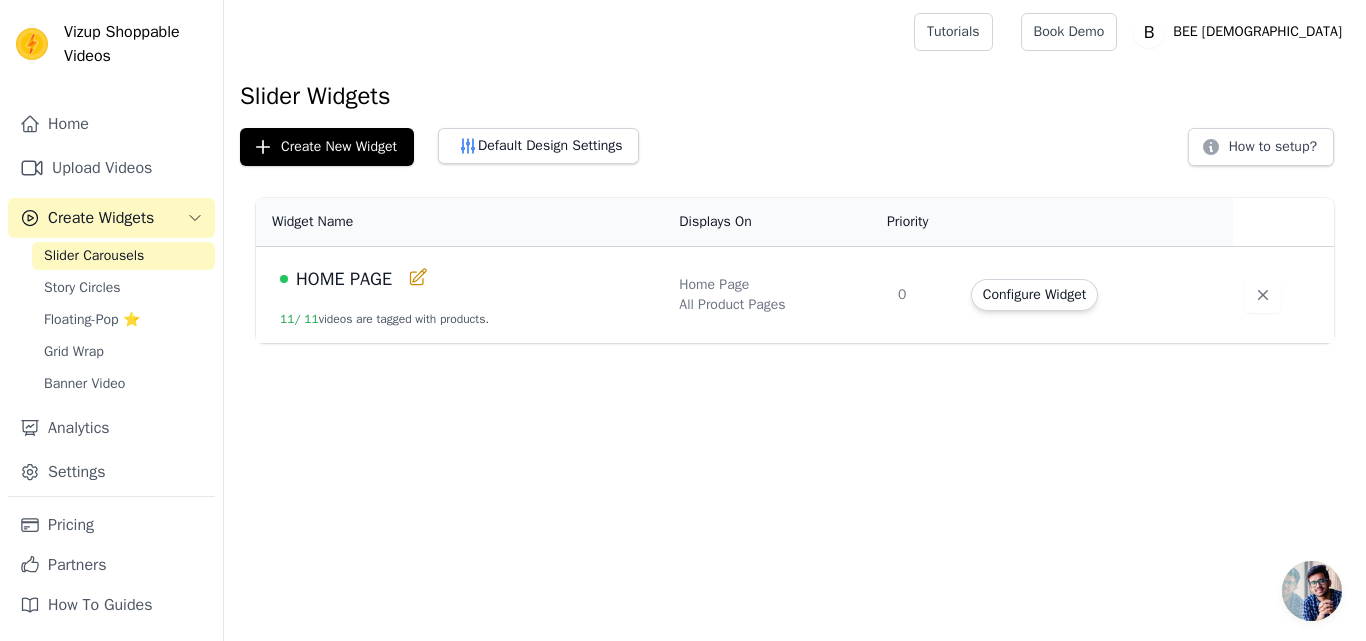 click on "Configure Widget" at bounding box center (1034, 295) 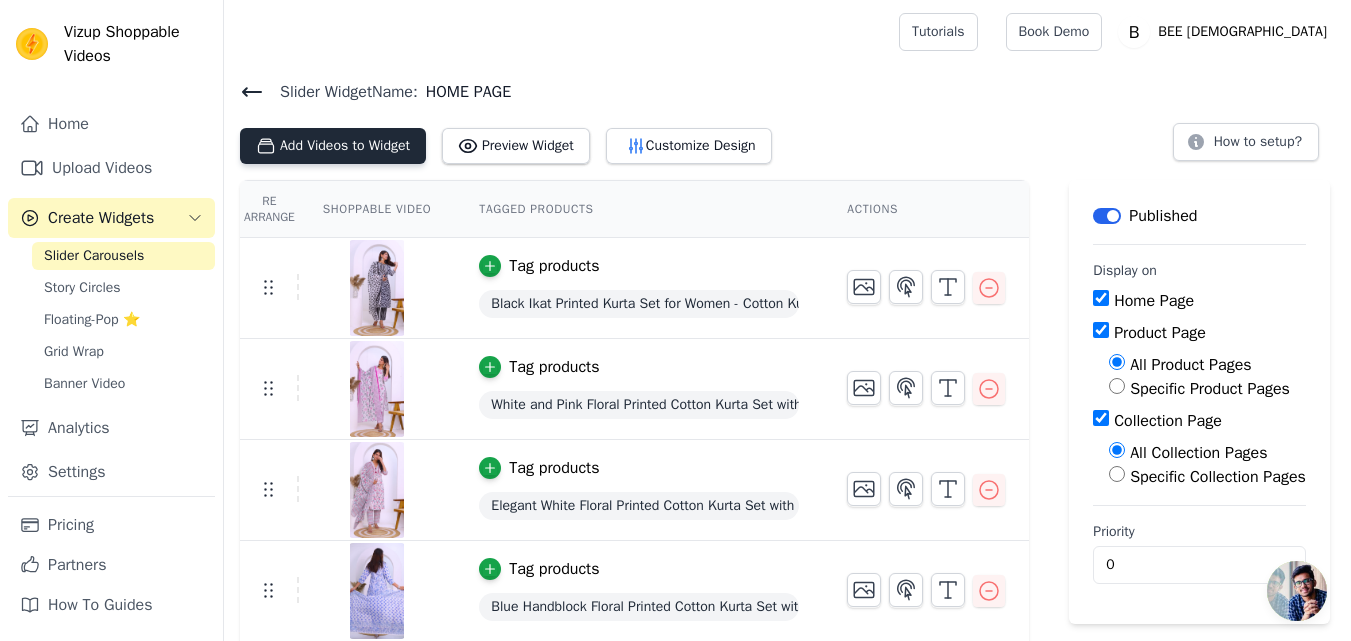 click on "Add Videos to Widget" at bounding box center [333, 146] 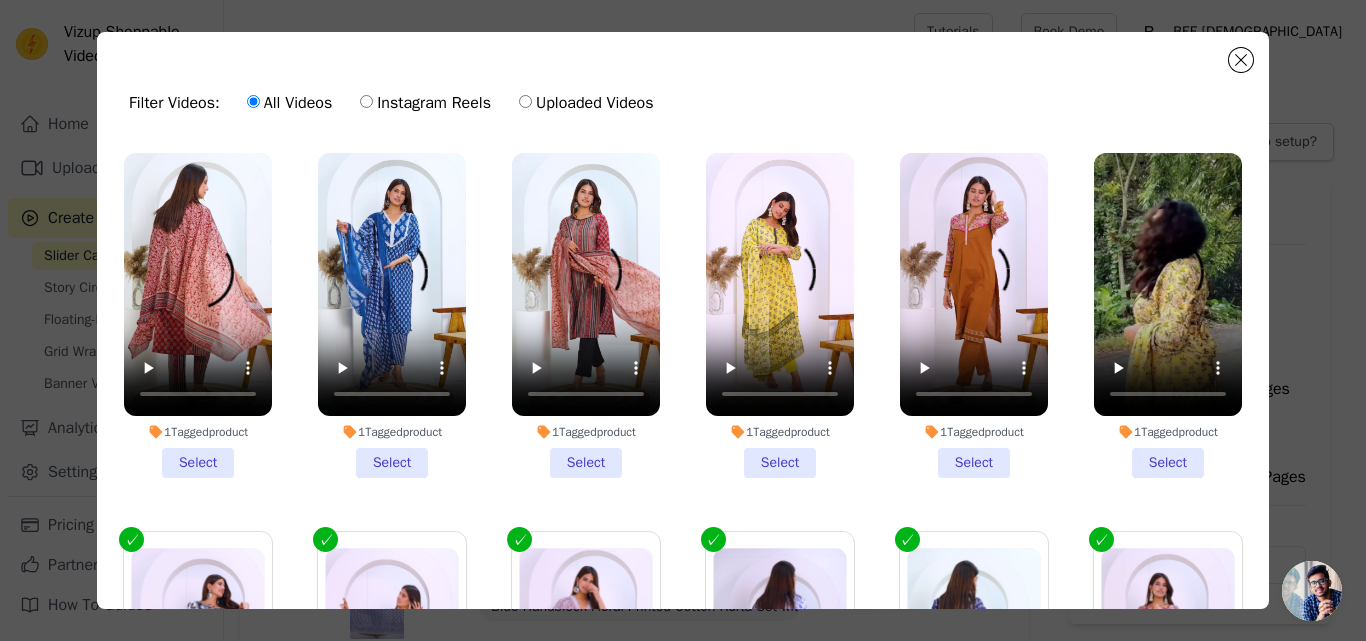 click on "1  Tagged  product     Select" at bounding box center (198, 315) 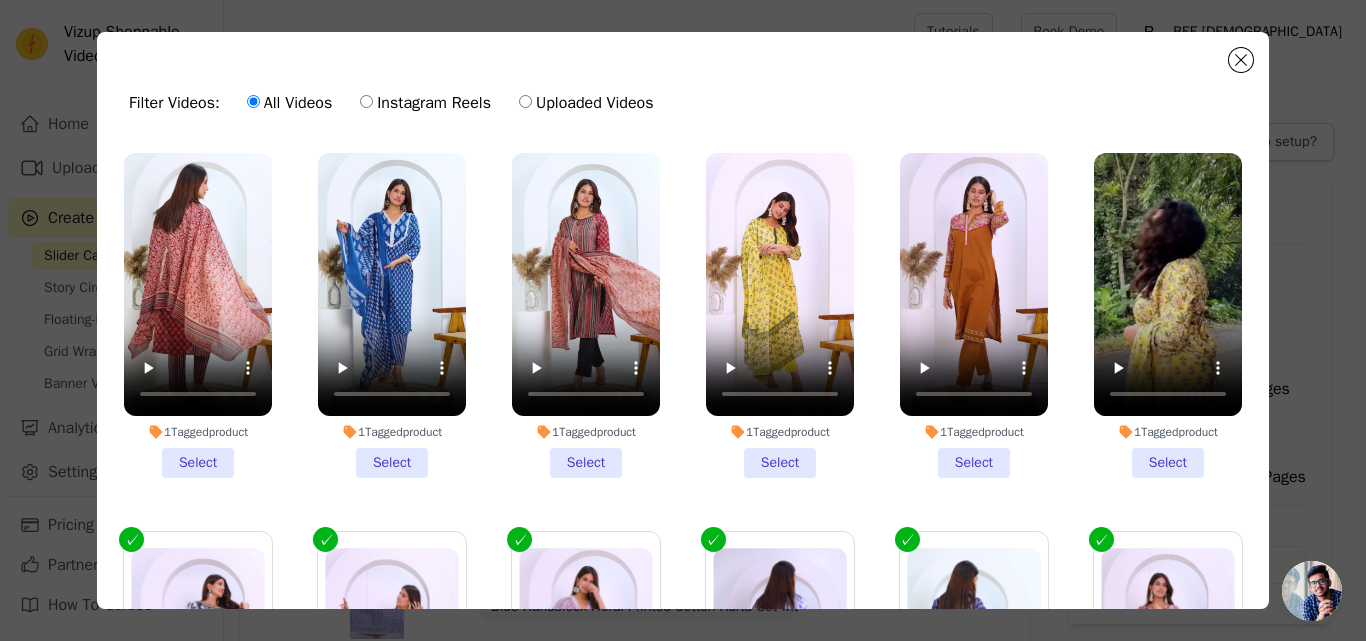 click on "1  Tagged  product     Select" at bounding box center [0, 0] 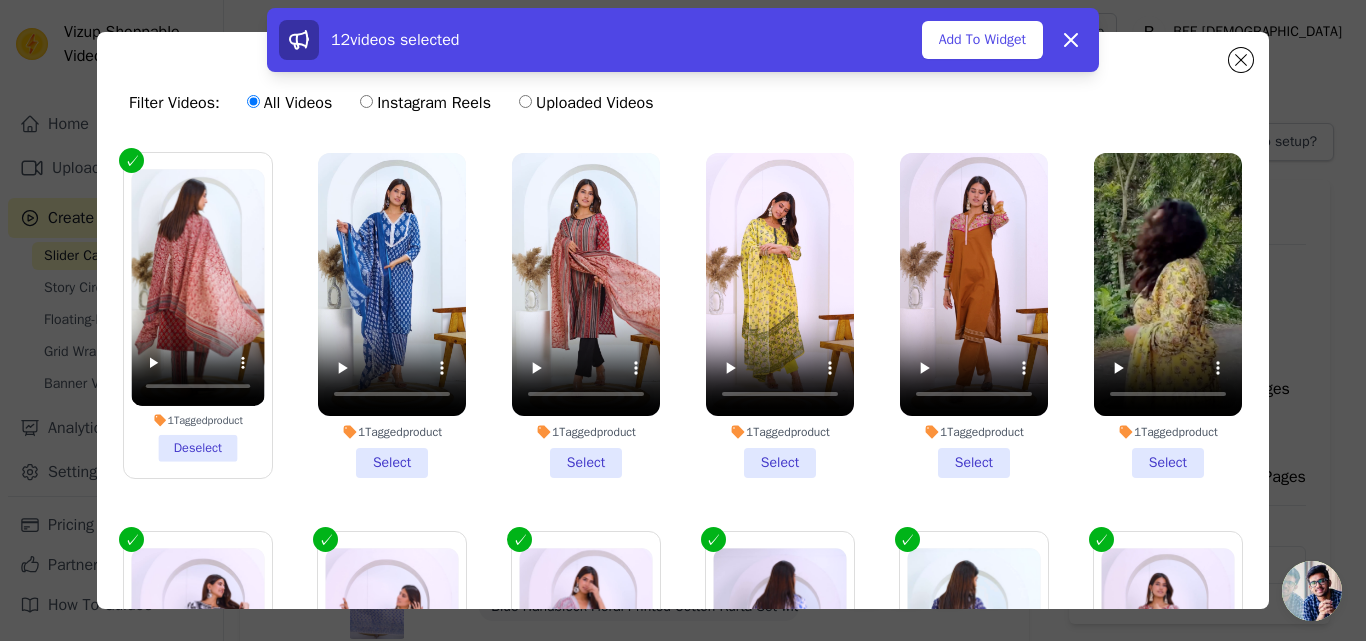 click on "1  Tagged  product     Select" at bounding box center (392, 315) 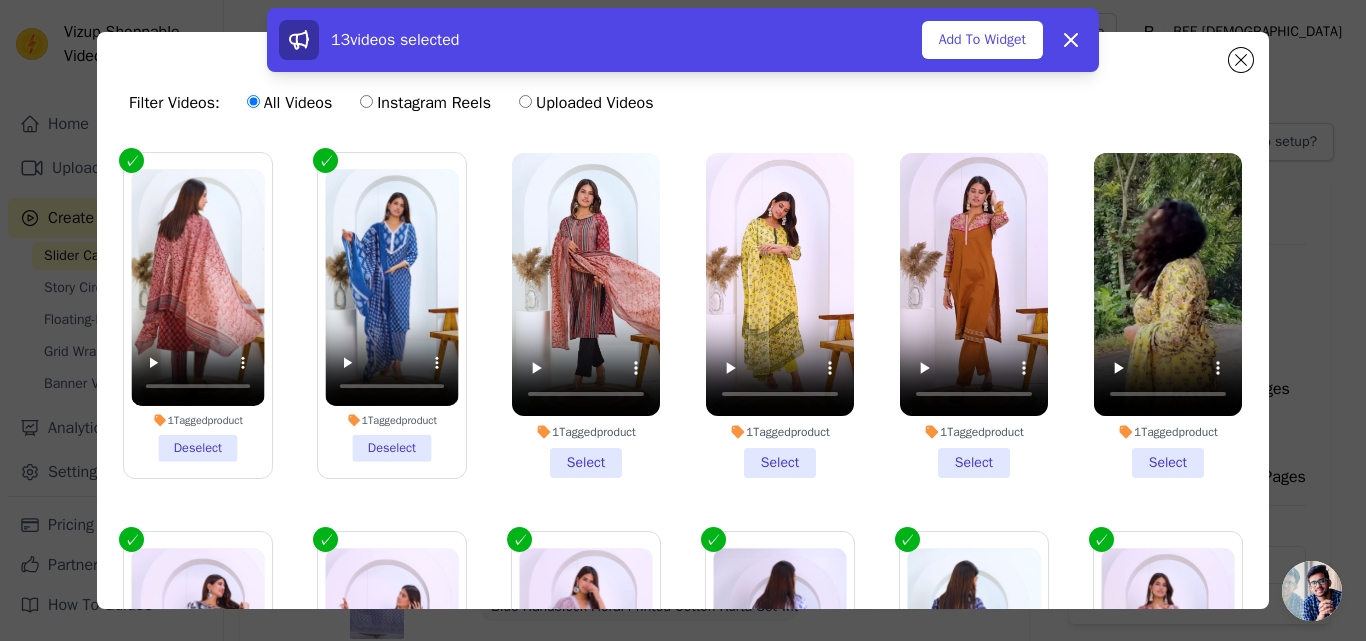 click on "1  Tagged  product     Select" at bounding box center [586, 315] 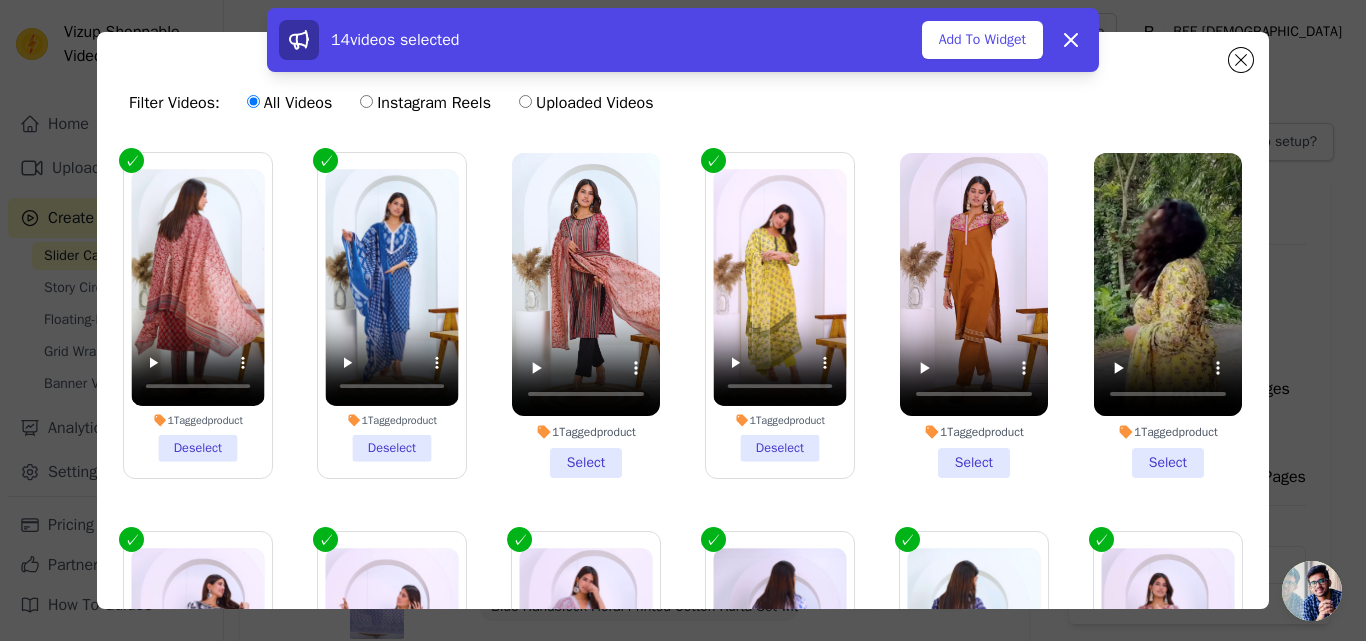 click on "1  Tagged  product     Select" at bounding box center (974, 315) 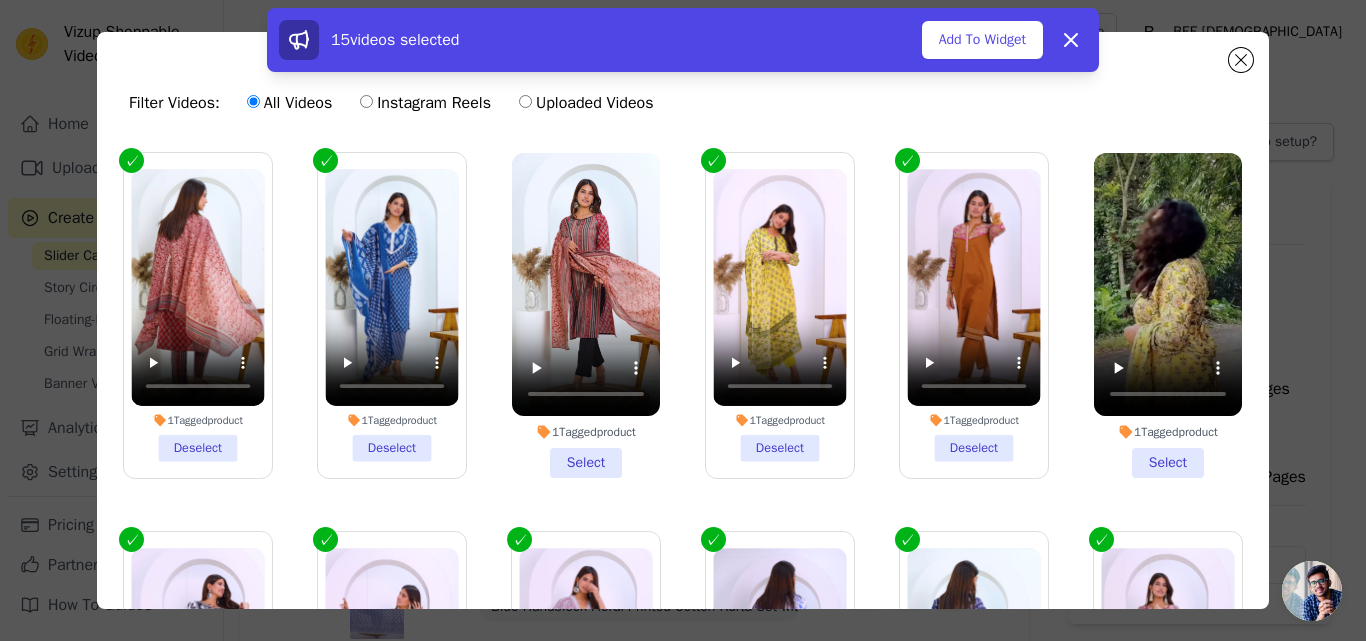 click on "1  Tagged  product     Select" at bounding box center [1168, 315] 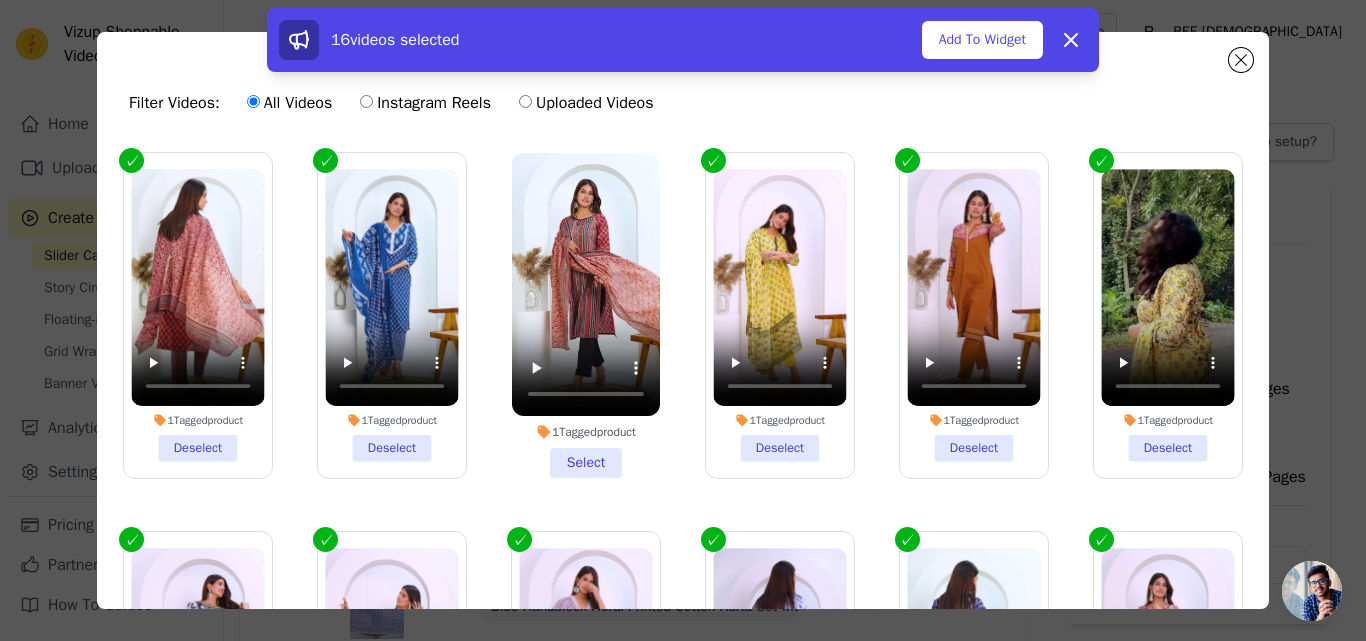 click on "1  Tagged  product     Select" at bounding box center [586, 315] 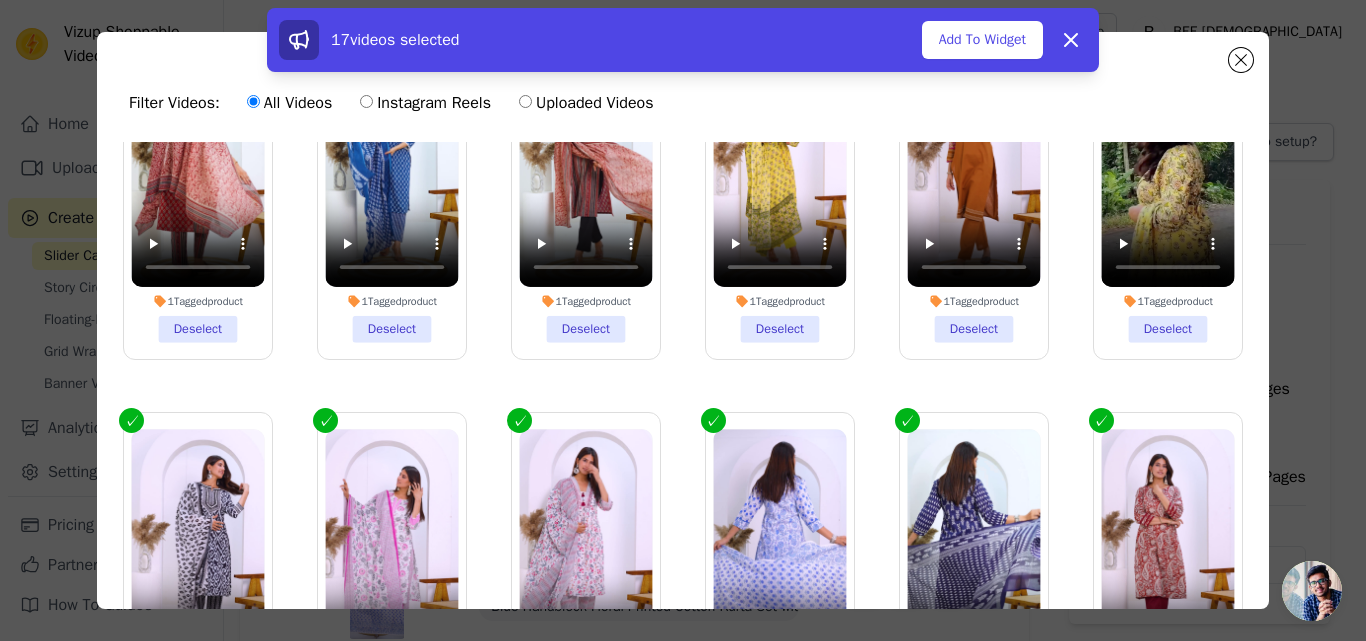 scroll, scrollTop: 100, scrollLeft: 0, axis: vertical 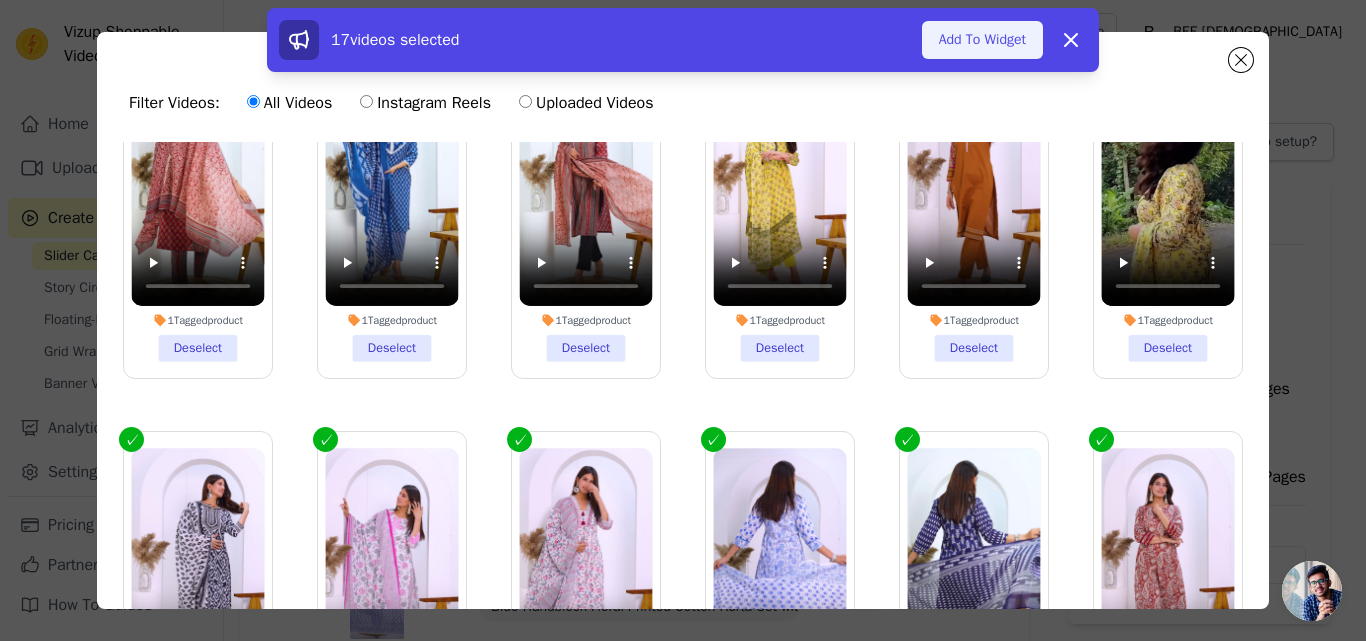 click on "Add To Widget" at bounding box center [982, 40] 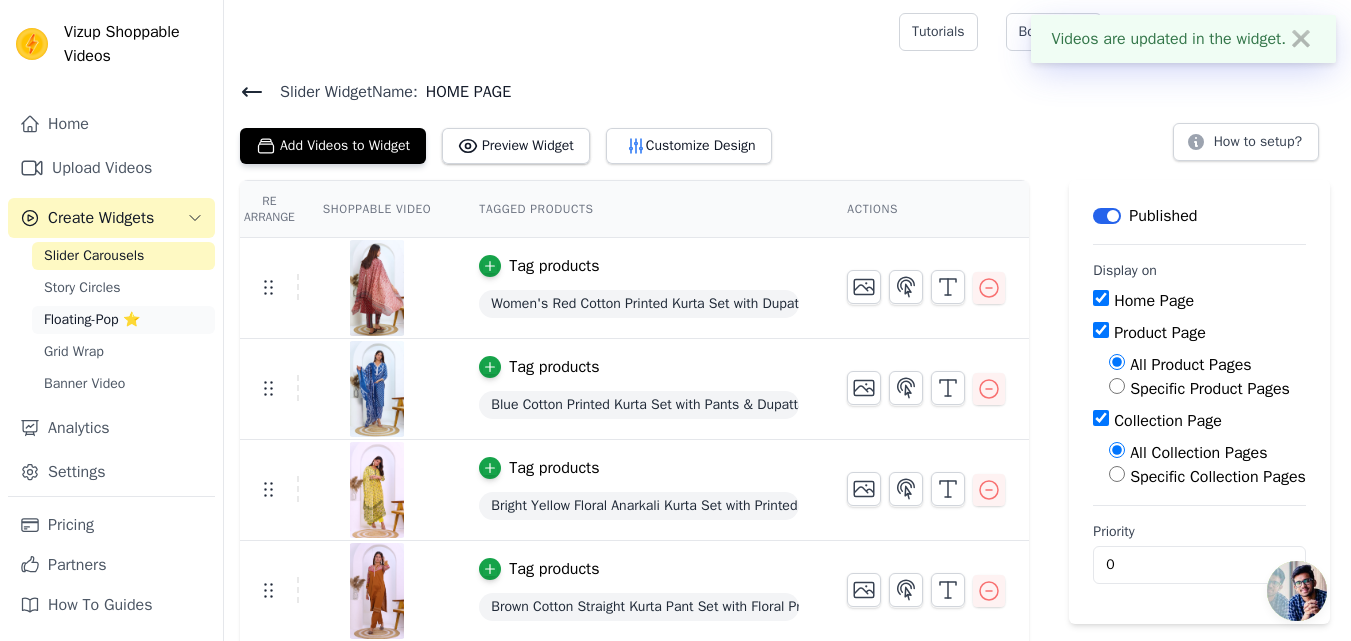 click on "Floating-Pop ⭐" at bounding box center (92, 320) 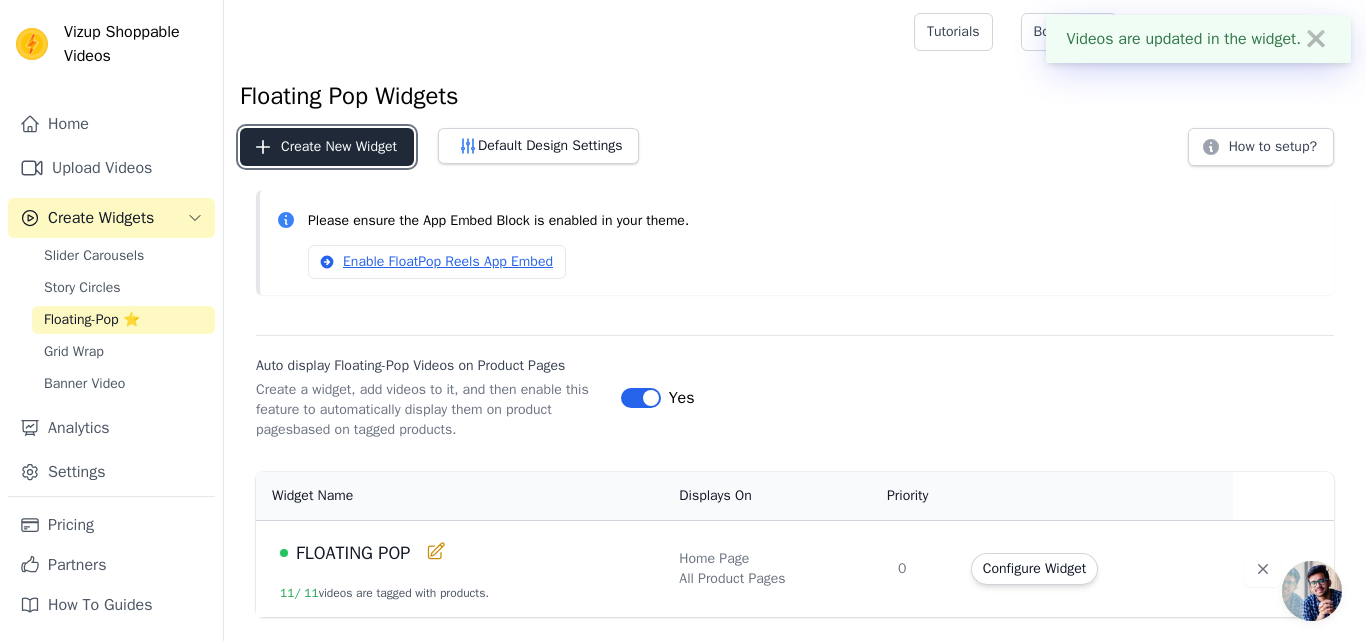 click on "Create New Widget" at bounding box center (327, 147) 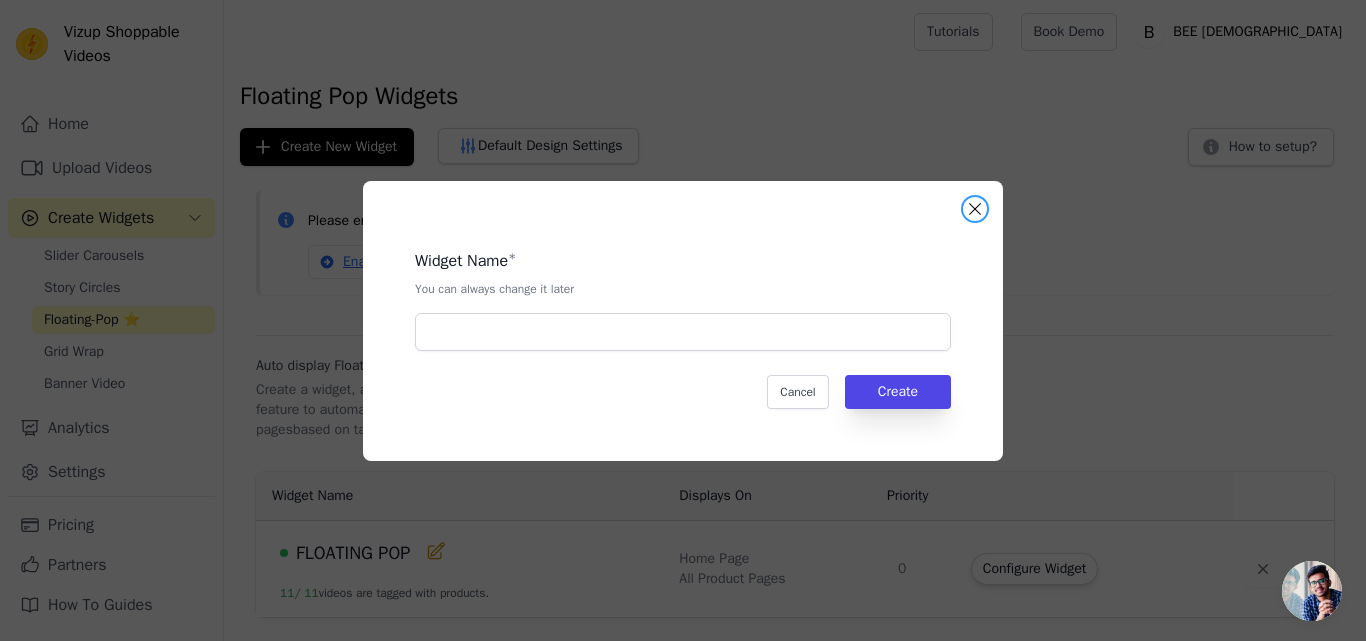 click on "Widget Name   *   You can always change it later       Cancel   Create" at bounding box center (683, 321) 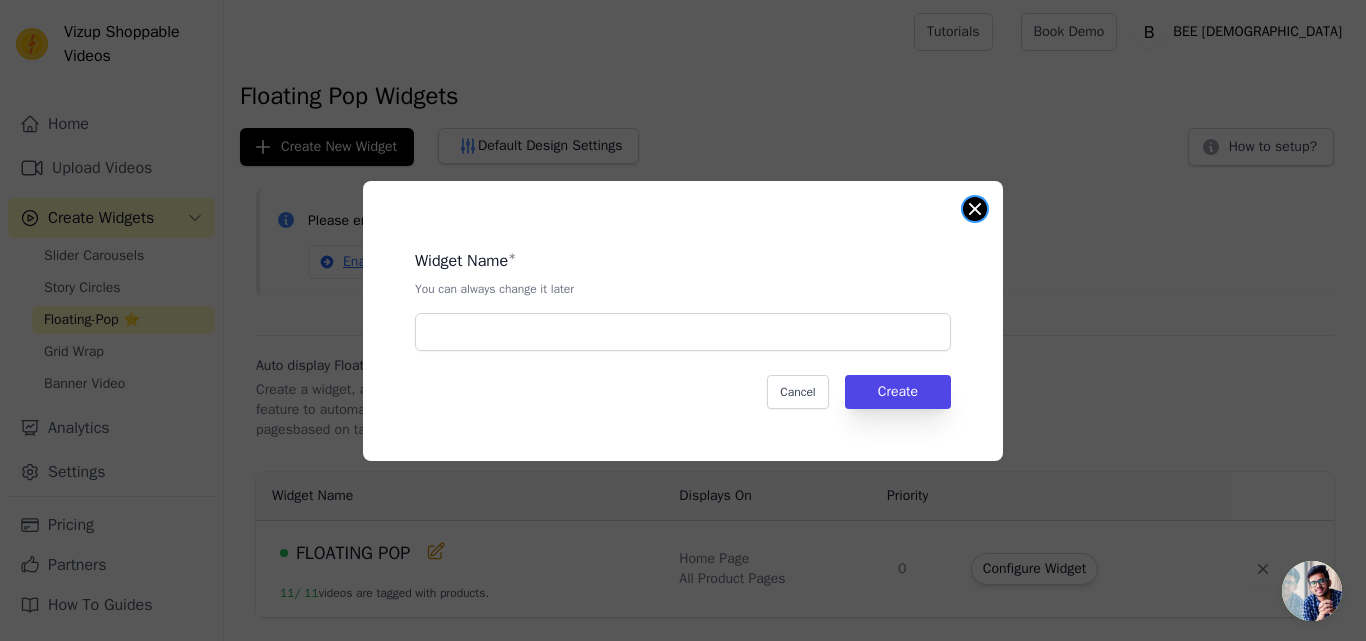 click at bounding box center [975, 209] 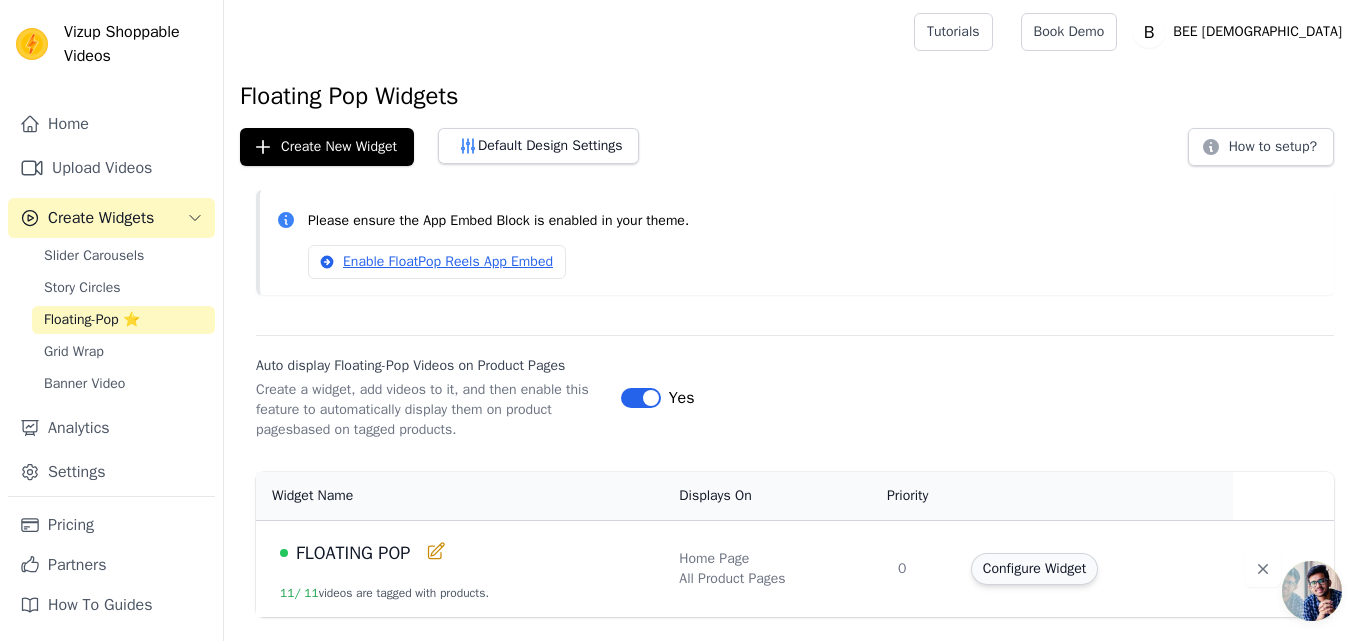 click on "Configure Widget" at bounding box center [1034, 569] 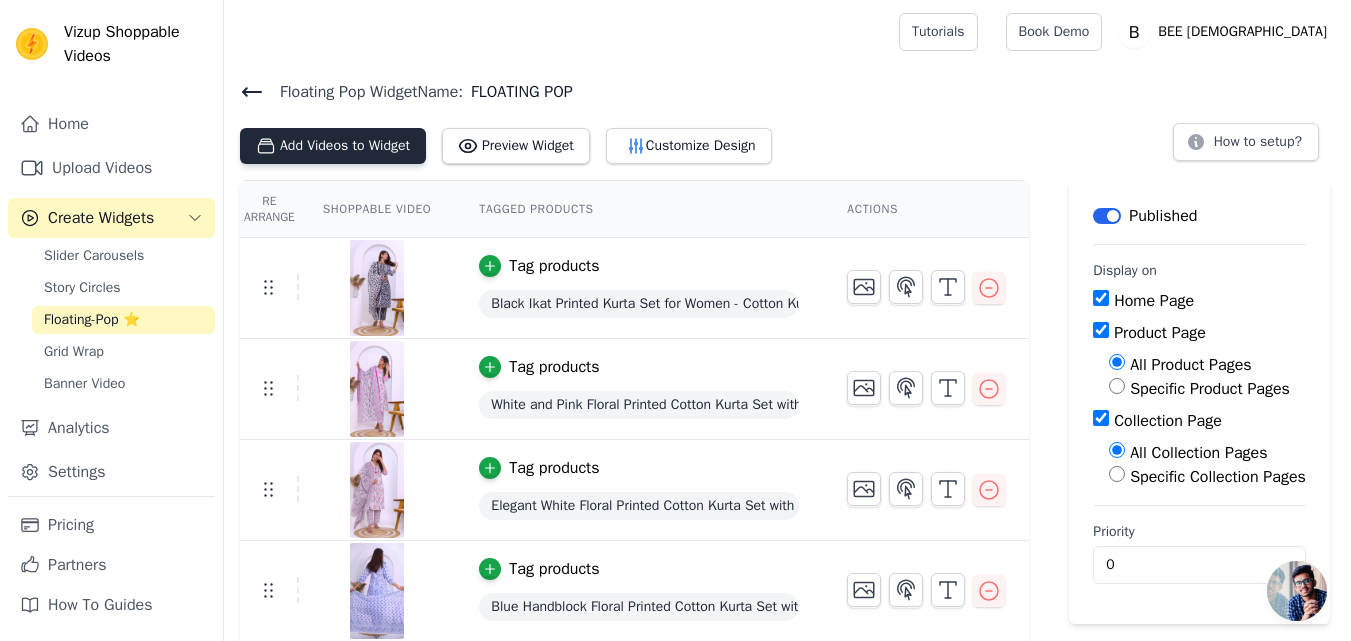 click on "Add Videos to Widget" at bounding box center [333, 146] 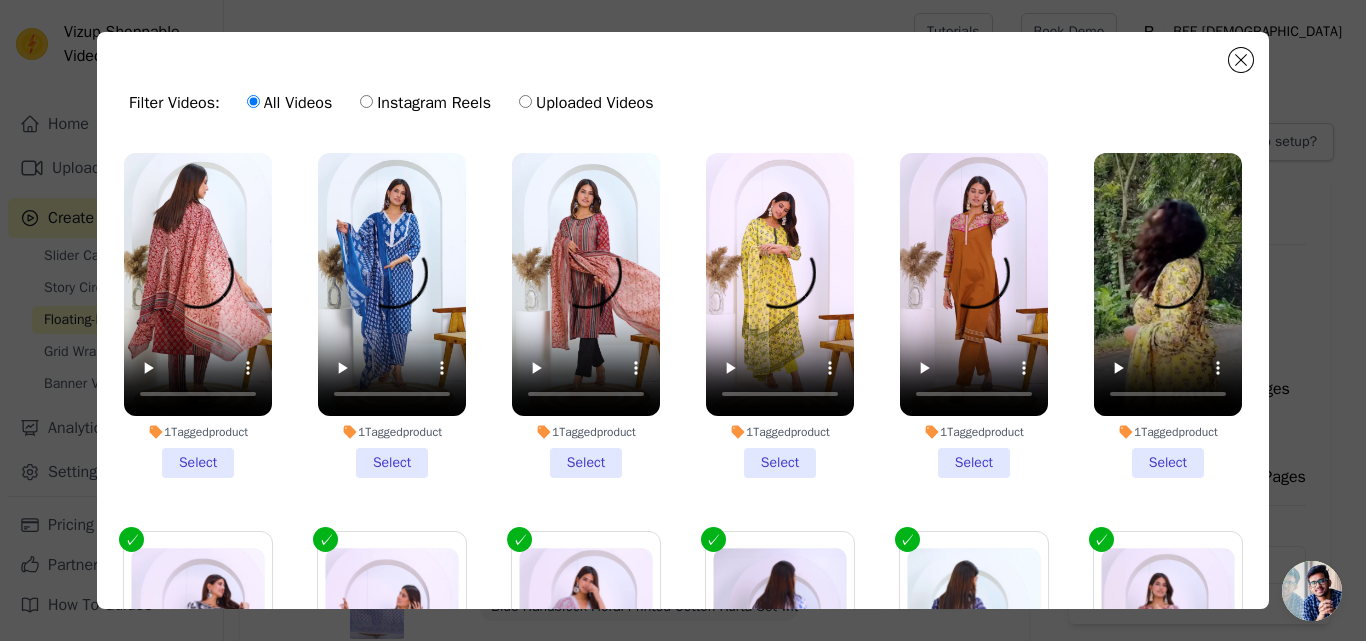click on "1  Tagged  product     Select" at bounding box center (1168, 315) 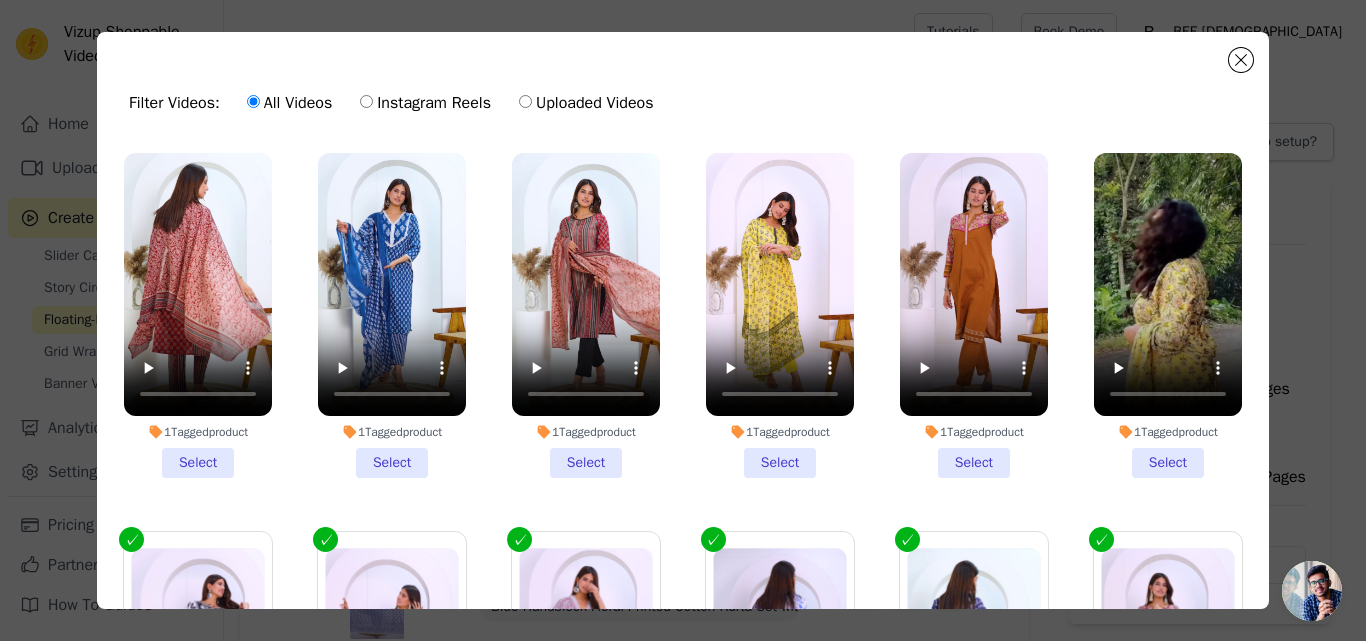 click on "1  Tagged  product     Select" at bounding box center [0, 0] 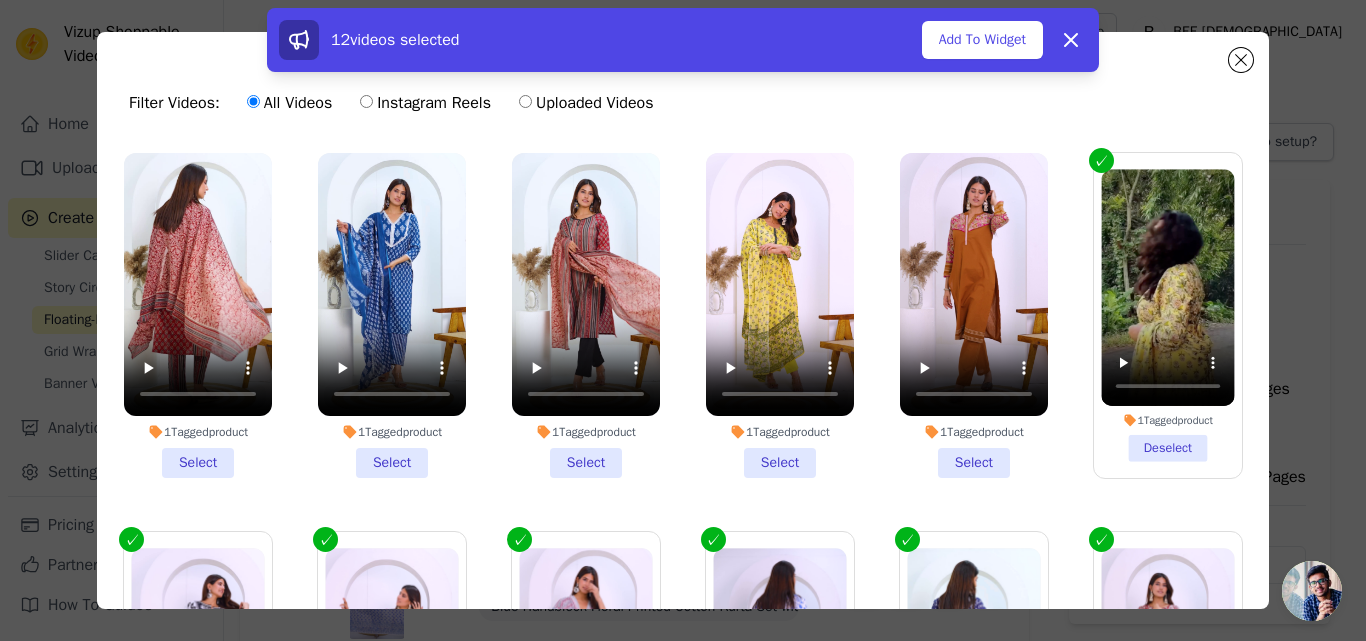 click on "1  Tagged  product     Select" at bounding box center (974, 315) 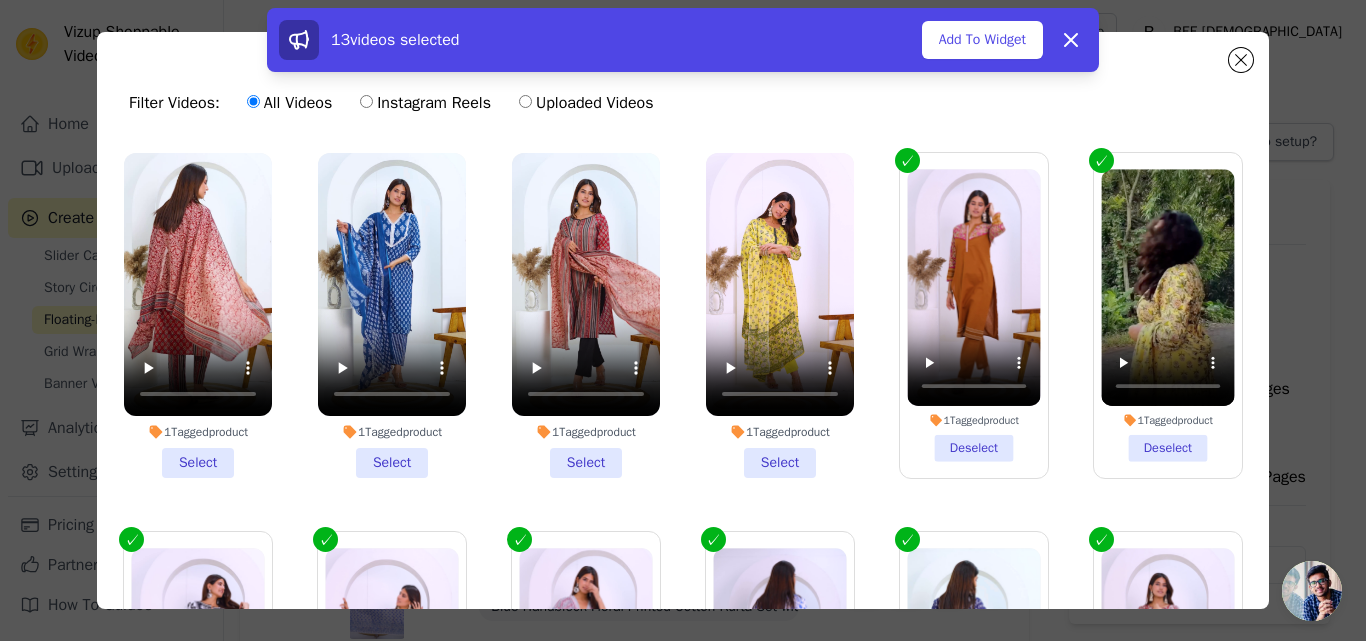 click on "1  Tagged  product     Select" at bounding box center [780, 315] 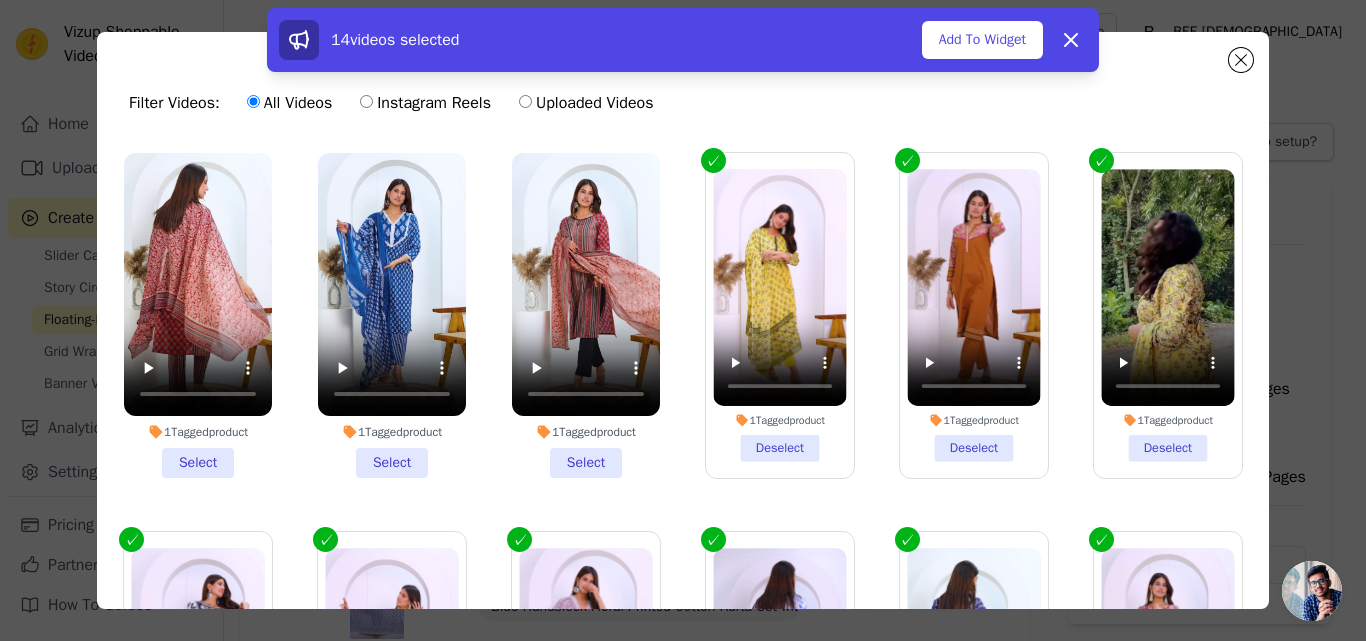 click on "1  Tagged  product     Select" at bounding box center [586, 315] 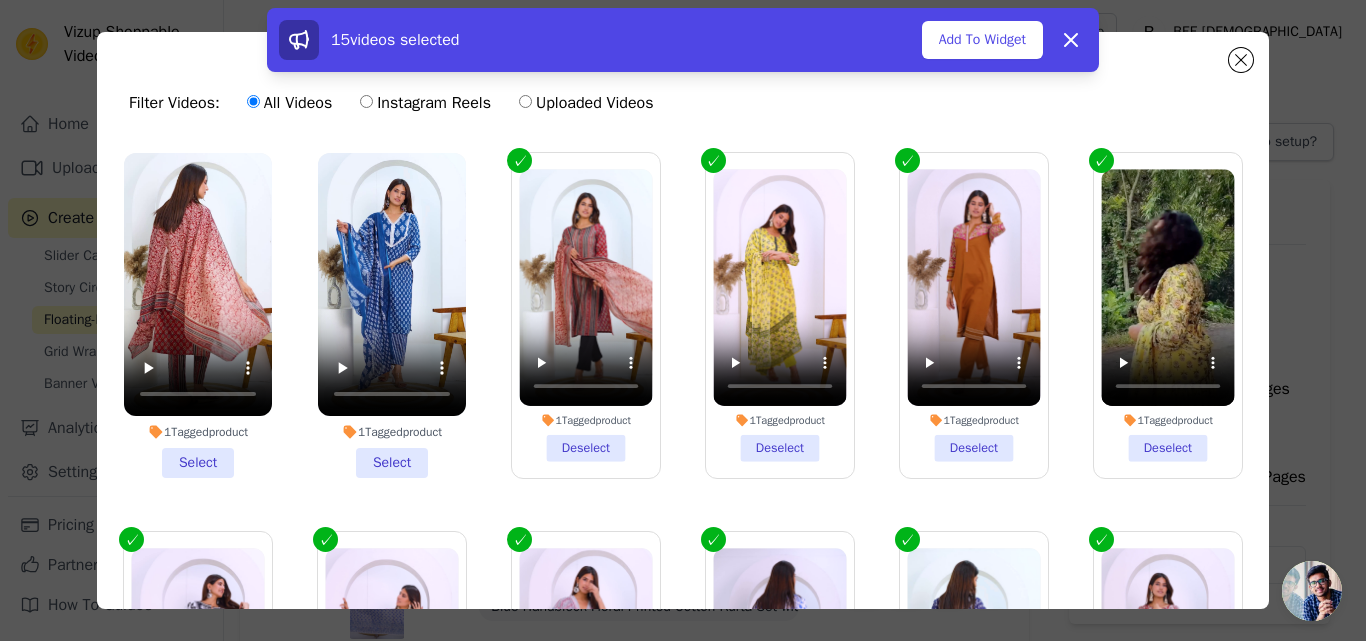 click on "1  Tagged  product     Select" at bounding box center (392, 315) 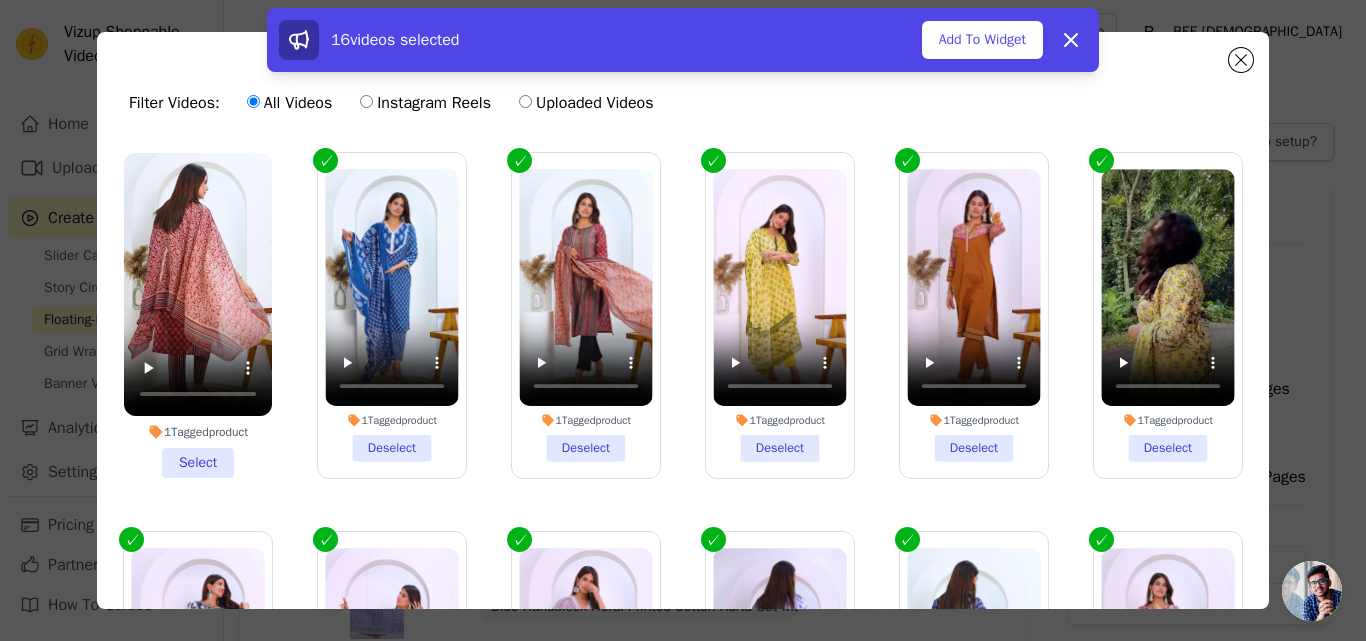 click on "1  Tagged  product     Select" at bounding box center [198, 315] 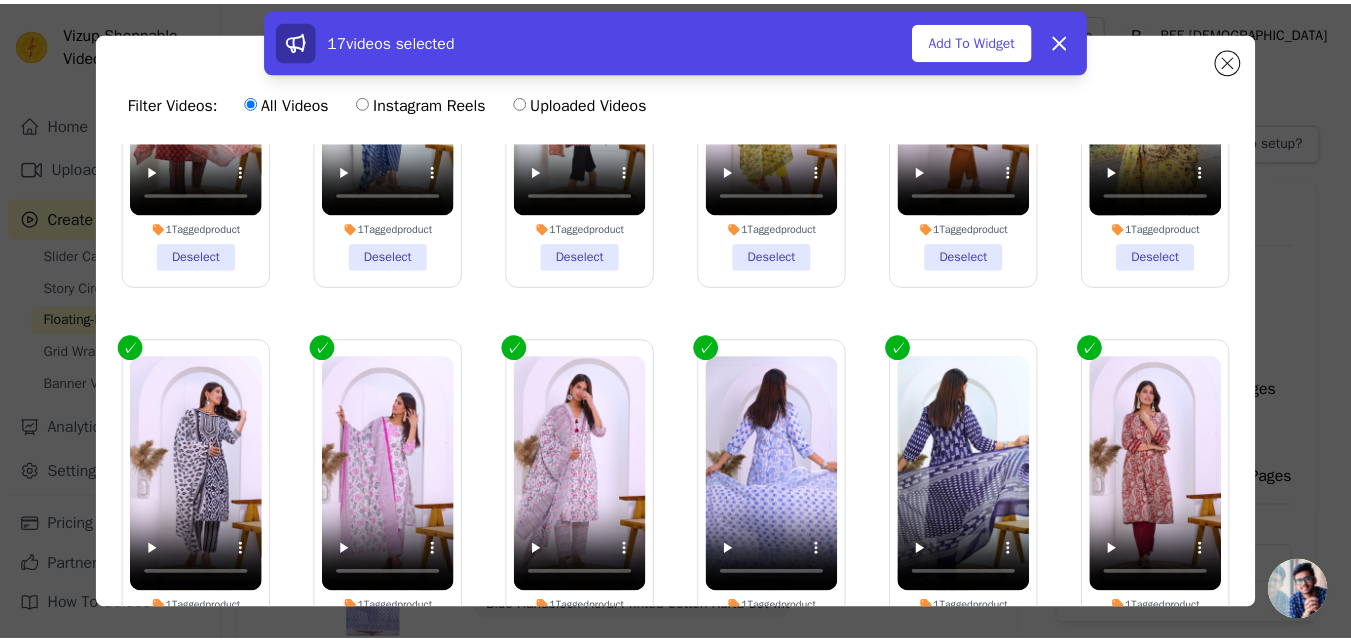 scroll, scrollTop: 200, scrollLeft: 0, axis: vertical 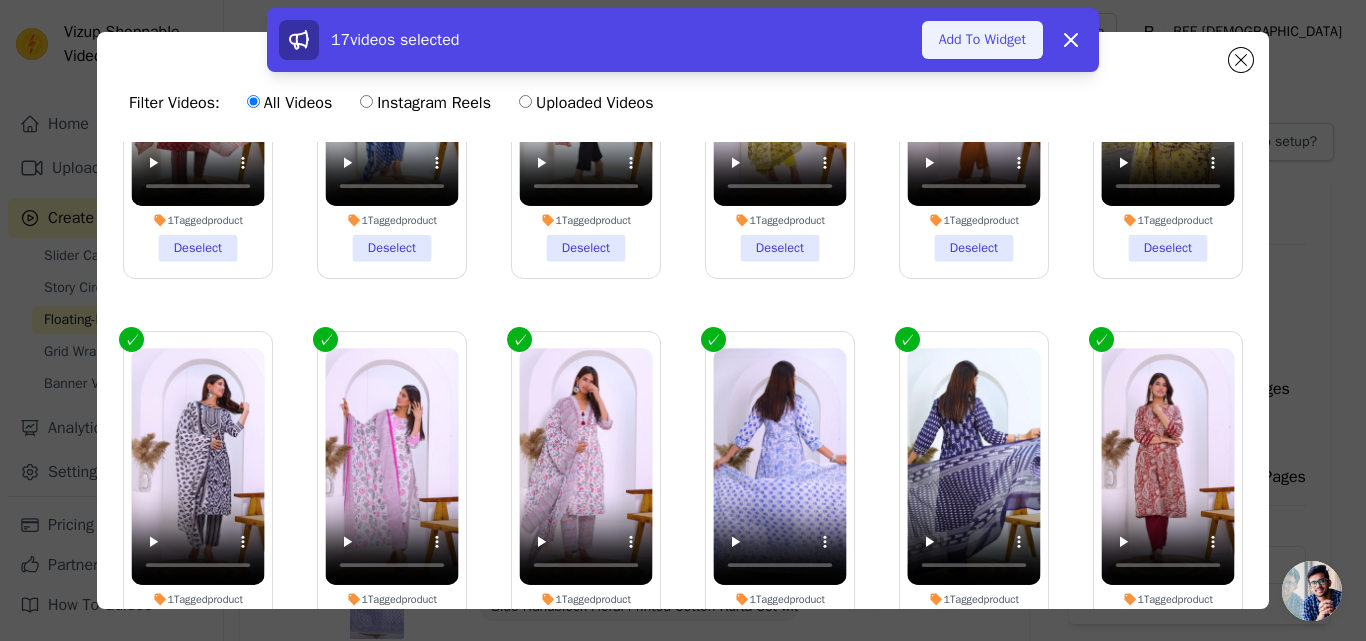 click on "Add To Widget" at bounding box center [982, 40] 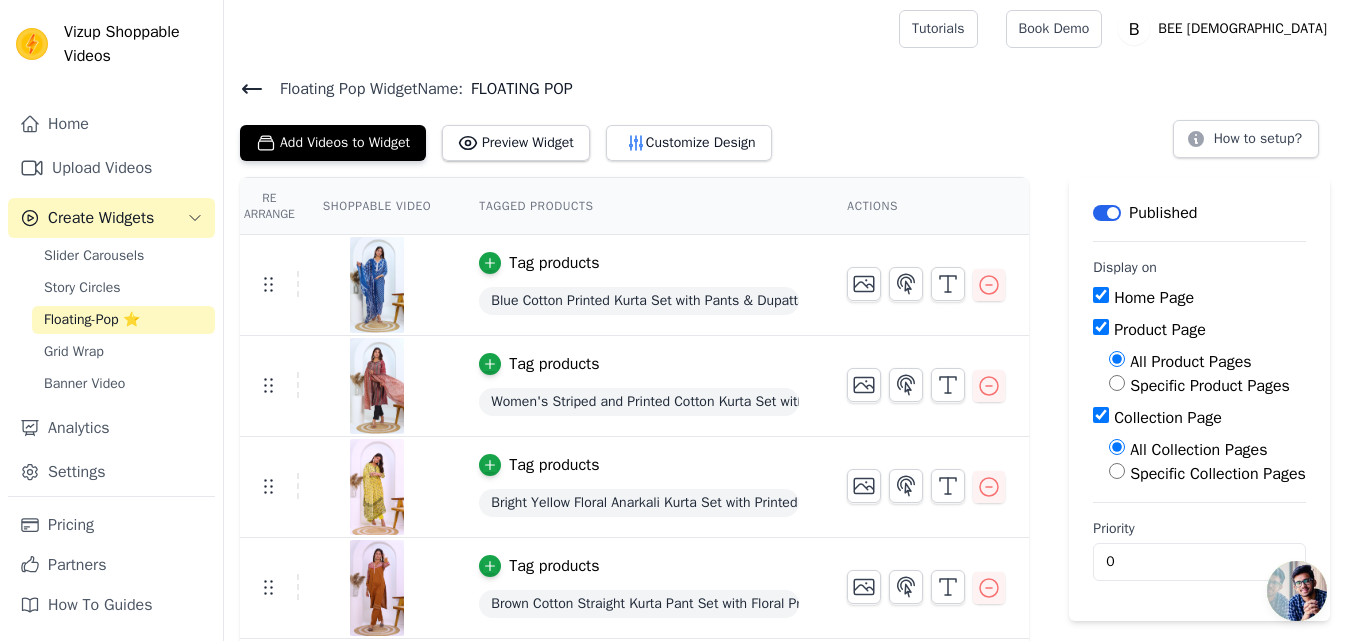 scroll, scrollTop: 0, scrollLeft: 0, axis: both 